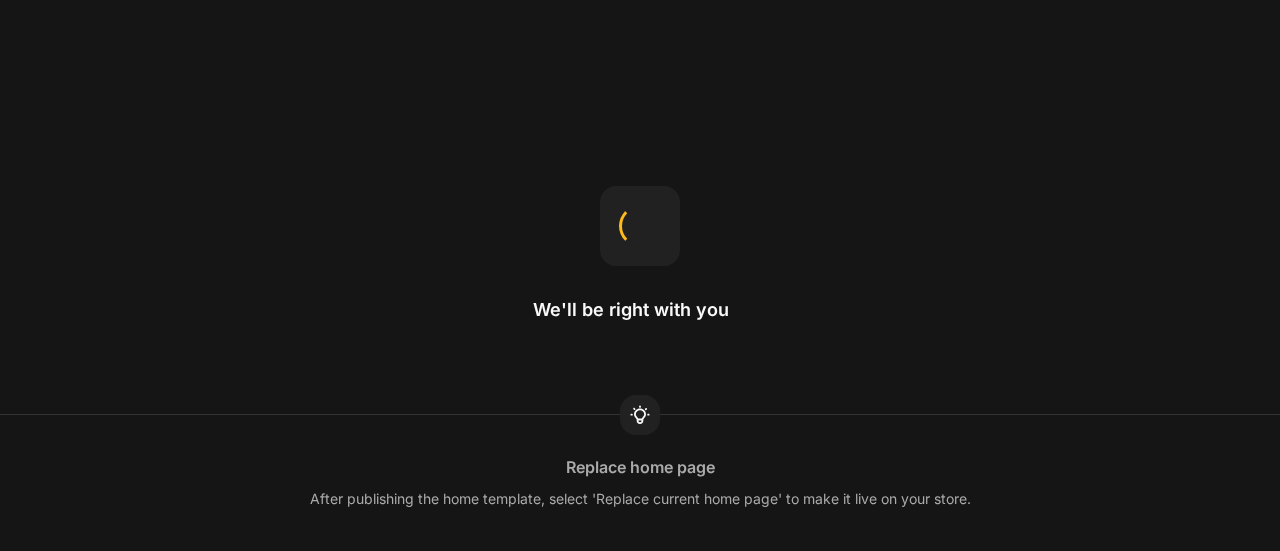 scroll, scrollTop: 0, scrollLeft: 0, axis: both 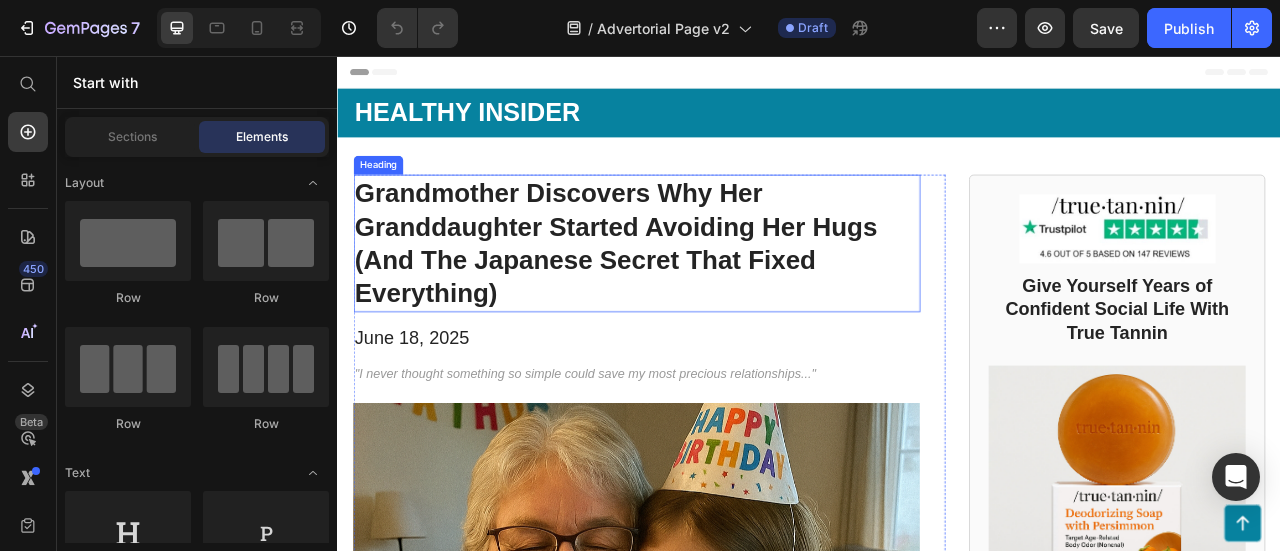 click on "Grandmother Discovers Why Her Granddaughter Started Avoiding Her Hugs (And The Japanese Secret That Fixed Everything)" at bounding box center [717, 295] 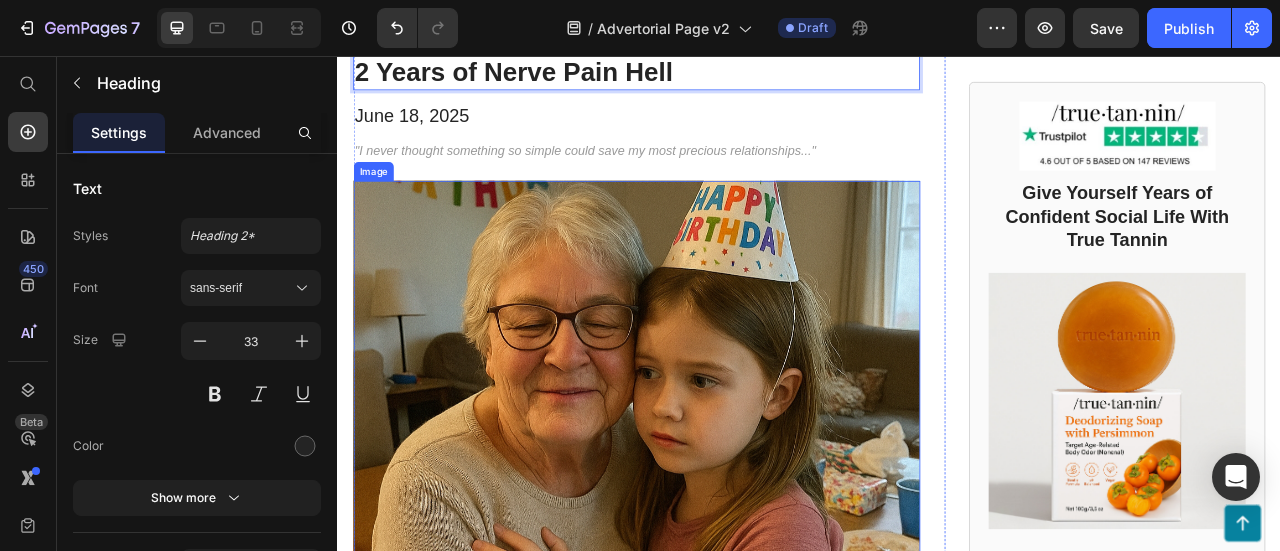 scroll, scrollTop: 200, scrollLeft: 0, axis: vertical 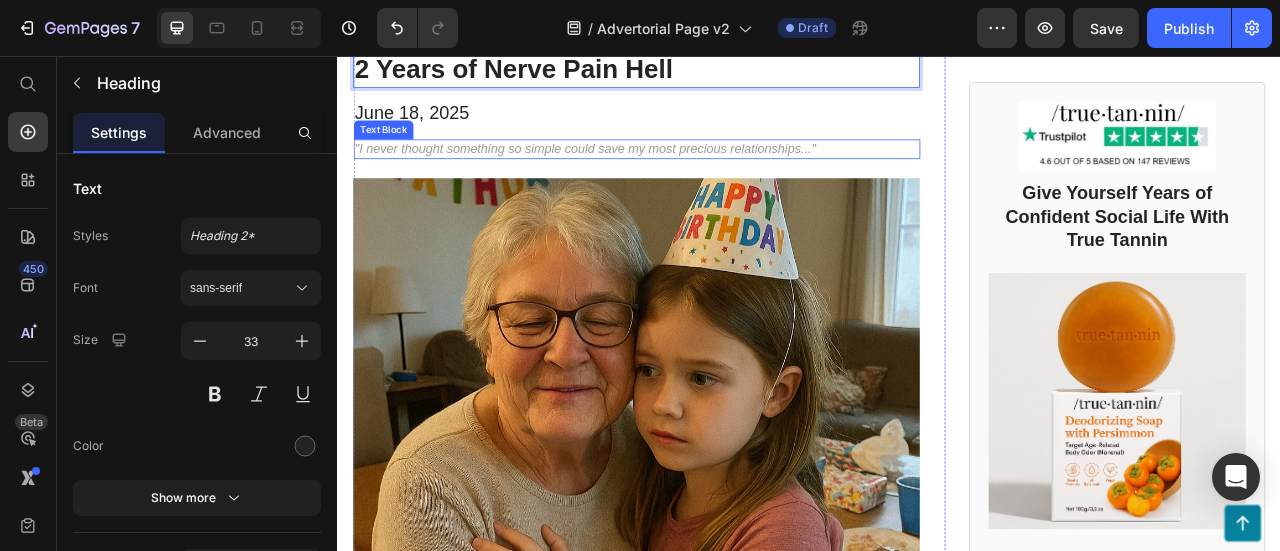click on ""I never thought something so simple could save my most precious relationships..."" at bounding box center [717, 174] 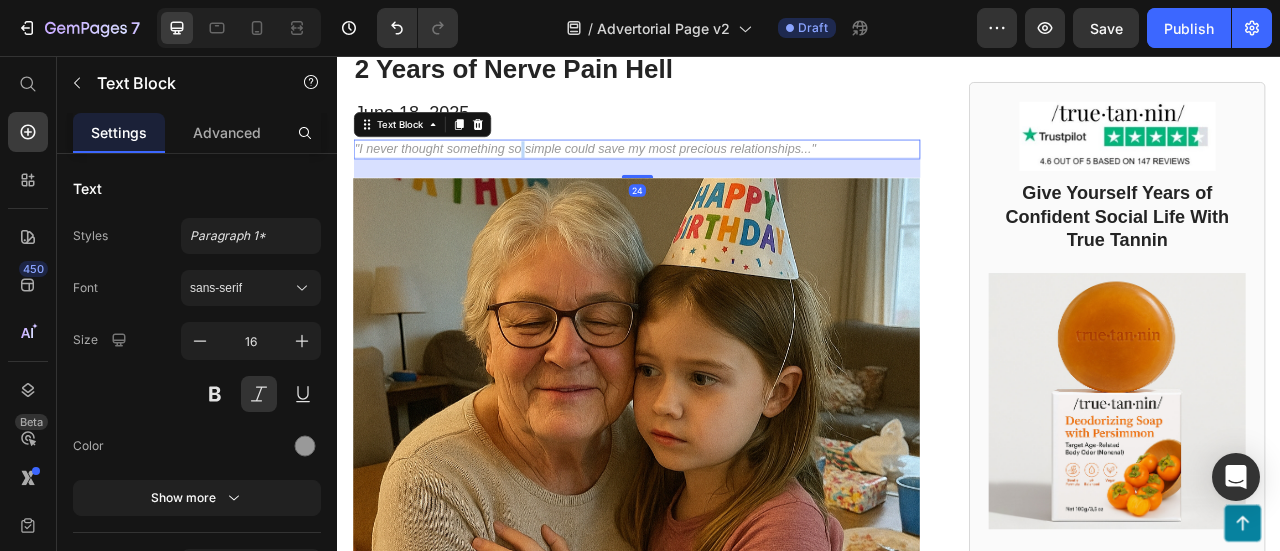 click on ""I never thought something so simple could save my most precious relationships..."" at bounding box center [717, 174] 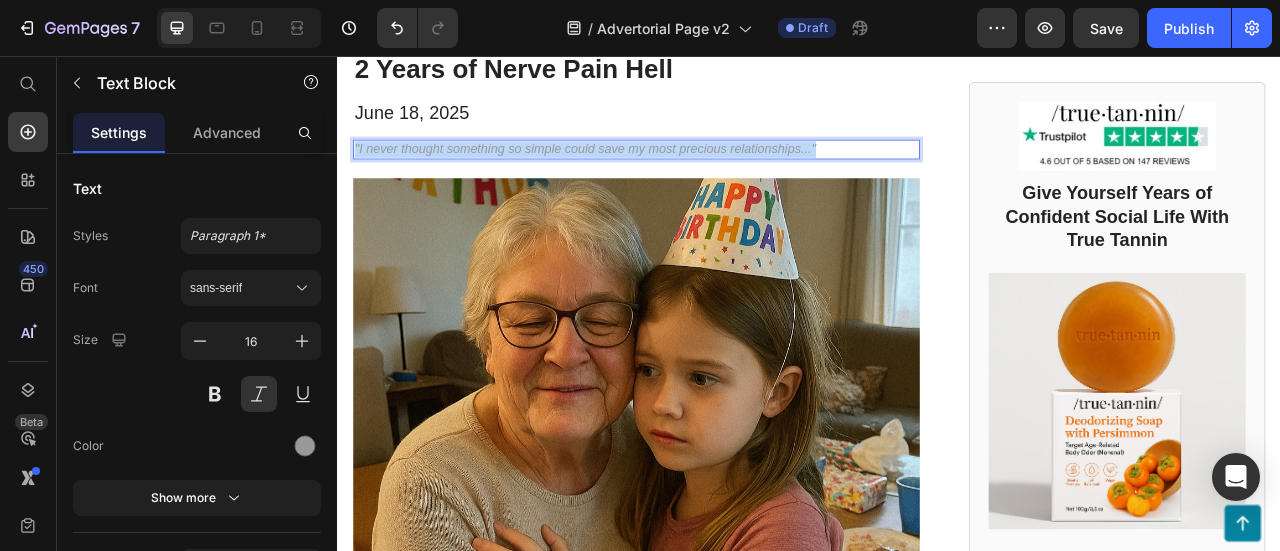 click on ""I never thought something so simple could save my most precious relationships..."" at bounding box center [717, 174] 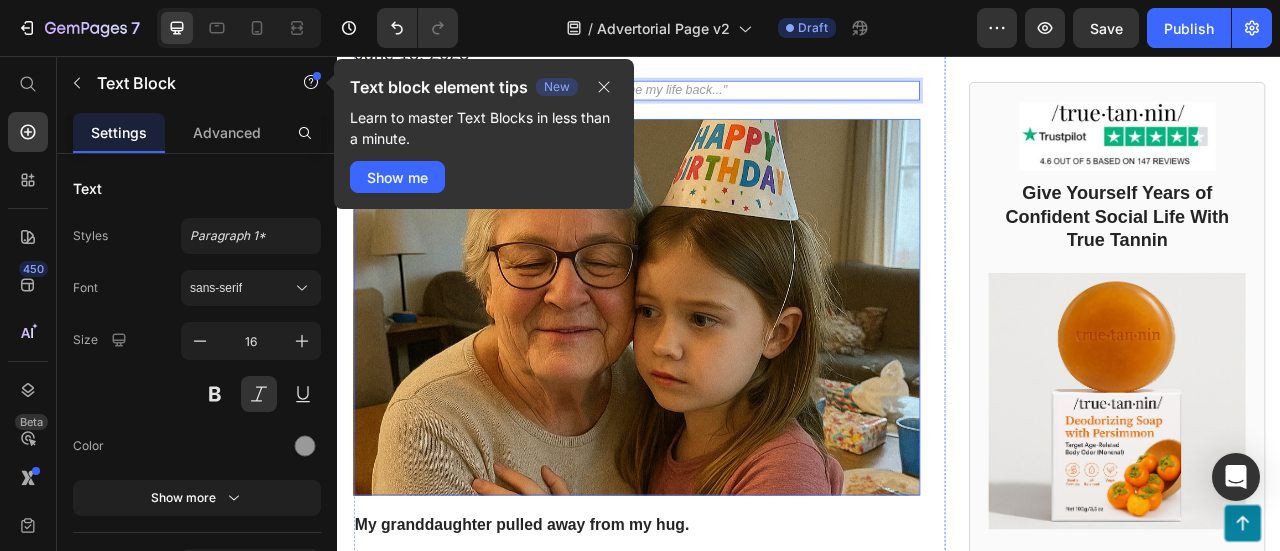 scroll, scrollTop: 500, scrollLeft: 0, axis: vertical 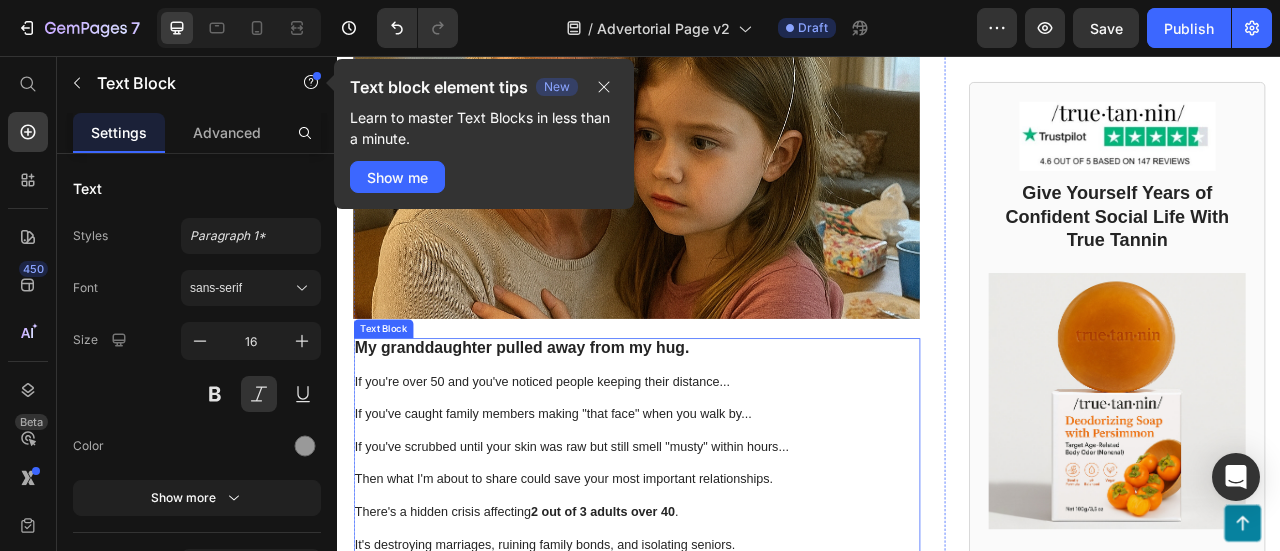 click at bounding box center [717, 449] 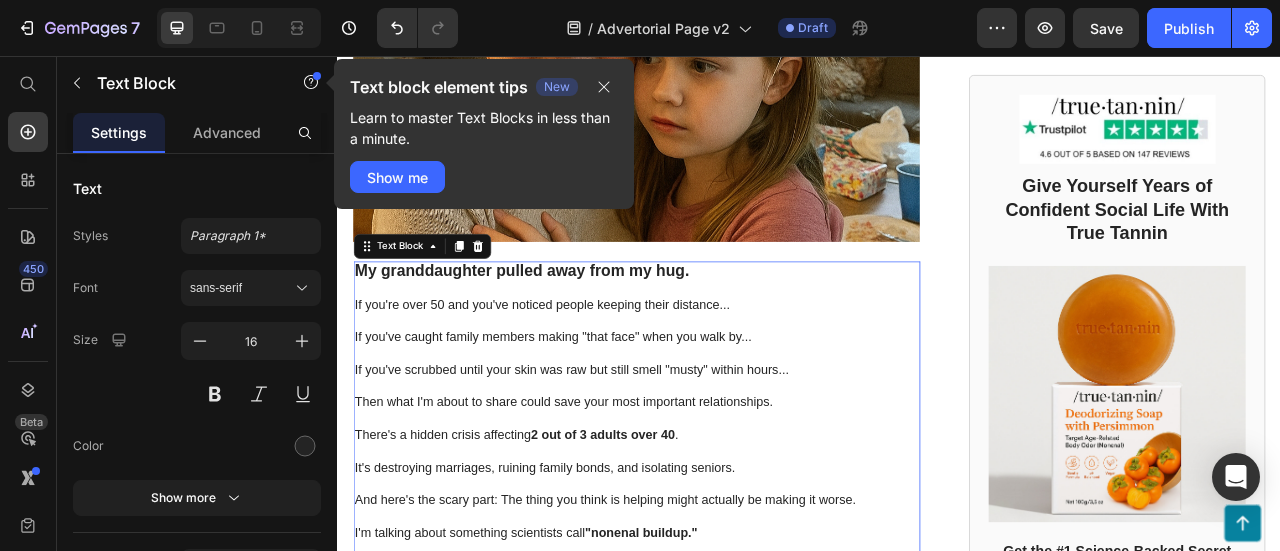 scroll, scrollTop: 600, scrollLeft: 0, axis: vertical 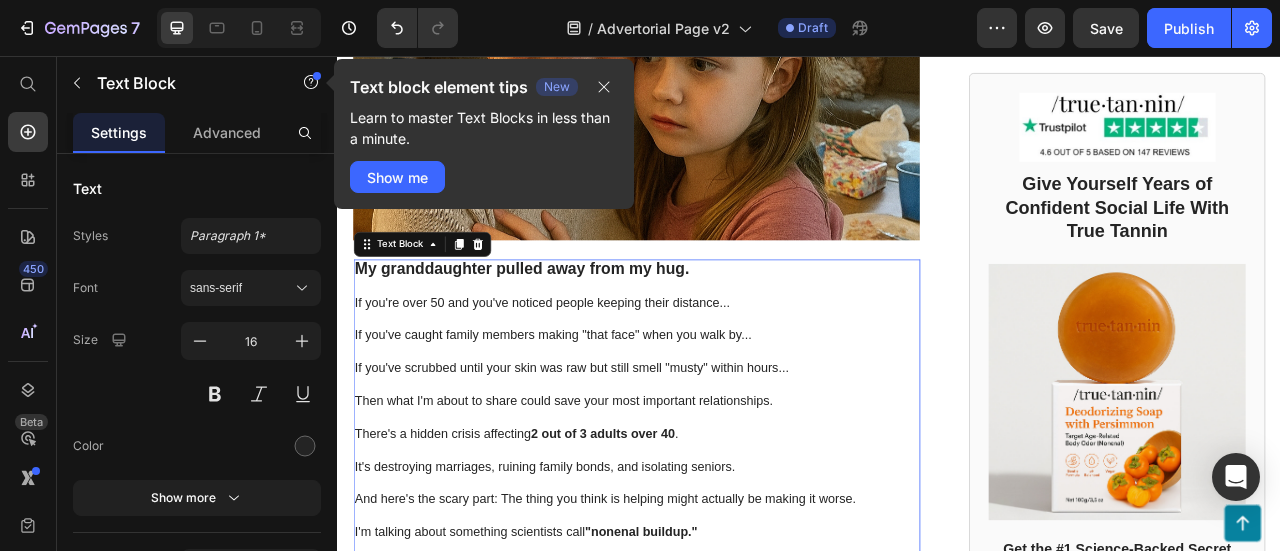 click on "If you've caught family members making "that face" when you walk by..." at bounding box center (717, 411) 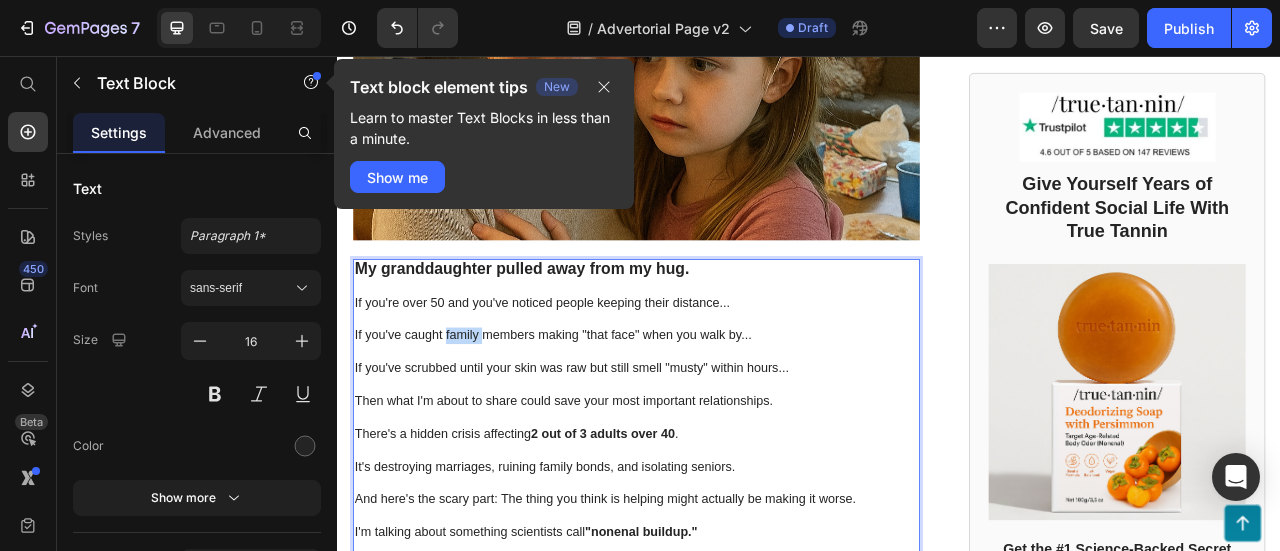 click on "If you've caught family members making "that face" when you walk by..." at bounding box center (717, 411) 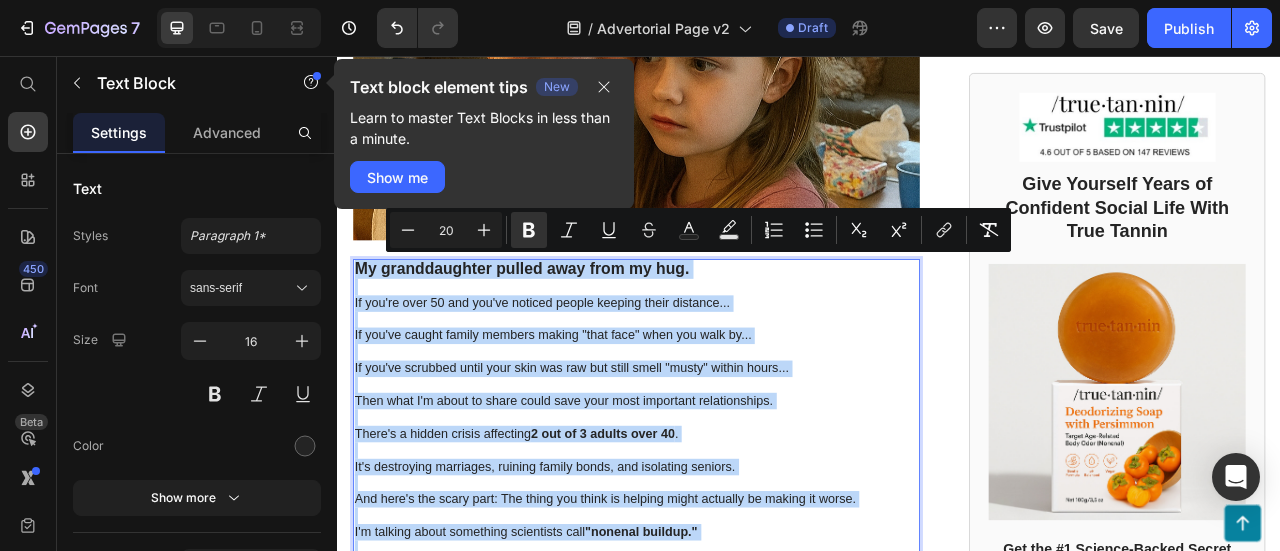 click on "If you're over 50 and you've noticed people keeping their distance..." at bounding box center (717, 370) 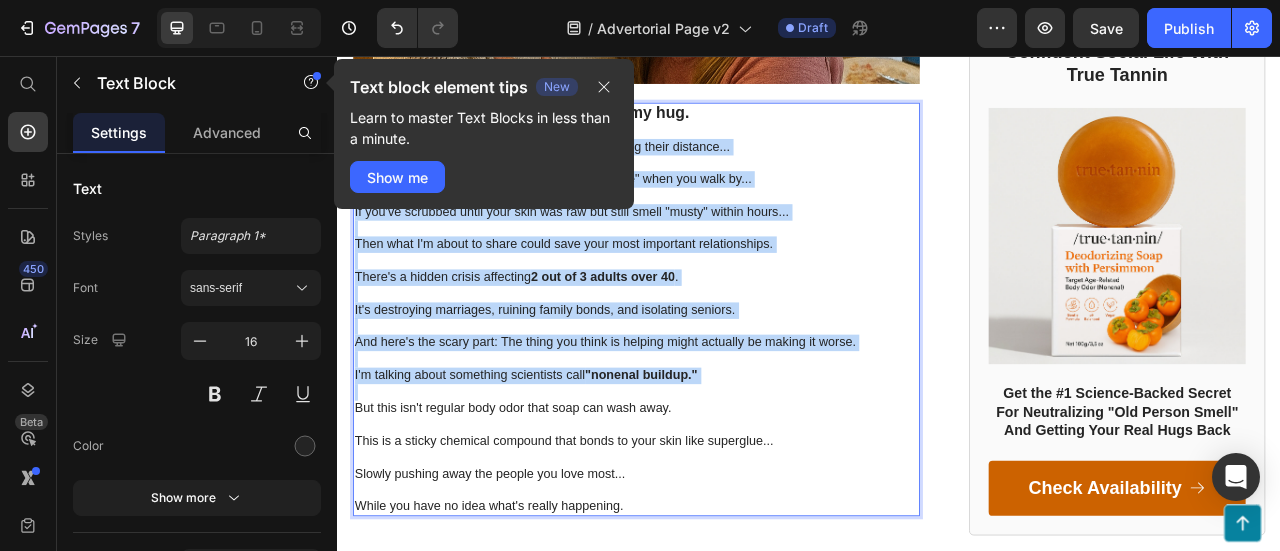 scroll, scrollTop: 800, scrollLeft: 0, axis: vertical 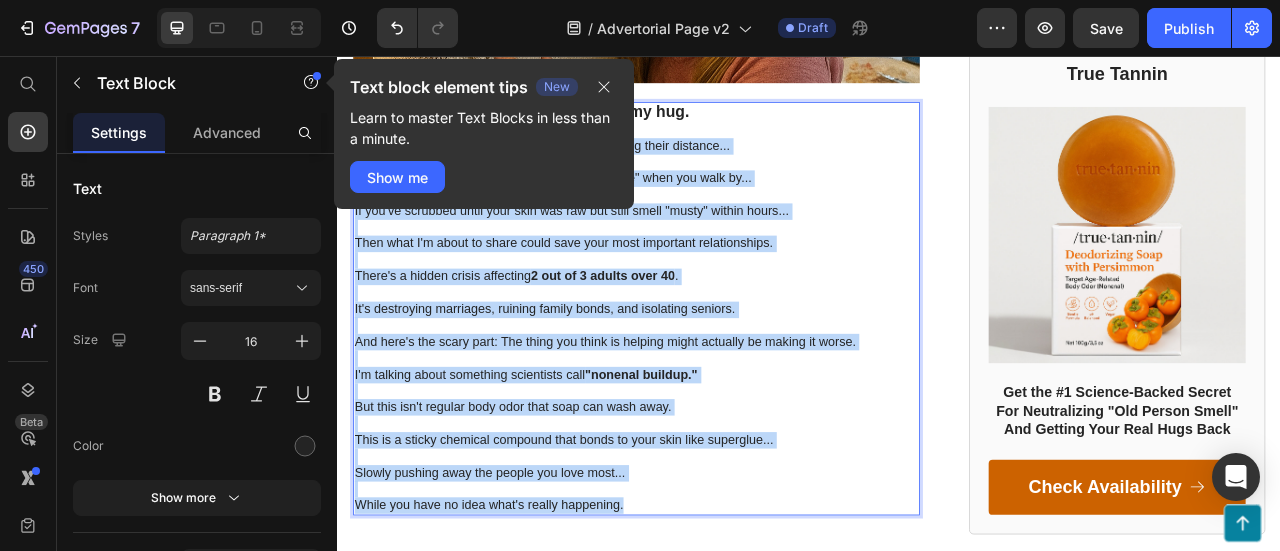 drag, startPoint x: 358, startPoint y: 359, endPoint x: 772, endPoint y: 617, distance: 487.81143 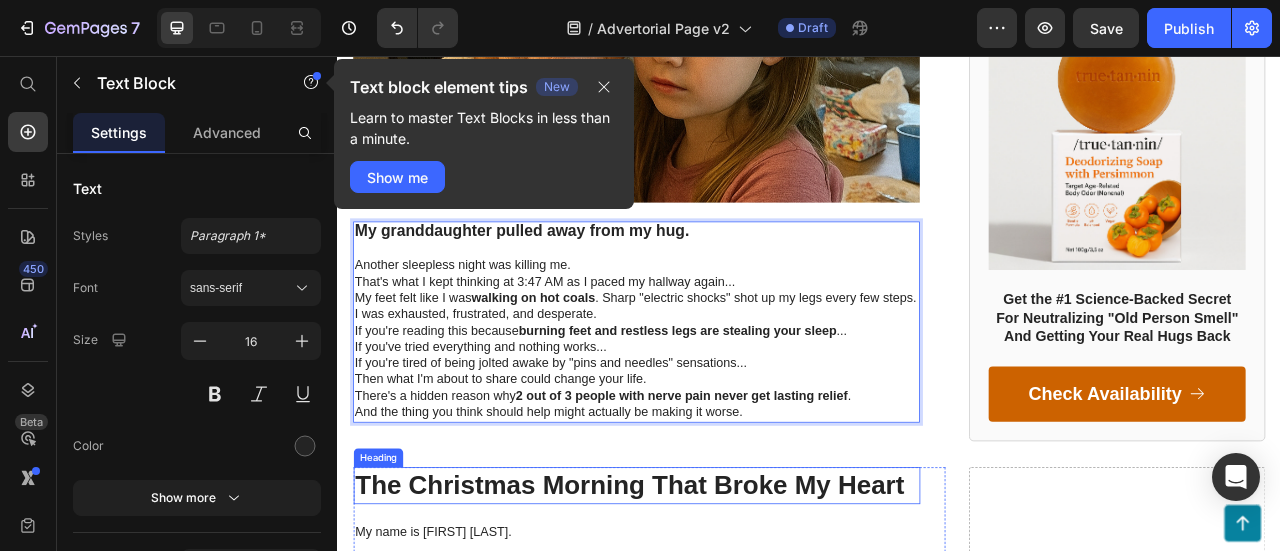scroll, scrollTop: 600, scrollLeft: 0, axis: vertical 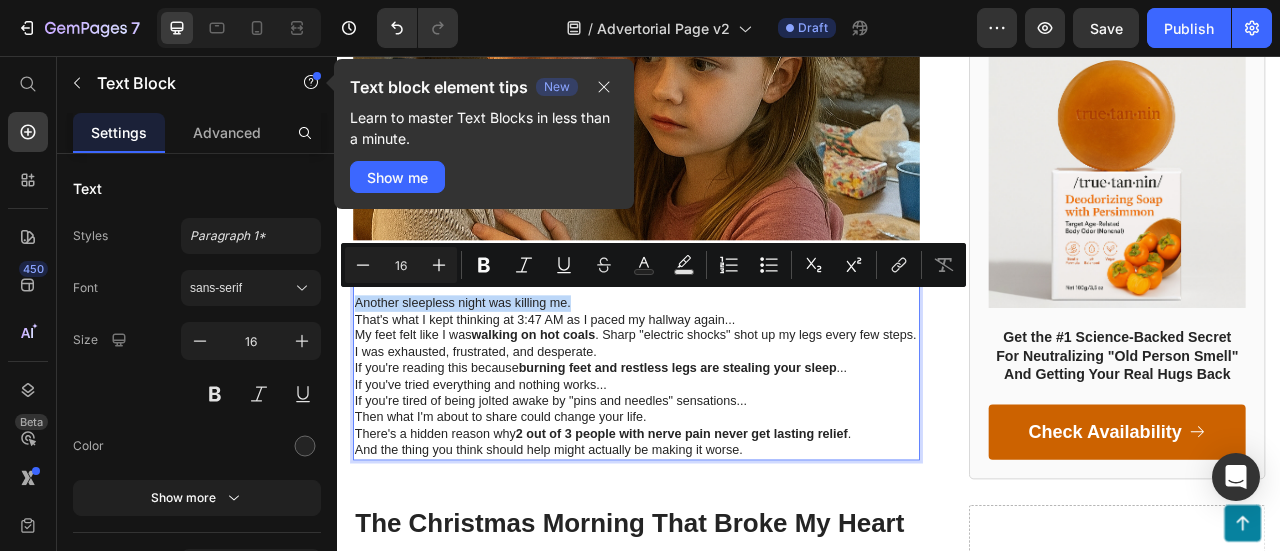 drag, startPoint x: 646, startPoint y: 362, endPoint x: 356, endPoint y: 372, distance: 290.17236 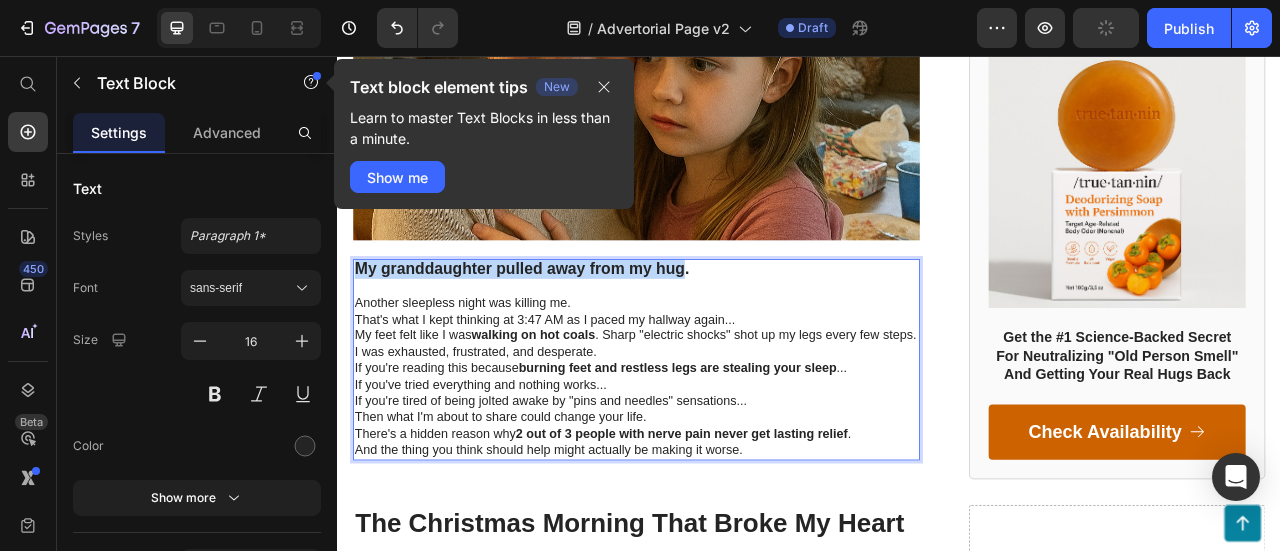 drag, startPoint x: 364, startPoint y: 321, endPoint x: 775, endPoint y: 322, distance: 411.00122 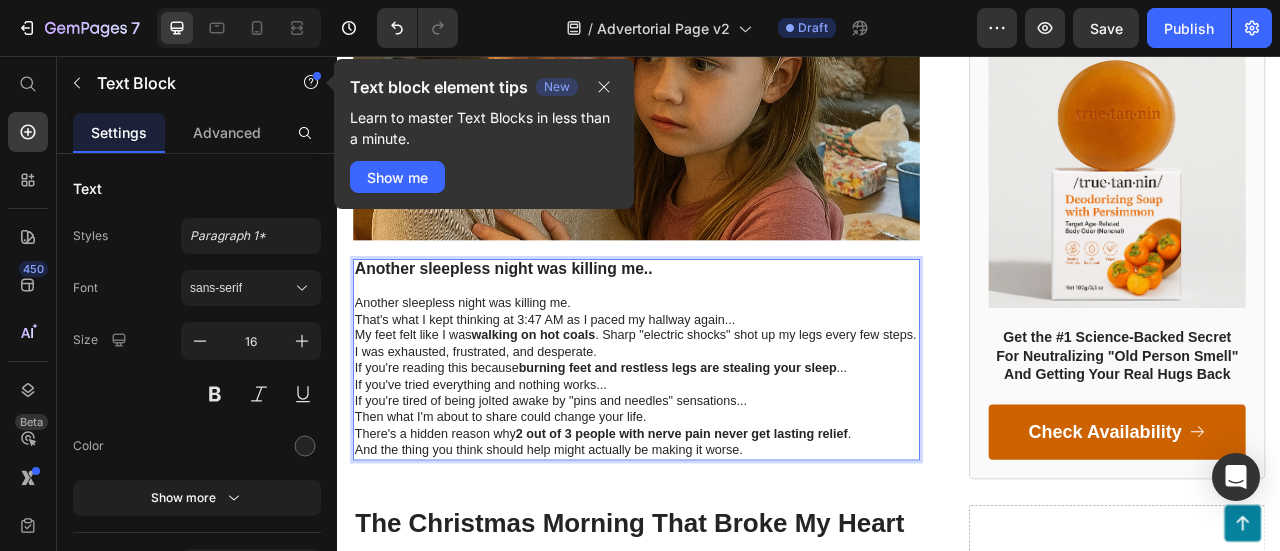 click on "Another sleepless night was killing me." at bounding box center [717, 370] 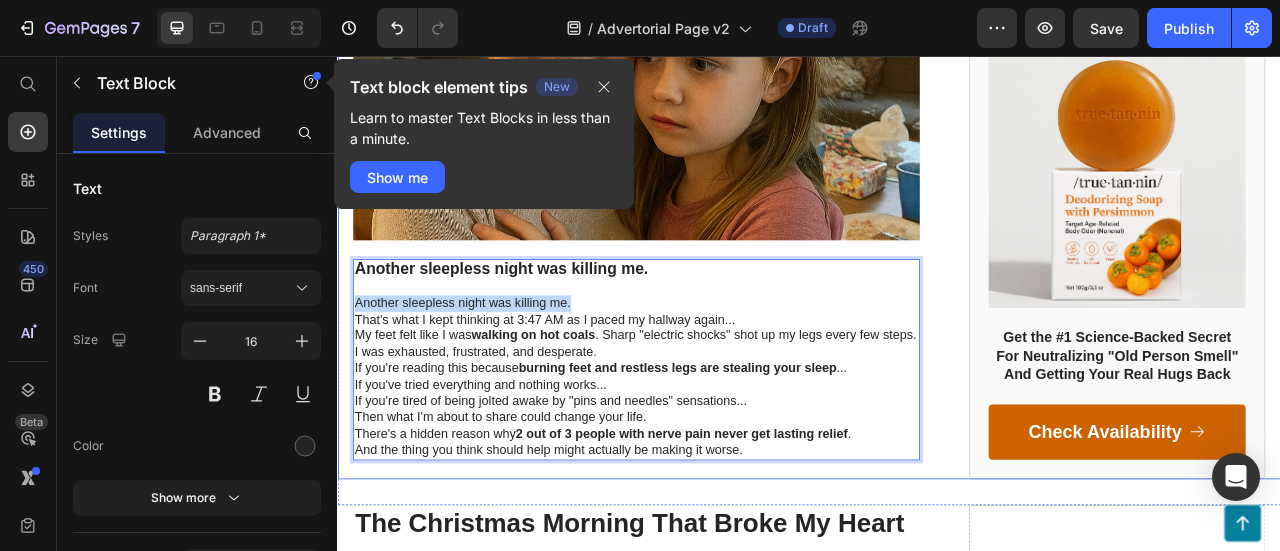 drag, startPoint x: 692, startPoint y: 365, endPoint x: 350, endPoint y: 365, distance: 342 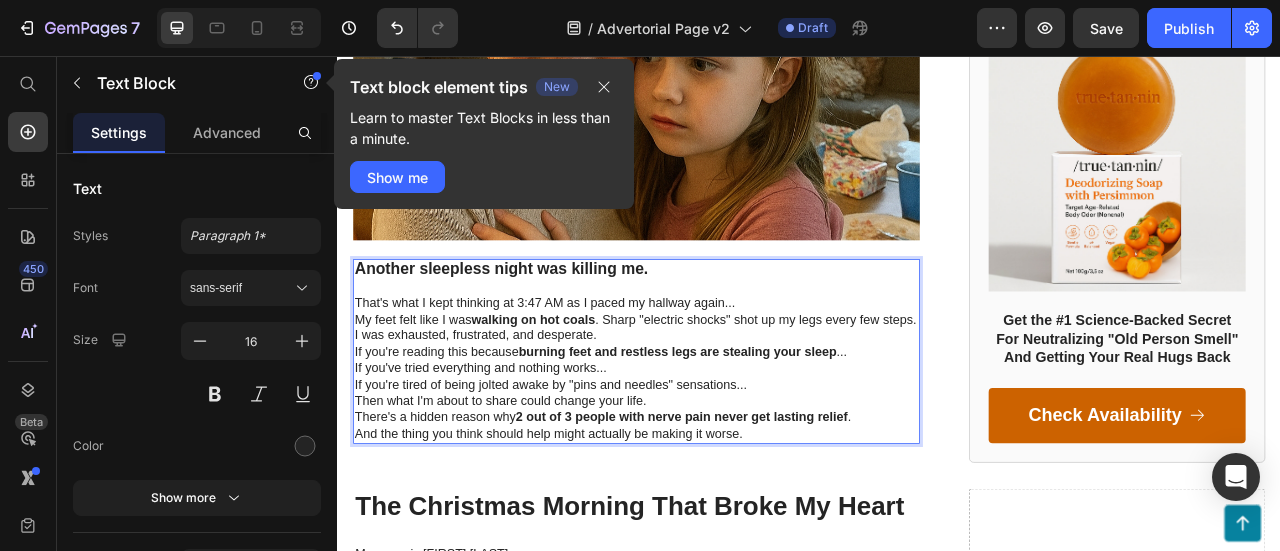 click on "That's what I kept thinking at 3:47 AM as I paced my hallway again..." at bounding box center [717, 370] 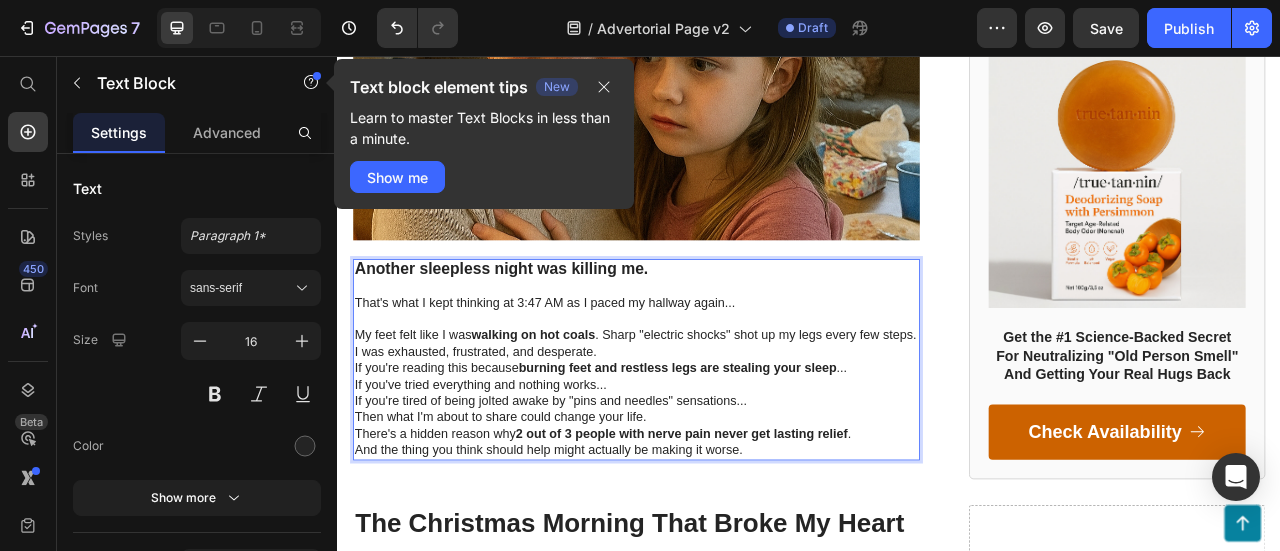 click on "My feet felt like I was walking on hot coals. Sharp "electric shocks" shot up my legs every few steps." at bounding box center [717, 411] 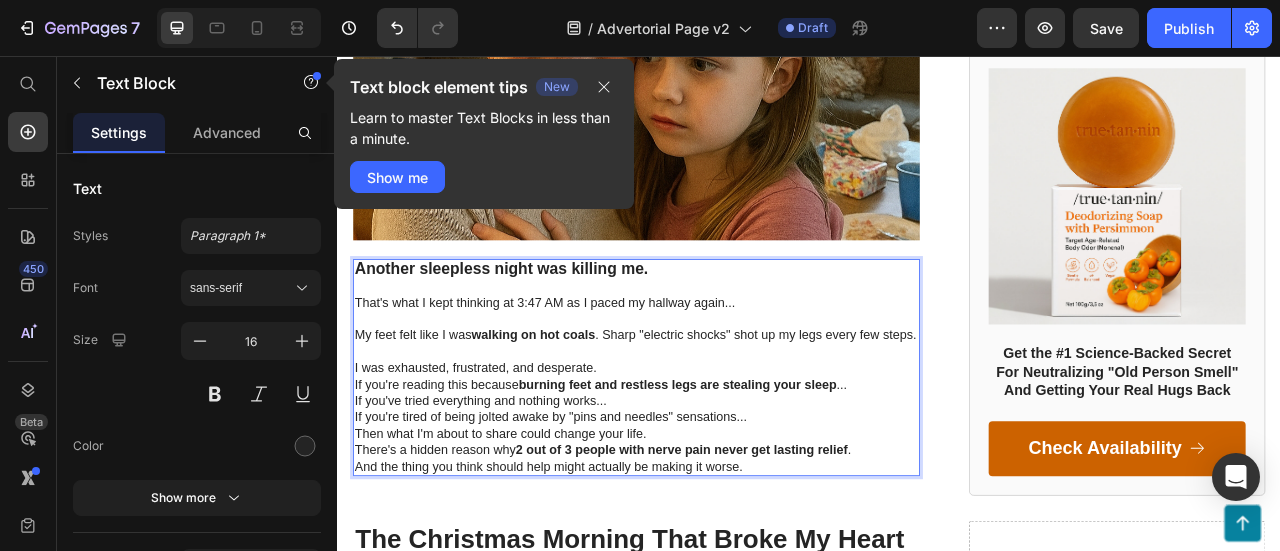 click on "I was exhausted, frustrated, and desperate." at bounding box center [717, 453] 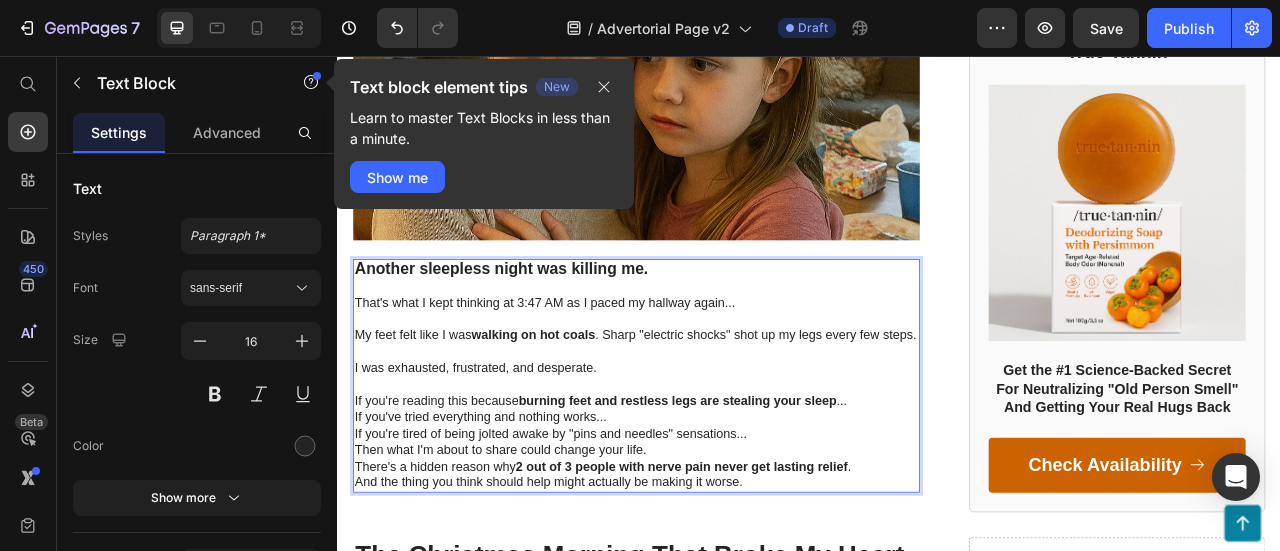 click on "If you're reading this because  burning feet and restless legs are stealing your sleep ..." at bounding box center (717, 494) 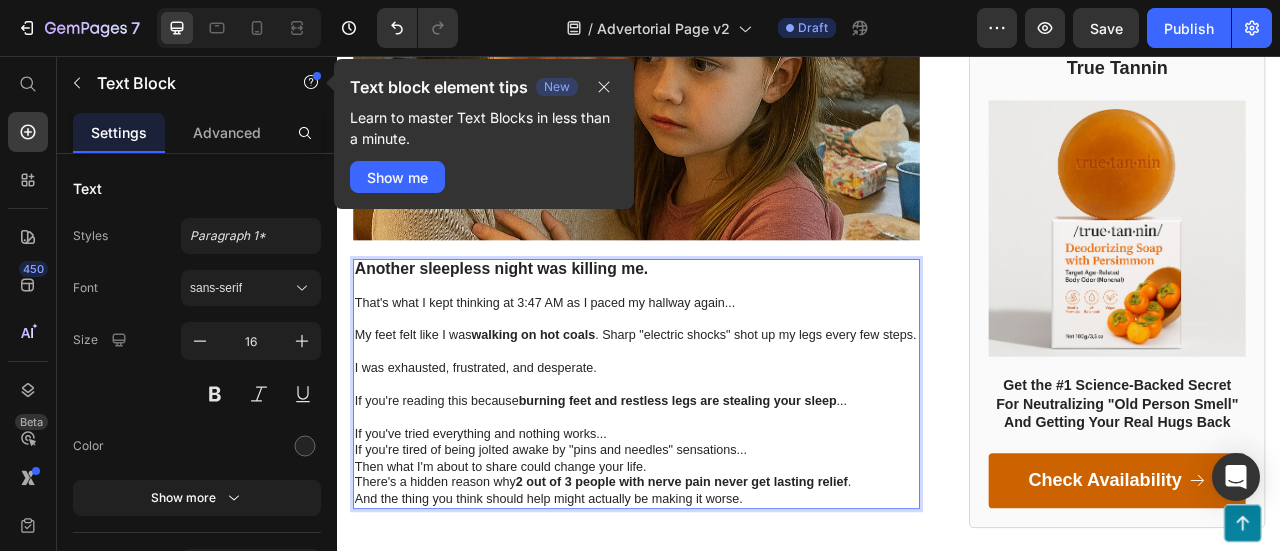 click on "If you've tried everything and nothing works..." at bounding box center [717, 536] 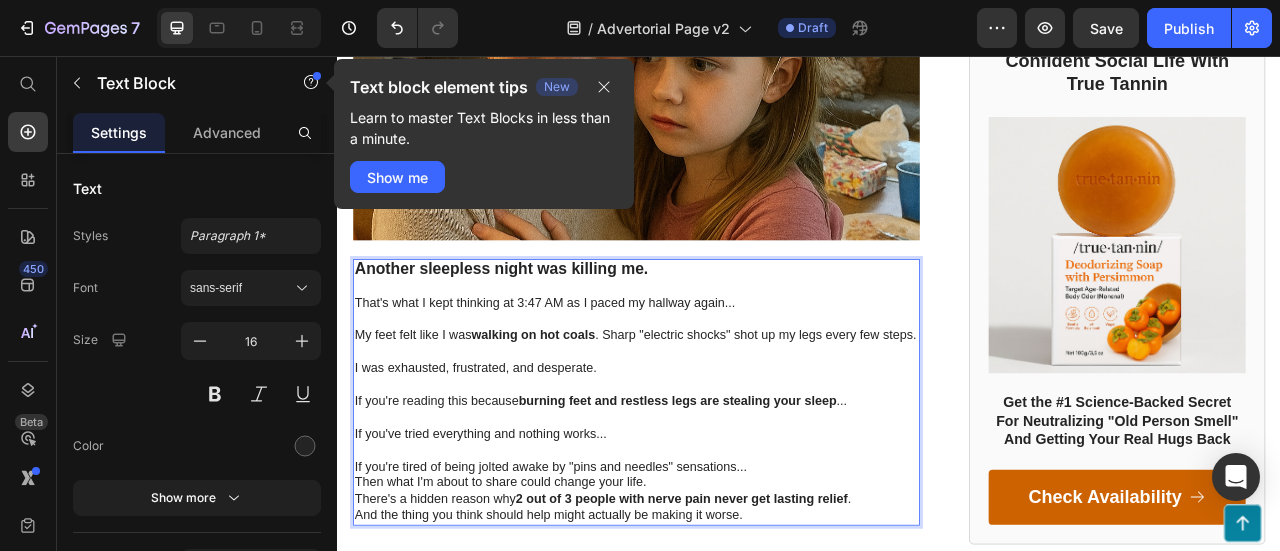 click on "If you're tired of being jolted awake by "pins and needles" sensations..." at bounding box center (717, 578) 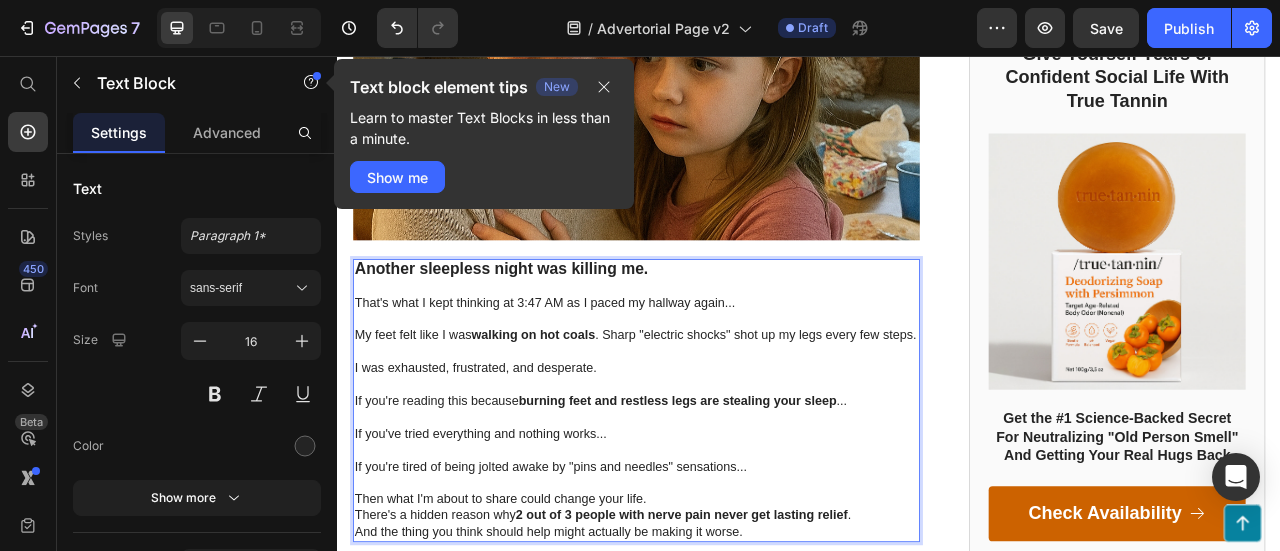 click on "Button" at bounding box center [937, 650] 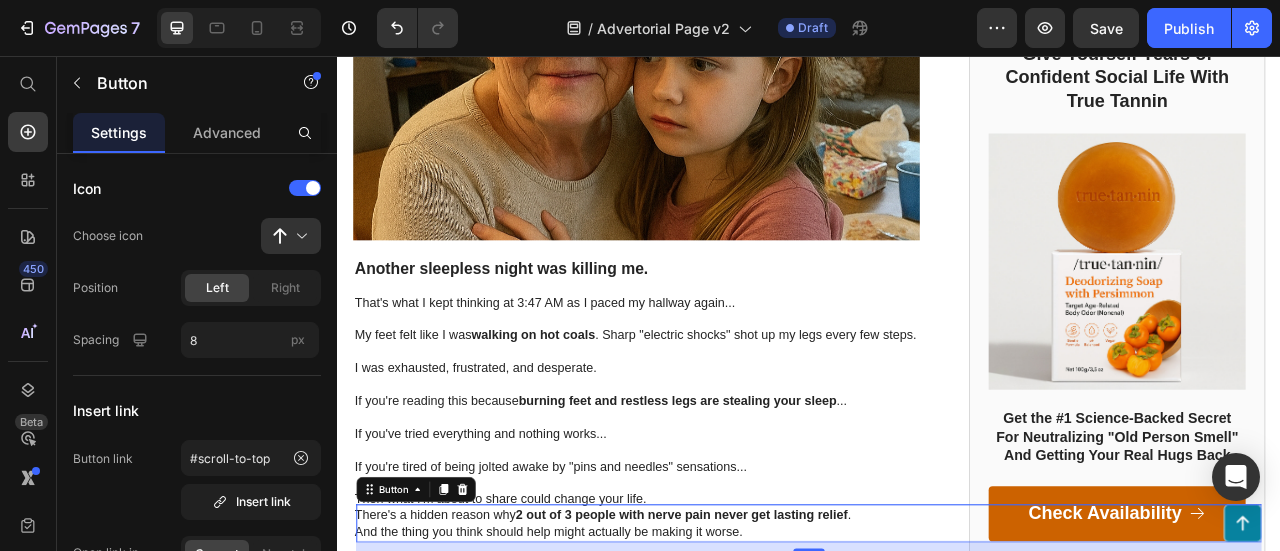 click on "Button   12" at bounding box center (937, 650) 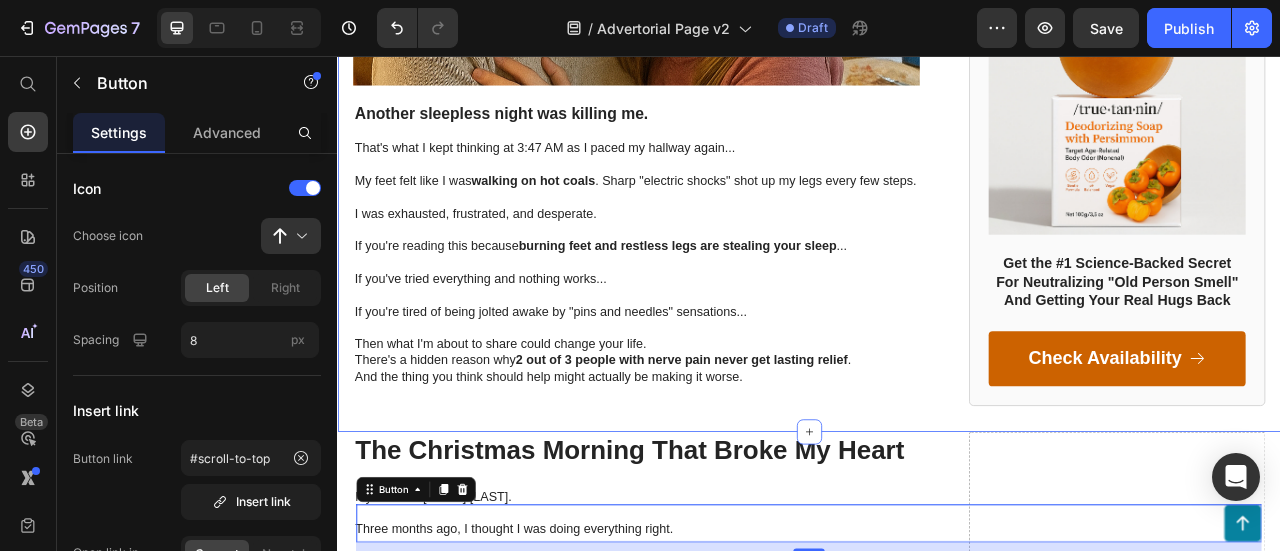 scroll, scrollTop: 800, scrollLeft: 0, axis: vertical 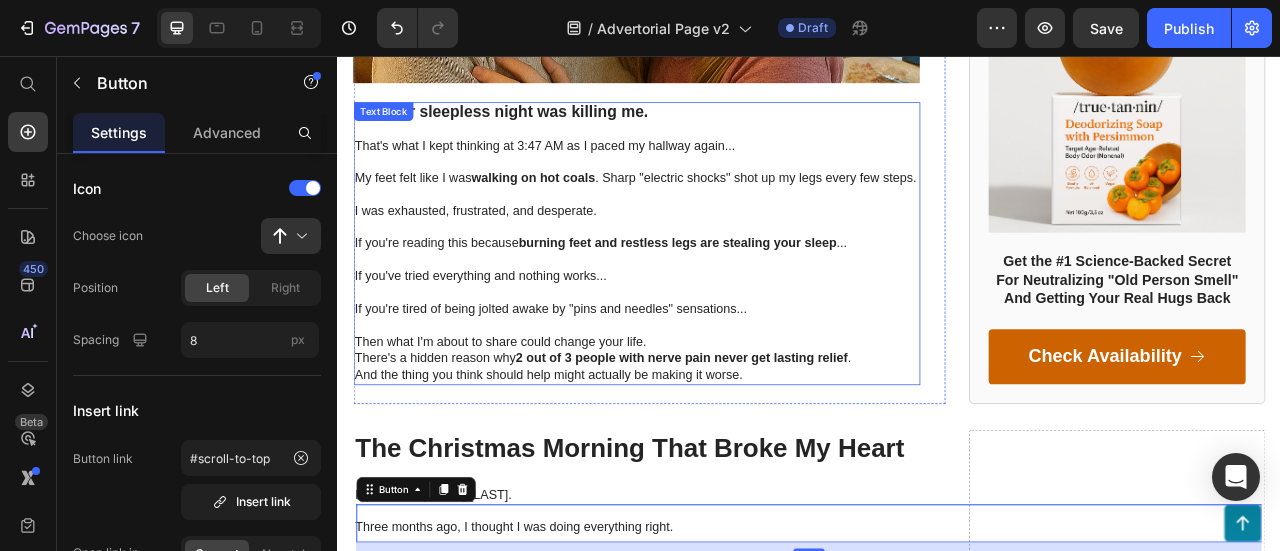 click on "Then what I'm about to share could change your life." at bounding box center [717, 419] 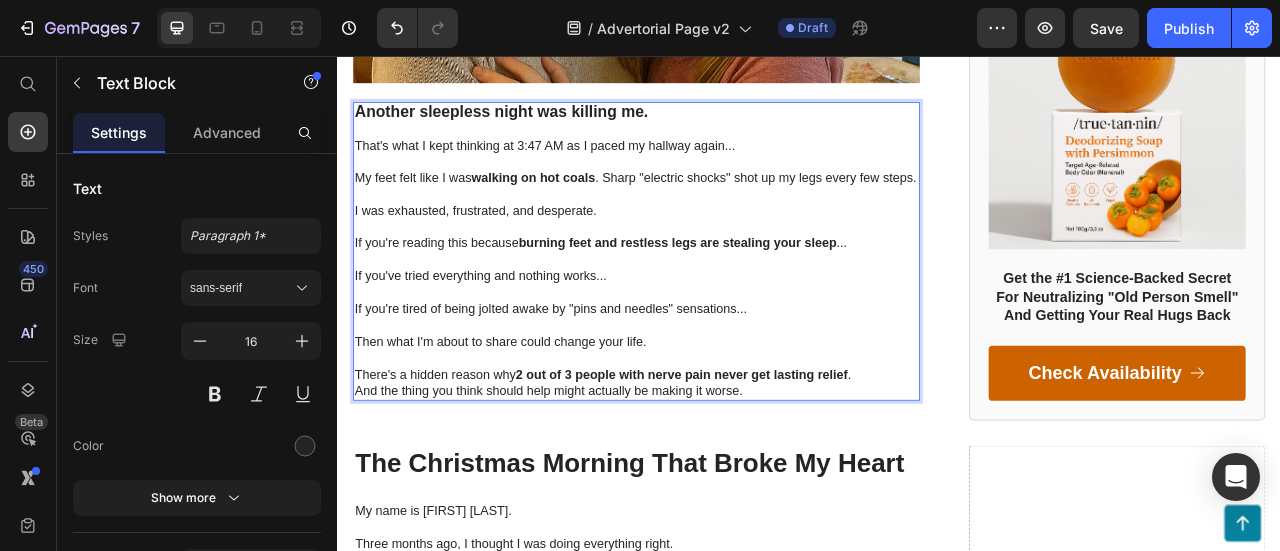 click on "There's a hidden reason why  [PERCENT]% of people with nerve pain never get lasting relief ." at bounding box center [717, 461] 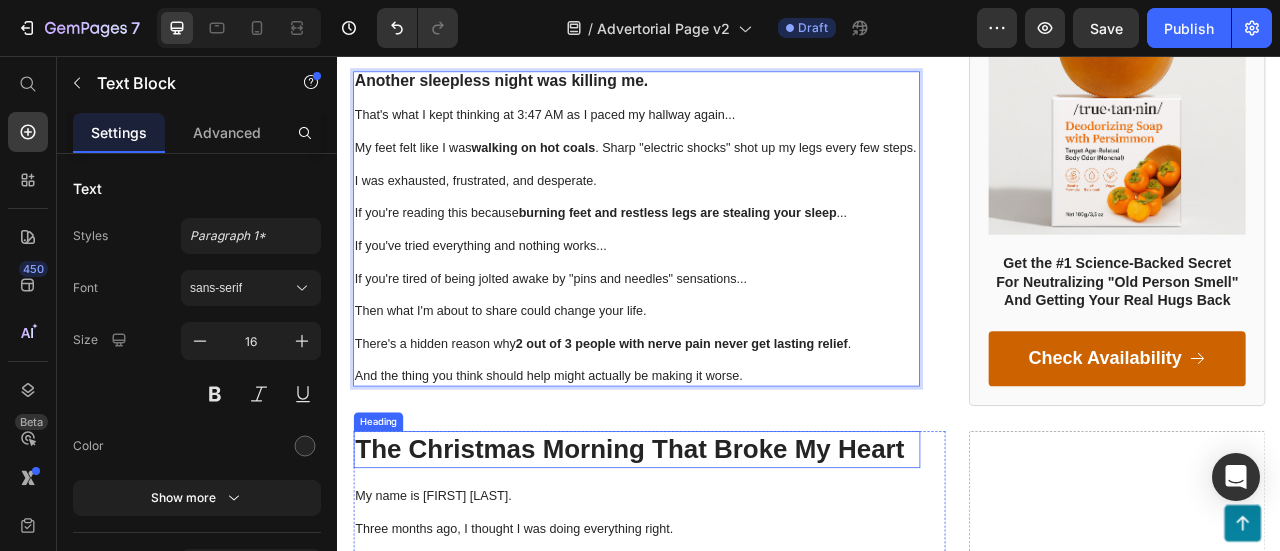 scroll, scrollTop: 900, scrollLeft: 0, axis: vertical 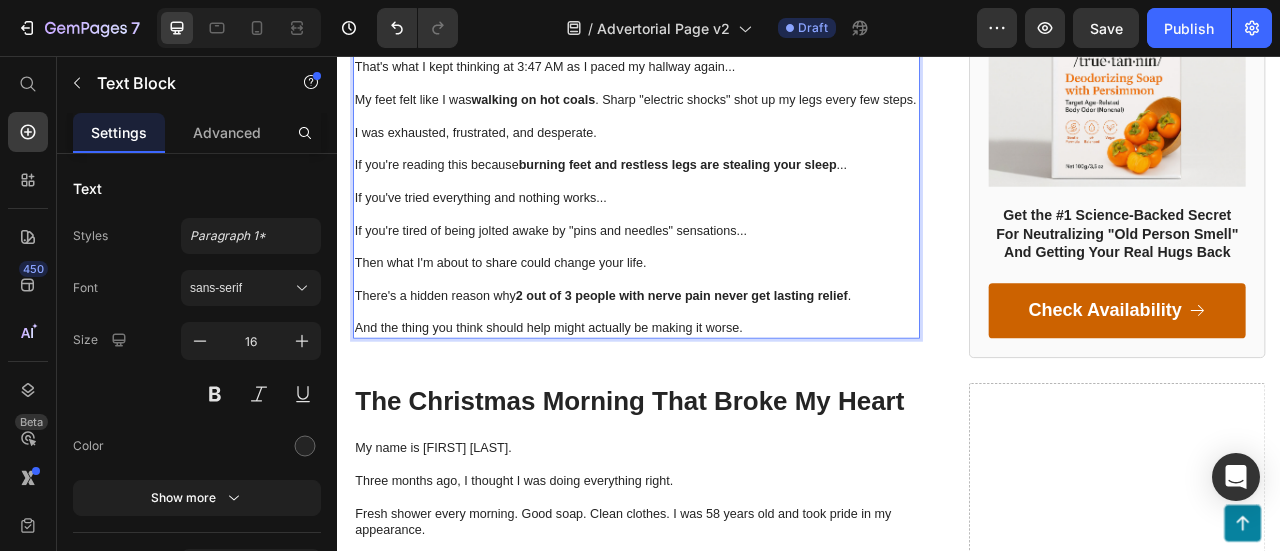 click on "And the thing you think should help might actually be making it worse." at bounding box center (717, 402) 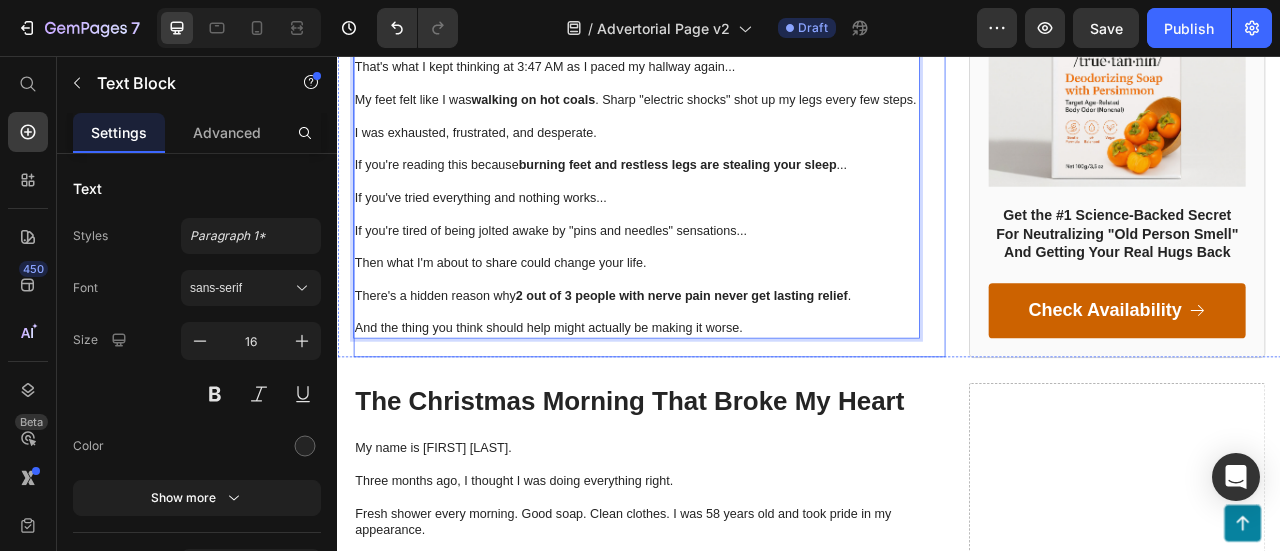 click on "Exhausted Mom Finally Sleeps [NUMBER] Hours After [NUMBER] Years of Nerve Pain Hell Heading [DATE] Text Block "I never thought something so simple could give me my life back..." Text Block Image Another sleepless night was killing me. That's what I kept thinking at [TIME] as I paced my hallway again... My feet felt like I was  walking on hot coals . Sharp "electric shocks" shot up my legs every few steps. I was exhausted, frustrated, and desperate. If you're reading this because  burning feet and restless legs are stealing your sleep ... If you've tried everything and nothing works... If you're tired of being jolted awake by "pins and needles" sensations... Then what I'm about to share could change your life. There's a hidden reason why  [PERCENT]% of people with nerve pain never get lasting relief . And the thing you think should help might actually be making it worse. Text Block   [NUMBER]" at bounding box center (717, -127) 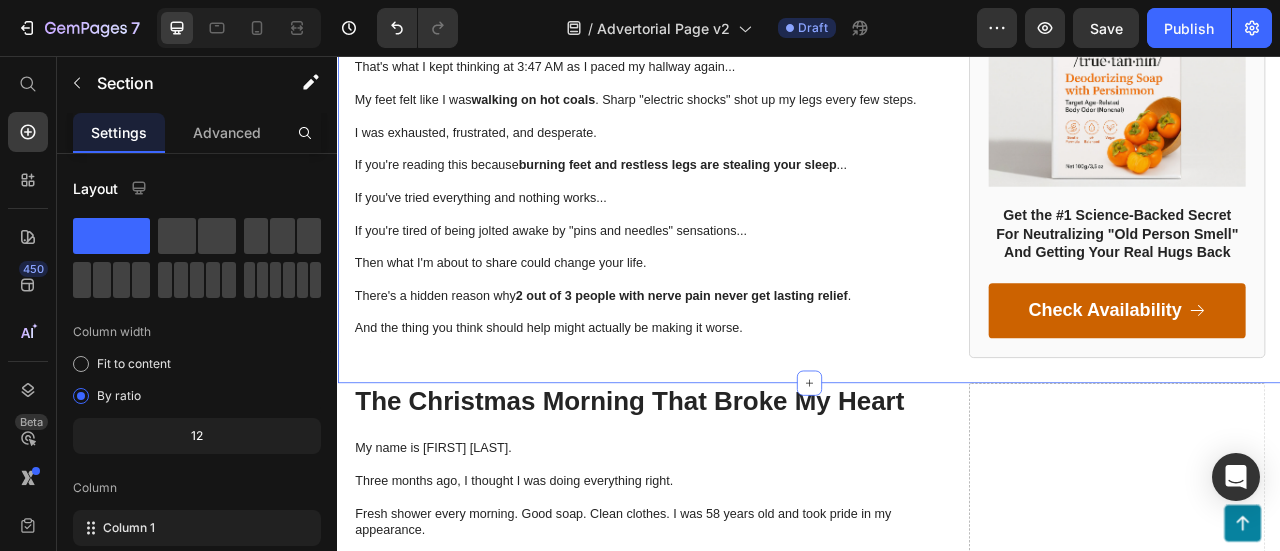 click on "HEALTHY INSIDER Text Block Row Row Exhausted Mom Finally Sleeps [NUMBER] Hours After [NUMBER] Years of Nerve Pain Hell Heading [DATE] Text Block "I never thought something so simple could give me my life back..." Text Block Image Another sleepless night was killing me. That's what I kept thinking at [TIME] as I paced my hallway again... My feet felt like I was  walking on hot coals . Sharp "electric shocks" shot up my legs every few steps. I was exhausted, frustrated, and desperate. If you're reading this because  burning feet and restless legs are stealing your sleep ... If you've tried everything and nothing works... If you're tired of being jolted awake by "pins and needles" sensations... Then what I'm about to share could change your life. There's a hidden reason why  [PERCENT]% of people with nerve pain never get lasting relief . And the thing you think should help might actually be making it worse. Text Block Row Image Give Yourself Years of Confident Social Life With True Tannin Heading Image Heading Button Row" at bounding box center [937, -166] 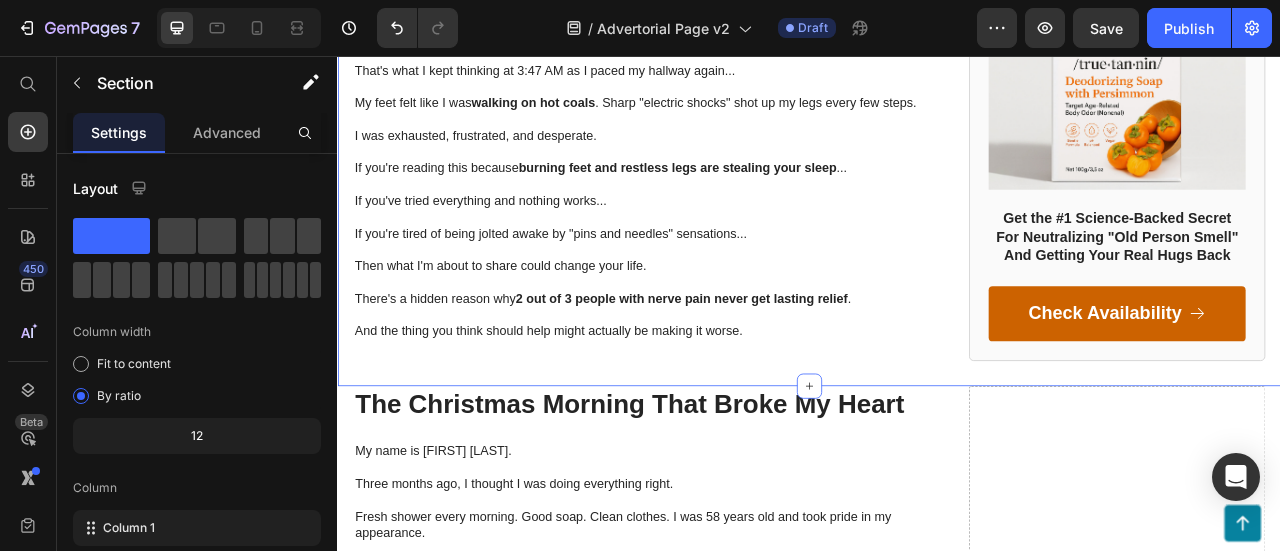 scroll, scrollTop: 900, scrollLeft: 0, axis: vertical 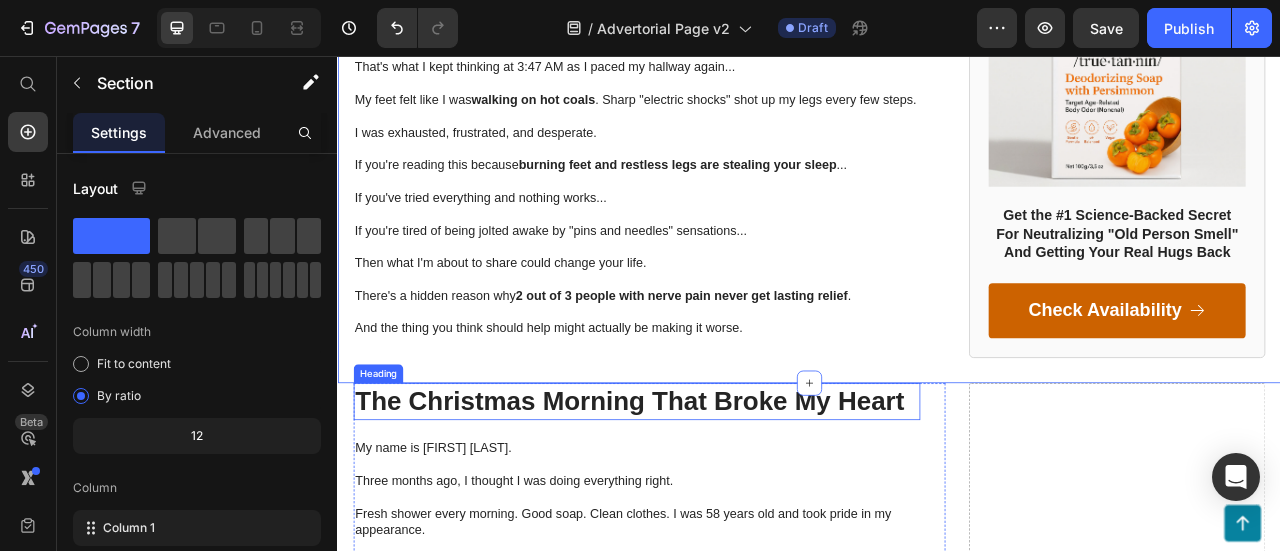 click on "The Christmas Morning That Broke My Heart" at bounding box center (717, 495) 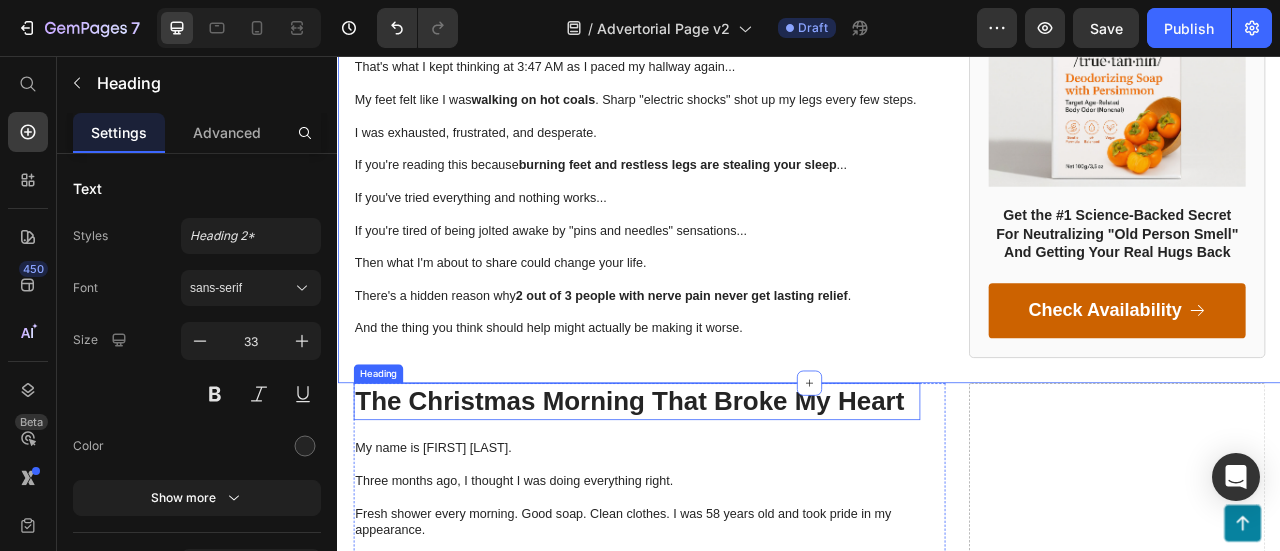 click on "The Christmas Morning That Broke My Heart" at bounding box center (717, 495) 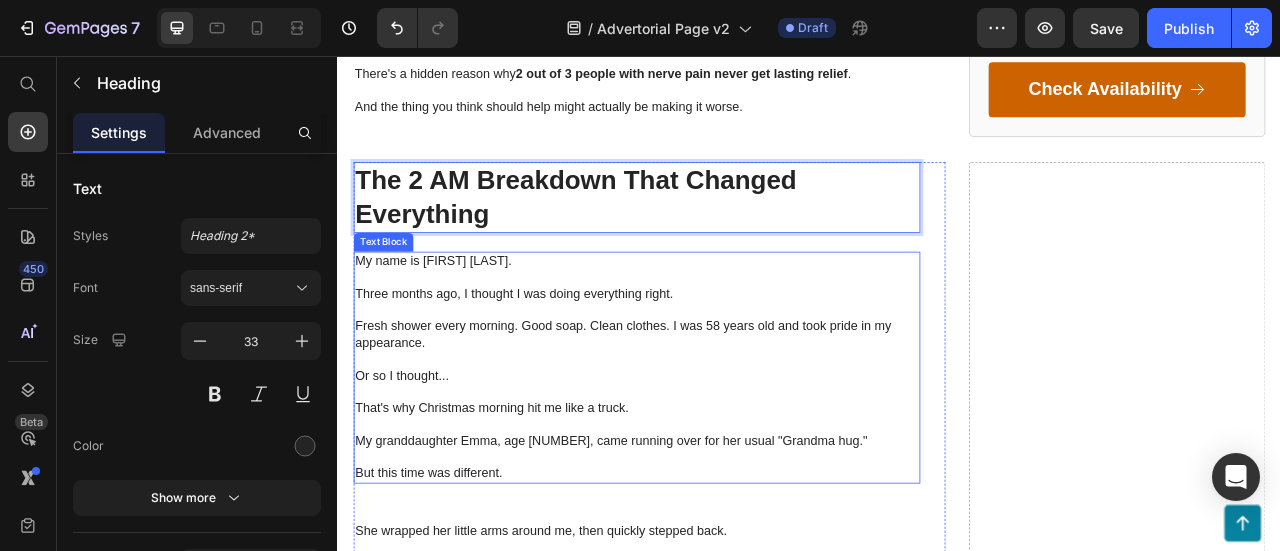 scroll, scrollTop: 1200, scrollLeft: 0, axis: vertical 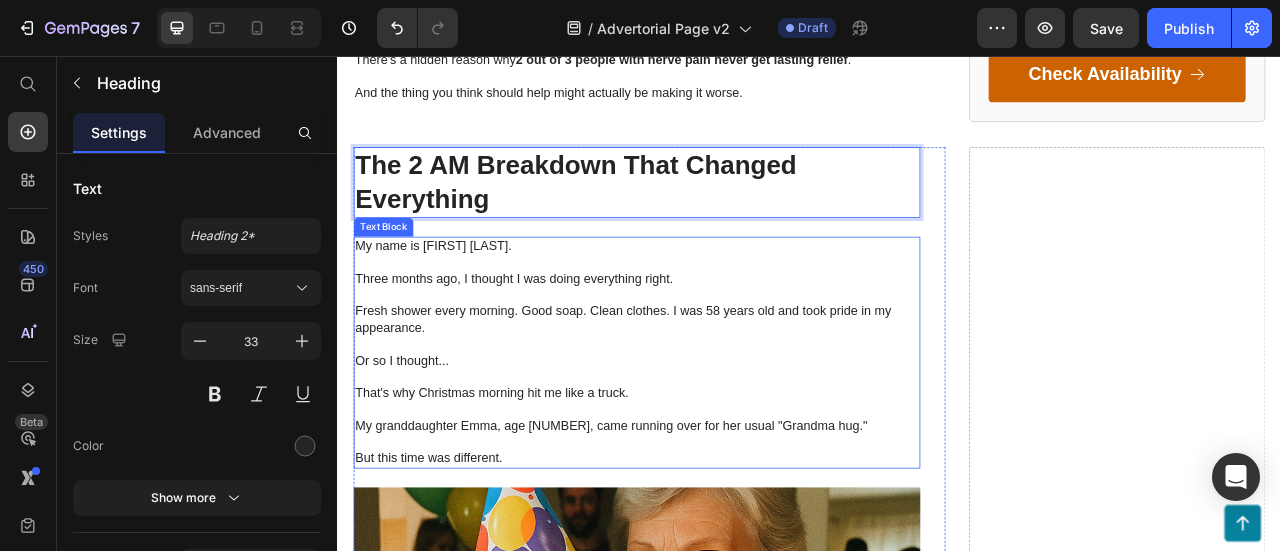 click on "Three months ago, I thought I was doing everything right." at bounding box center [717, 340] 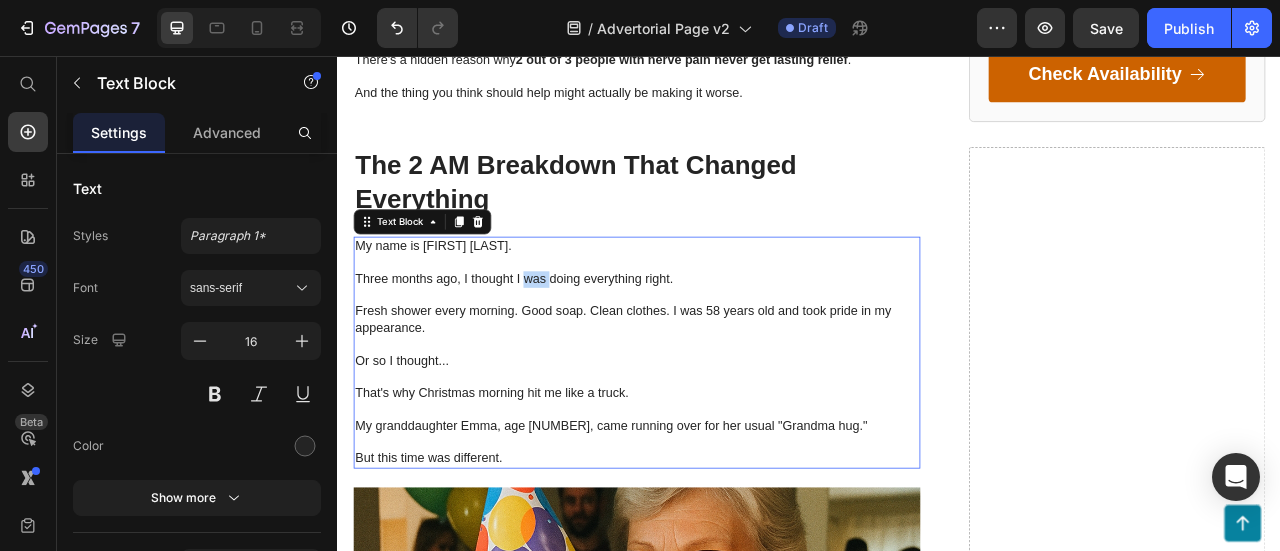 click on "Three months ago, I thought I was doing everything right." at bounding box center [717, 340] 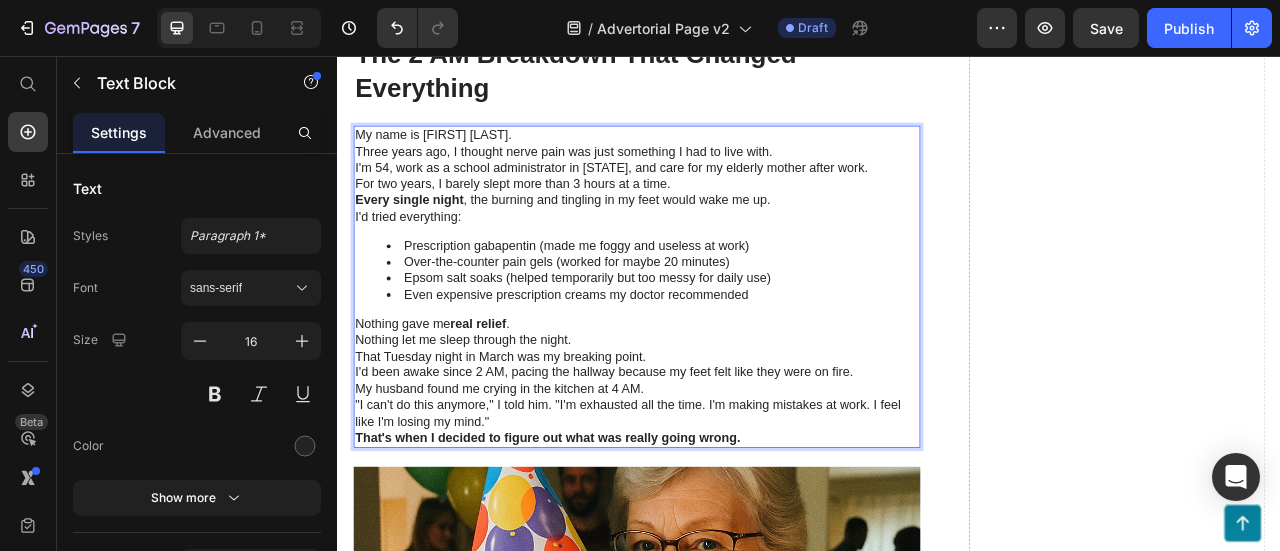 scroll, scrollTop: 1340, scrollLeft: 0, axis: vertical 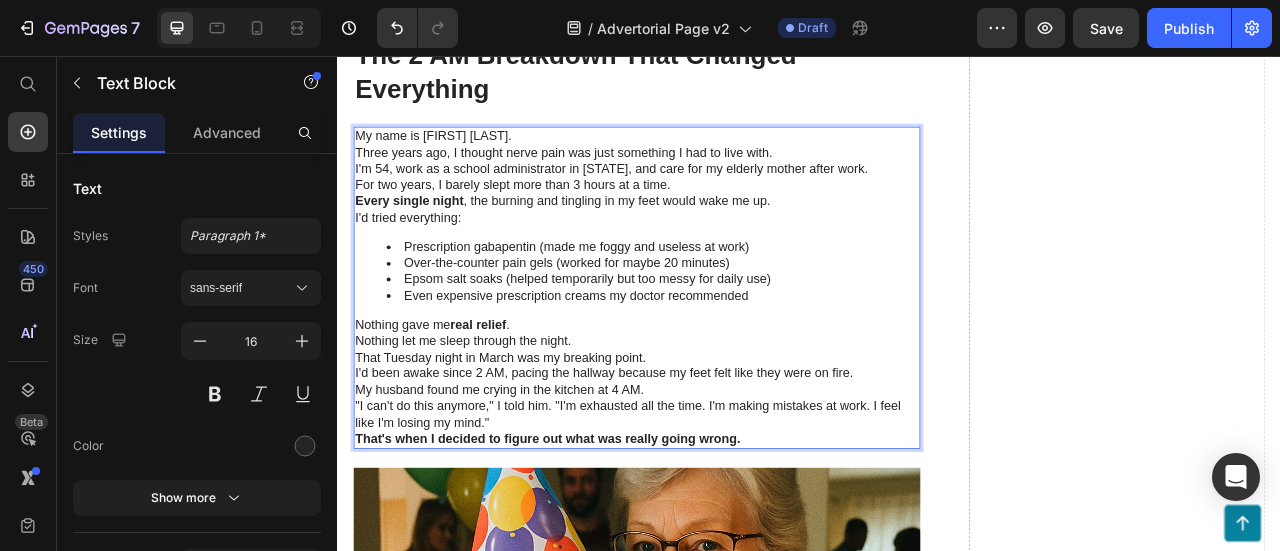 click on "My name is [FIRST] [LAST]." at bounding box center (717, 158) 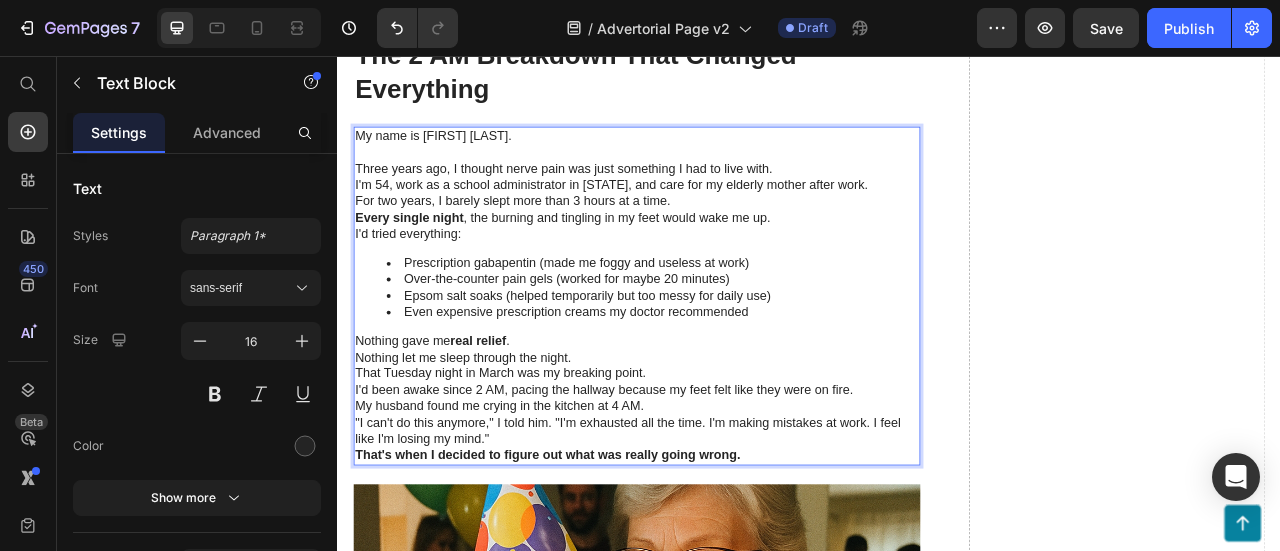 click on "Three years ago, I thought nerve pain was just something I had to live with." at bounding box center [717, 200] 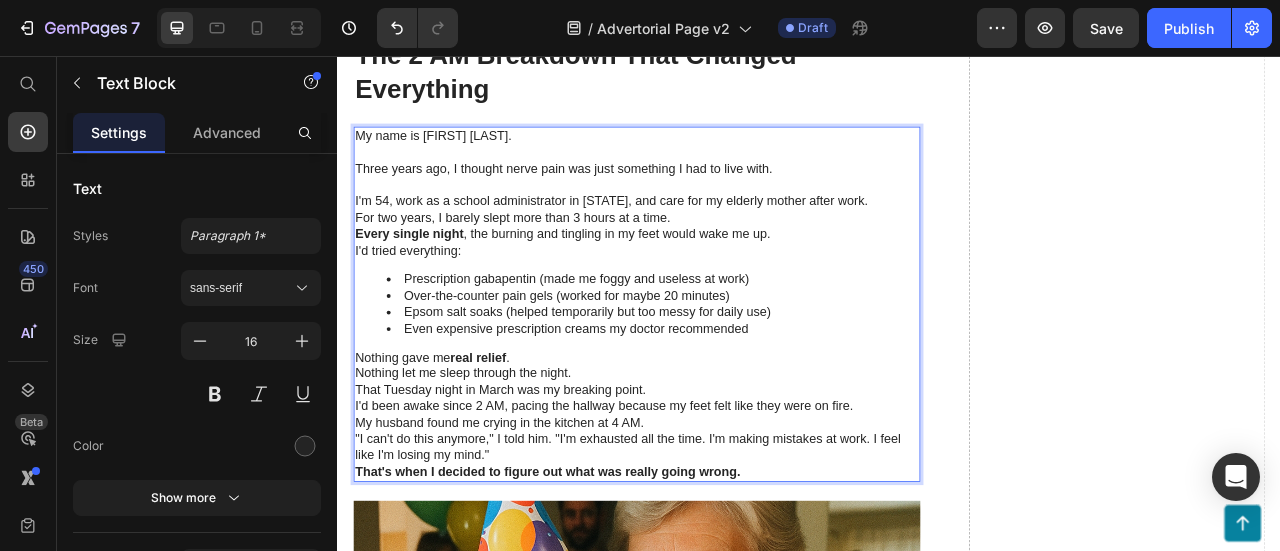 click on "For two years, I barely slept more than 3 hours at a time." at bounding box center [717, 262] 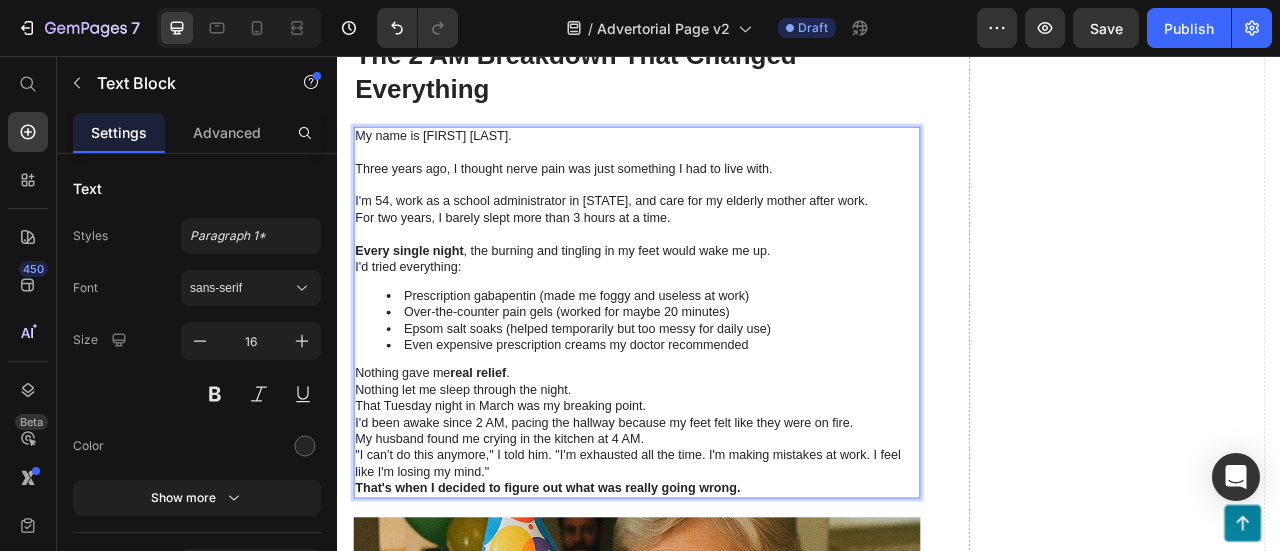click on "Every single night , the burning and tingling in my feet would wake me up." at bounding box center [717, 304] 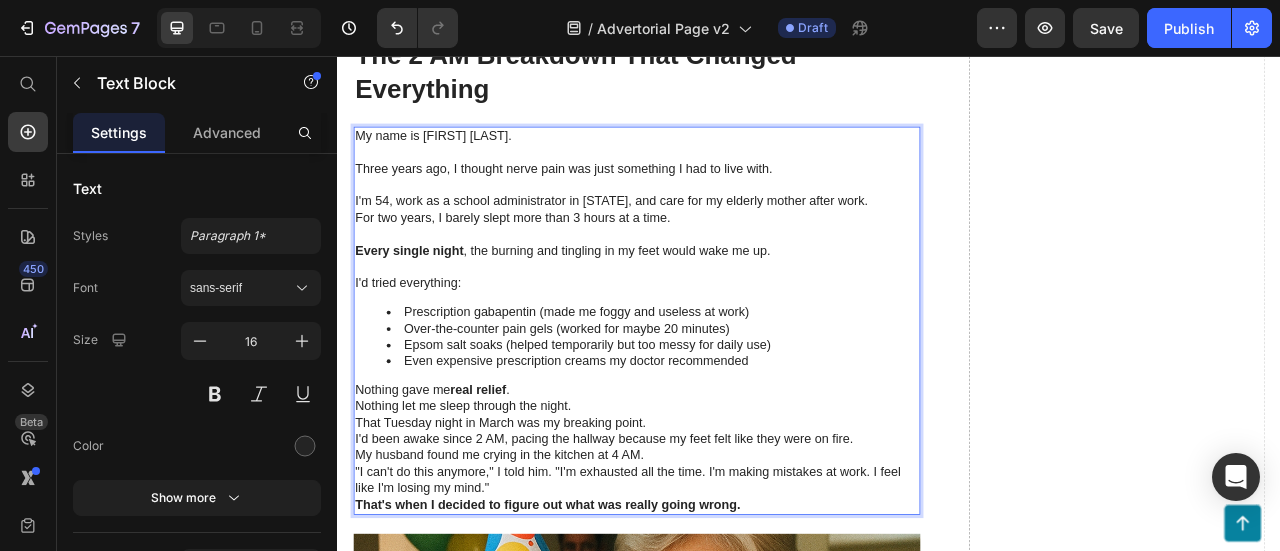 click on "Nothing gave me  real relief ." at bounding box center (717, 481) 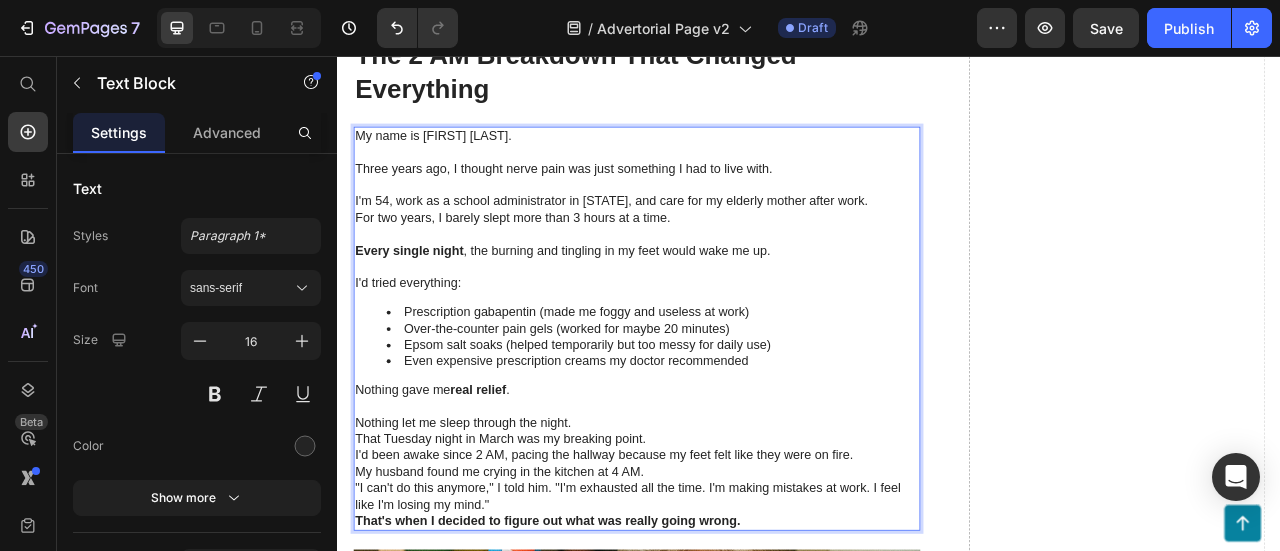 click on "Nothing let me sleep through the night." at bounding box center [717, 523] 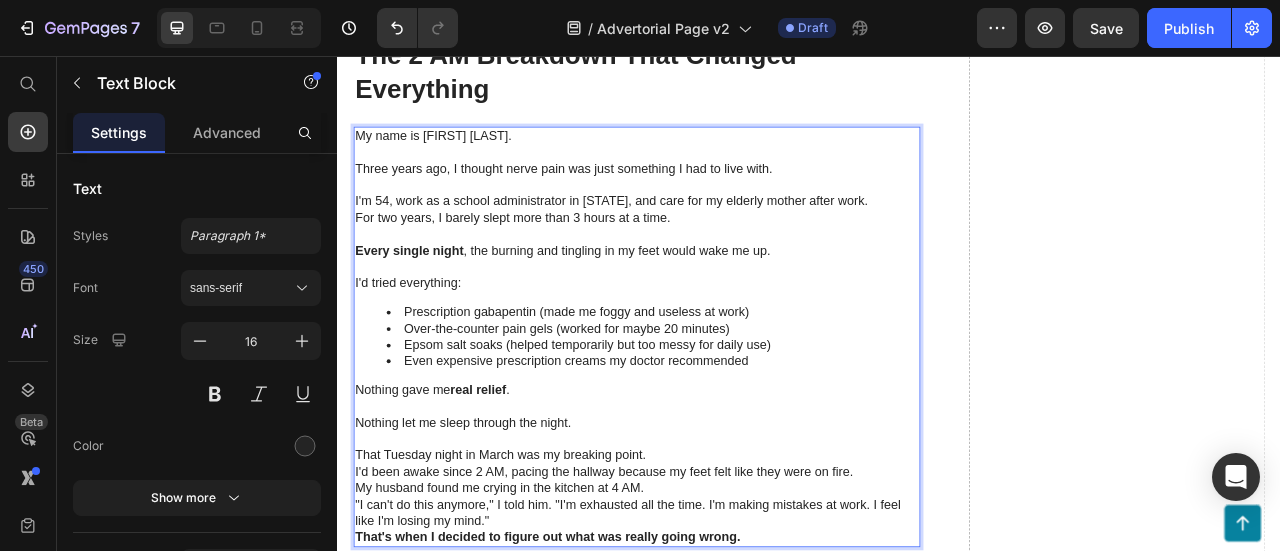 click on "That Tuesday night in March was my breaking point." at bounding box center [717, 564] 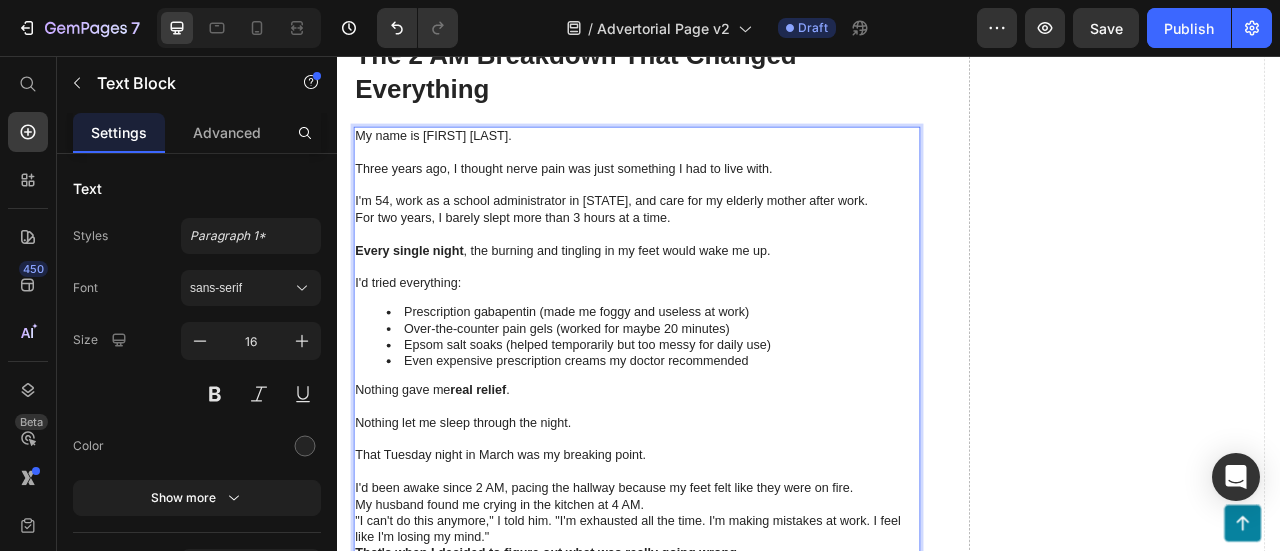 click on "I'd been awake since 2 AM, pacing the hallway because my feet felt like they were on fire." at bounding box center [717, 606] 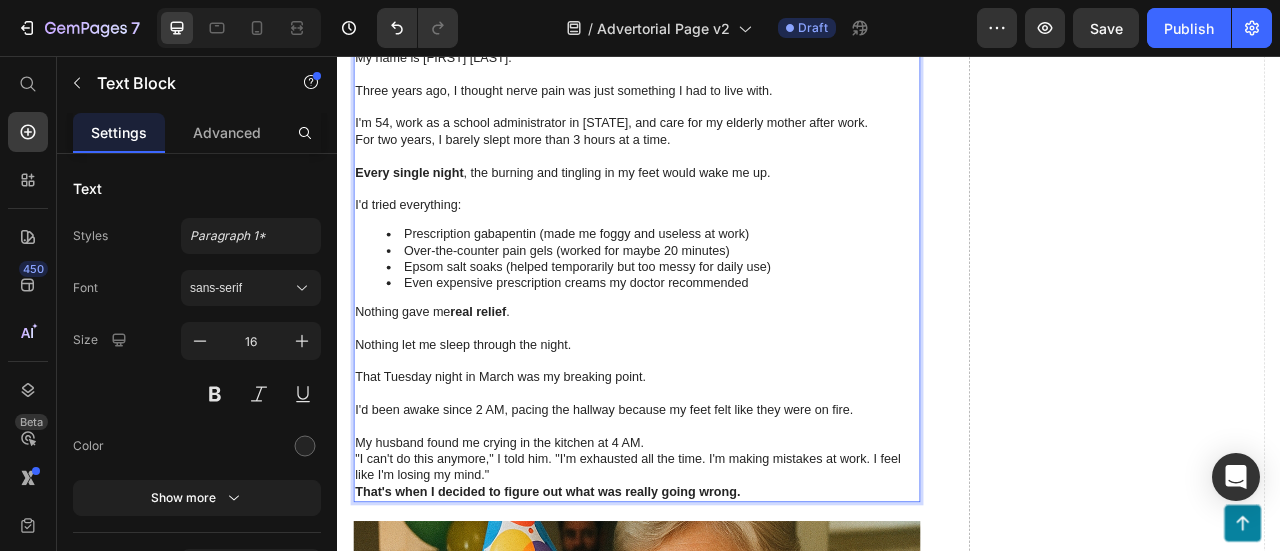 click on "My husband found me crying in the kitchen at 4 AM." at bounding box center [717, 548] 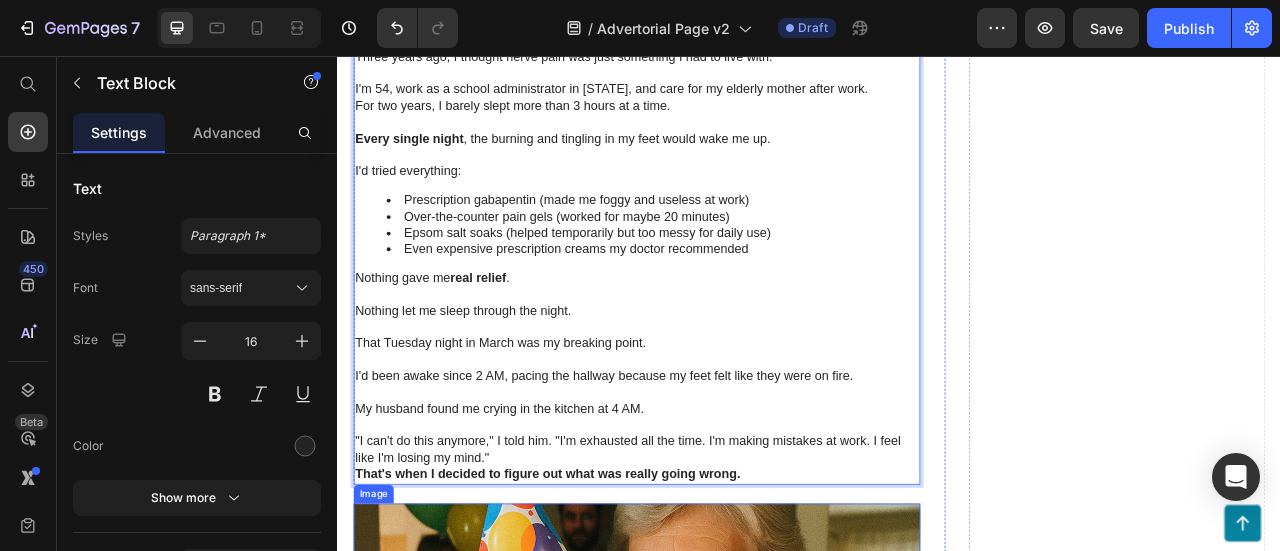 scroll, scrollTop: 1640, scrollLeft: 0, axis: vertical 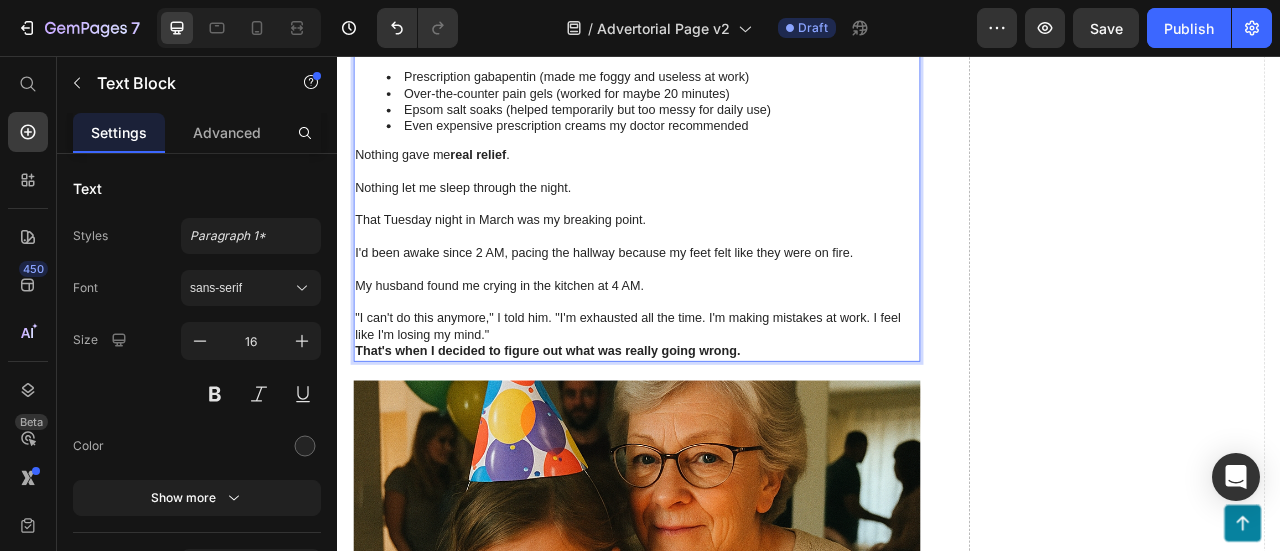 click on ""I can't do this anymore," I told him. "I'm exhausted all the time. I'm making mistakes at work. I feel like I'm losing my mind."" at bounding box center (717, 400) 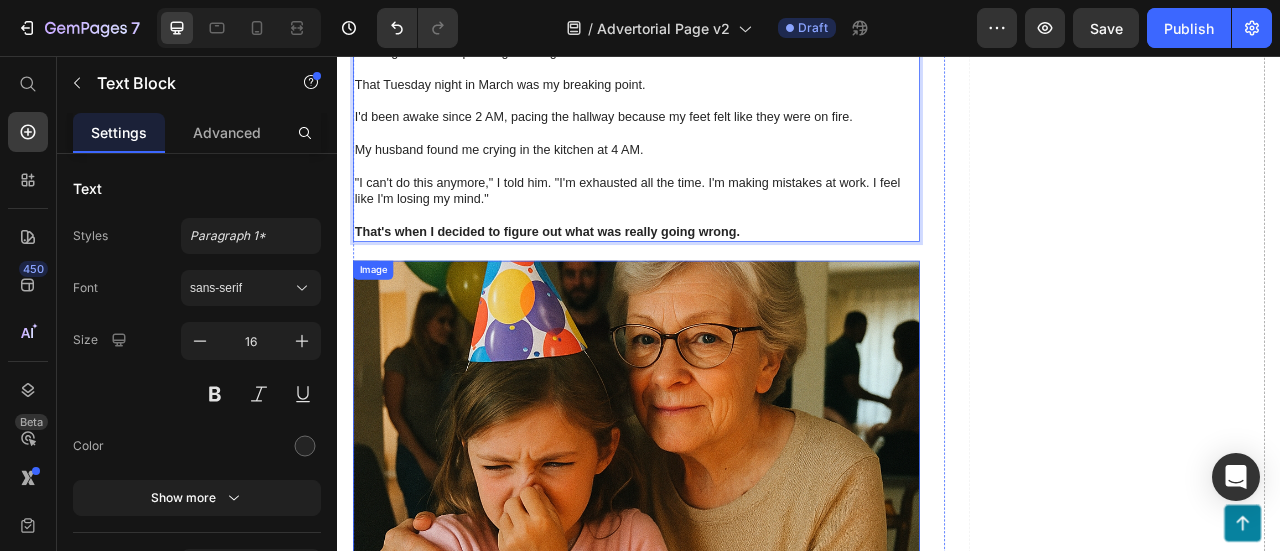 scroll, scrollTop: 1740, scrollLeft: 0, axis: vertical 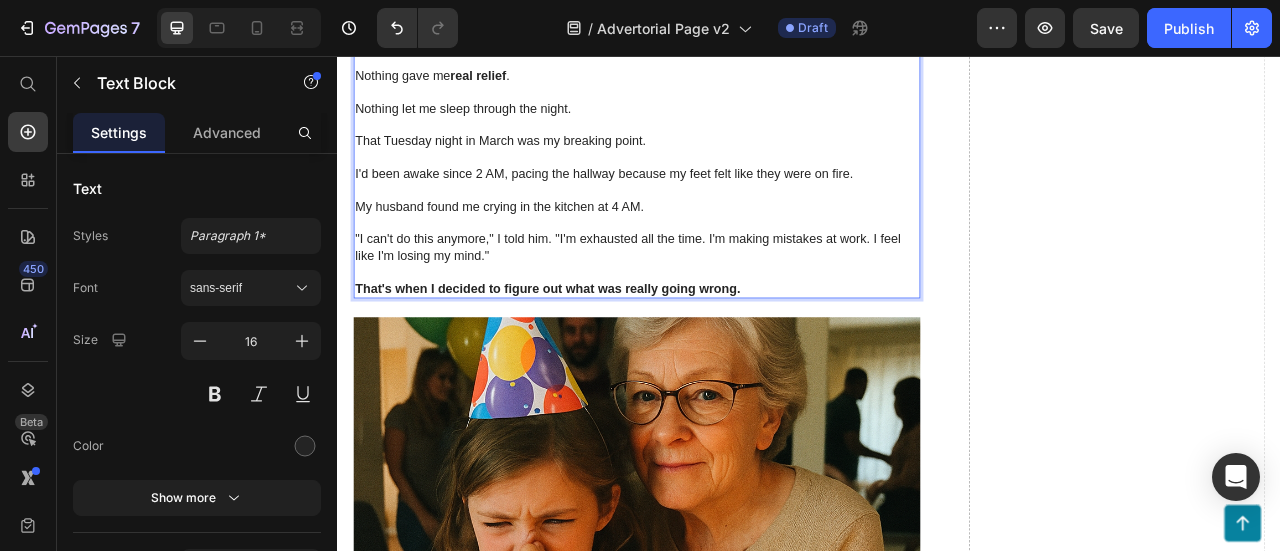 click on "That's when I decided to figure out what was really going wrong." at bounding box center [604, 351] 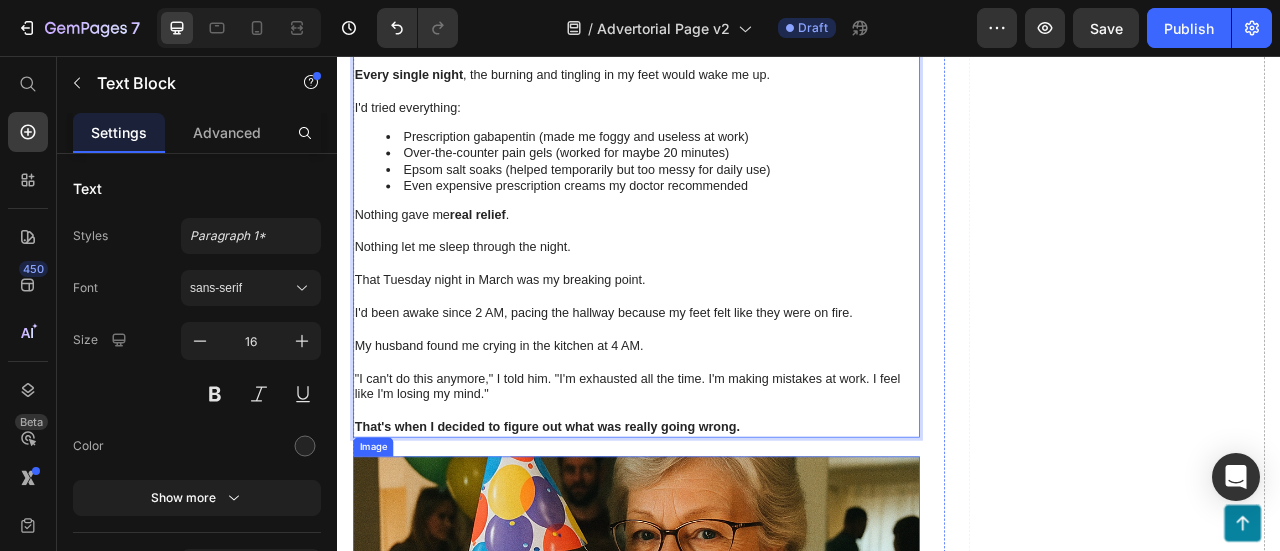 scroll, scrollTop: 1540, scrollLeft: 0, axis: vertical 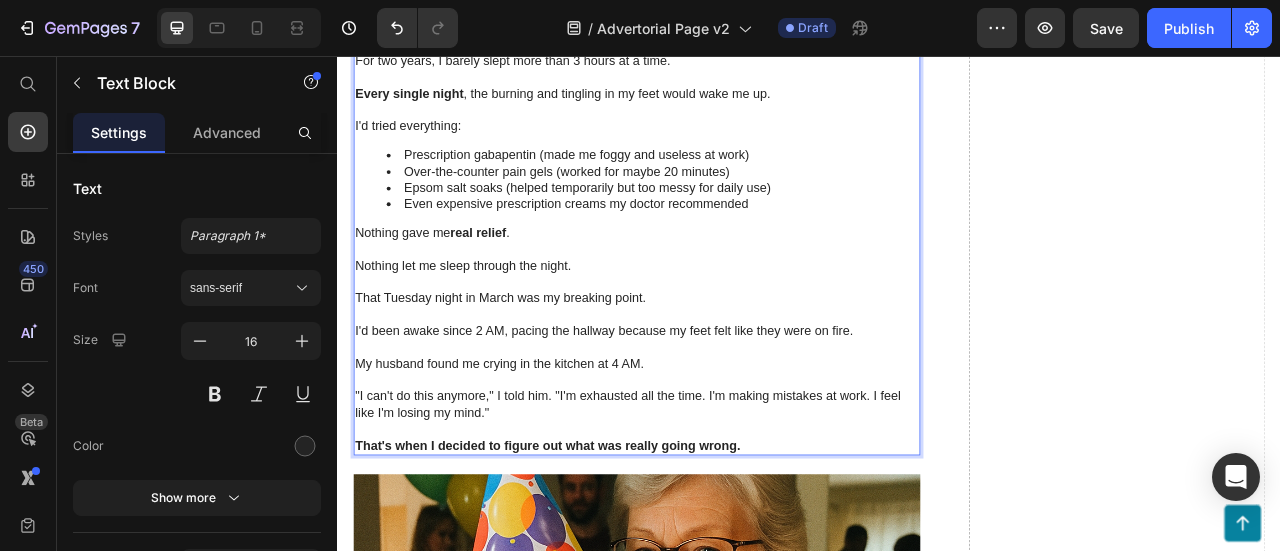 click at bounding box center (717, 385) 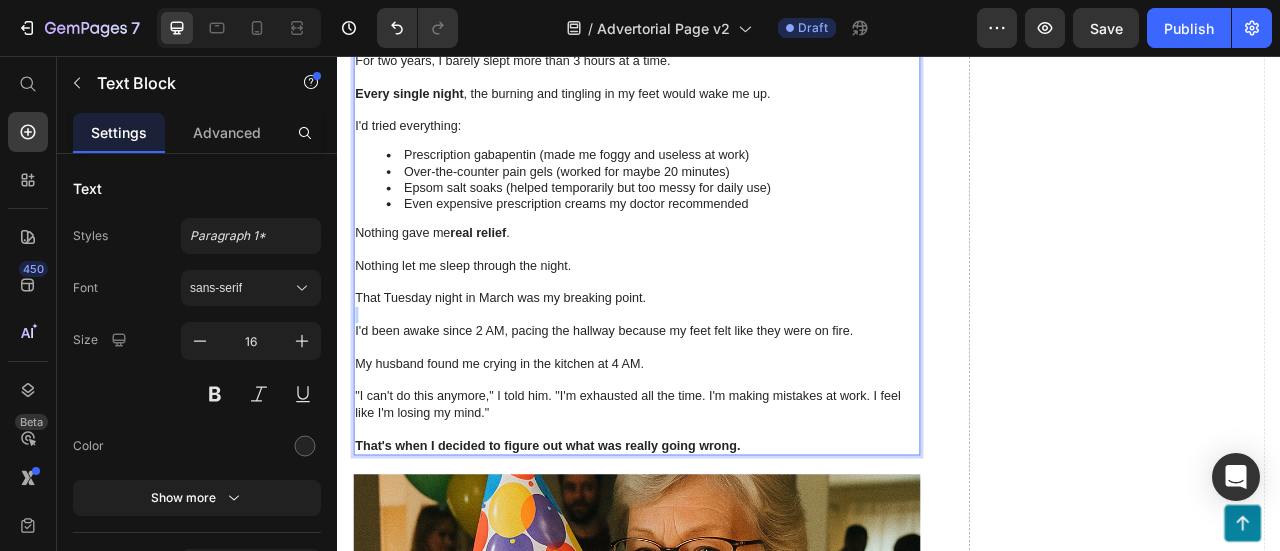 click at bounding box center [717, 385] 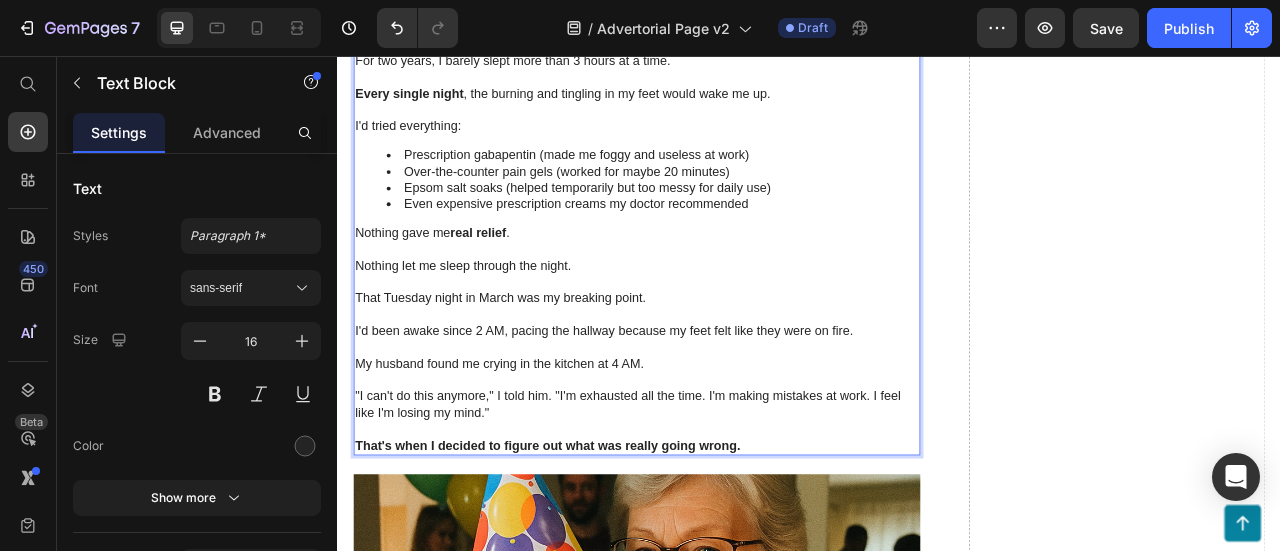 click at bounding box center [717, 427] 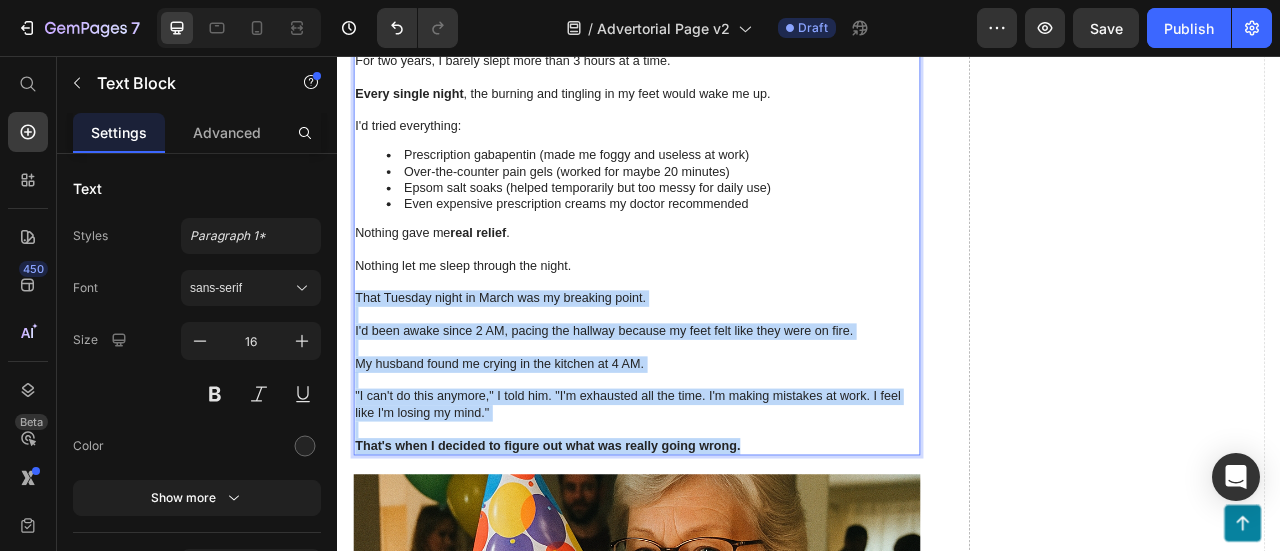 drag, startPoint x: 870, startPoint y: 561, endPoint x: 362, endPoint y: 377, distance: 540.2962 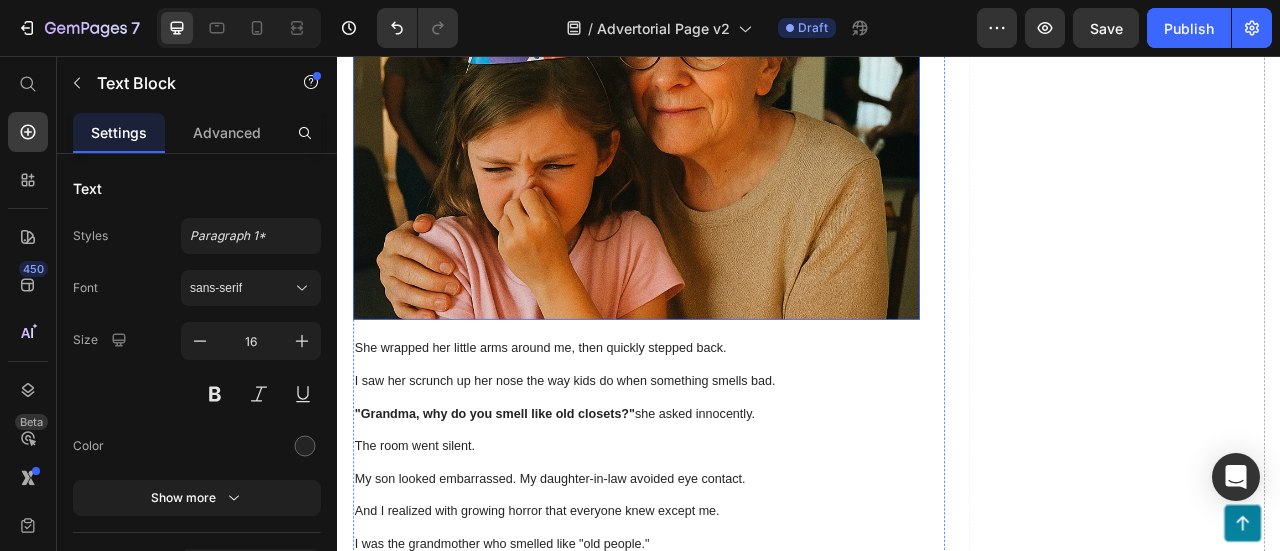 scroll, scrollTop: 2140, scrollLeft: 0, axis: vertical 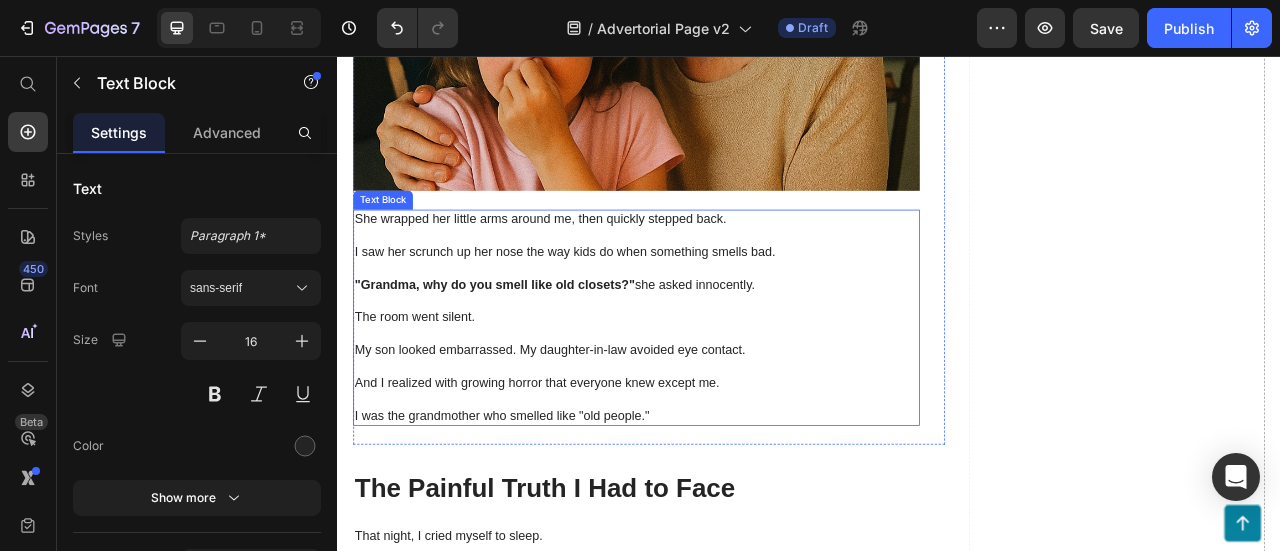 click at bounding box center (717, 367) 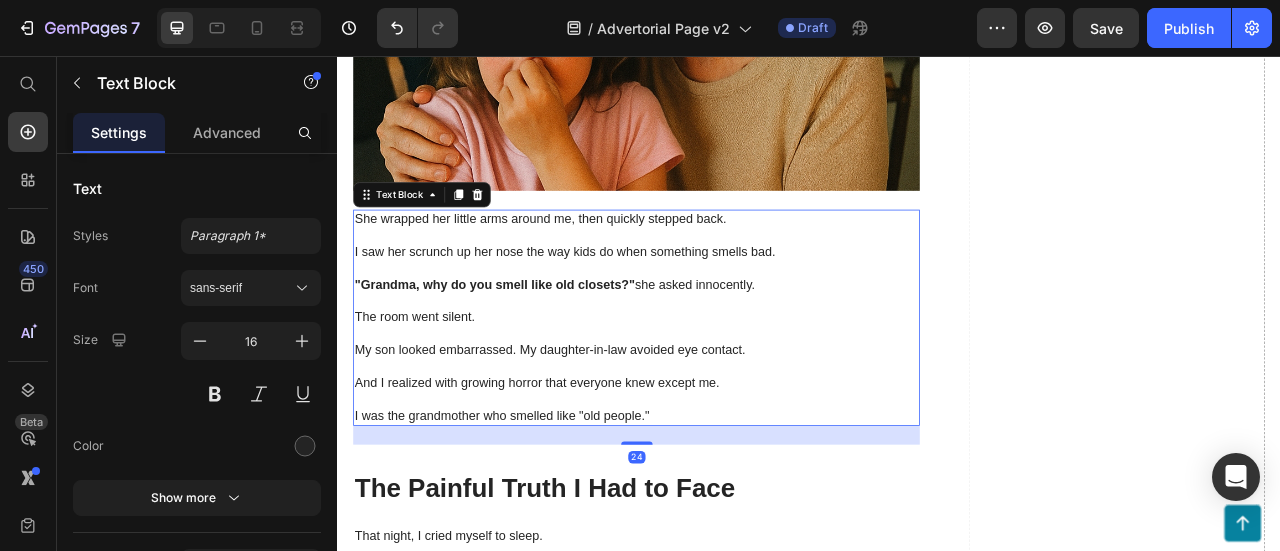click at bounding box center (717, 367) 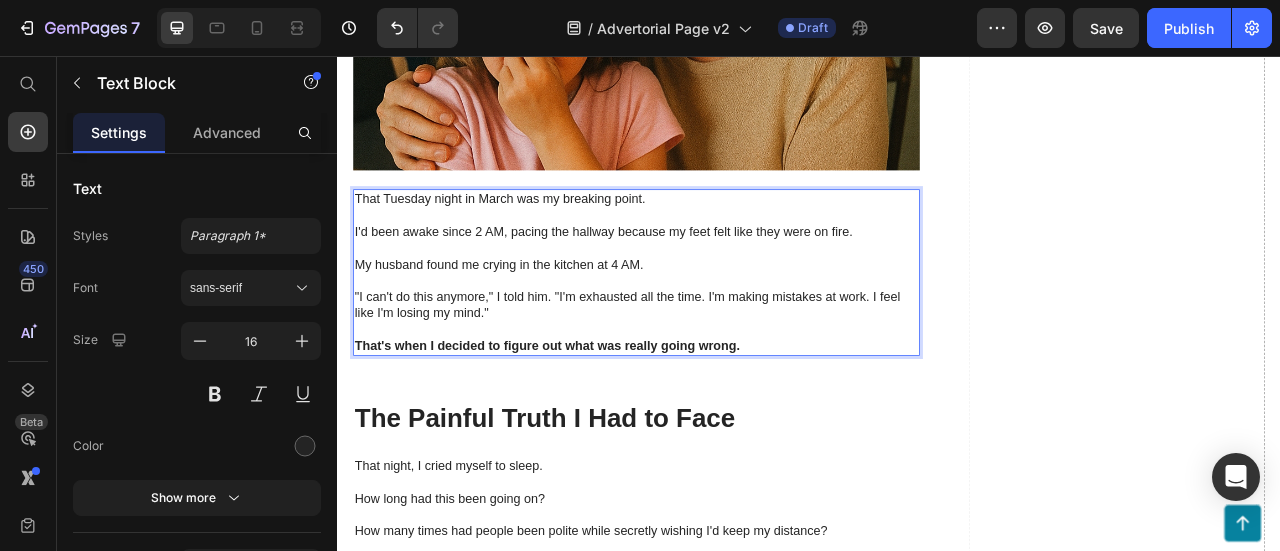 scroll, scrollTop: 2240, scrollLeft: 0, axis: vertical 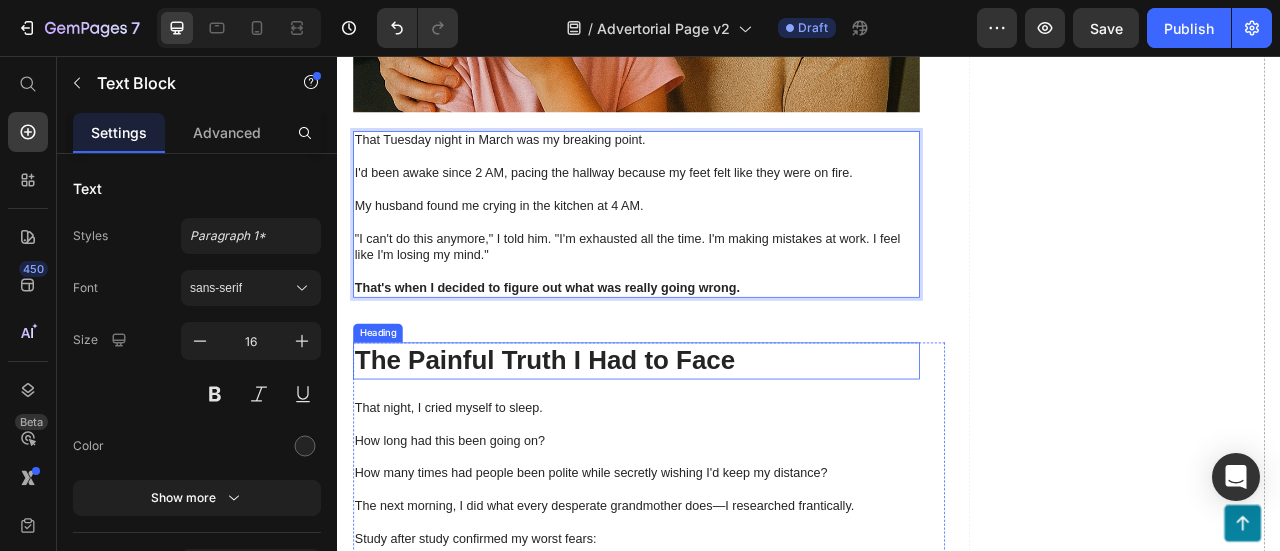 click on "The Painful Truth I Had to Face" at bounding box center (717, 443) 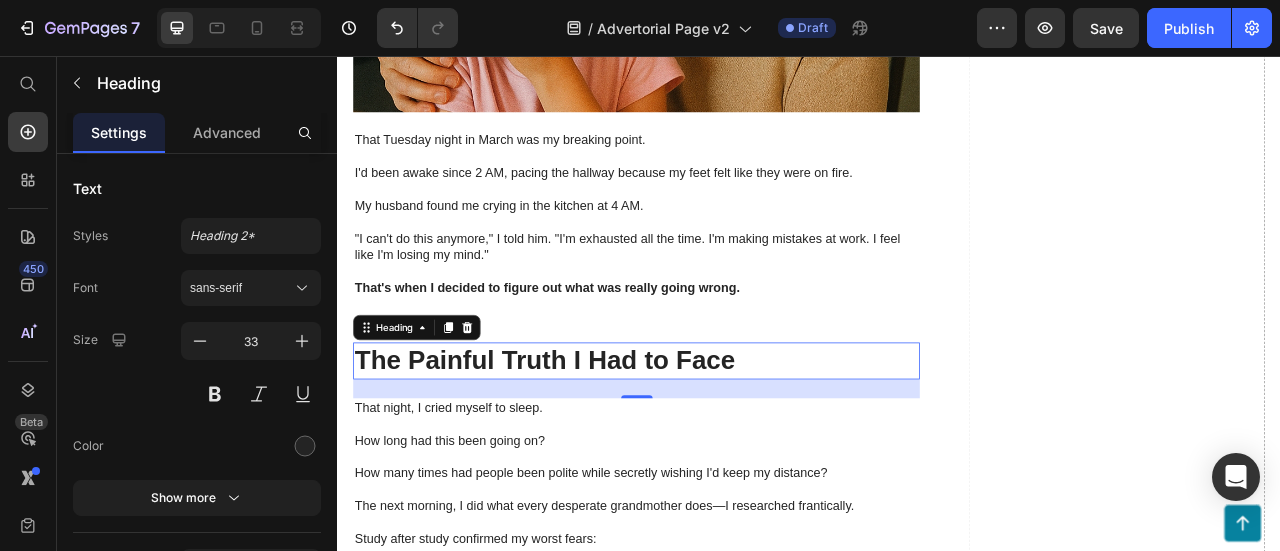 click on "The Painful Truth I Had to Face" at bounding box center [717, 443] 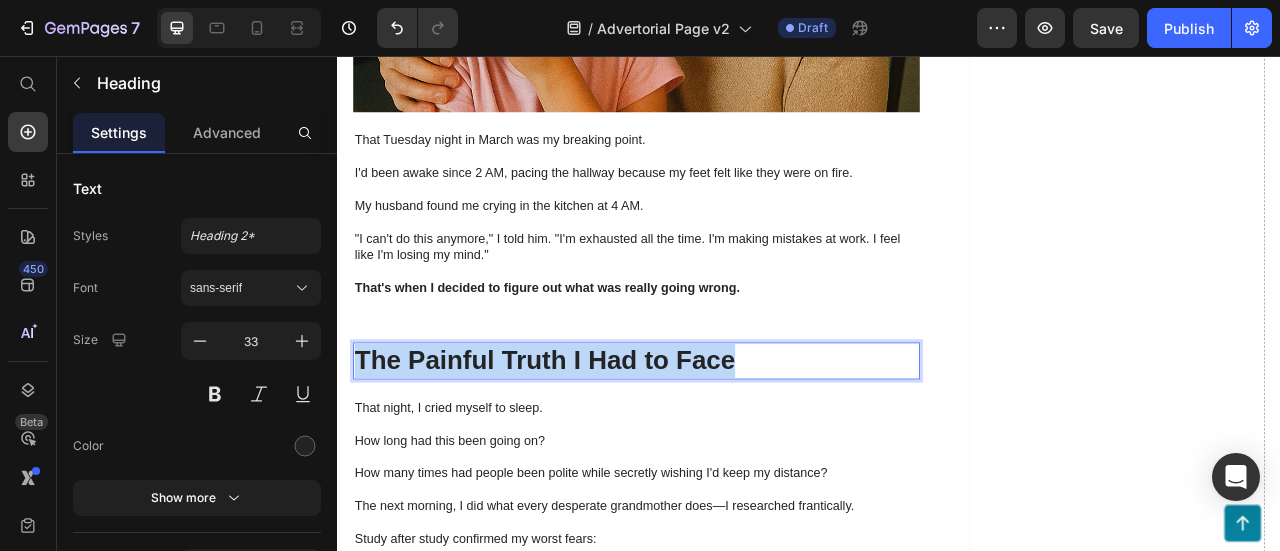 click on "The Painful Truth I Had to Face" at bounding box center [717, 443] 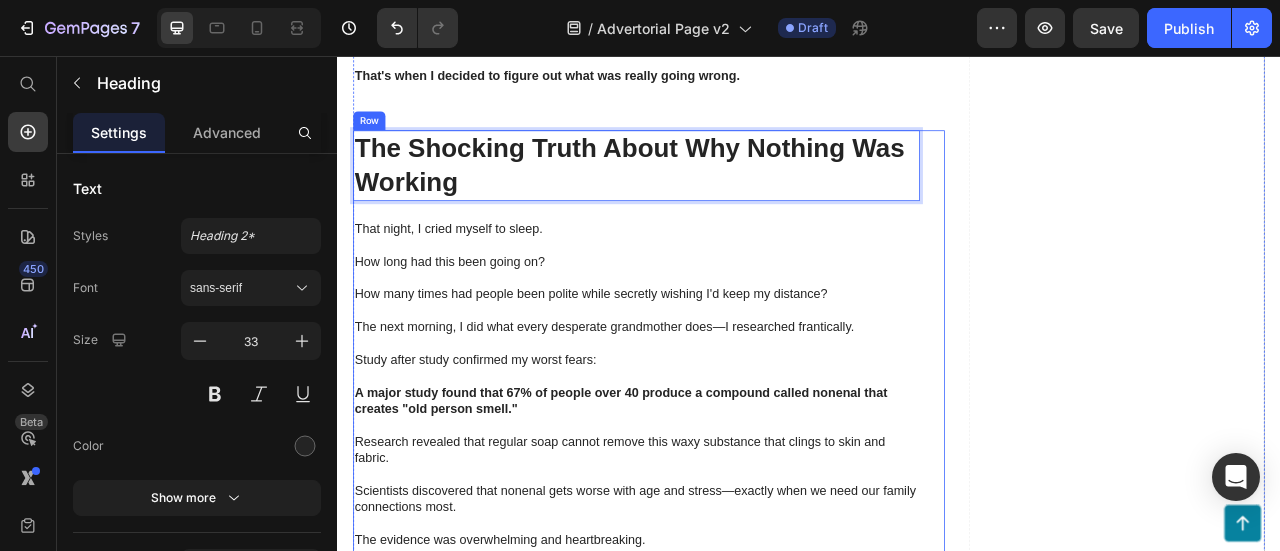 scroll, scrollTop: 2540, scrollLeft: 0, axis: vertical 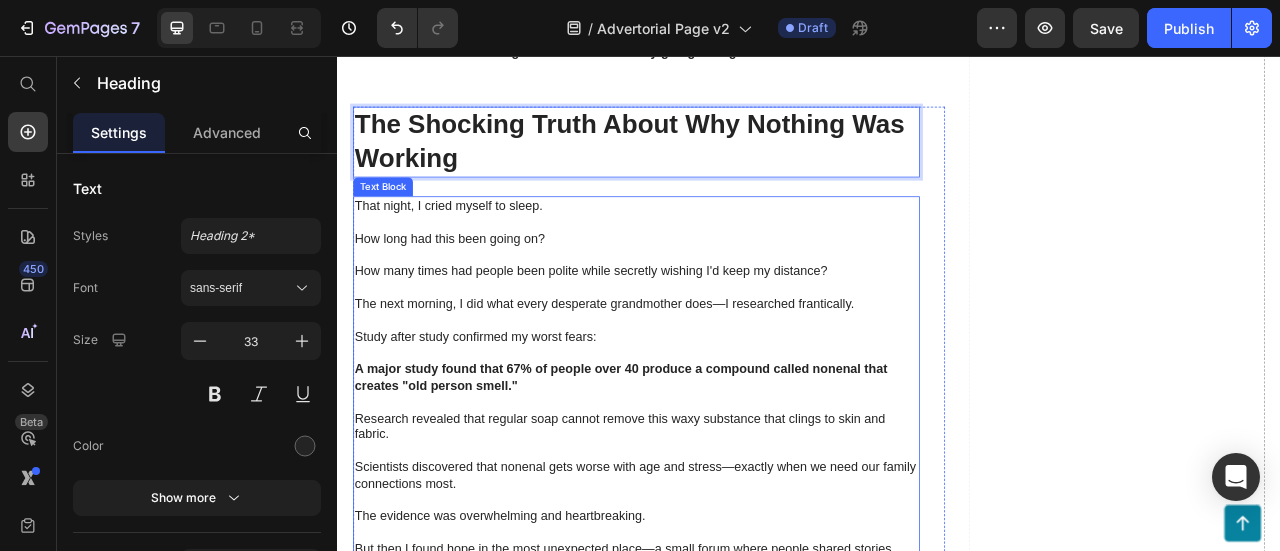 click on "How many times had people been polite while secretly wishing I'd keep my distance?" at bounding box center [717, 329] 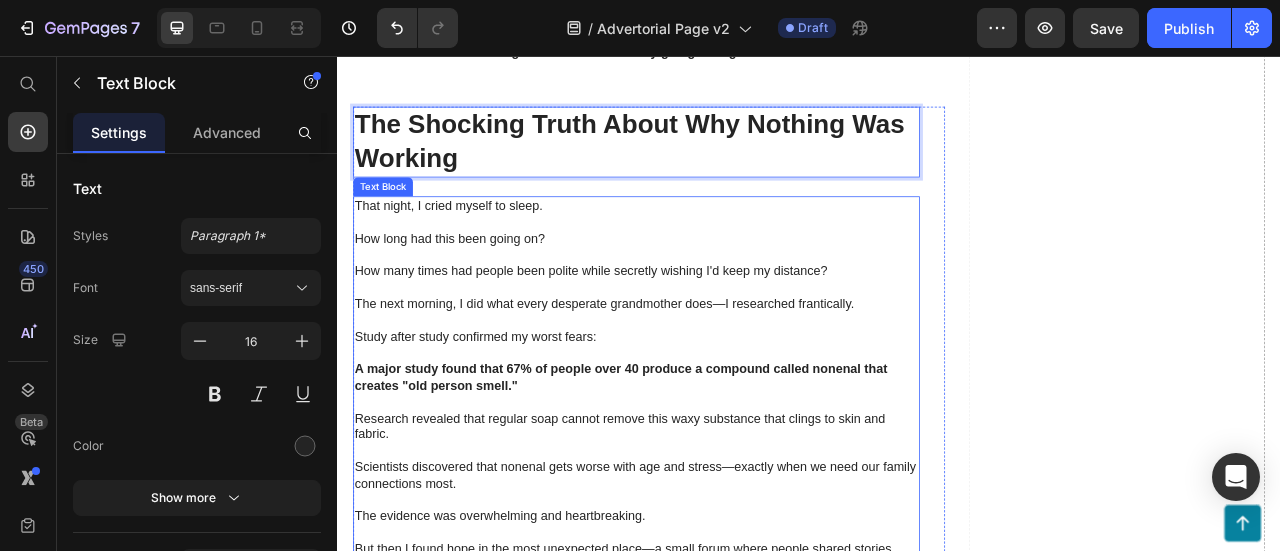 click on "How many times had people been polite while secretly wishing I'd keep my distance?" at bounding box center [717, 329] 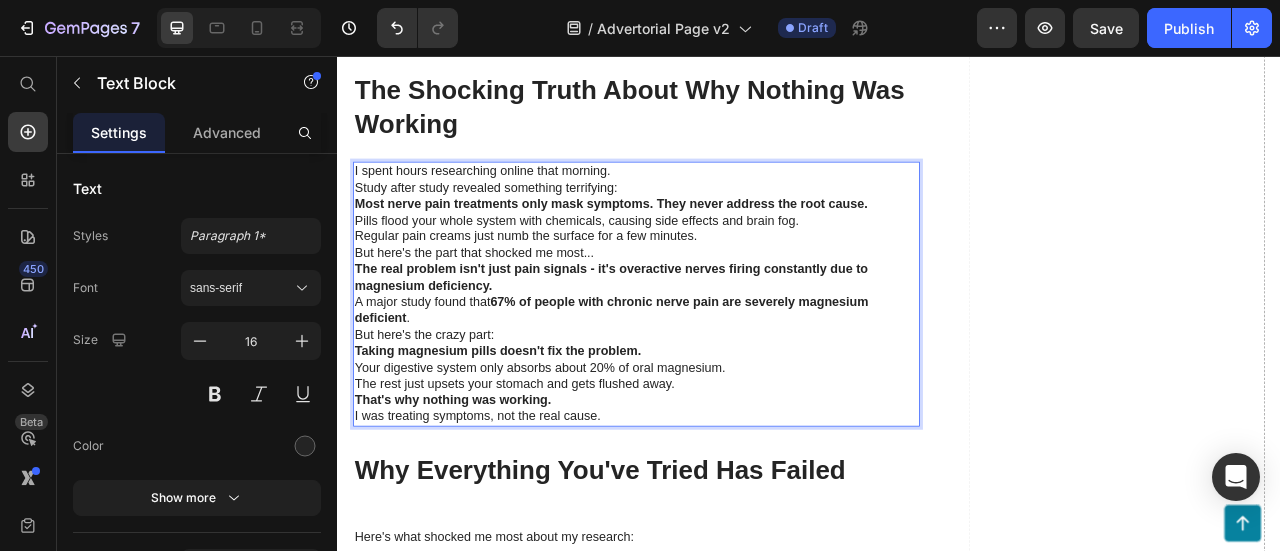 scroll, scrollTop: 2540, scrollLeft: 0, axis: vertical 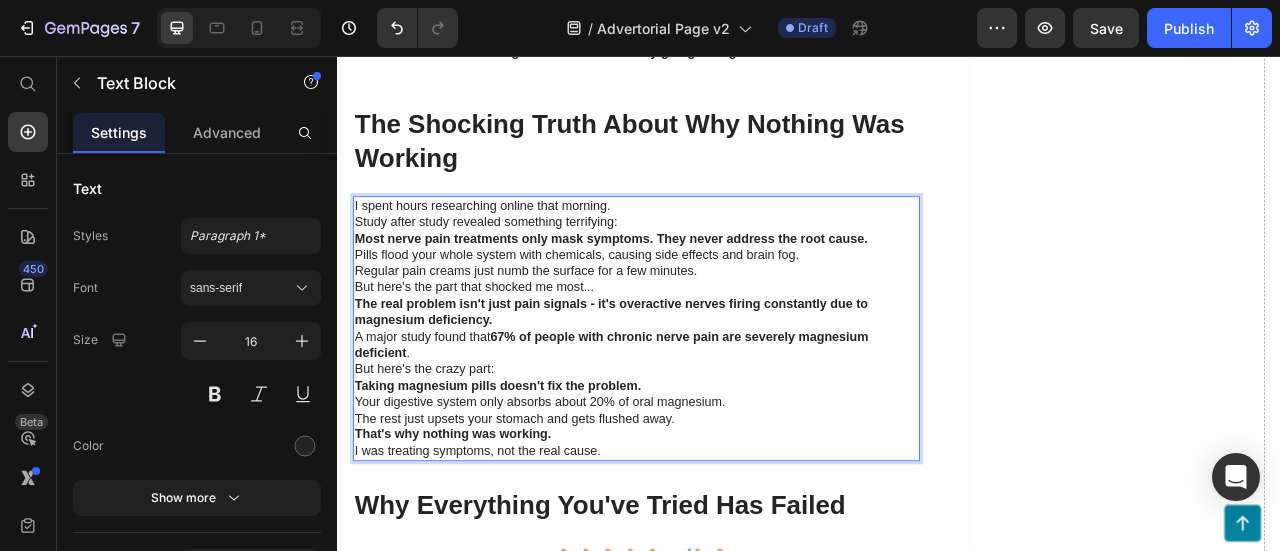 click on "I spent hours researching online that morning." at bounding box center [717, 246] 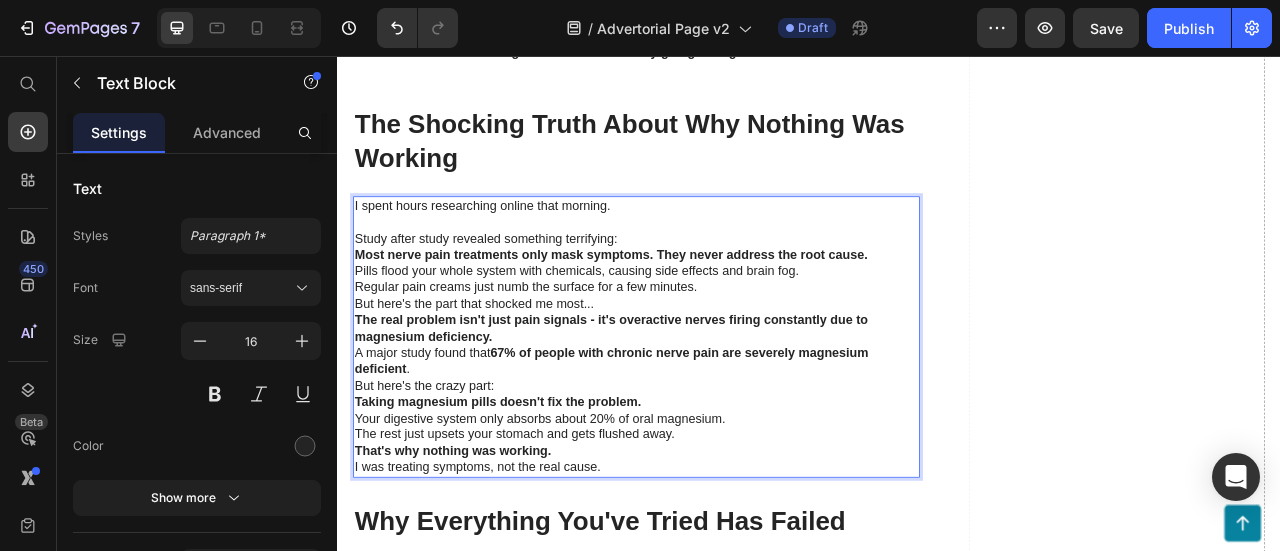 click on "Study after study revealed something terrifying:" at bounding box center (717, 288) 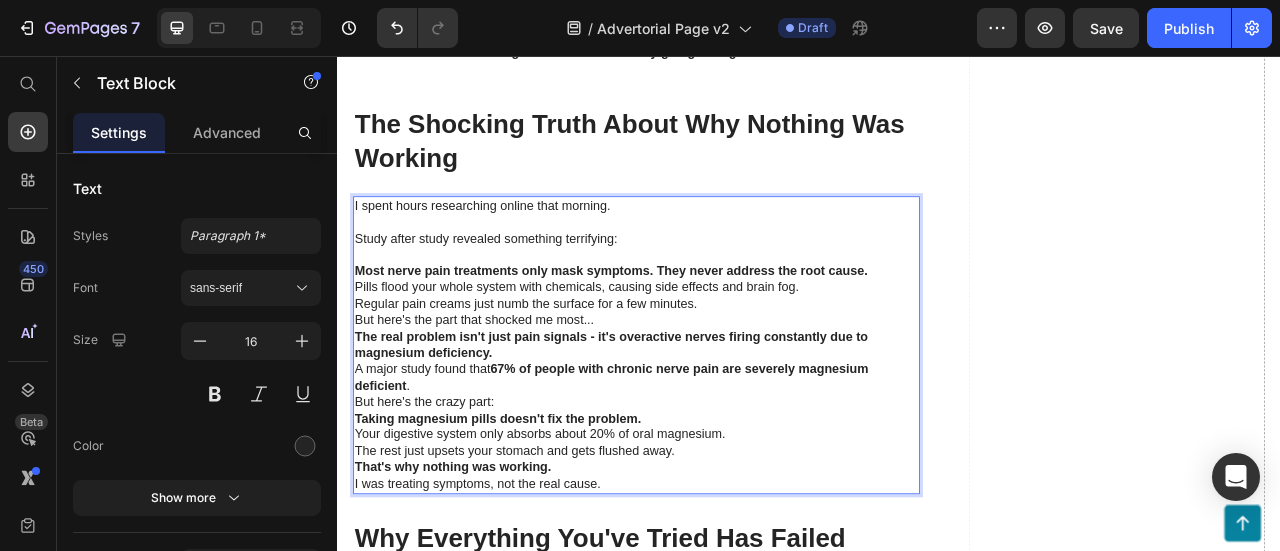 click on "Most nerve pain treatments only mask symptoms. They never address the root cause." at bounding box center (717, 329) 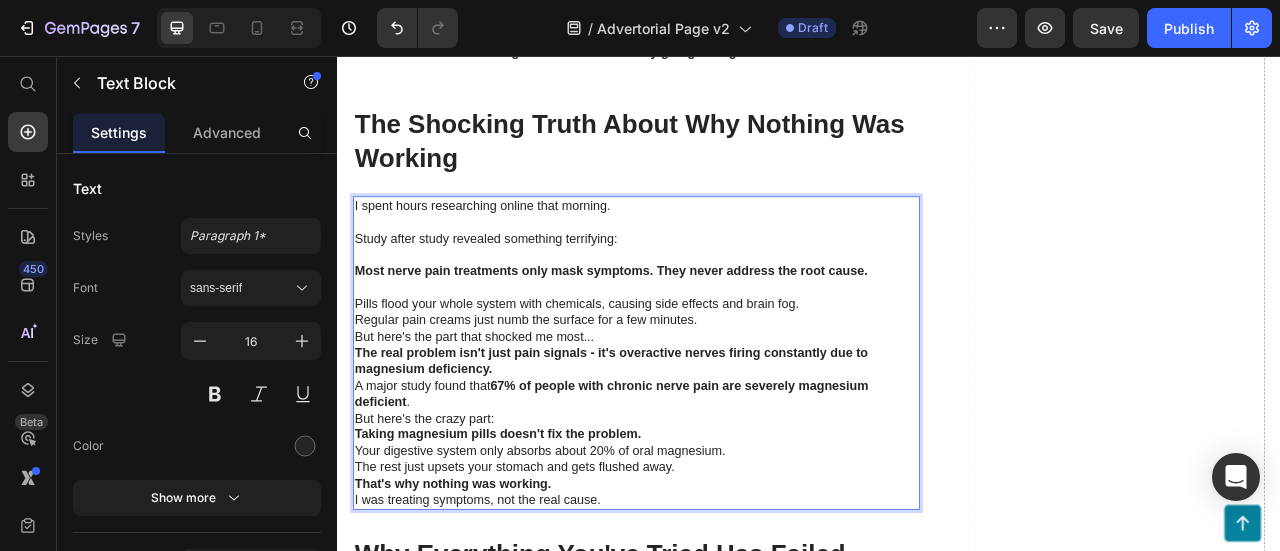 click on "Pills flood your whole system with chemicals, causing side effects and brain fog." at bounding box center [717, 371] 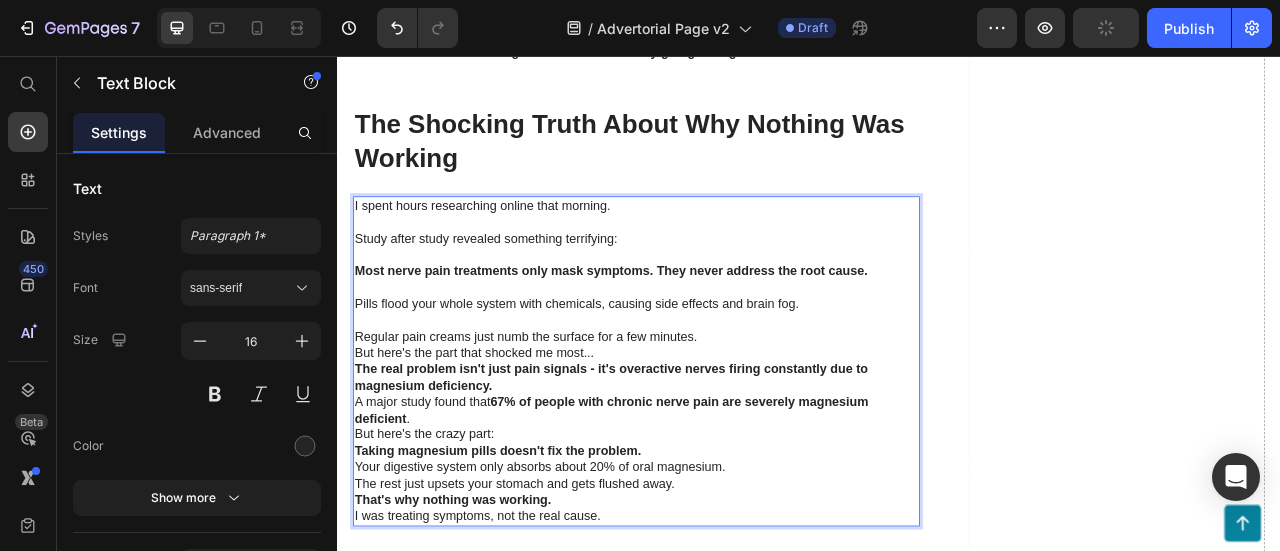 click on "Regular pain creams just numb the surface for a few minutes." at bounding box center (717, 413) 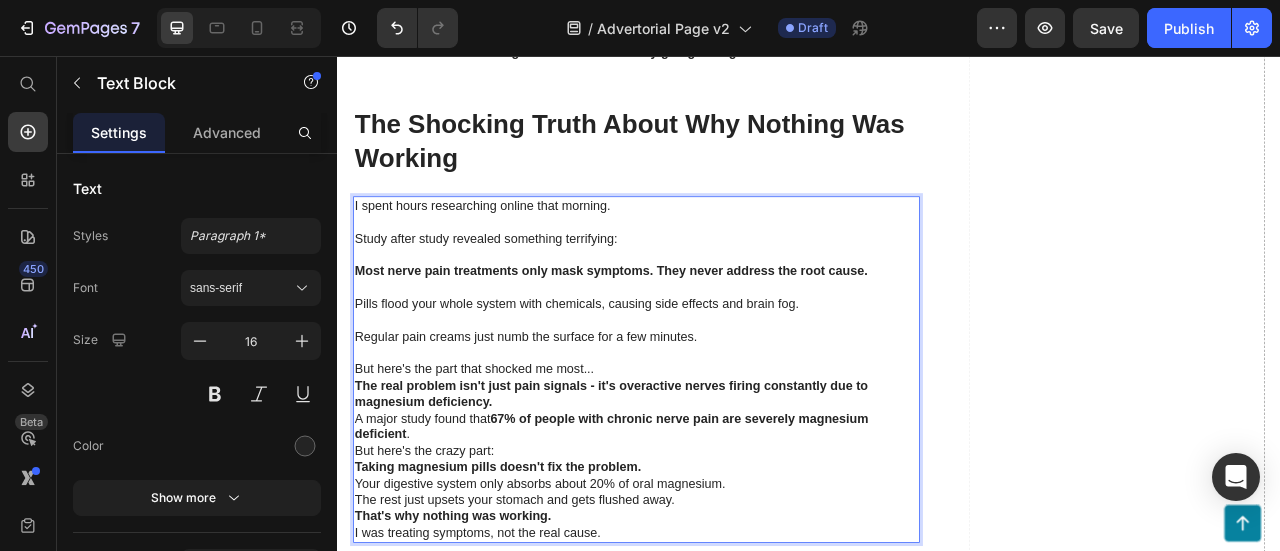 click on "But here's the part that shocked me most..." at bounding box center [717, 454] 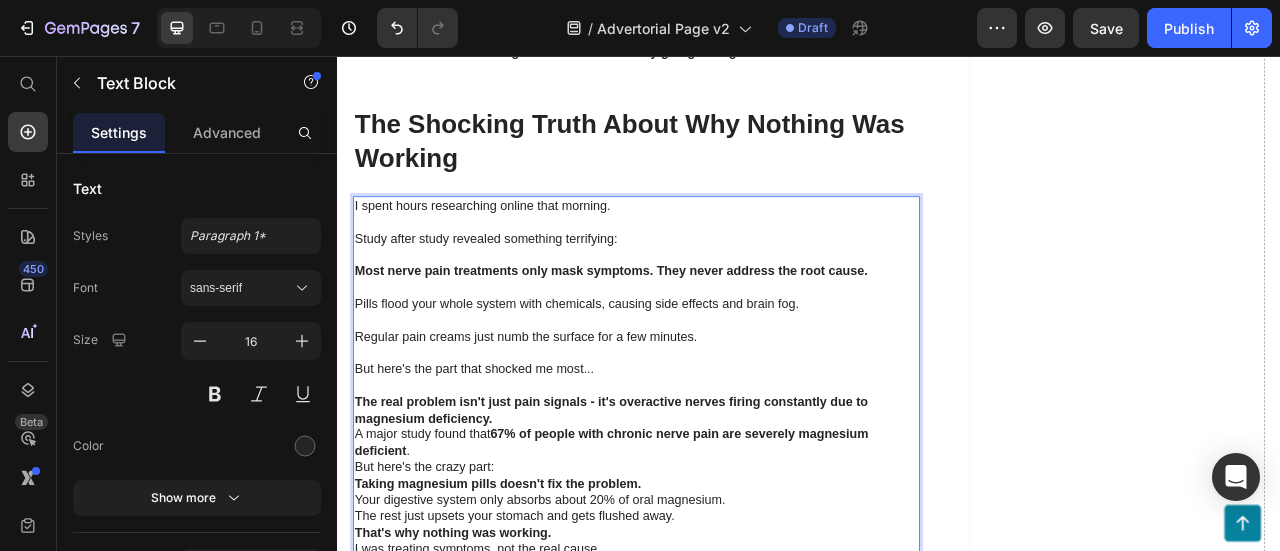 click on "The real problem isn't just pain signals - it's overactive nerves firing constantly due to magnesium deficiency." at bounding box center (717, 507) 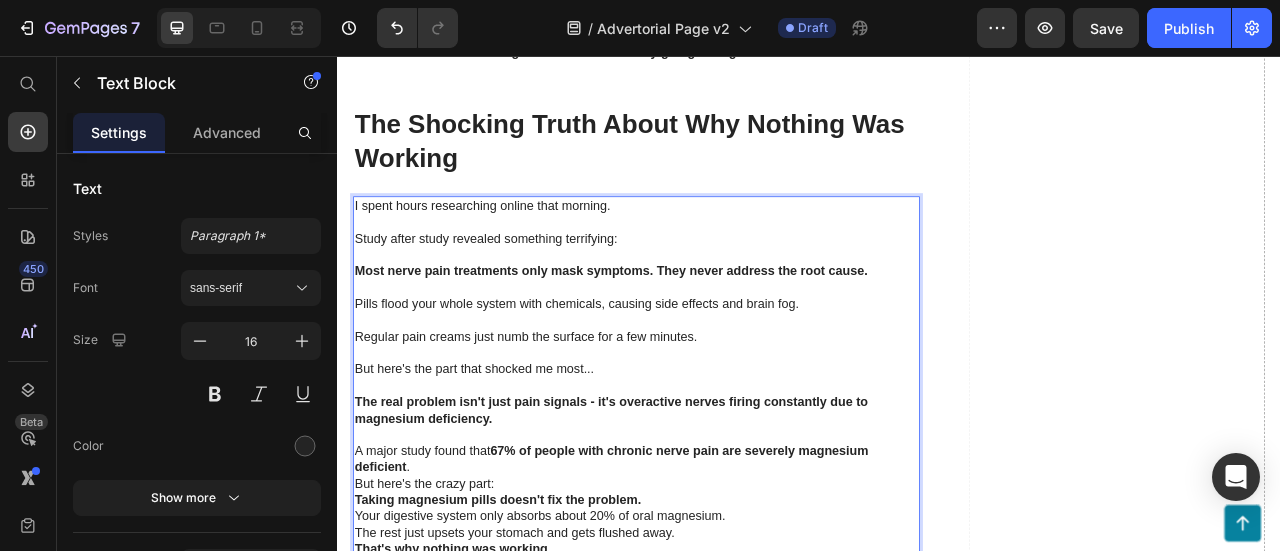 click on "A major study found that  [PERCENT]% of people with chronic nerve pain are severely magnesium deficient ." at bounding box center (717, 569) 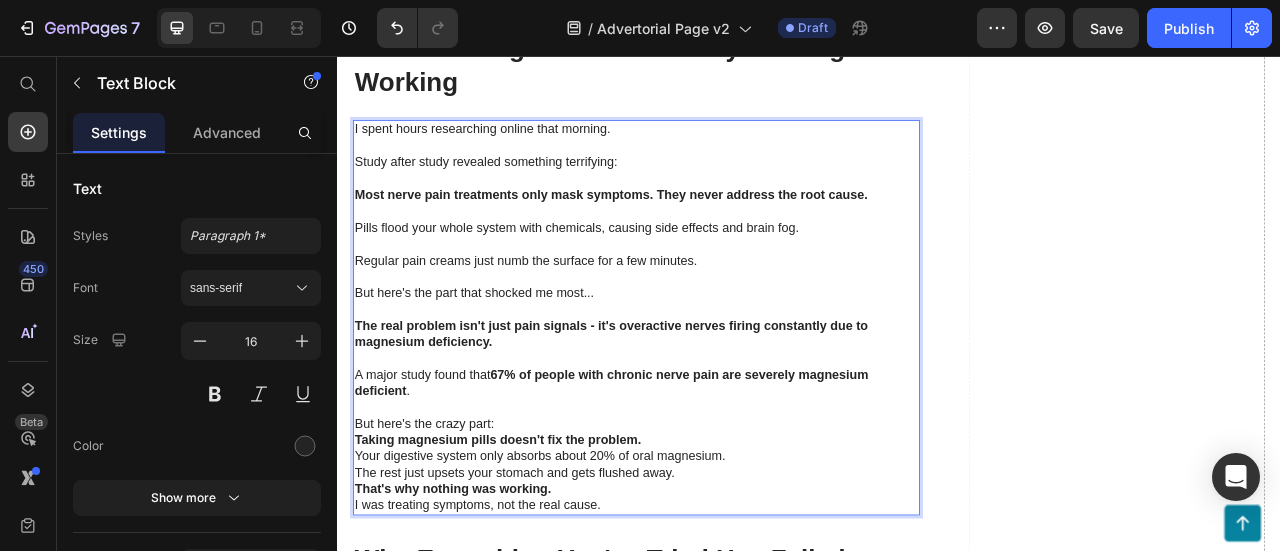 scroll, scrollTop: 2640, scrollLeft: 0, axis: vertical 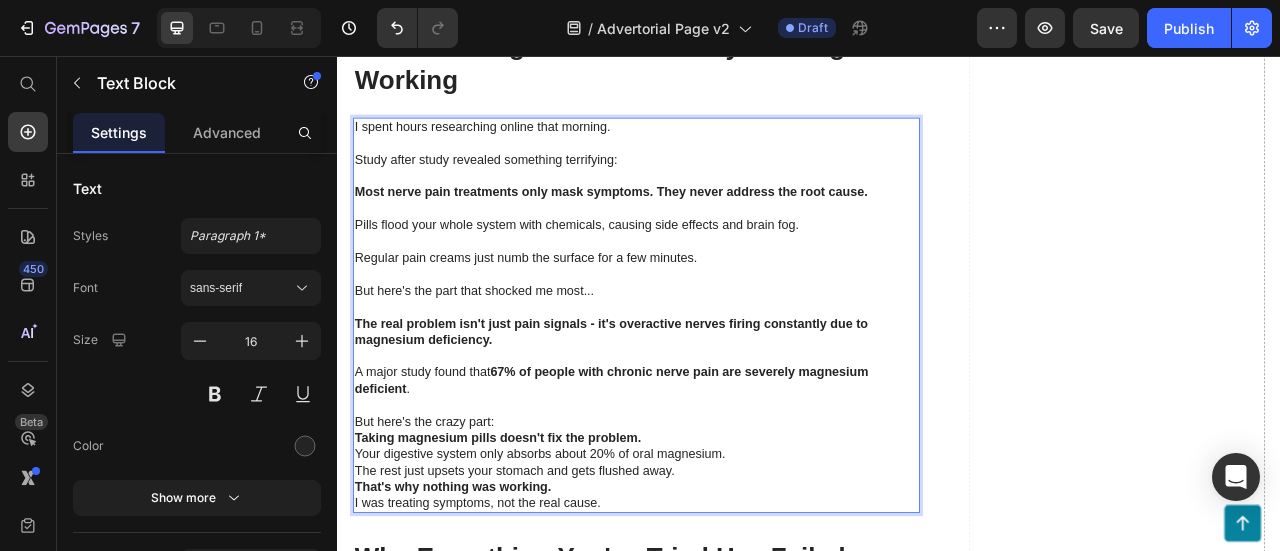 click on "But here's the crazy part:" at bounding box center [717, 521] 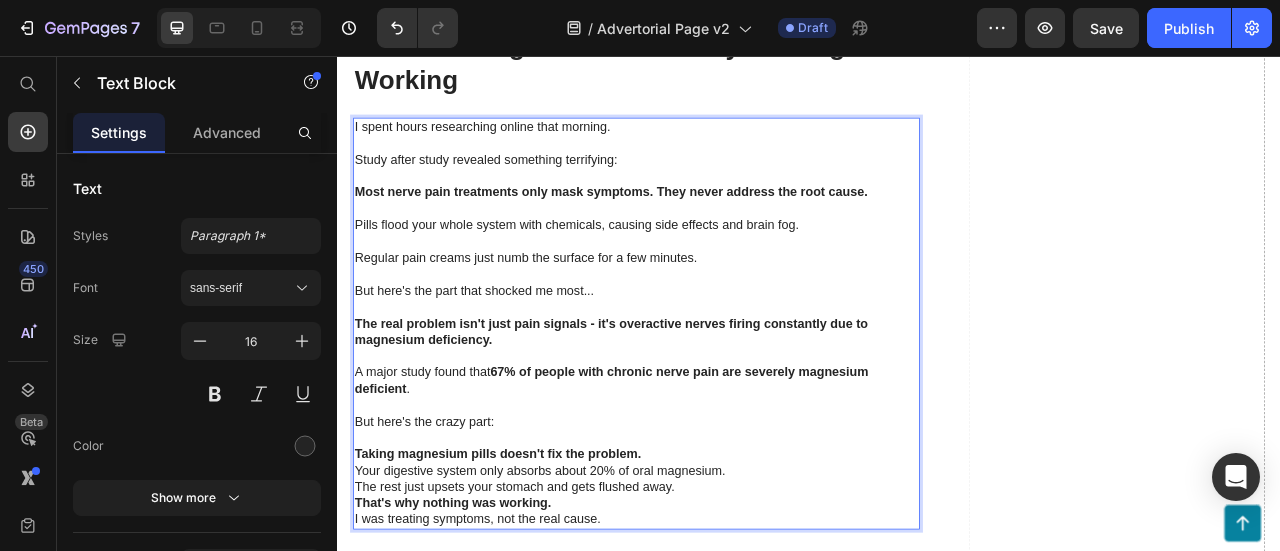 click on "Taking magnesium pills doesn't fix the problem." at bounding box center [717, 562] 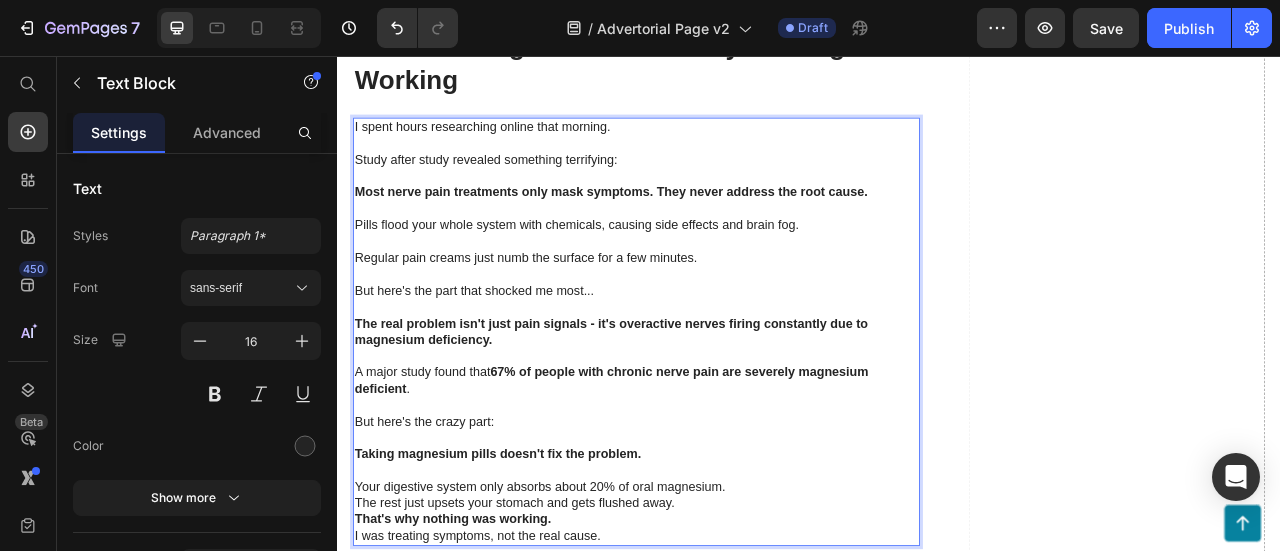click on "Your digestive system only absorbs about 20% of oral magnesium." at bounding box center [717, 604] 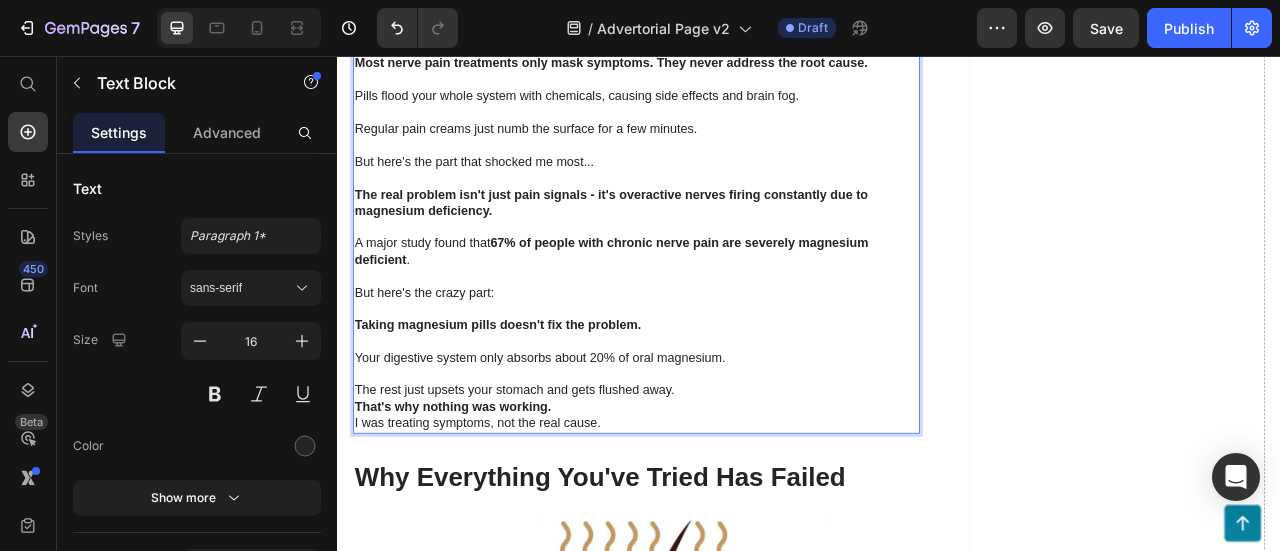 scroll, scrollTop: 2840, scrollLeft: 0, axis: vertical 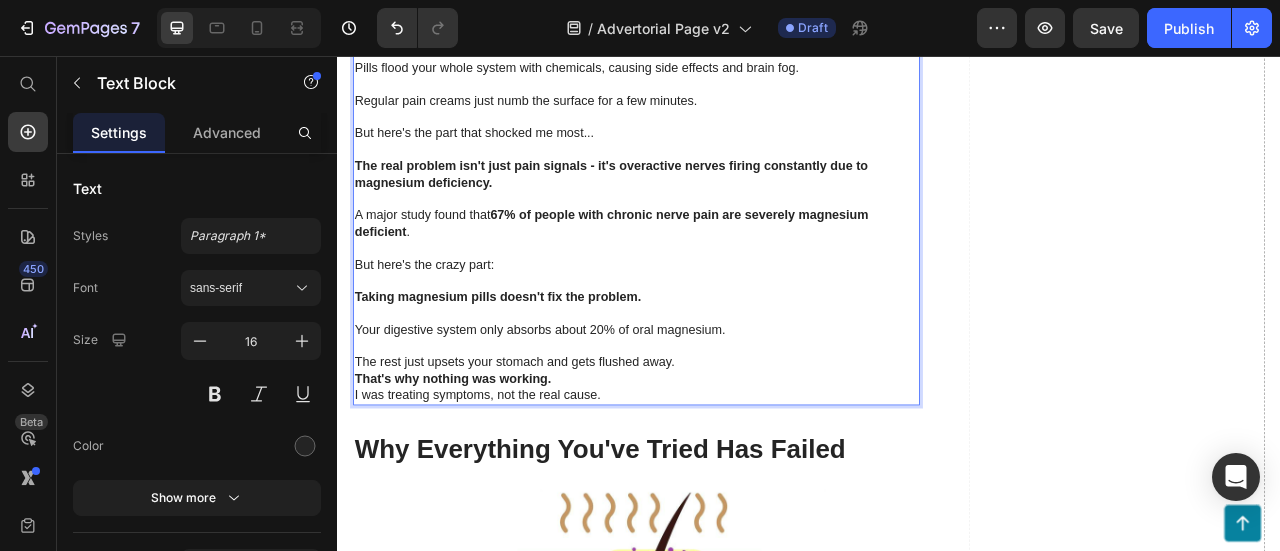 click on "The rest just upsets your stomach and gets flushed away." at bounding box center (717, 445) 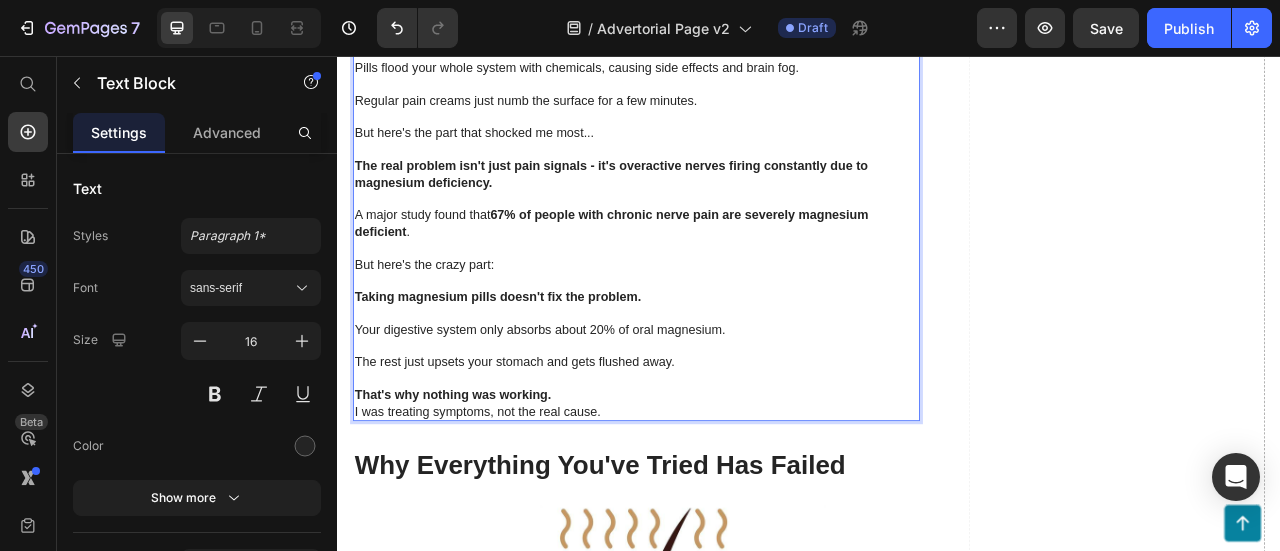 click on "That's why nothing was working." at bounding box center (717, 487) 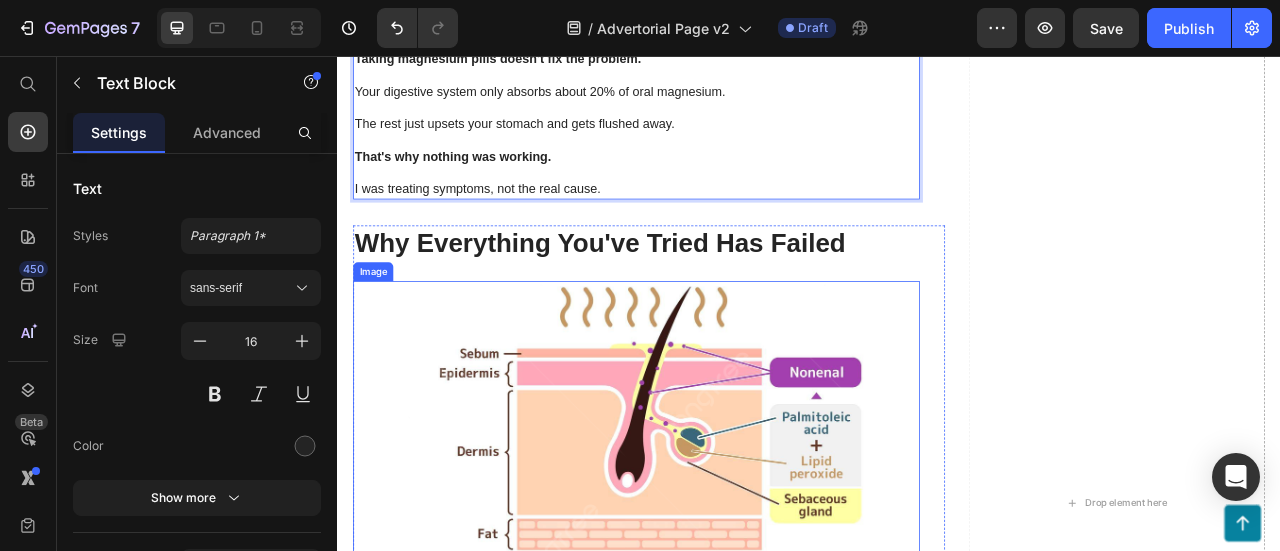scroll, scrollTop: 3140, scrollLeft: 0, axis: vertical 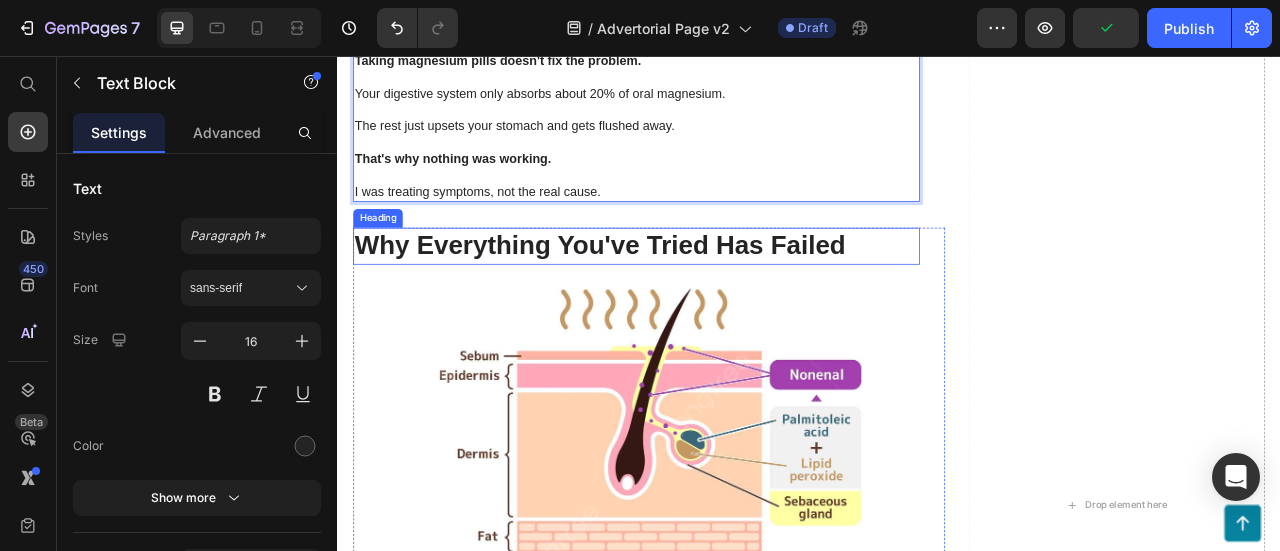 click on "Why Everything You've Tried Has Failed" at bounding box center (717, 297) 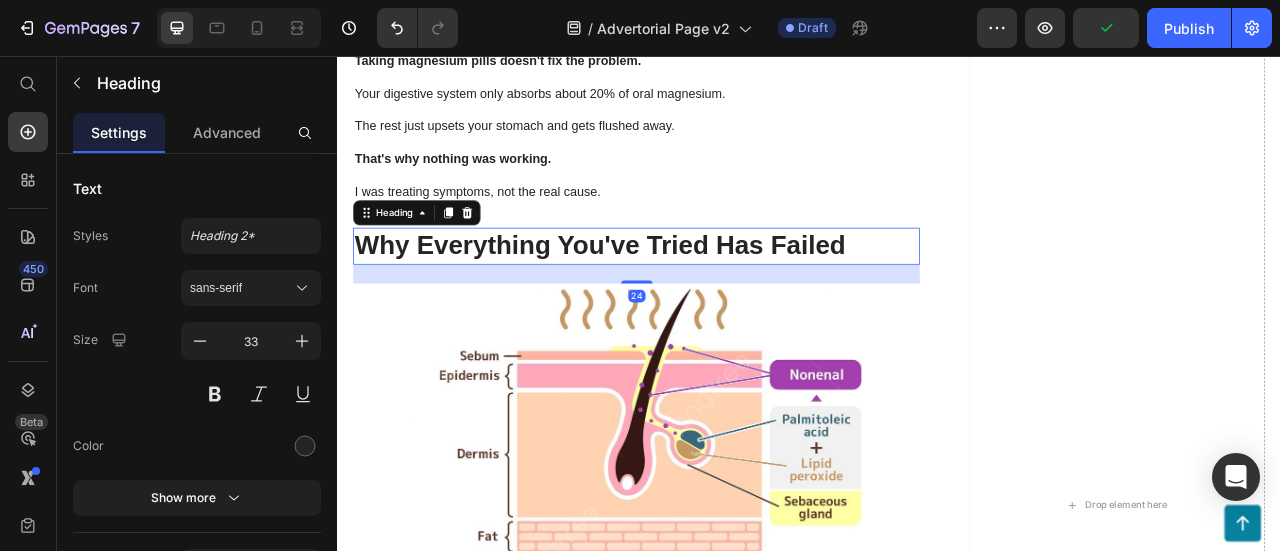 click on "Why Everything You've Tried Has Failed" at bounding box center (717, 297) 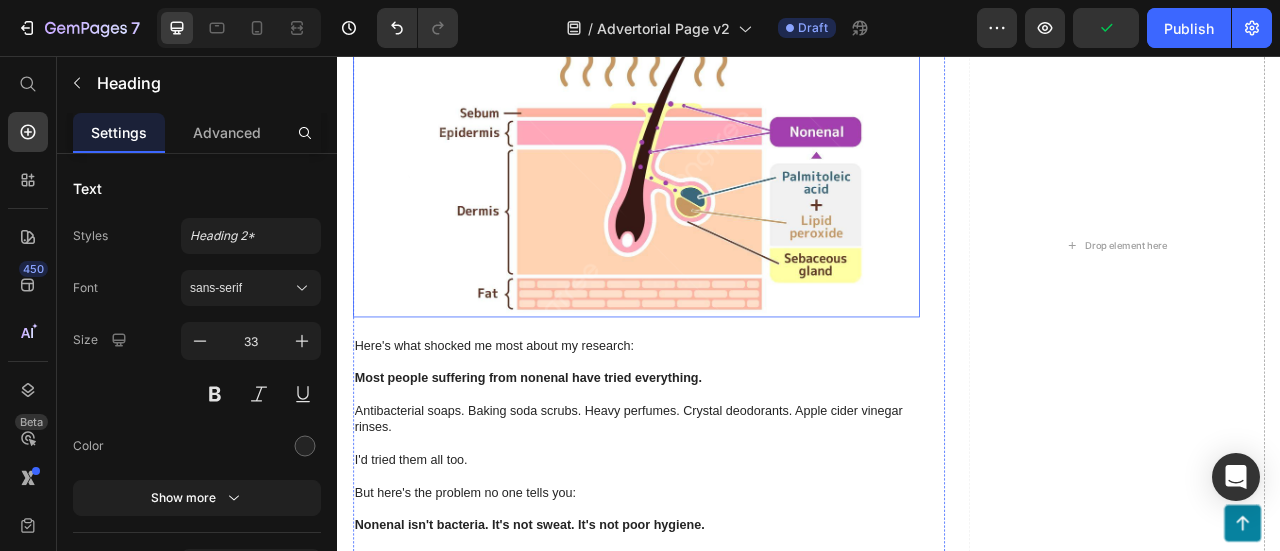 scroll, scrollTop: 3840, scrollLeft: 0, axis: vertical 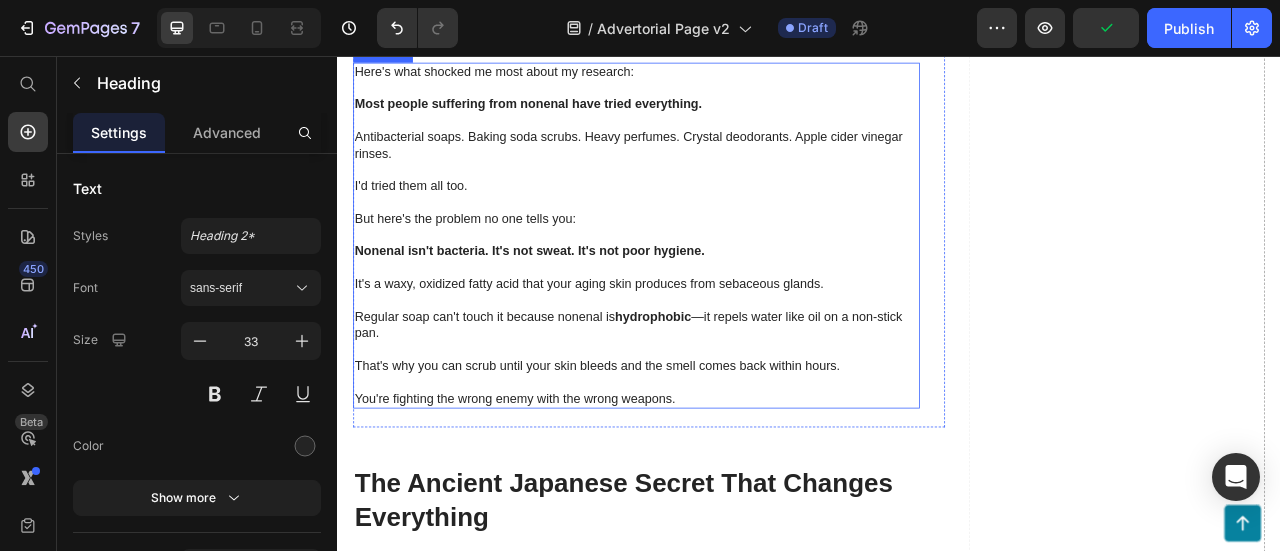 click at bounding box center [717, 284] 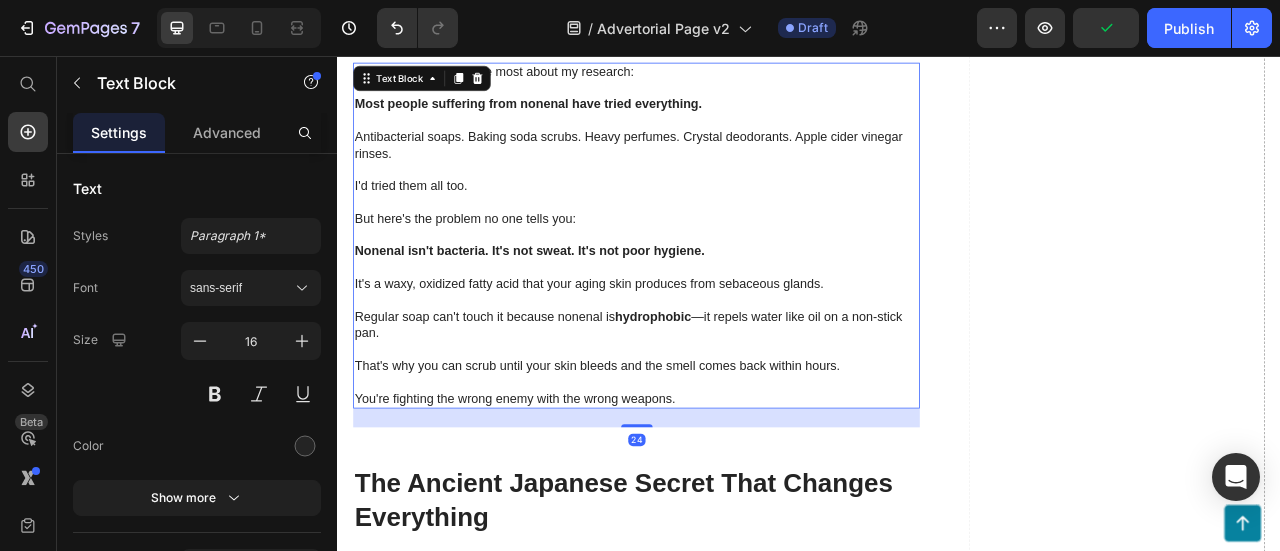 click at bounding box center (717, 284) 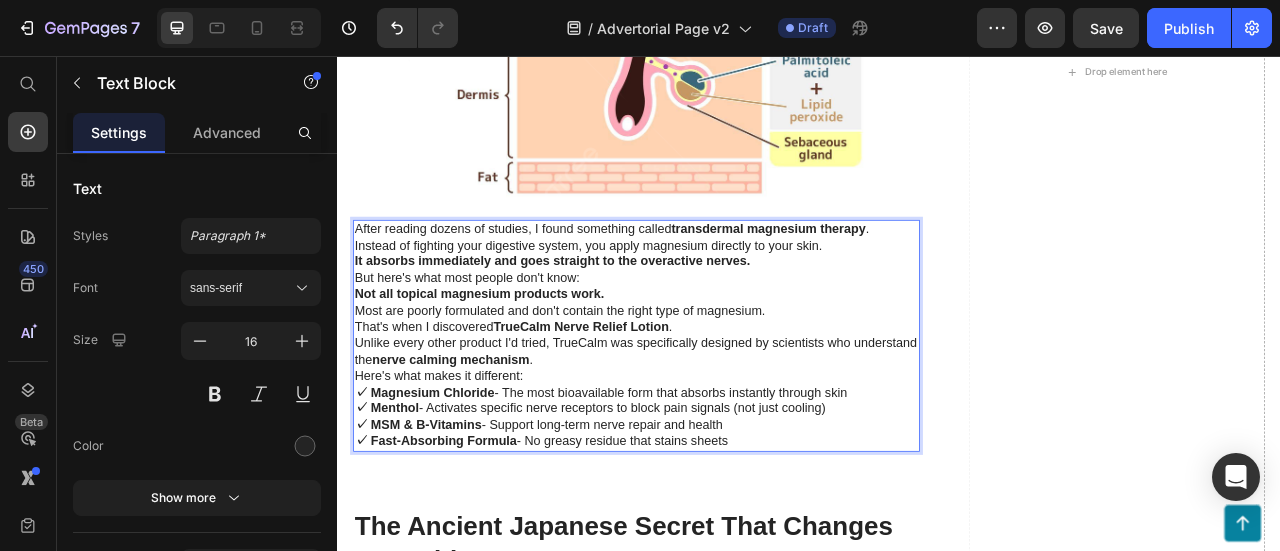 scroll, scrollTop: 3640, scrollLeft: 0, axis: vertical 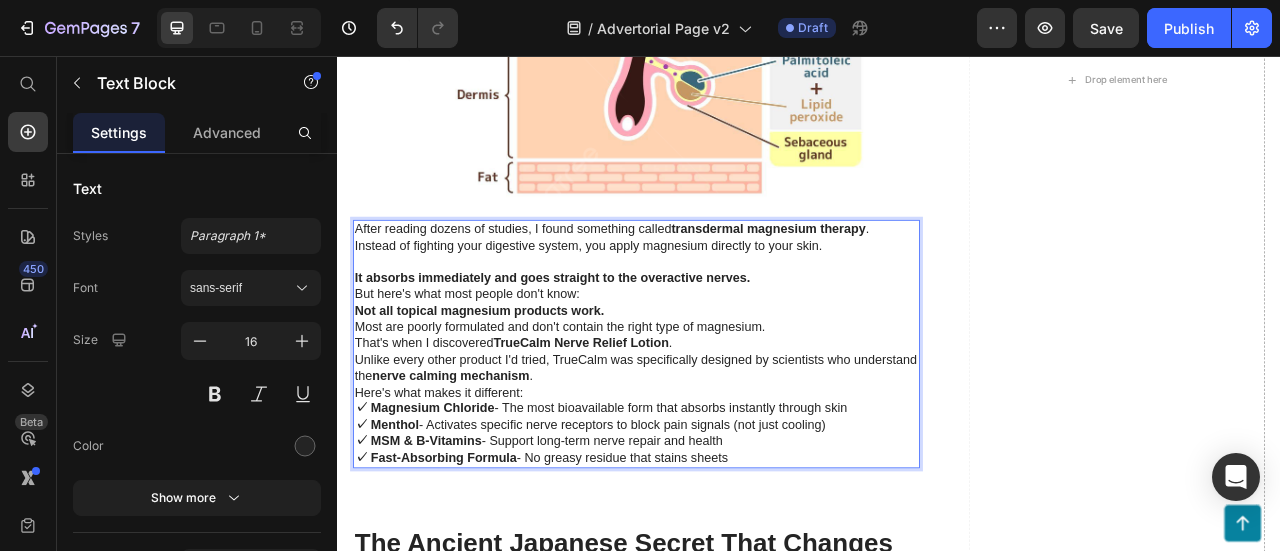 click on "It absorbs immediately and goes straight to the overactive nerves." at bounding box center (717, 338) 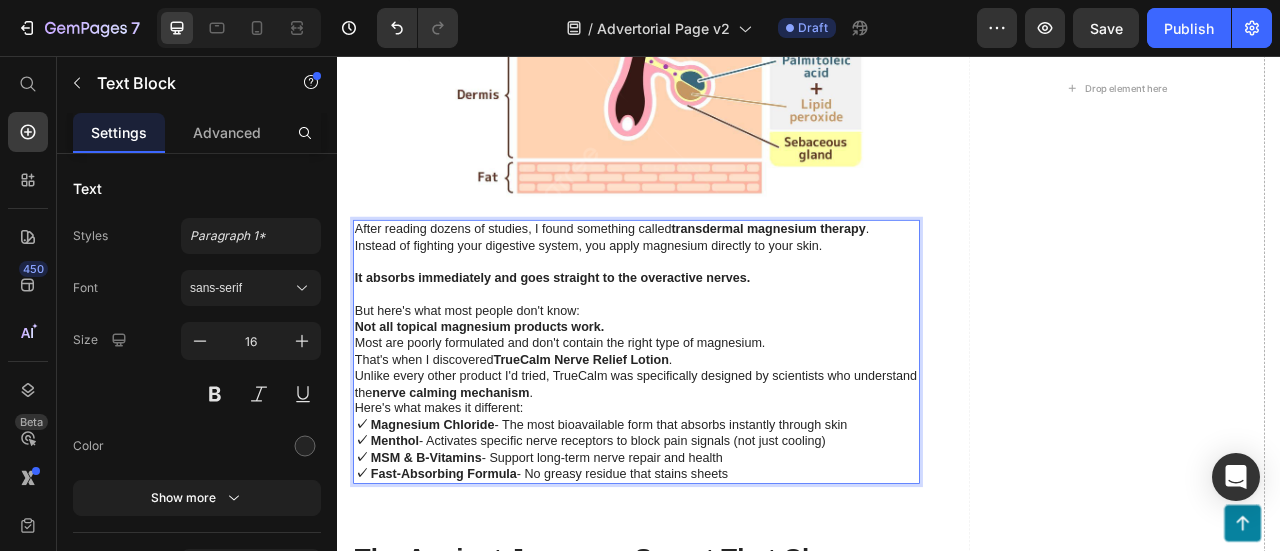 click on "But here's what most people don't know:" at bounding box center (717, 380) 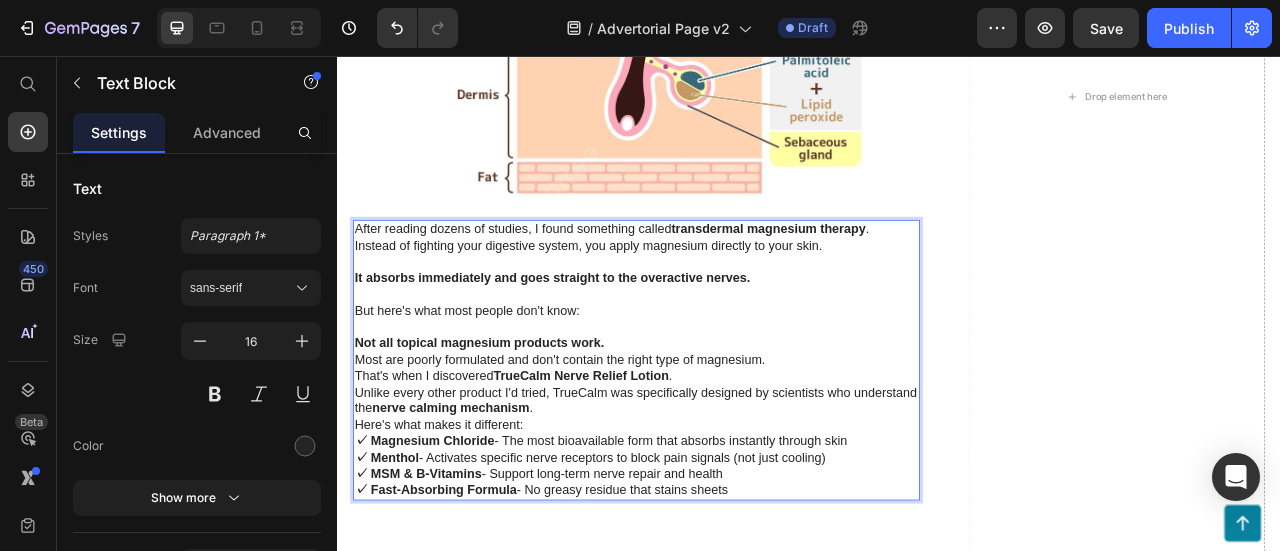 click on "Not all topical magnesium products work." at bounding box center [717, 421] 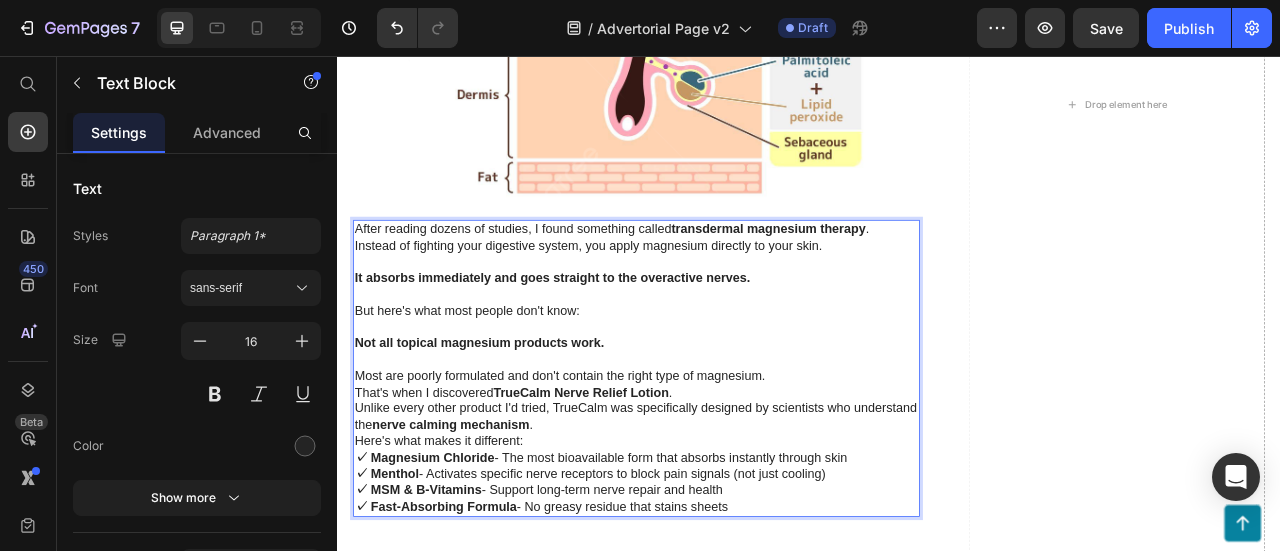 click on "Most are poorly formulated and don't contain the right type of magnesium." at bounding box center (717, 463) 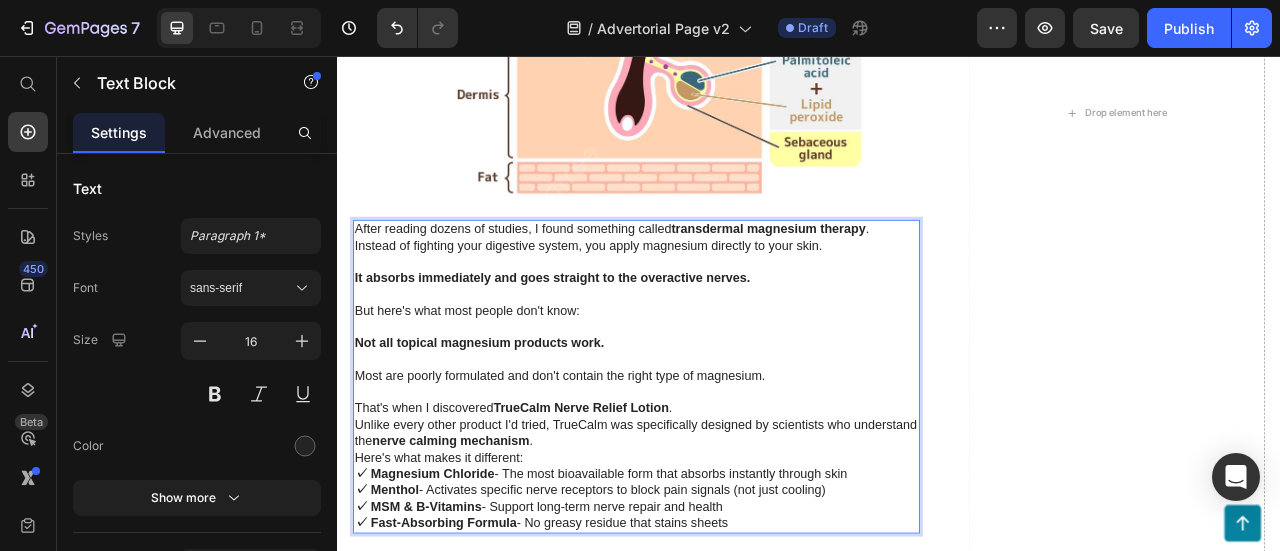 click on "That's when I discovered  TrueCalm Nerve Relief Lotion ." at bounding box center [717, 504] 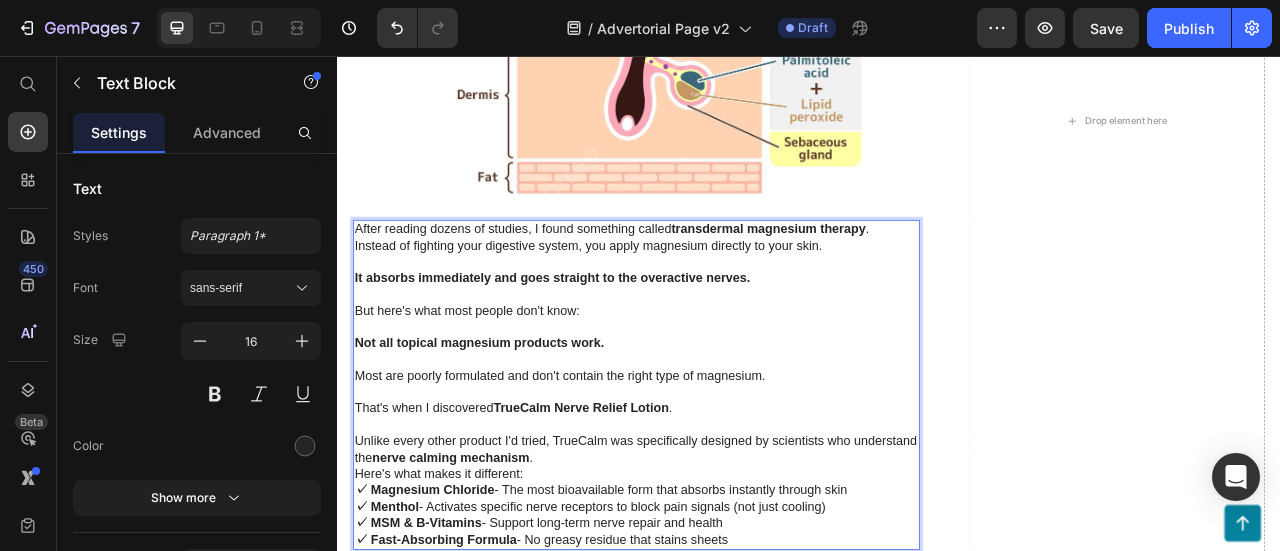 click on "Unlike every other product I'd tried, TrueCalm was specifically designed by scientists who understand the nerve calming mechanism." at bounding box center (717, 557) 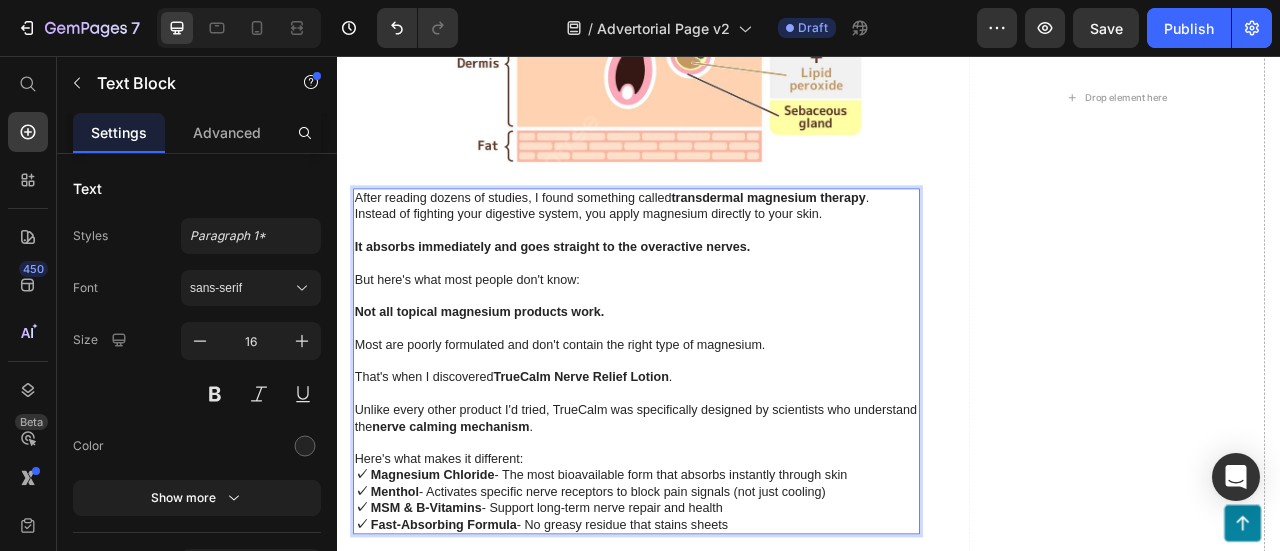 scroll, scrollTop: 3740, scrollLeft: 0, axis: vertical 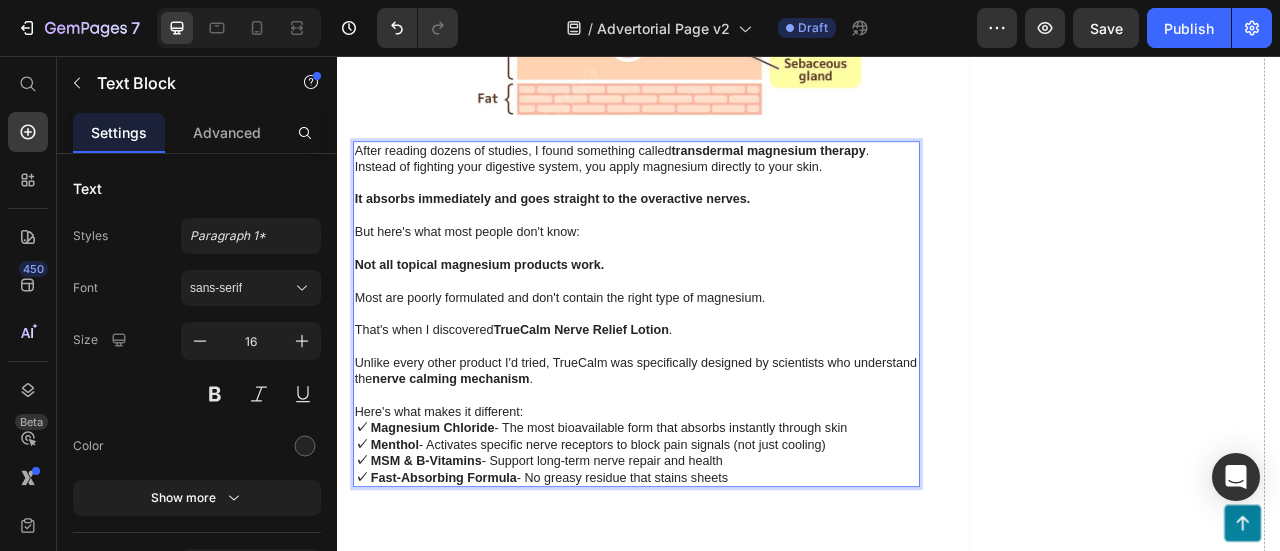 click on "Here's what makes it different:" at bounding box center (717, 508) 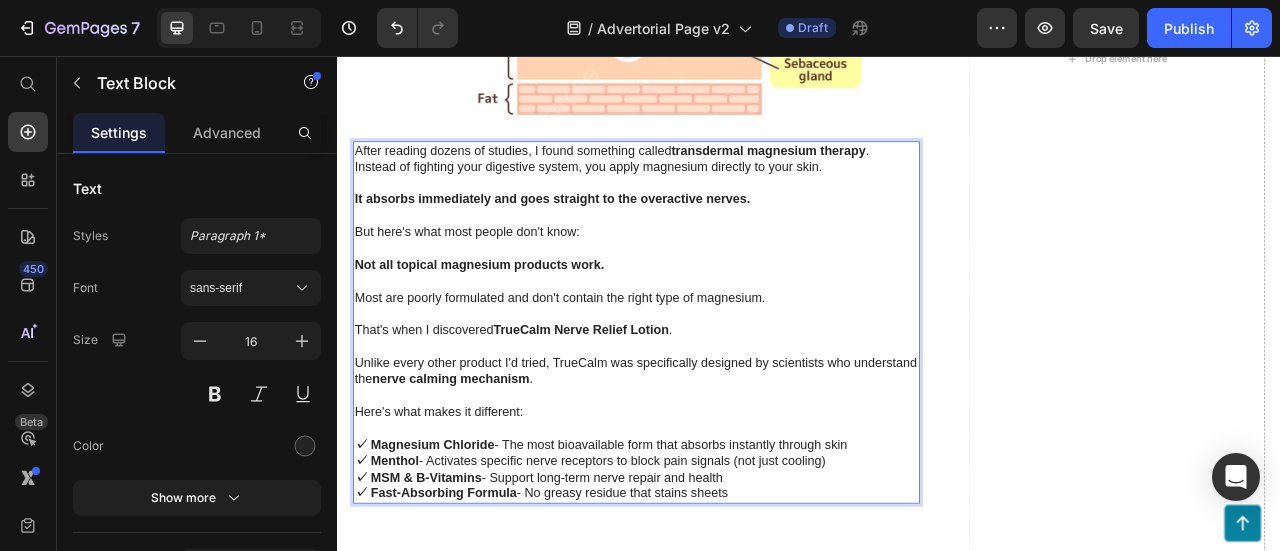 click on "✓ Magnesium Chloride  - The most bioavailable form that absorbs instantly through skin" at bounding box center (717, 550) 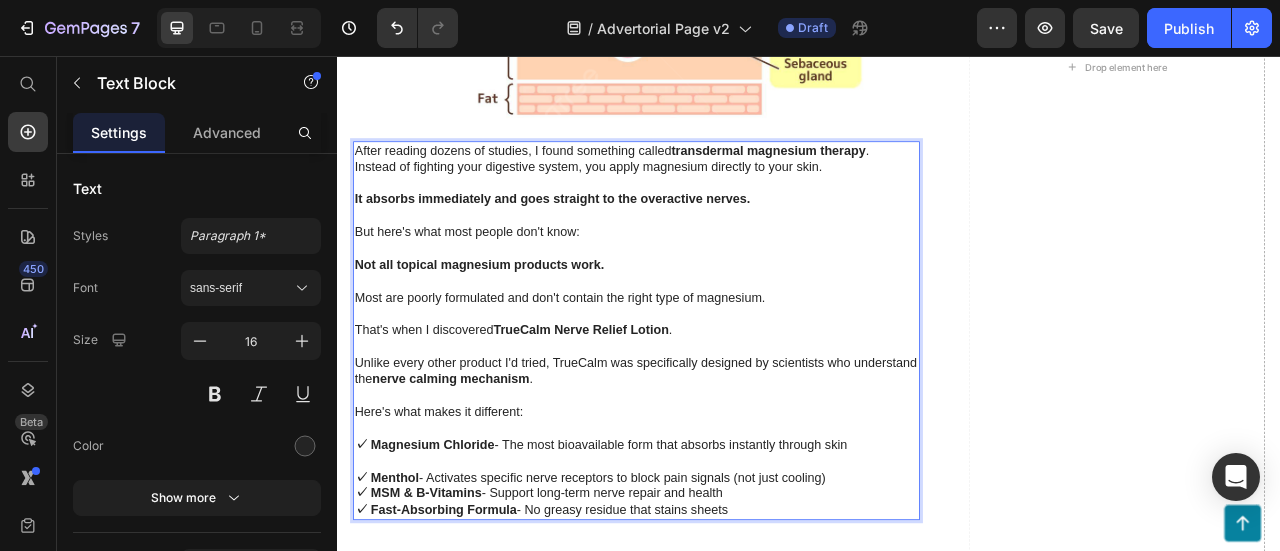 click on "✓ Menthol - Activates specific nerve receptors to block pain signals (not just cooling)" at bounding box center [717, 592] 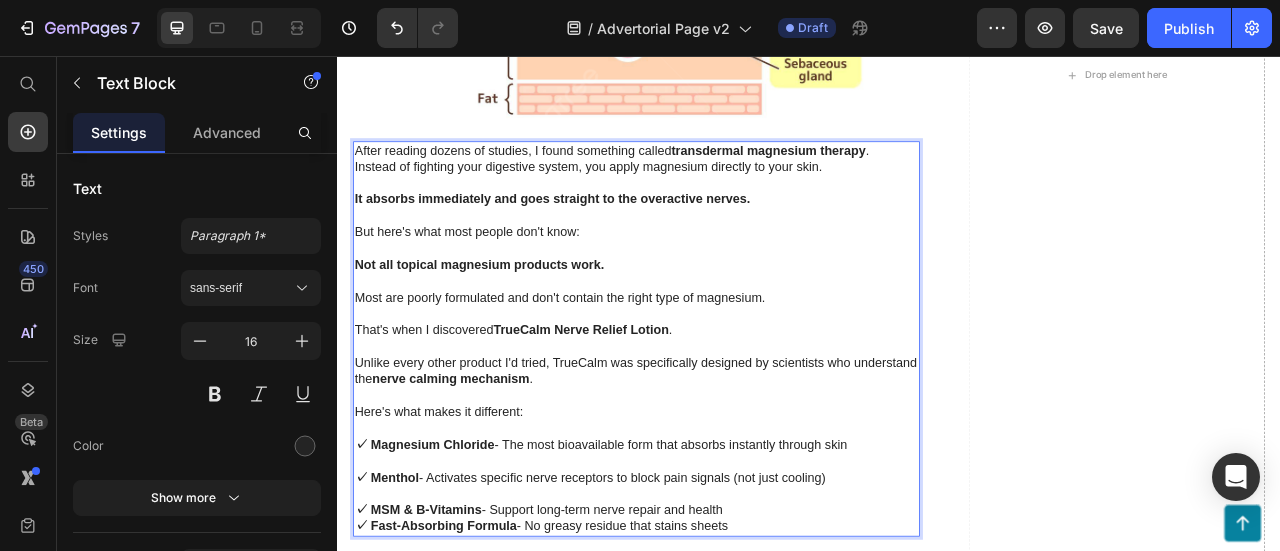 click on "✓ MSM B-Vitamins - Support long-term nerve repair and health" at bounding box center (717, 633) 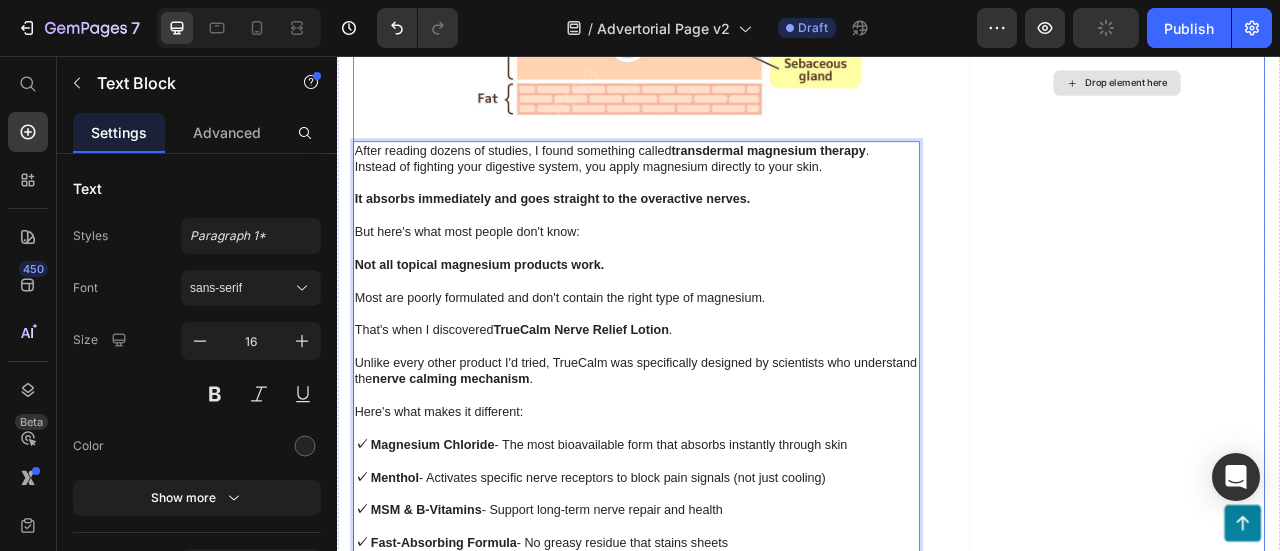 click on "Drop element here" at bounding box center (1328, 91) 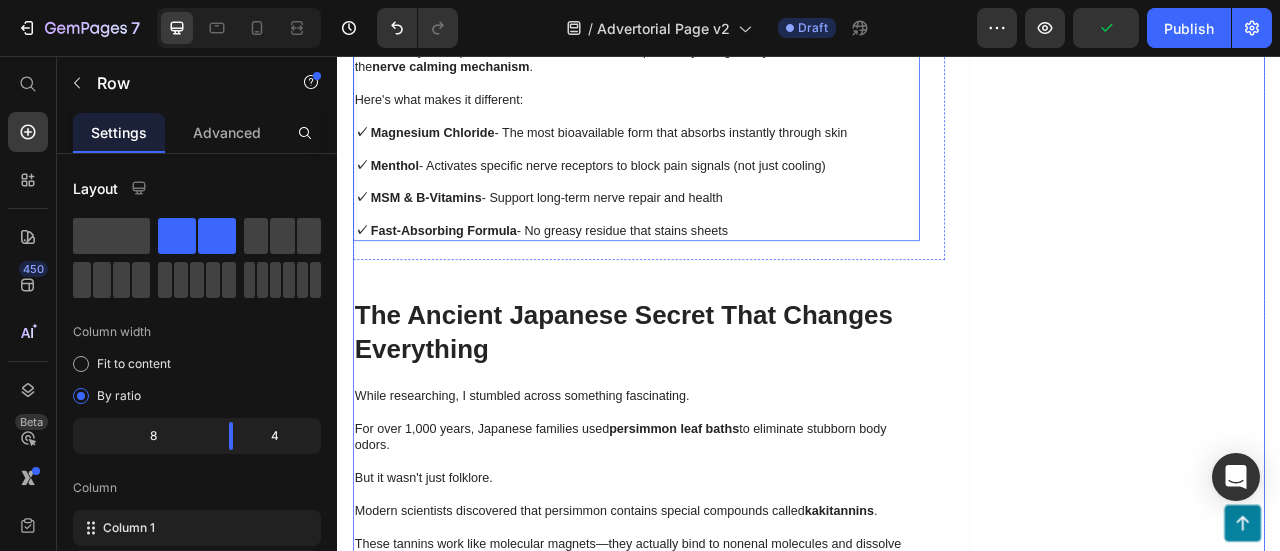scroll, scrollTop: 4140, scrollLeft: 0, axis: vertical 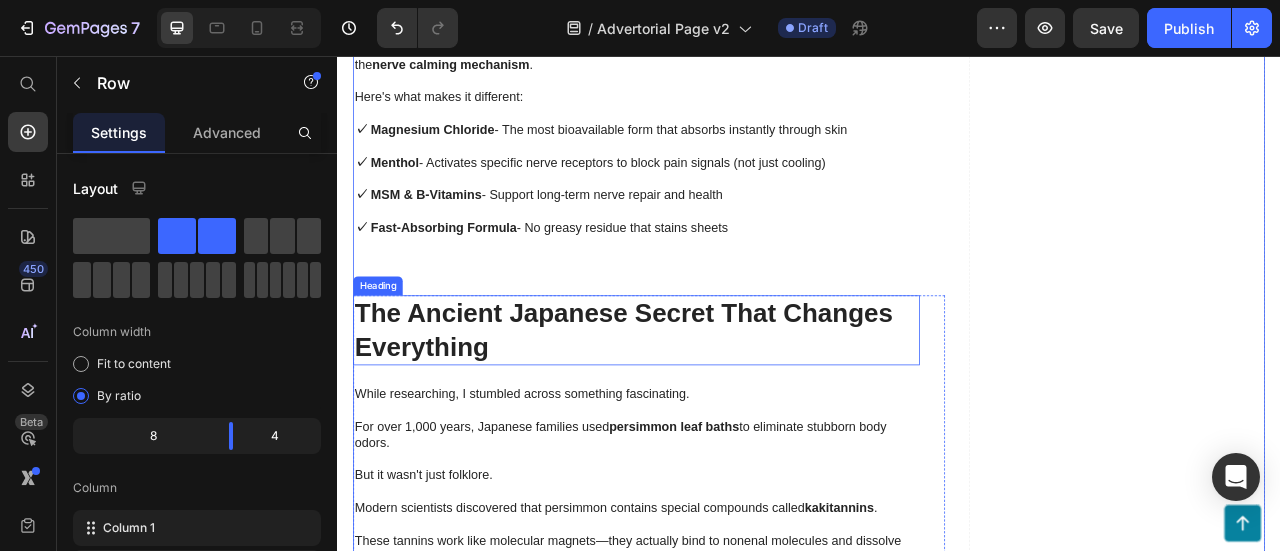 click on "The Ancient Japanese Secret That Changes Everything" at bounding box center (717, 405) 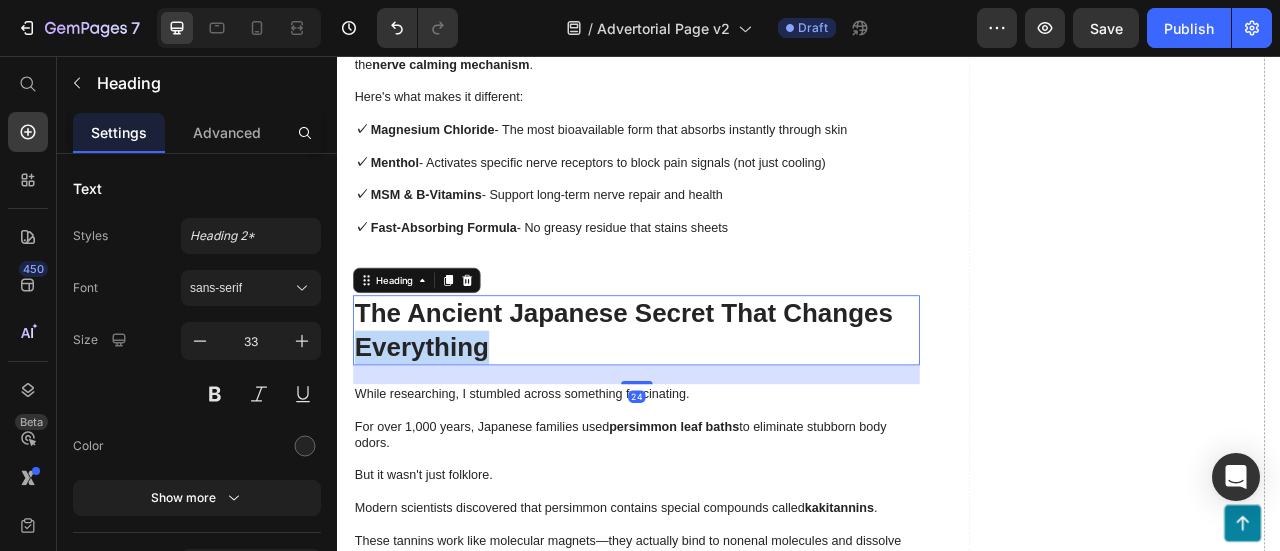 click on "The Ancient Japanese Secret That Changes Everything" at bounding box center (717, 405) 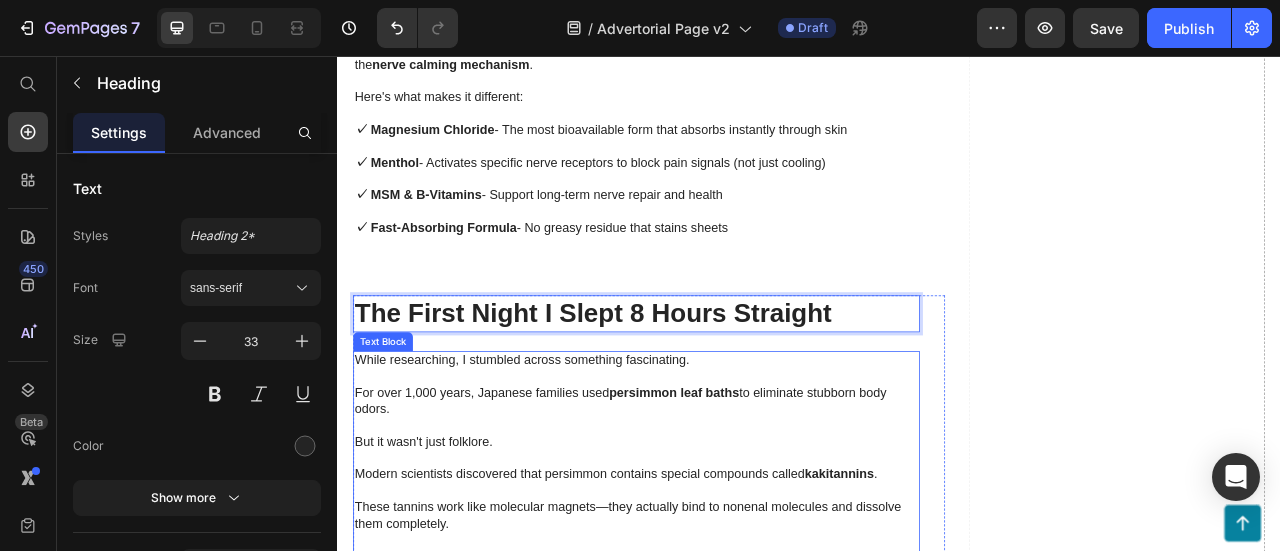 click on "For over 1,000 years, Japanese families used  persimmon leaf baths  to eliminate stubborn body odors." at bounding box center [717, 495] 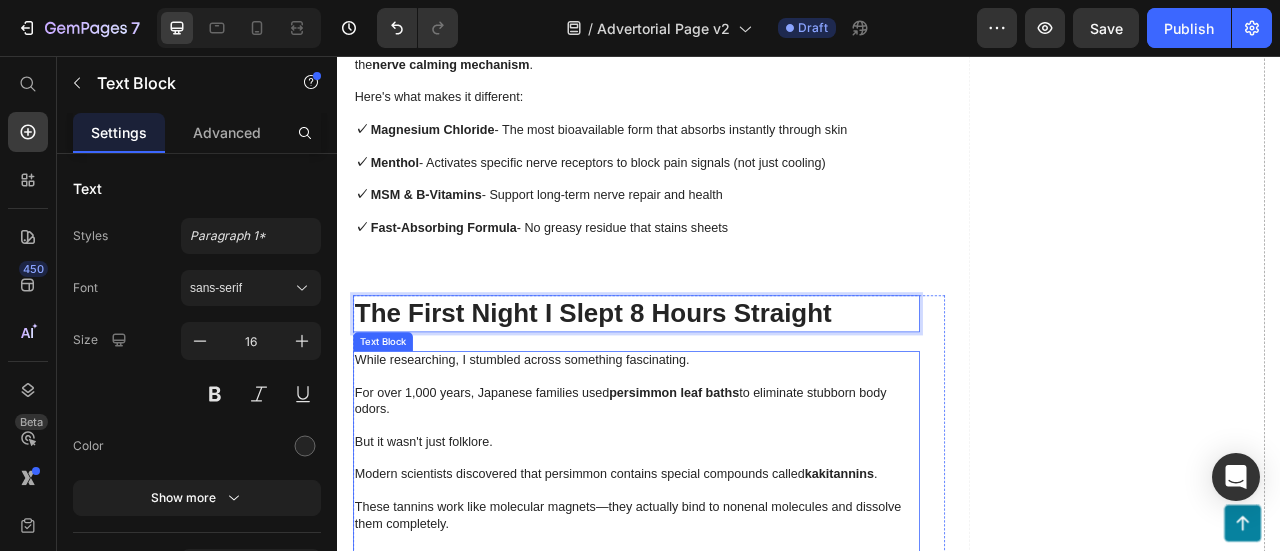 click on "For over 1,000 years, Japanese families used  persimmon leaf baths  to eliminate stubborn body odors." at bounding box center [717, 495] 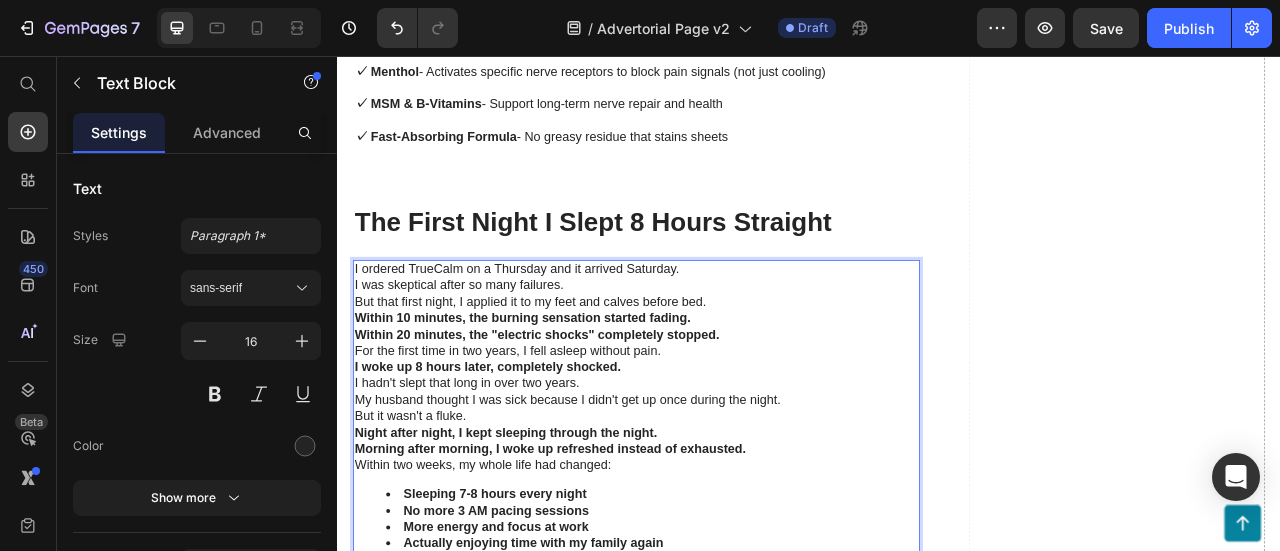 scroll, scrollTop: 4262, scrollLeft: 0, axis: vertical 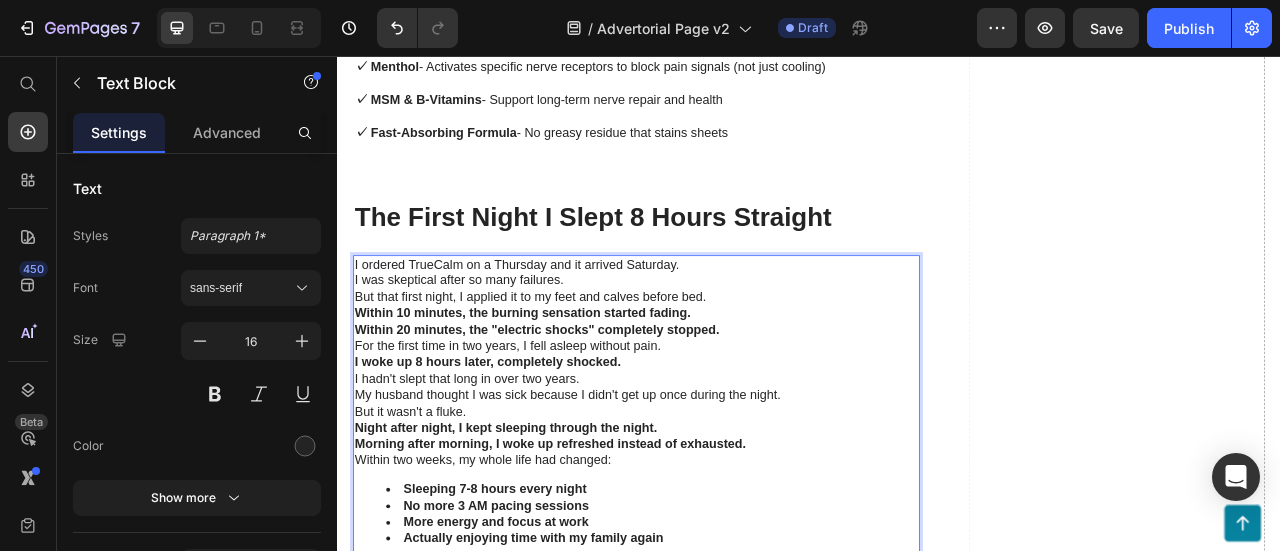 click on "I ordered TrueCalm on a Thursday and it arrived Saturday." at bounding box center [717, 321] 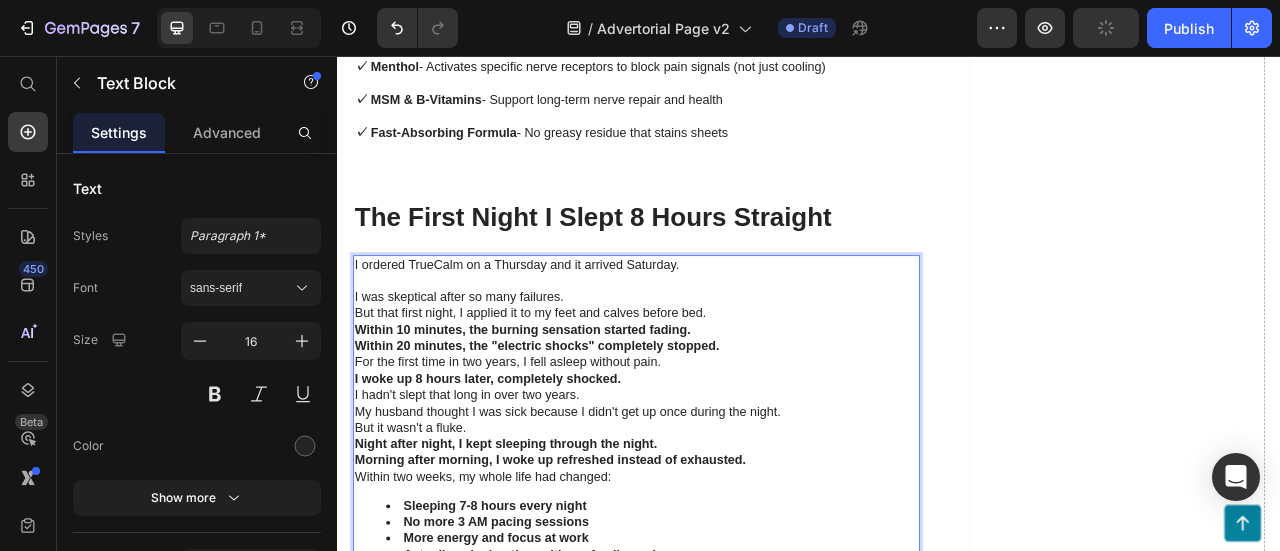 click on "I was skeptical after so many failures." at bounding box center (717, 362) 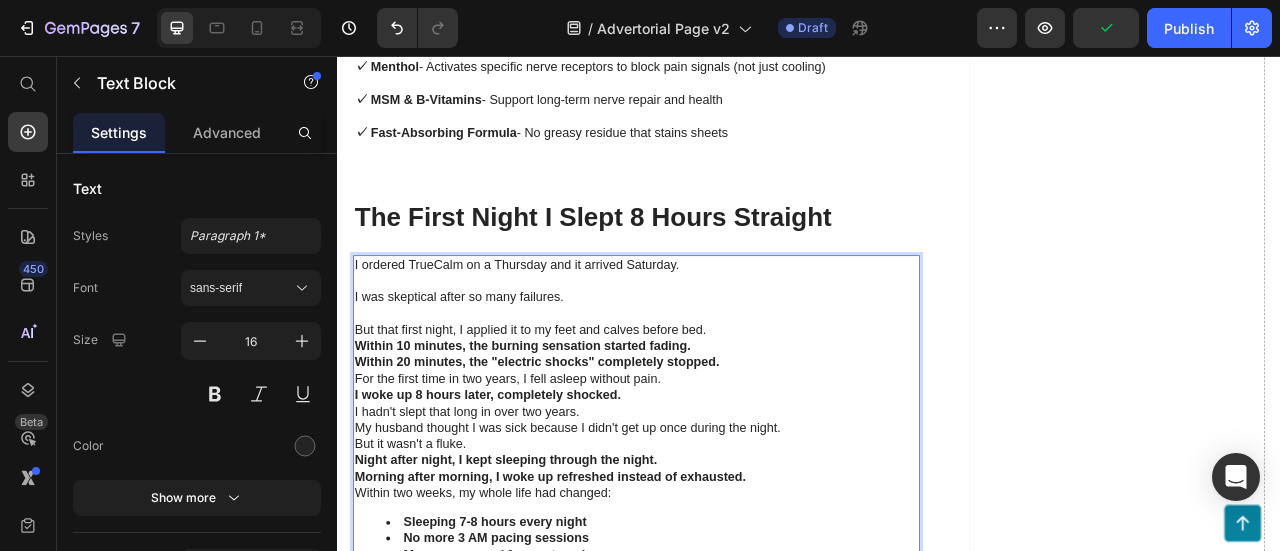 click on "But that first night, I applied it to my feet and calves before bed." at bounding box center [717, 404] 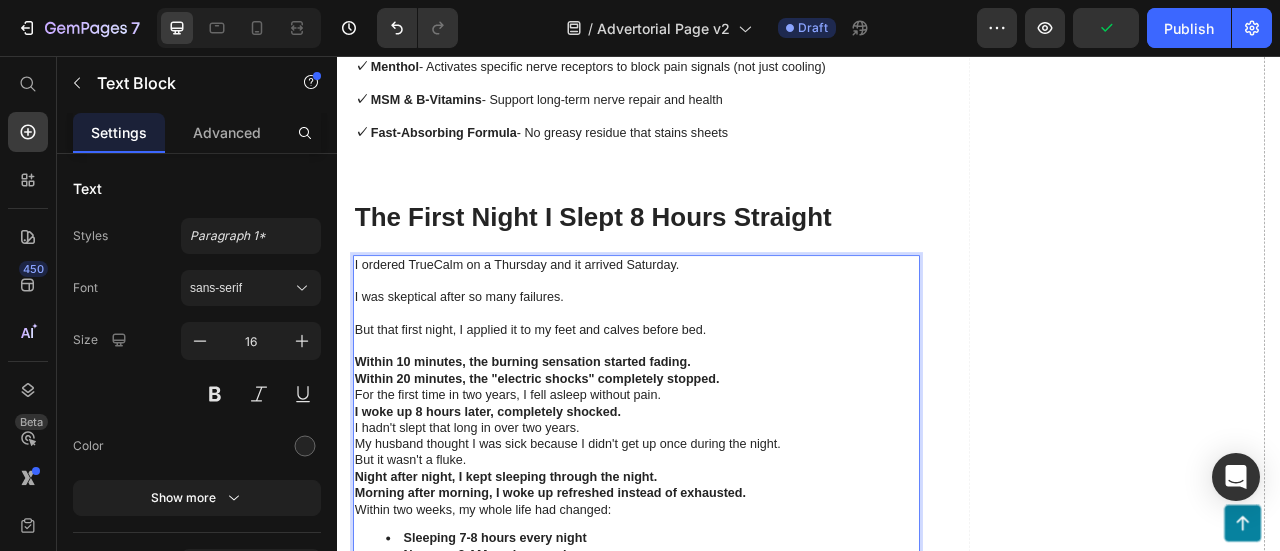 click on "Within 10 minutes, the burning sensation started fading." at bounding box center (717, 445) 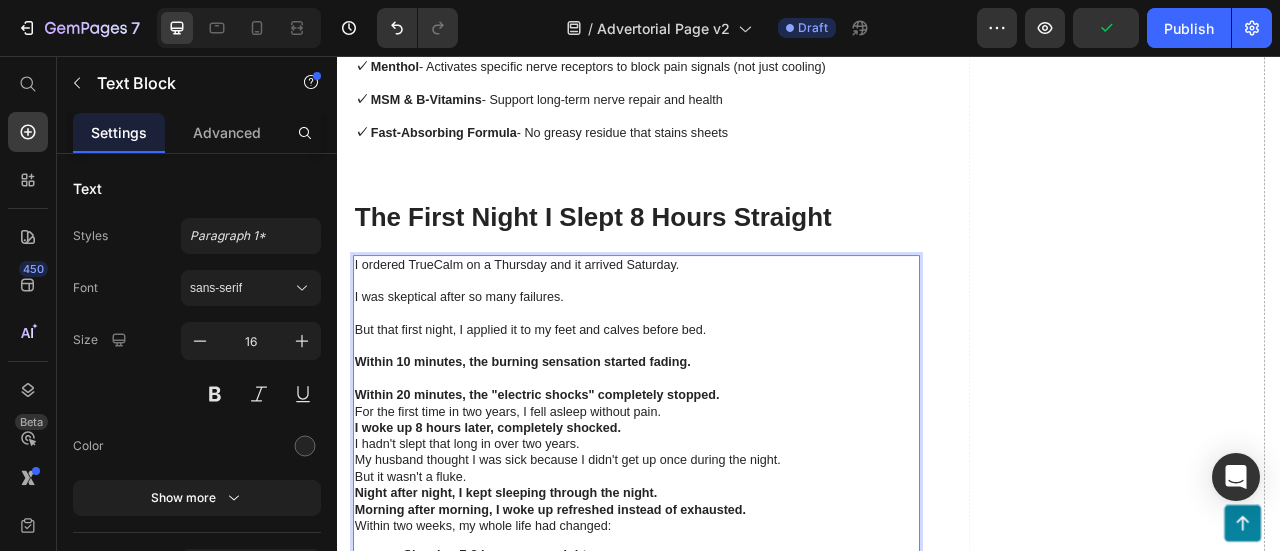 click on "Within 20 minutes, the "electric shocks" completely stopped." at bounding box center [717, 487] 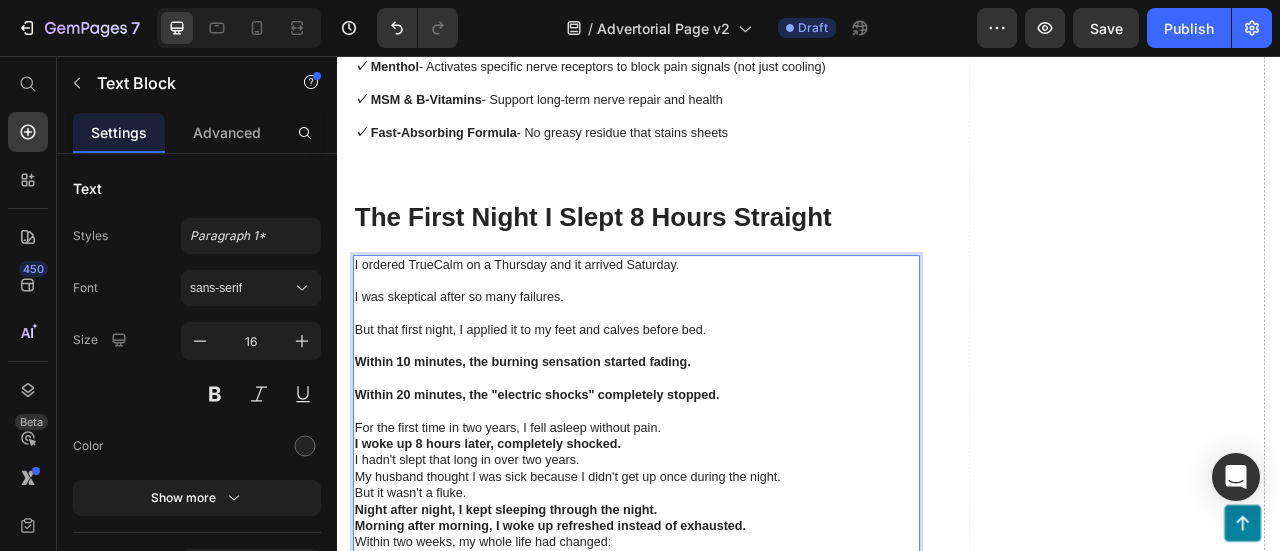 click on "For the first time in two years, I fell asleep without pain." at bounding box center [717, 529] 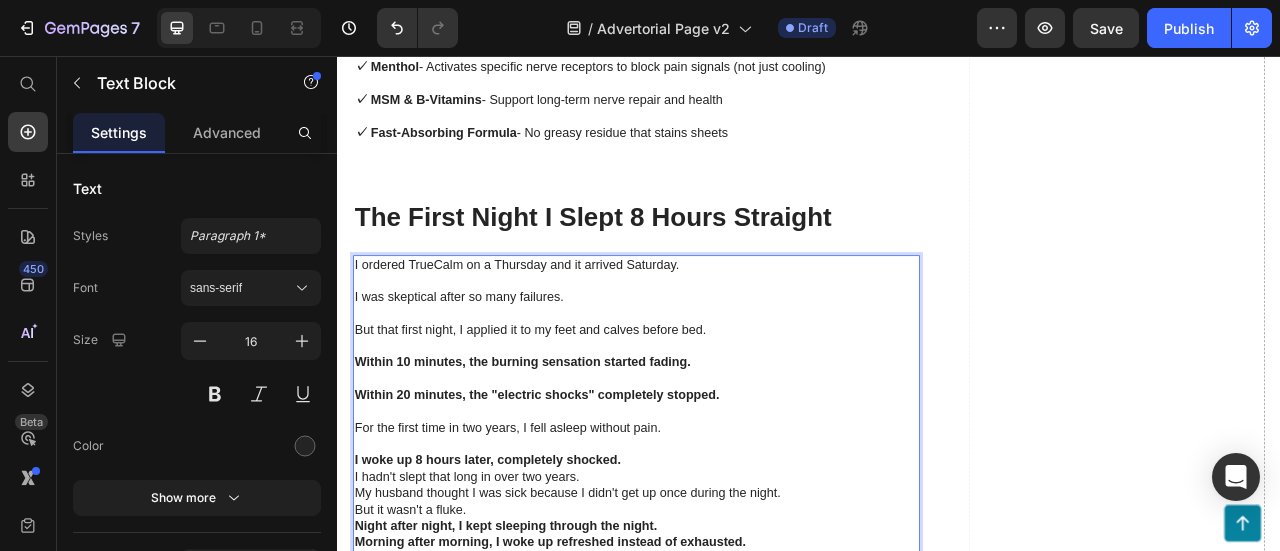 click on "I woke up 8 hours later, completely shocked." at bounding box center [717, 570] 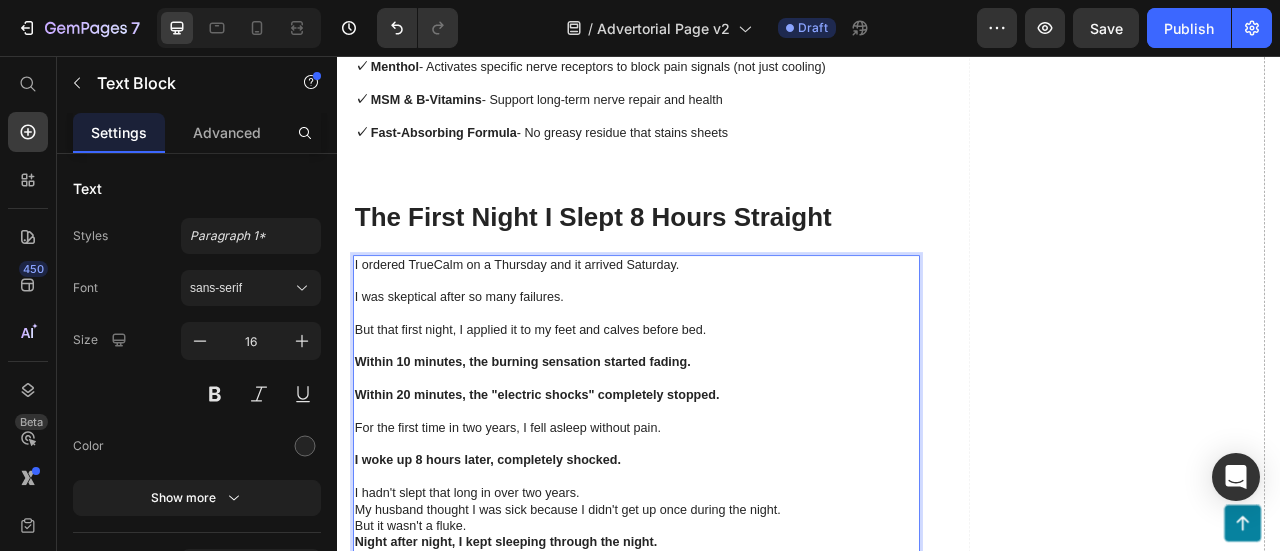 click on "I hadn't slept that long in over two years." at bounding box center [717, 612] 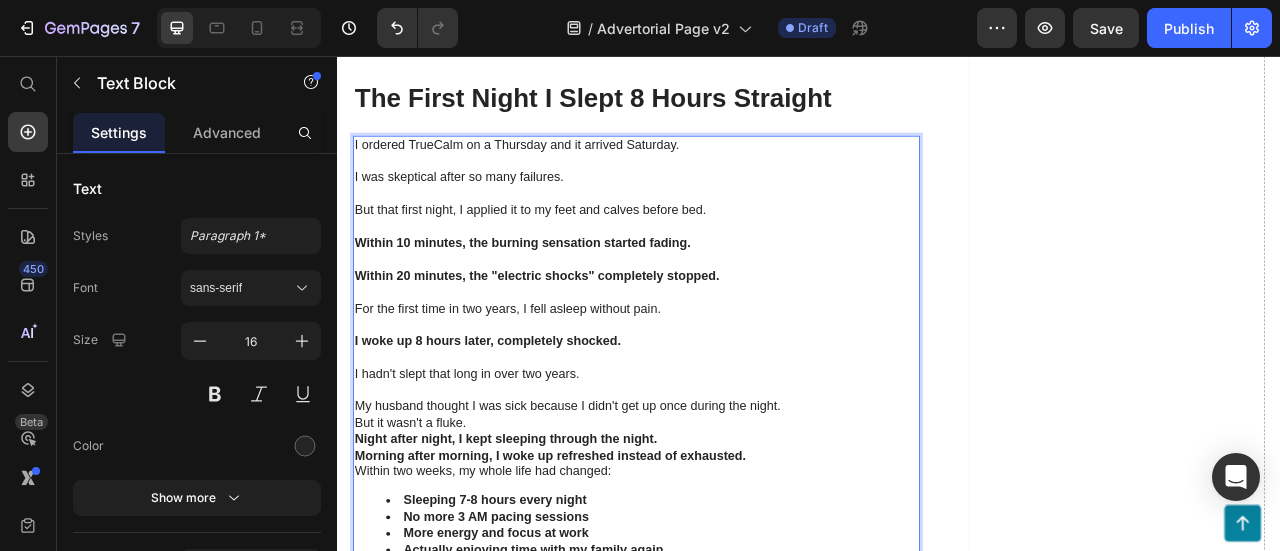 scroll, scrollTop: 4462, scrollLeft: 0, axis: vertical 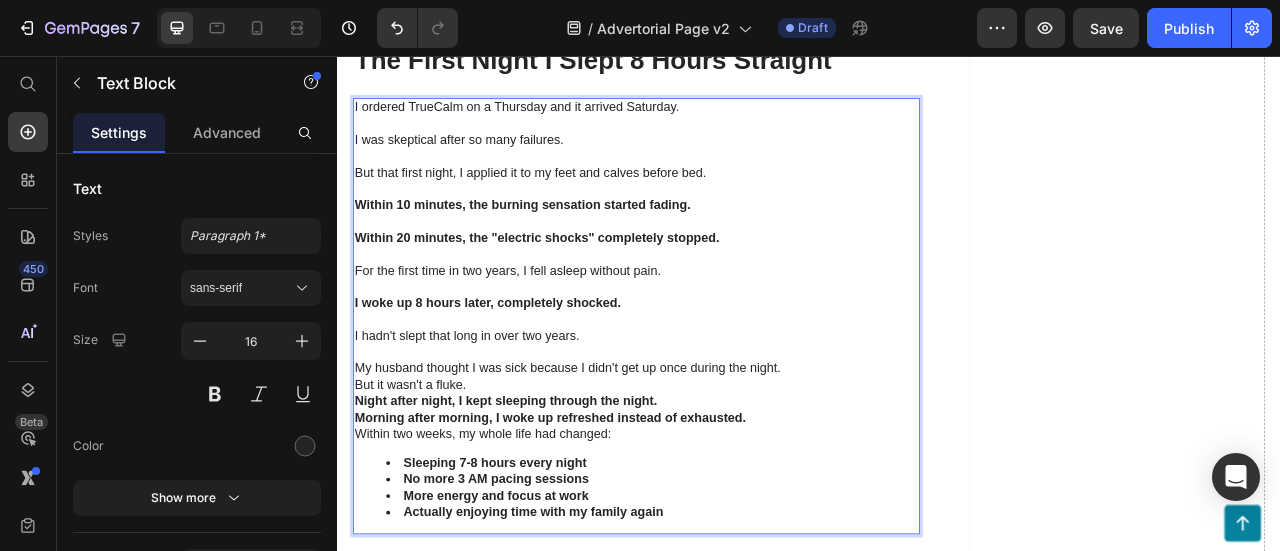 click on "But it wasn't a fluke." at bounding box center [717, 474] 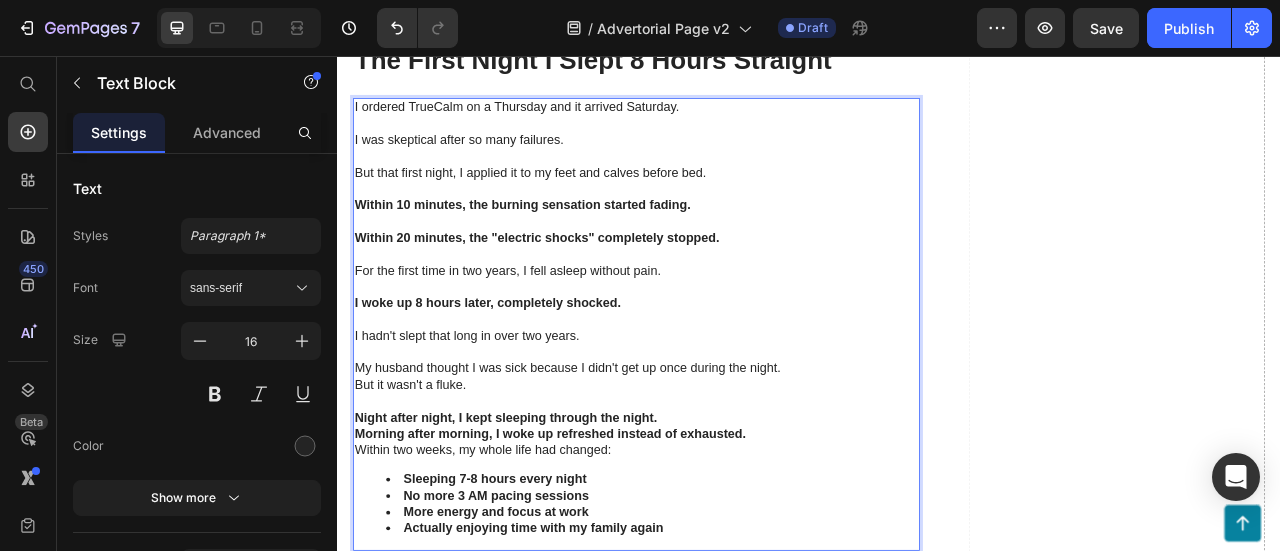 click on "Night after night, I kept sleeping through the night." at bounding box center [717, 516] 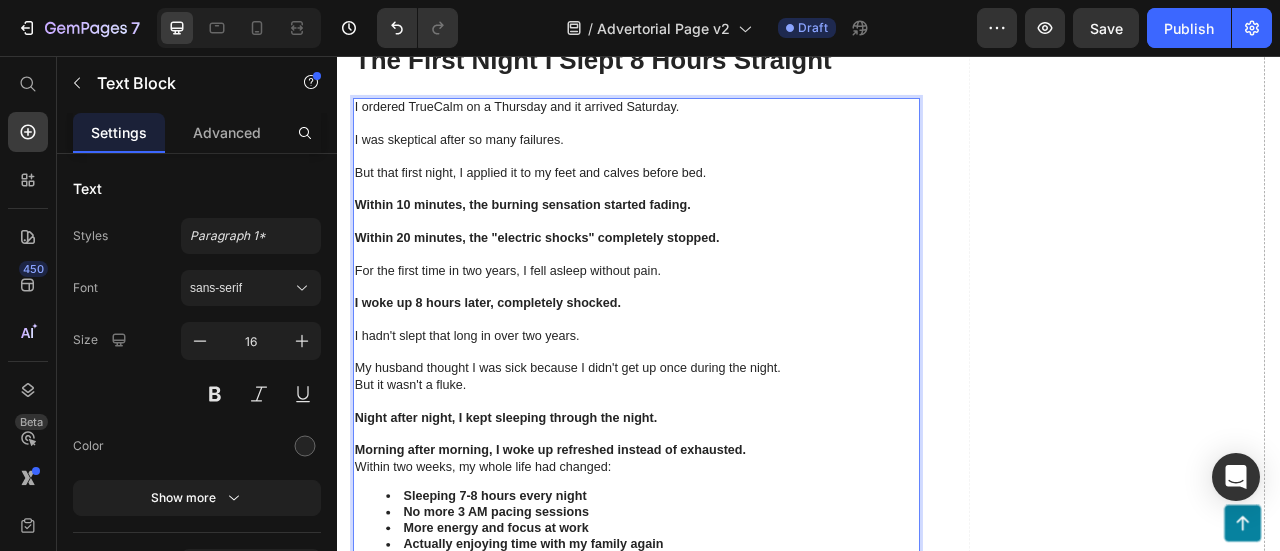 click on "Morning after morning, I woke up refreshed instead of exhausted." at bounding box center (717, 557) 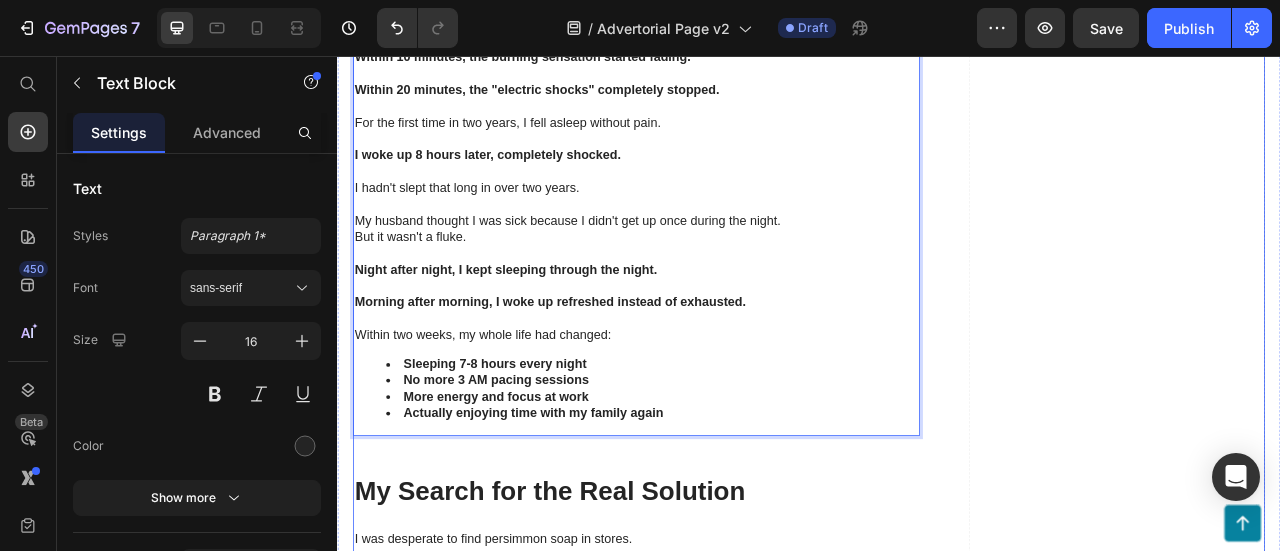 scroll, scrollTop: 4662, scrollLeft: 0, axis: vertical 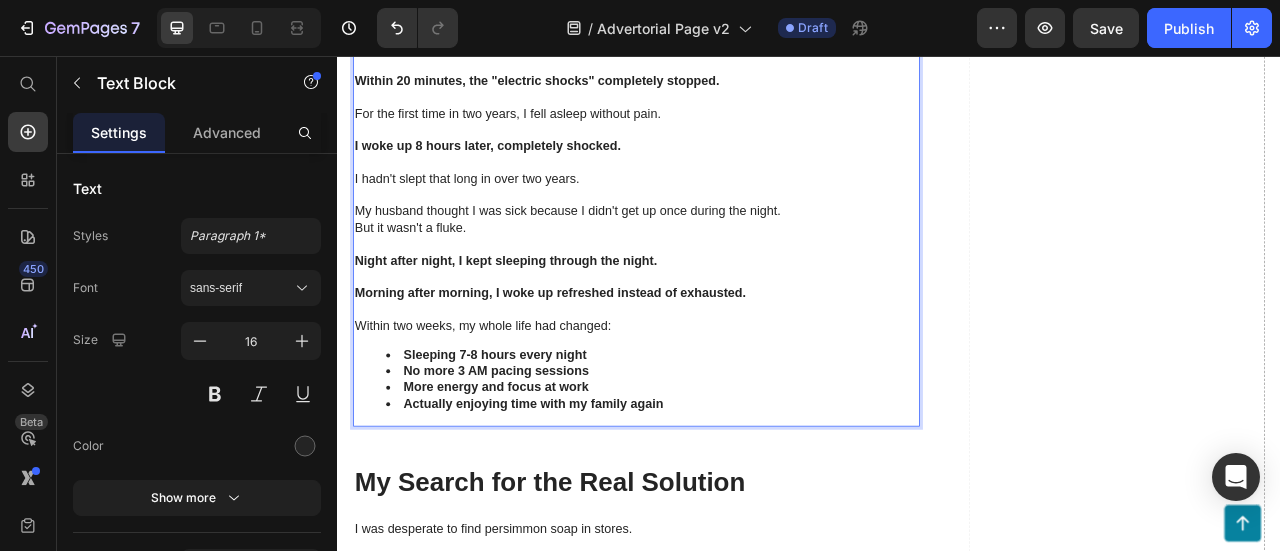 click on "Sleeping 7-8 hours every night" at bounding box center [737, 436] 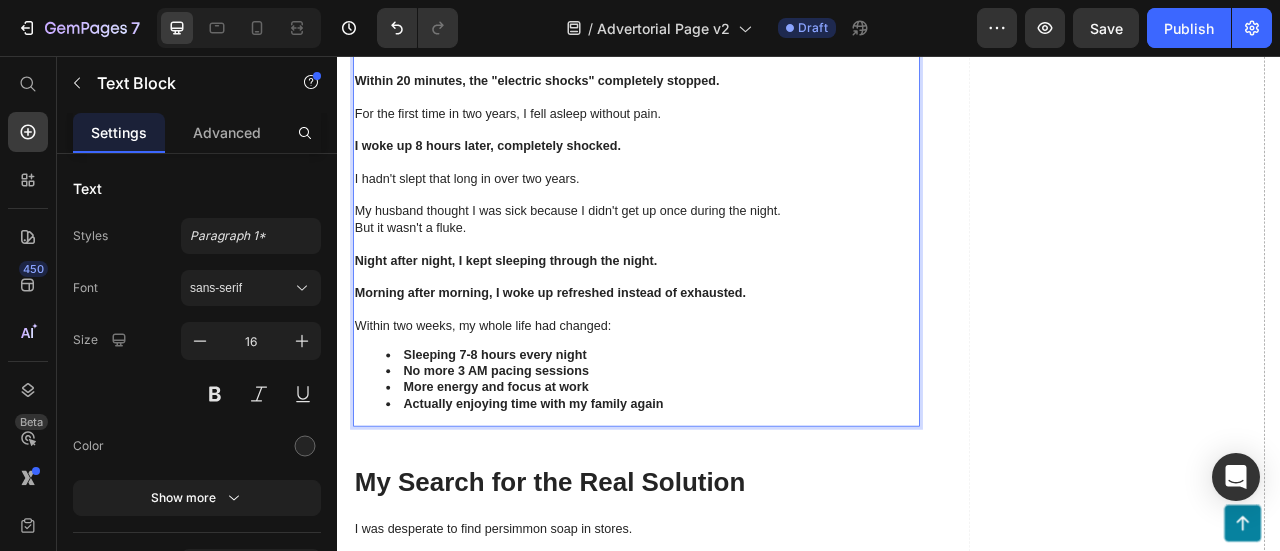 click on "More energy and focus at work" at bounding box center [737, 477] 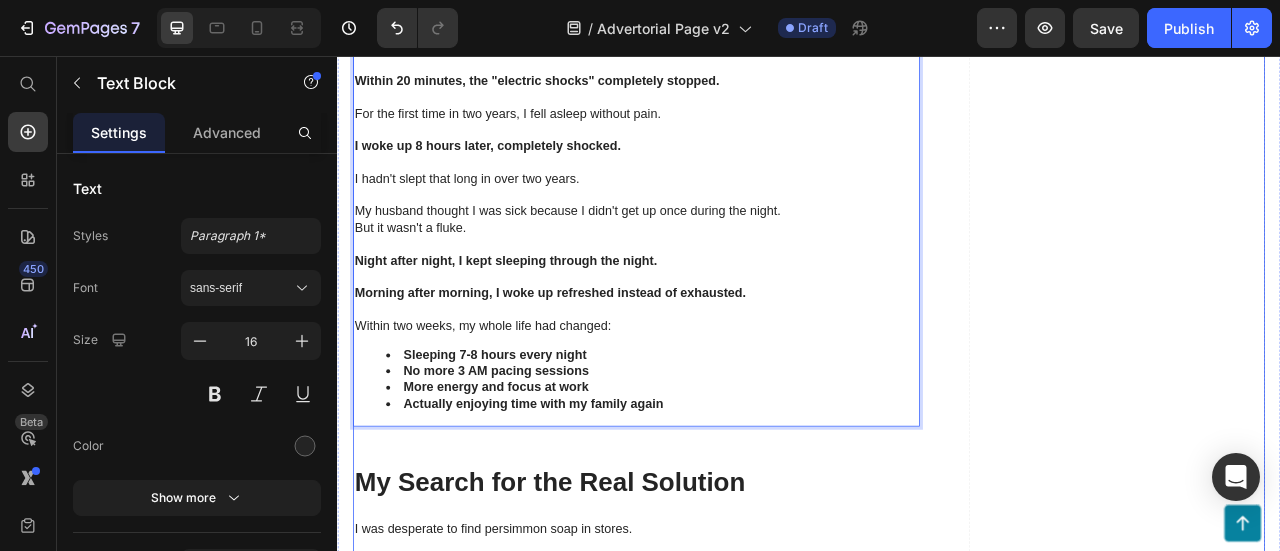 click on "My Search for the Real Solution" at bounding box center (717, 598) 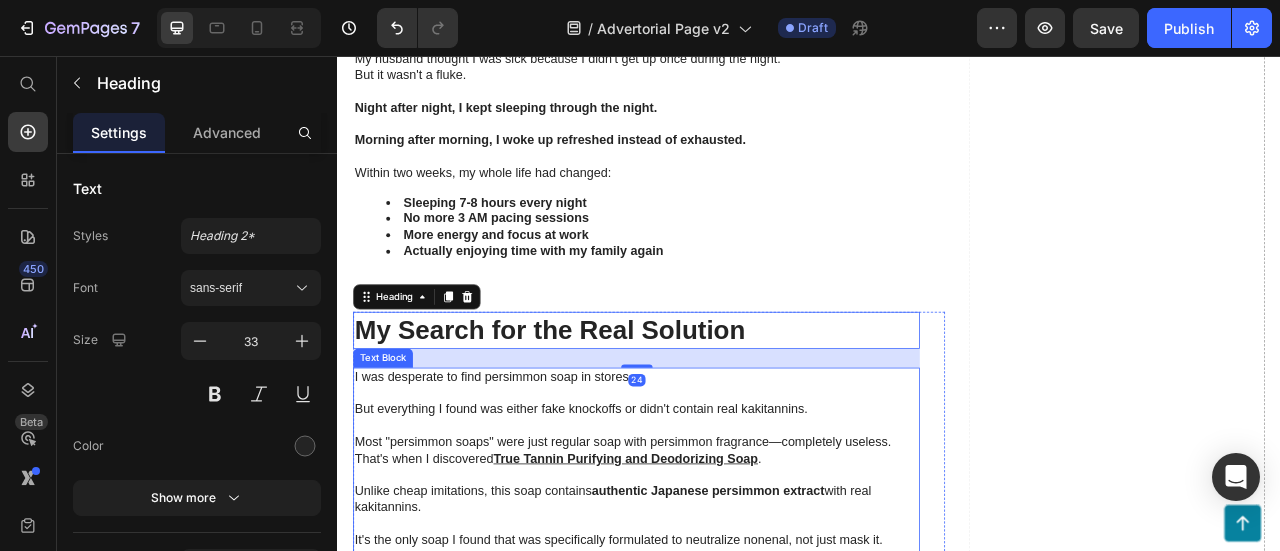 scroll, scrollTop: 4862, scrollLeft: 0, axis: vertical 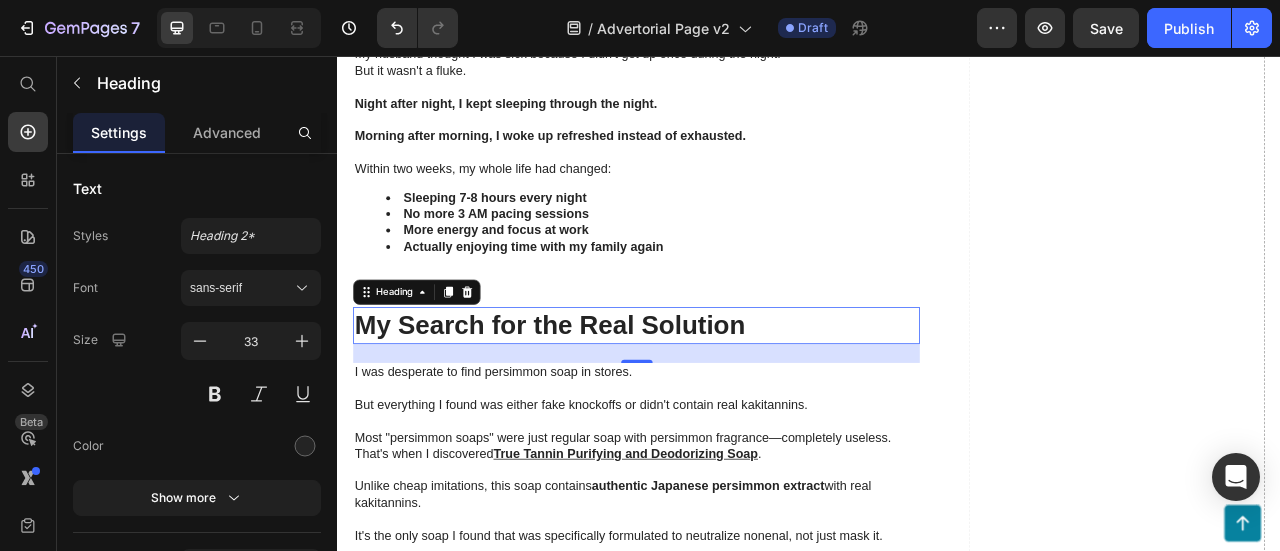 click on "My Search for the Real Solution" at bounding box center (717, 398) 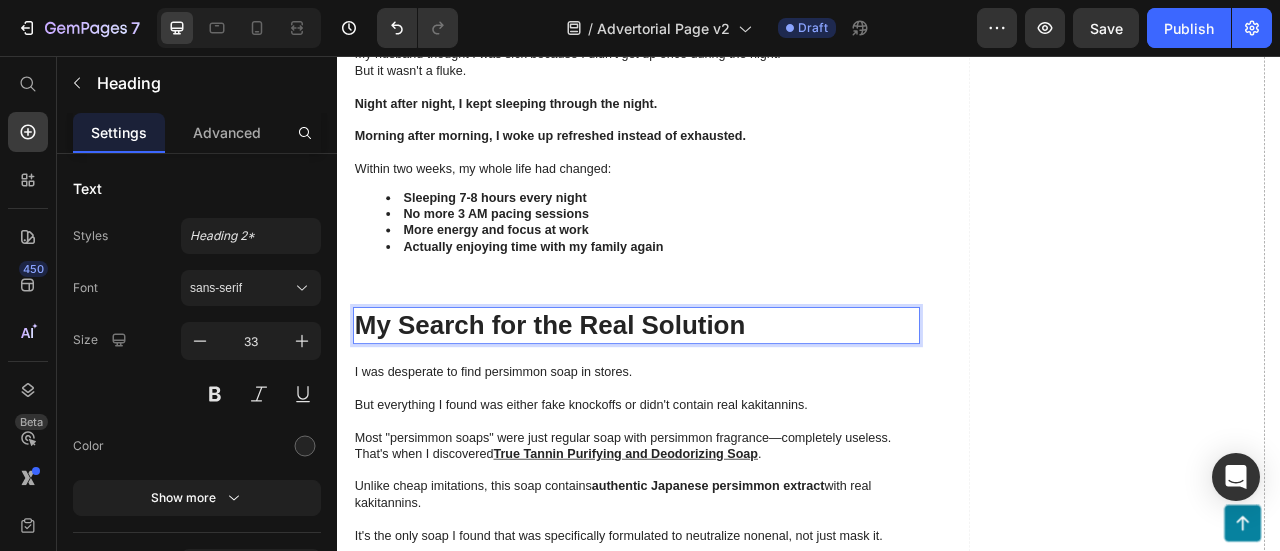click on "My Search for the Real Solution" at bounding box center (717, 398) 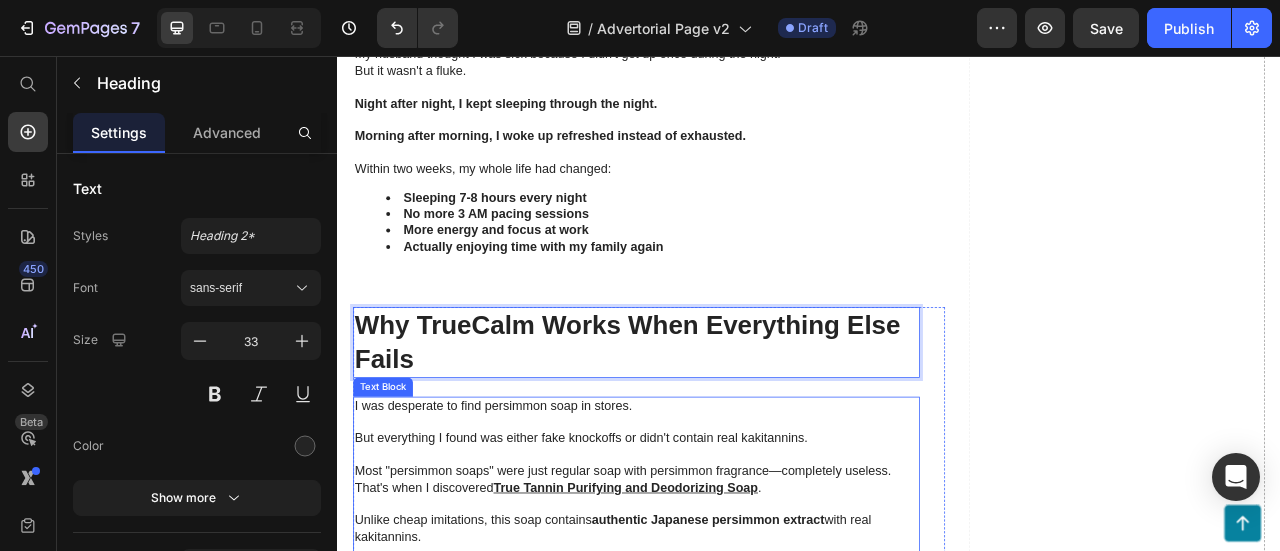 click at bounding box center (717, 521) 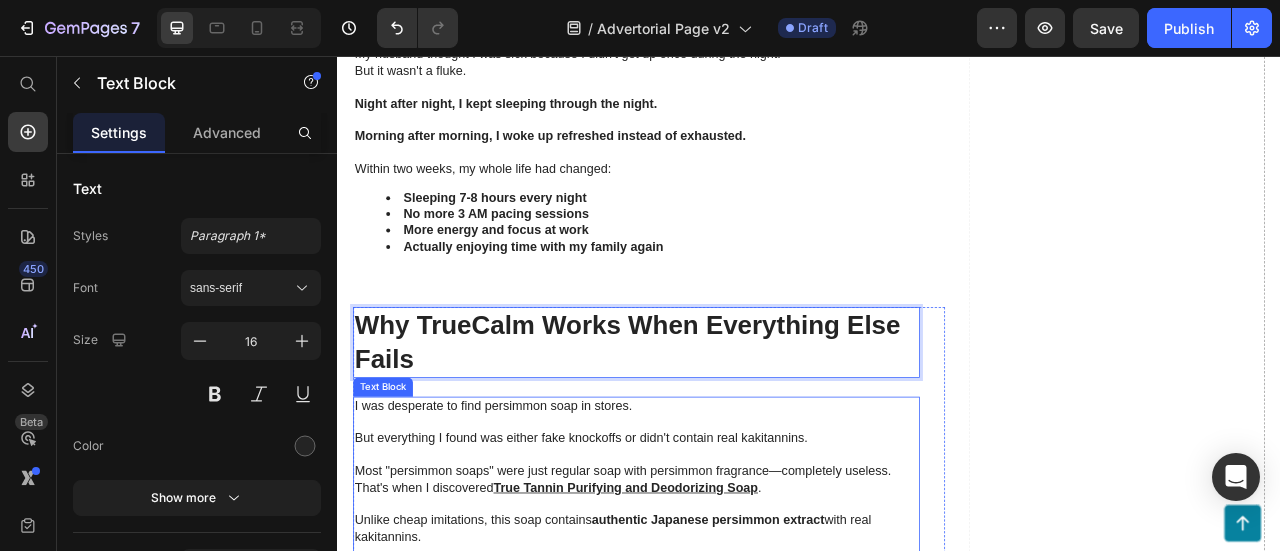 click at bounding box center (717, 521) 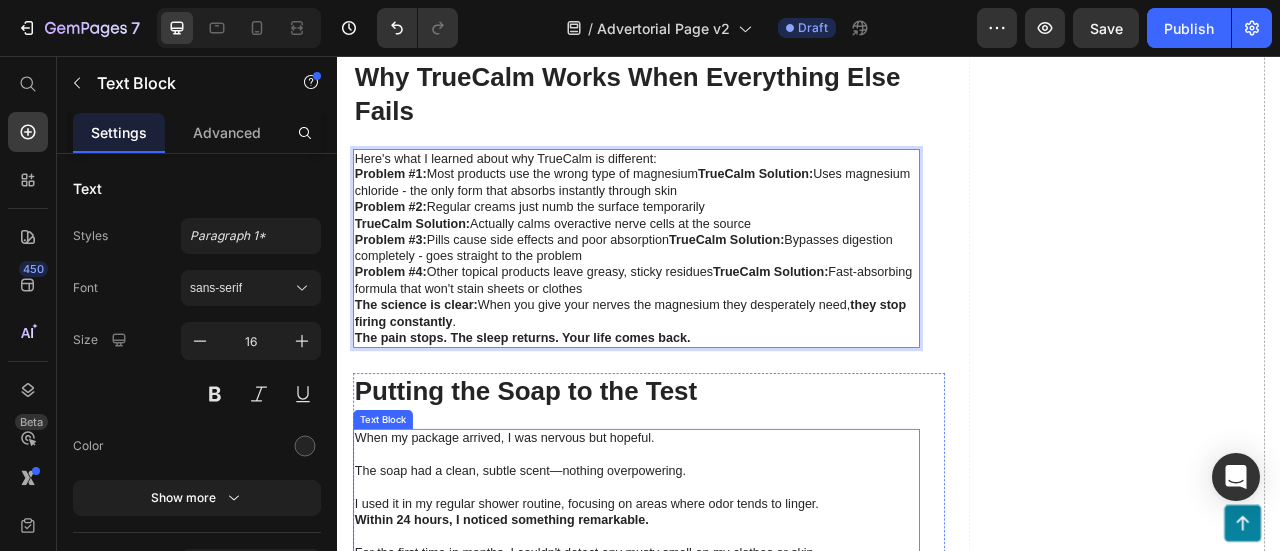 scroll, scrollTop: 5123, scrollLeft: 0, axis: vertical 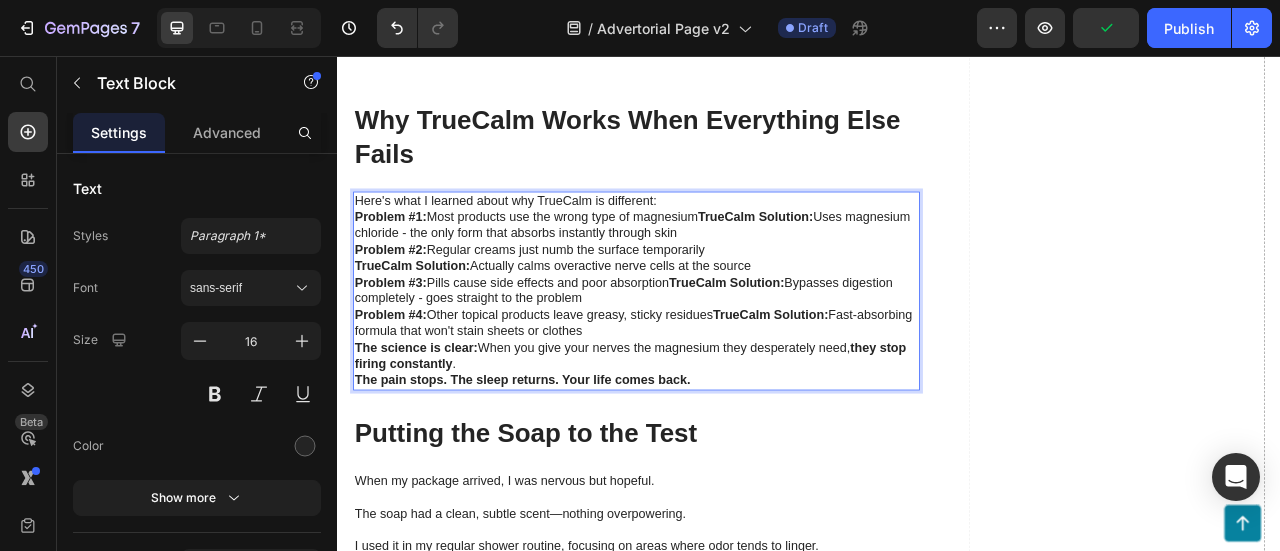 click on "Here's what I learned about why TrueCalm is different:" at bounding box center (717, 240) 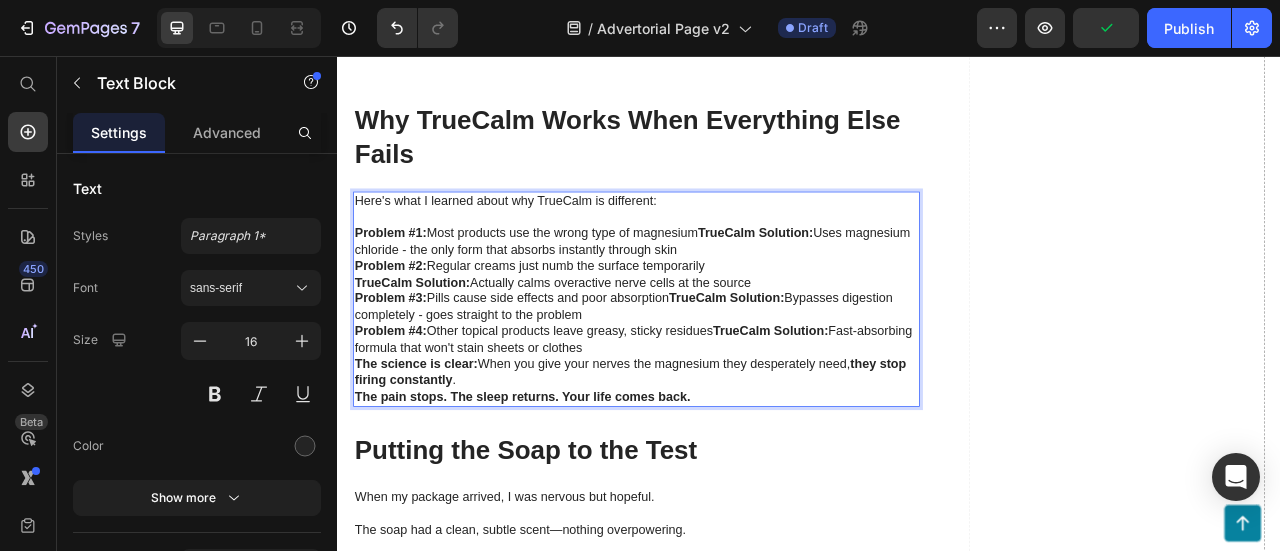 click on "Problem #1: Most products use the wrong type of magnesium TrueCalm Solution: Uses magnesium chloride - the only form that absorbs instantly through skin" at bounding box center [717, 292] 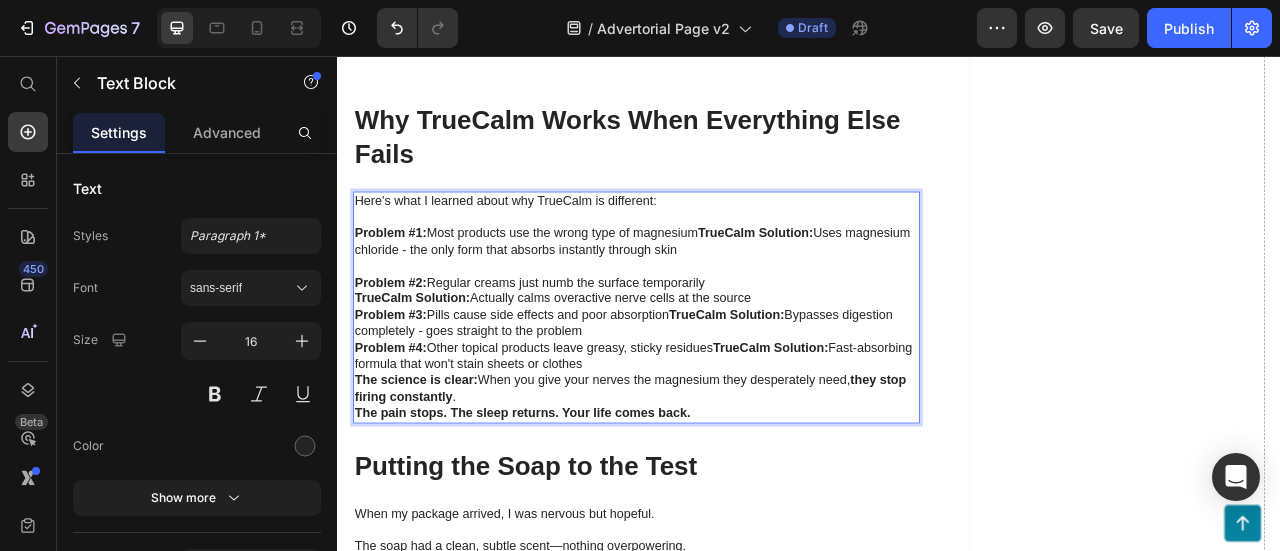 click on "Problem #[NUMBER]:  Regular creams just numb the surface temporarily TrueCalm Solution:  Actually calms overactive nerve cells at the source" at bounding box center (717, 355) 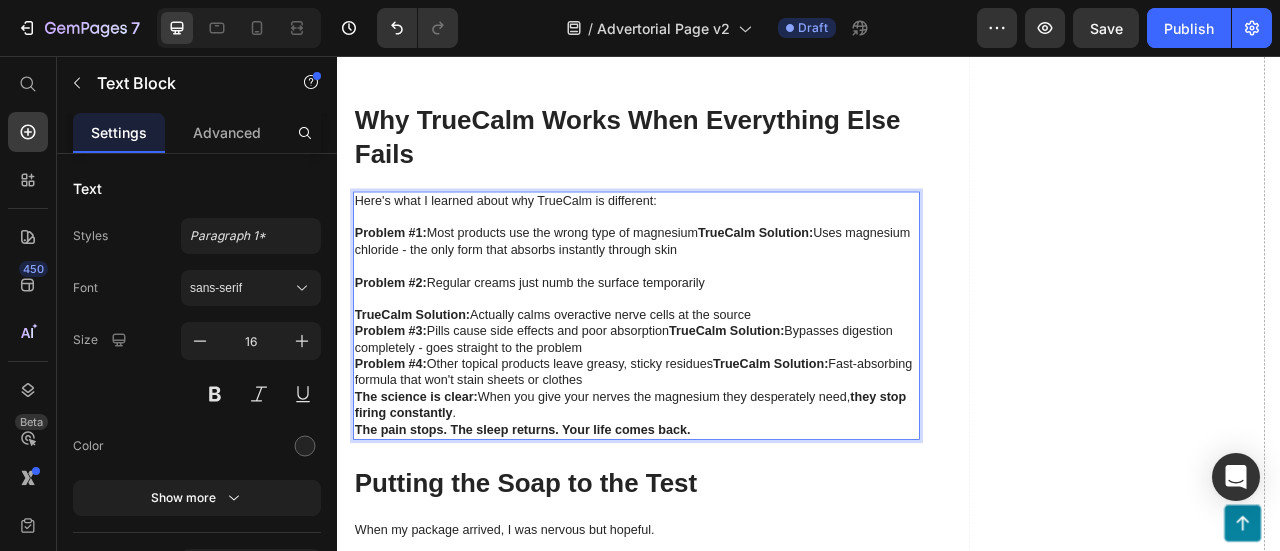 click on "⁠⁠⁠⁠⁠⁠⁠ TrueCalm Solution:  Actually calms overactive nerve cells at the source" at bounding box center (717, 375) 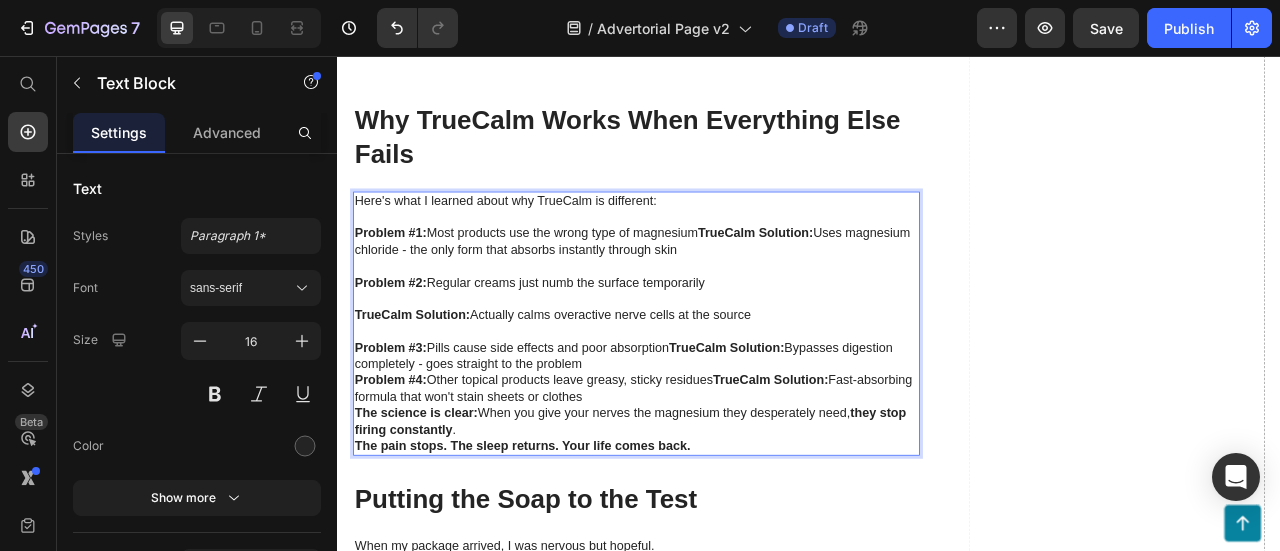 click on "Problem #3:  Pills cause side effects and poor absorption  TrueCalm Solution:  Bypasses digestion completely - goes straight to the problem" at bounding box center [717, 438] 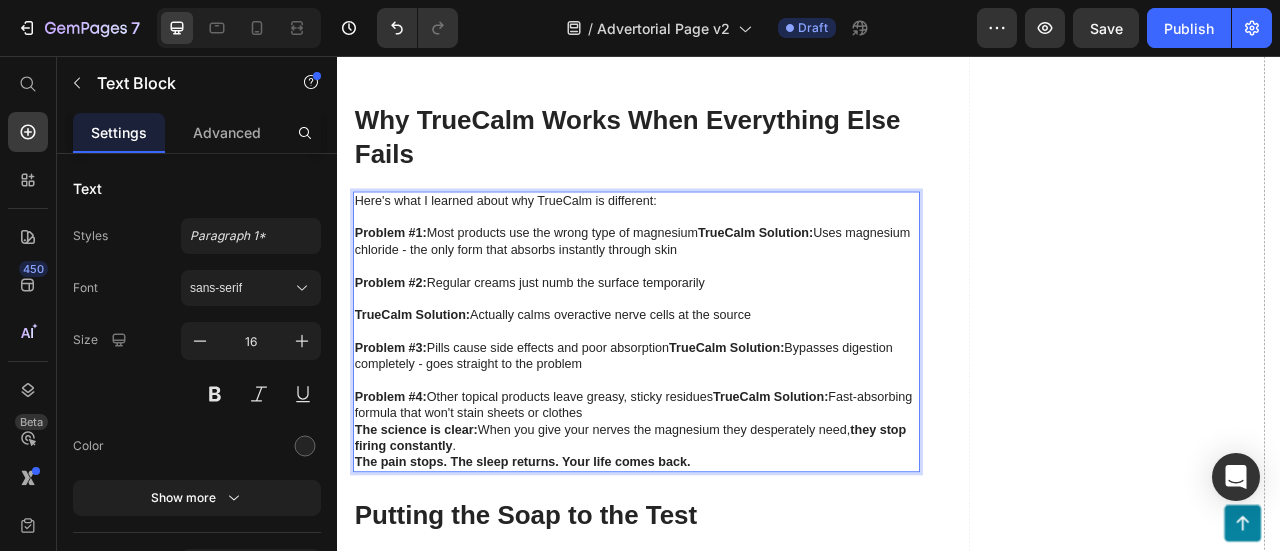 click on "TrueCalm Solution:" at bounding box center (869, 280) 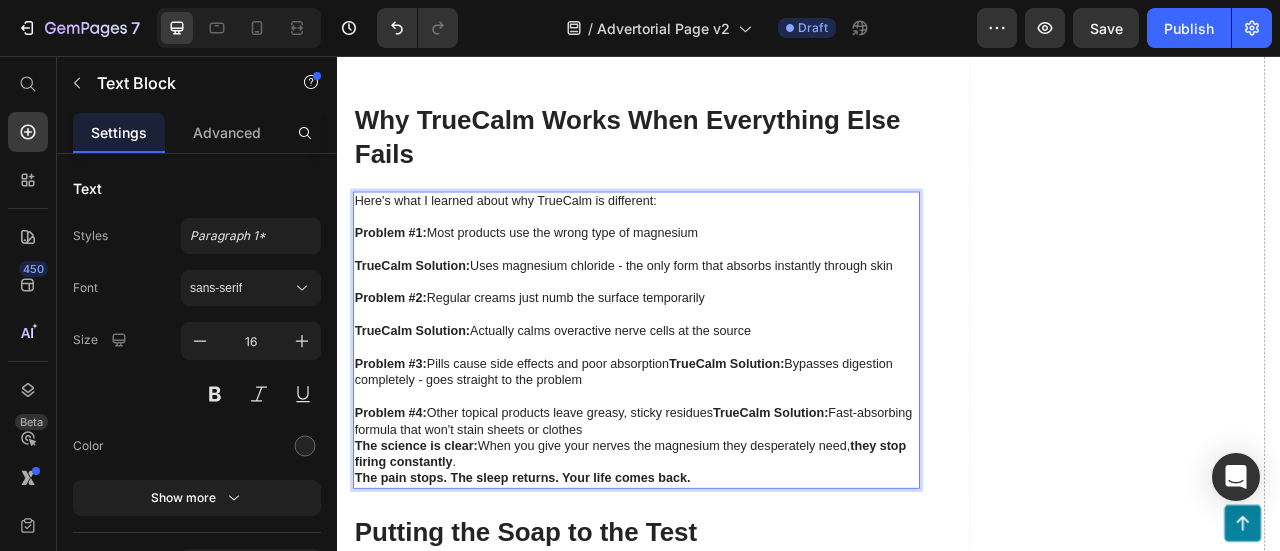 click on "TrueCalm Solution:" at bounding box center (832, 447) 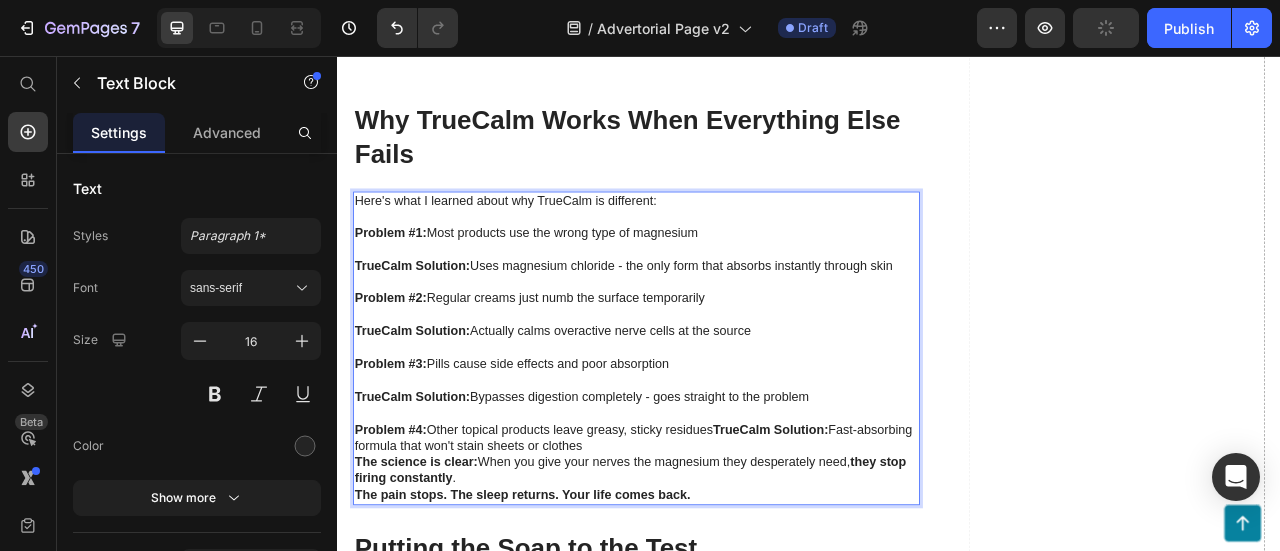 click on "TrueCalm Solution:" at bounding box center [888, 530] 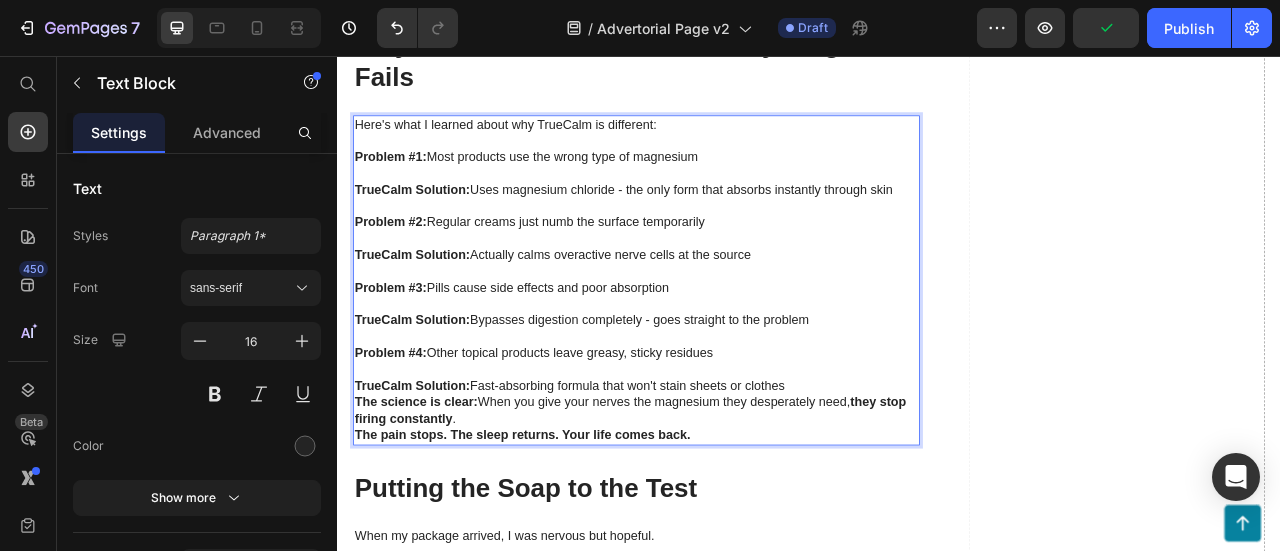 scroll, scrollTop: 5223, scrollLeft: 0, axis: vertical 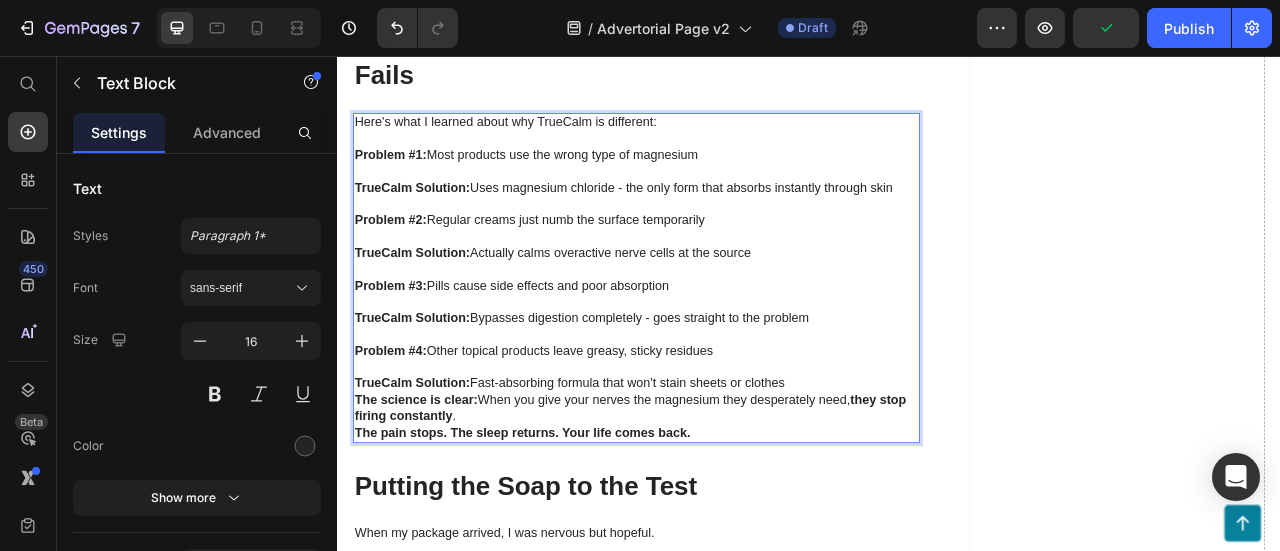 drag, startPoint x: 936, startPoint y: 465, endPoint x: 850, endPoint y: 495, distance: 91.08238 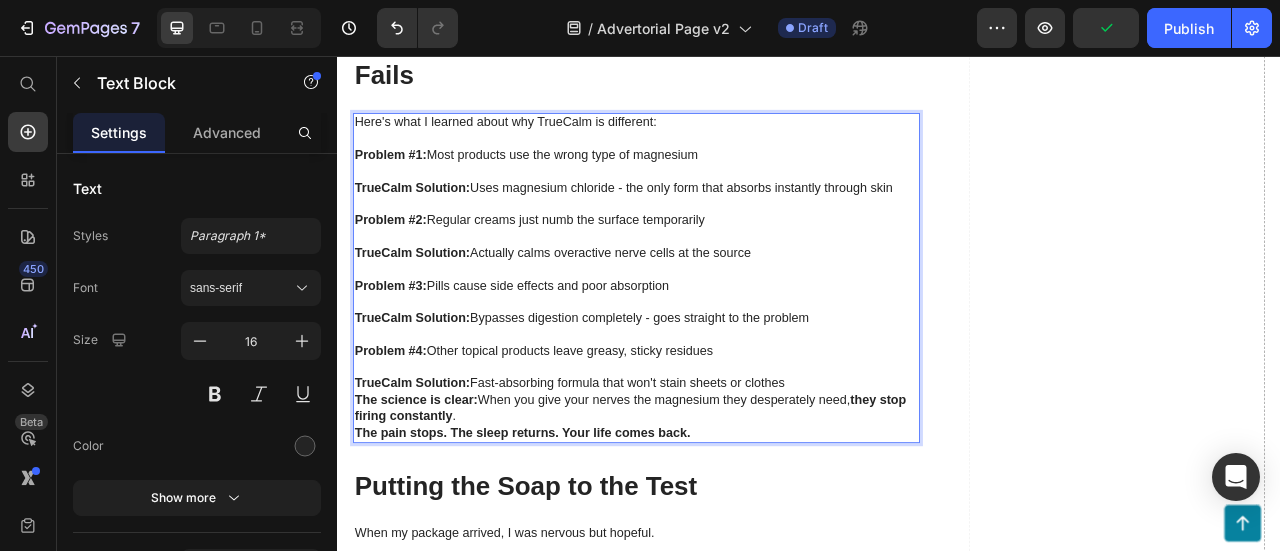 click on "TrueCalm Solution:  Fast-absorbing formula that won't stain sheets or clothes" at bounding box center (717, 472) 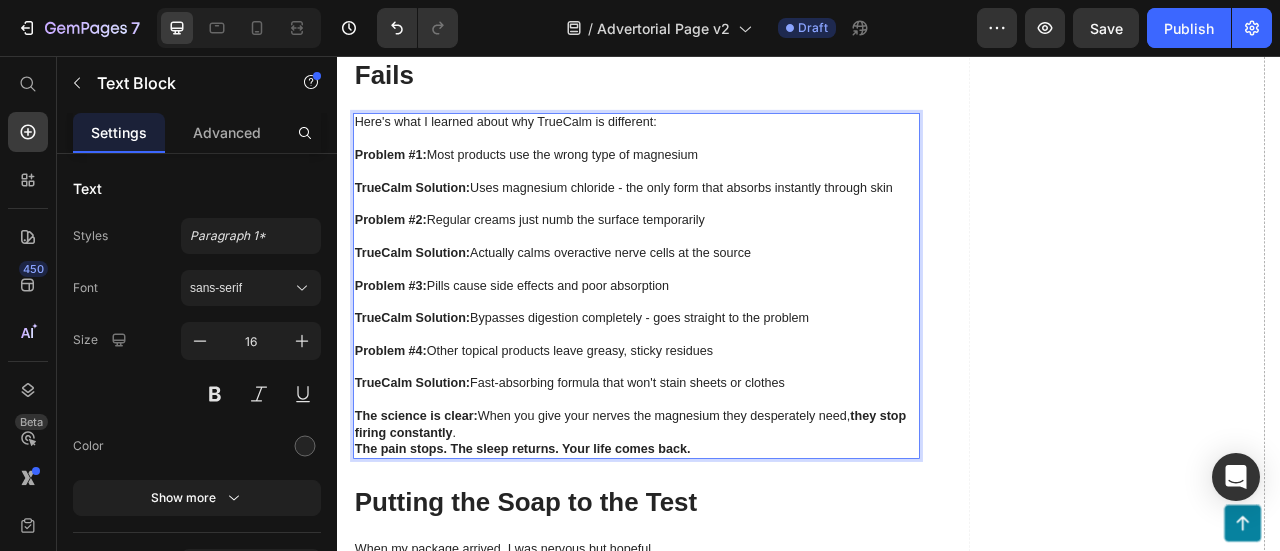click on "The science is clear: When you give your nerves the magnesium they desperately need, they stop firing constantly." at bounding box center (717, 525) 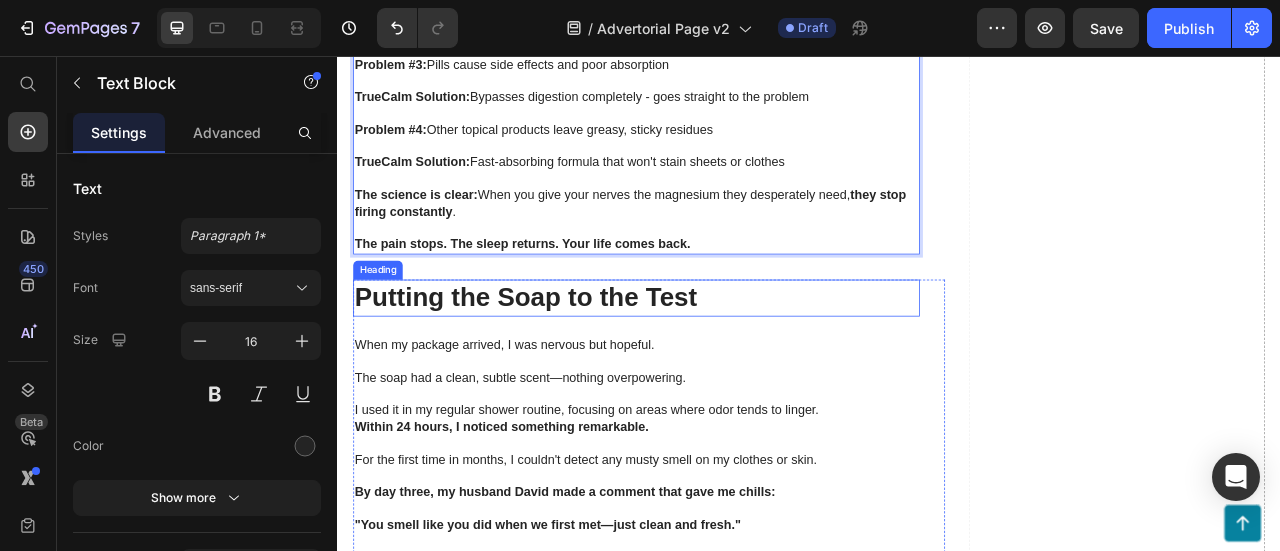 scroll, scrollTop: 5523, scrollLeft: 0, axis: vertical 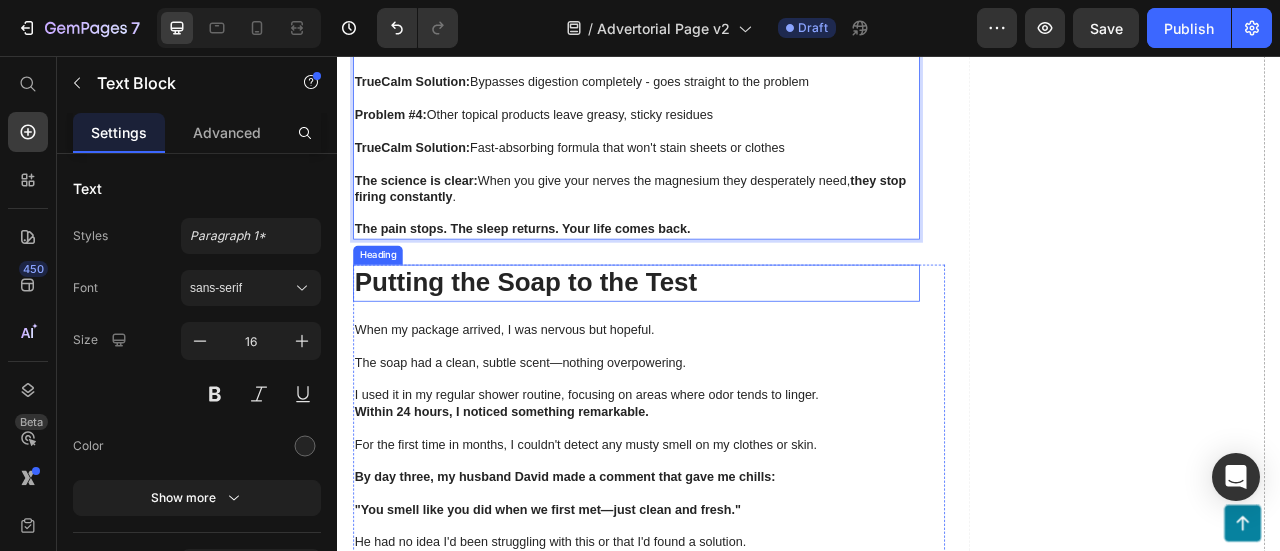 click on "Putting the Soap to the Test" at bounding box center [717, 344] 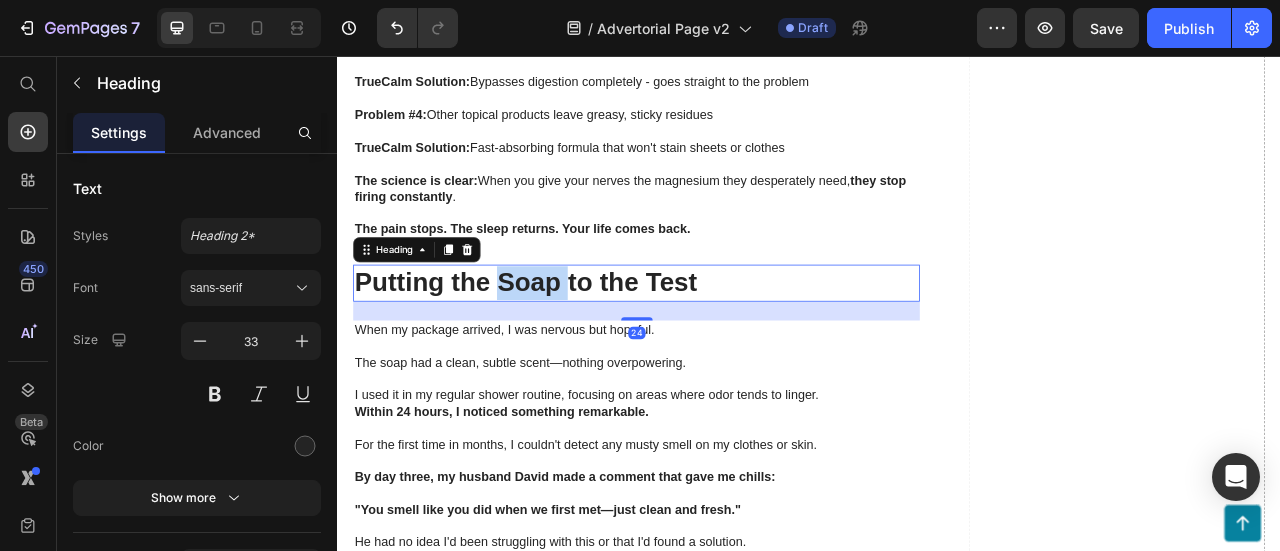 click on "Putting the Soap to the Test" at bounding box center [717, 344] 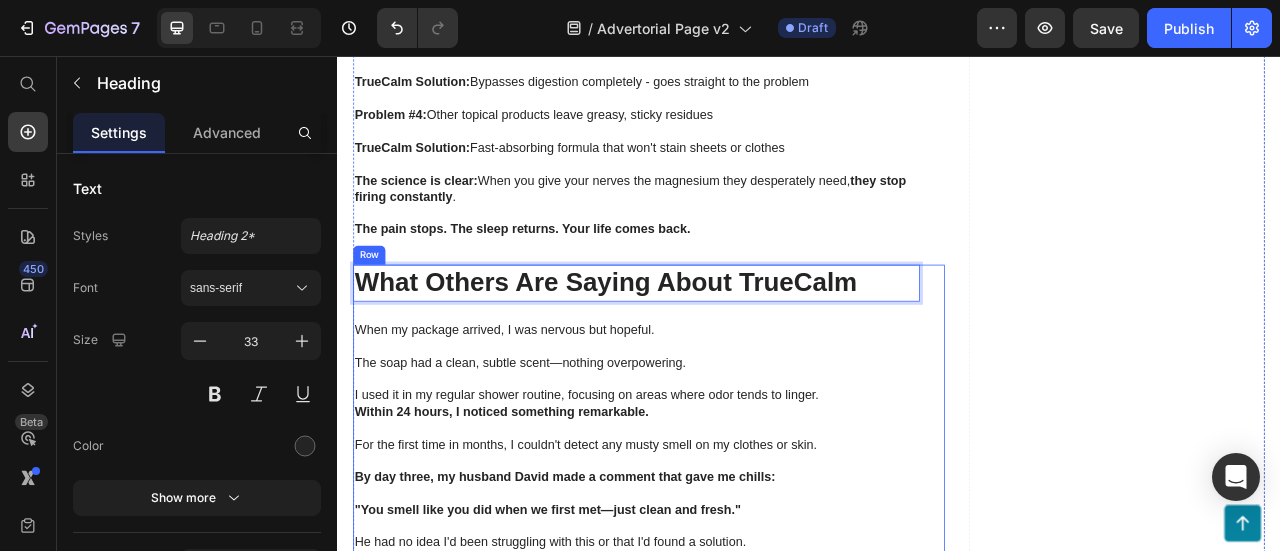 click on "The soap had a clean, subtle scent—nothing overpowering." at bounding box center (717, 446) 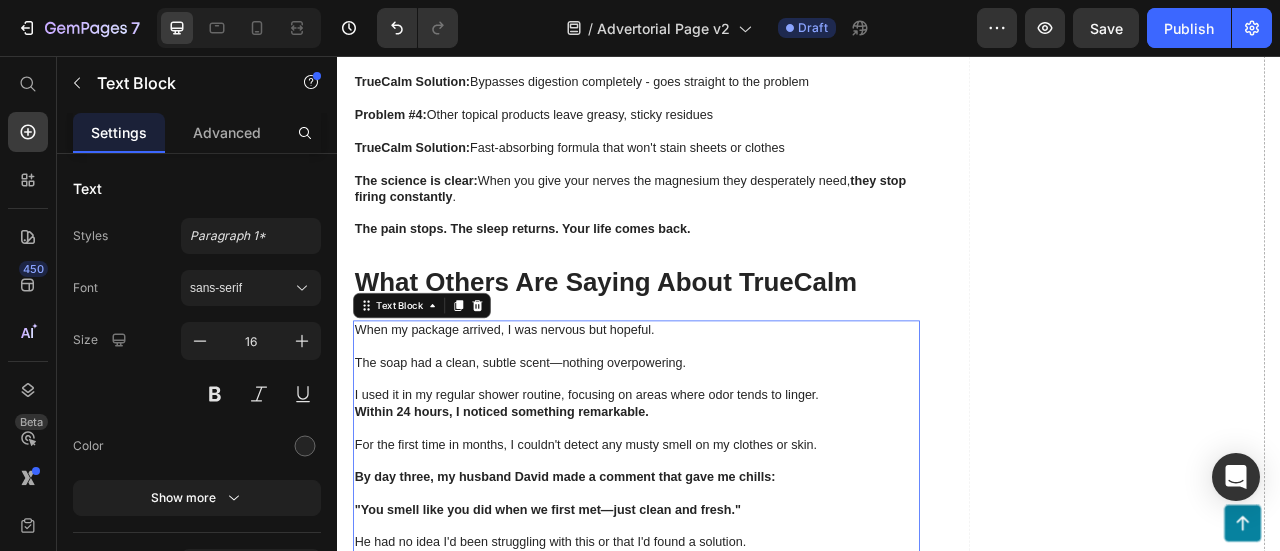 click on "The soap had a clean, subtle scent—nothing overpowering." at bounding box center (717, 446) 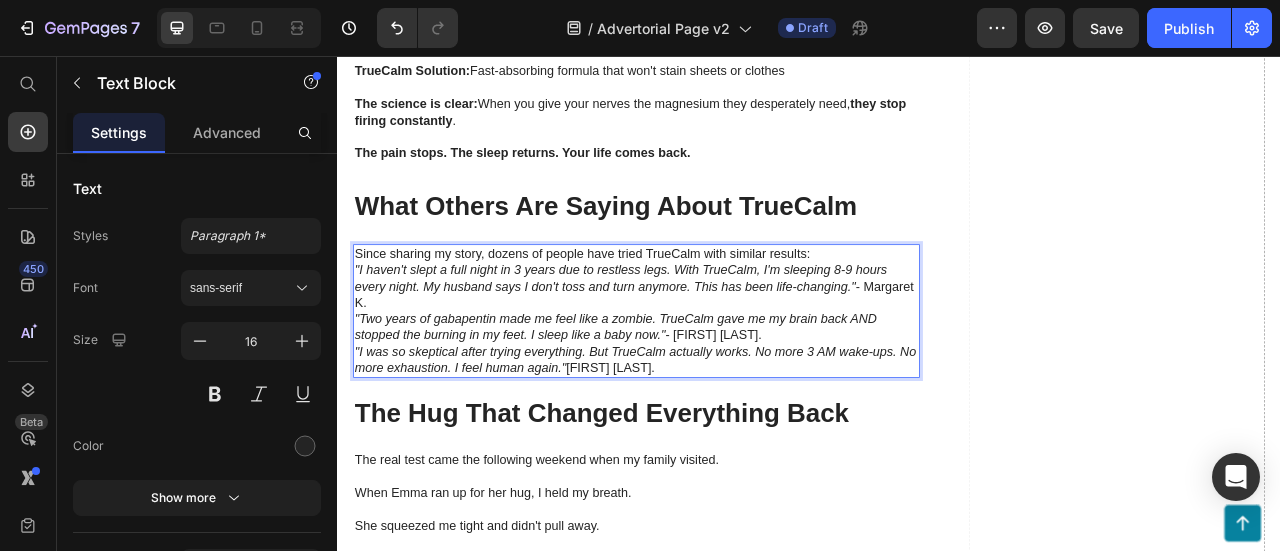 scroll, scrollTop: 5623, scrollLeft: 0, axis: vertical 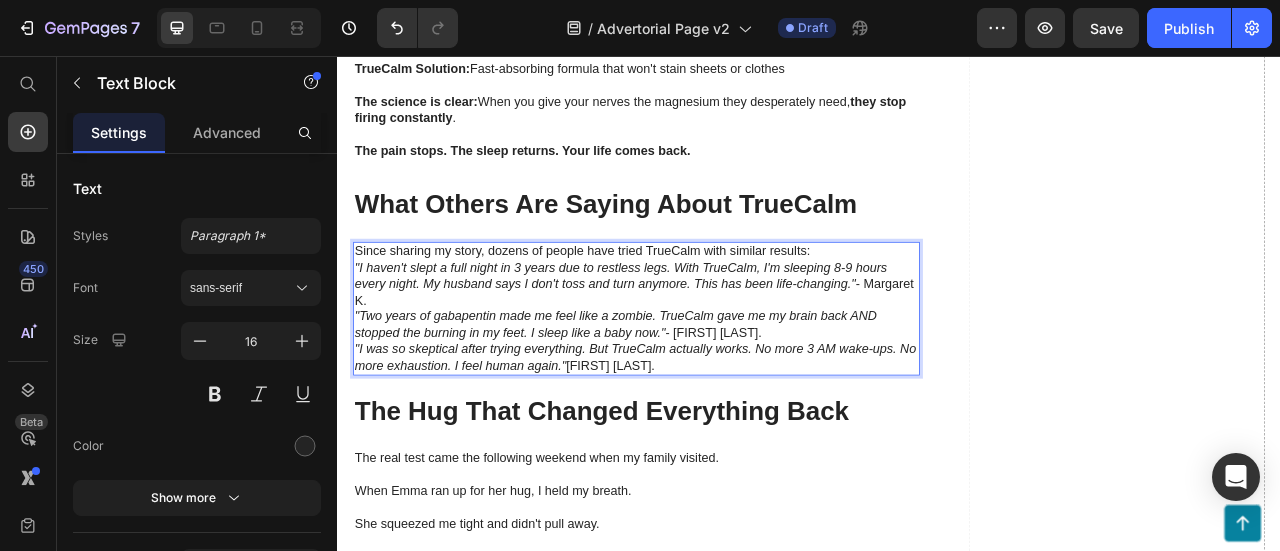 click on "Since sharing my story, dozens of people have tried TrueCalm with similar results:" at bounding box center [717, 304] 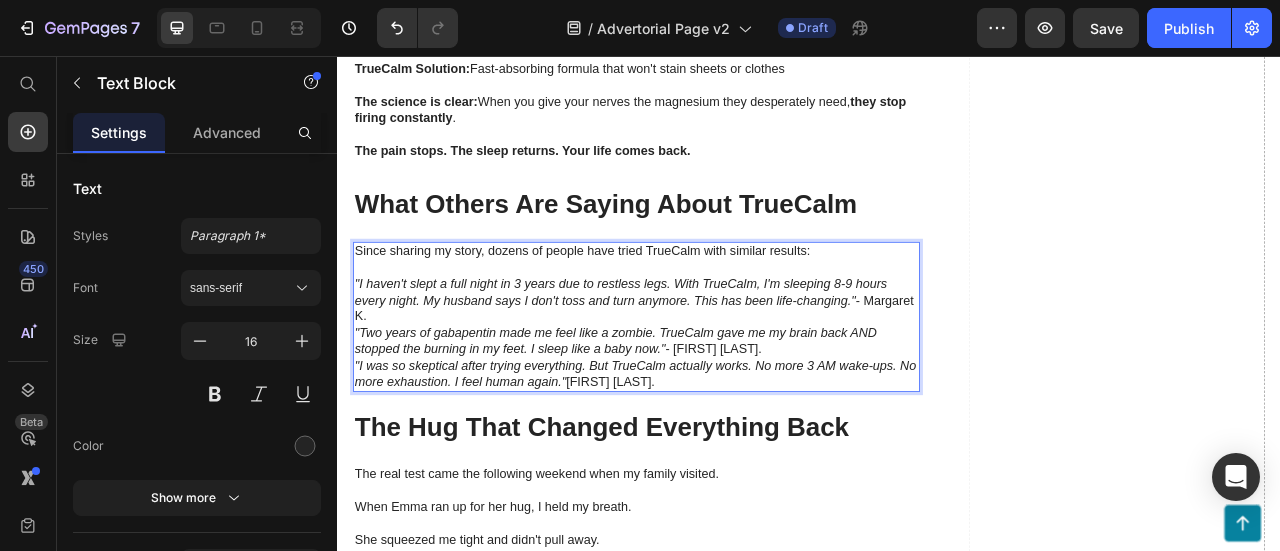 click on ""I haven't slept a full night in [NUMBER] years due to restless legs. With TrueCalm, I'm sleeping [NUMBER]-[NUMBER] hours every night. My husband says I don't toss and turn anymore. This has been life-changing."  - [FIRST] [LAST]." at bounding box center (717, 367) 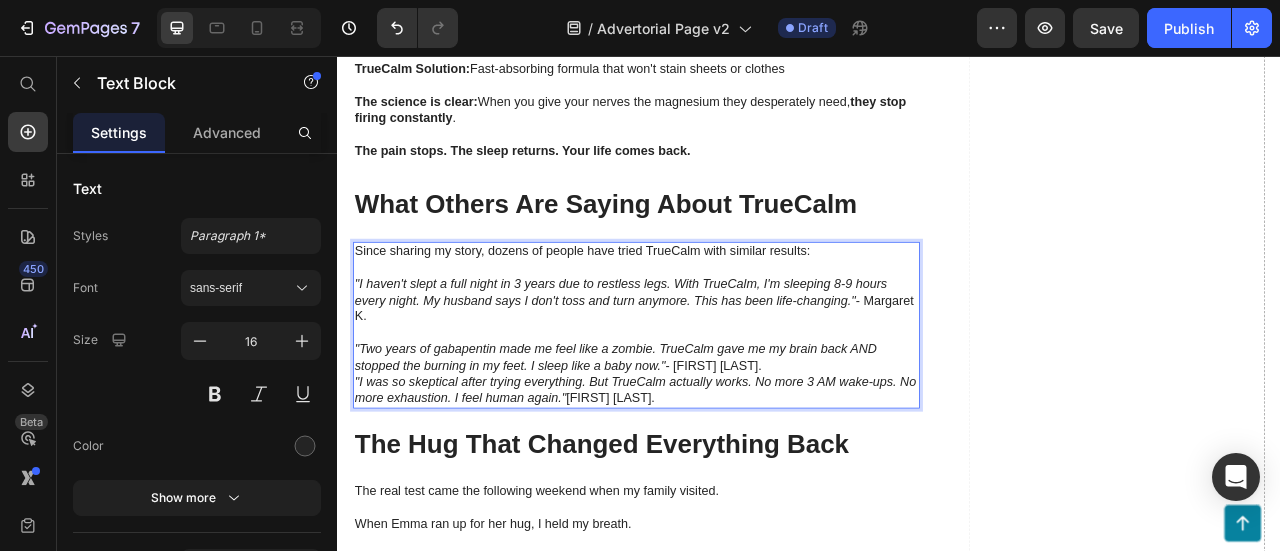 click on "[FIRST] [LAST]." at bounding box center [717, 440] 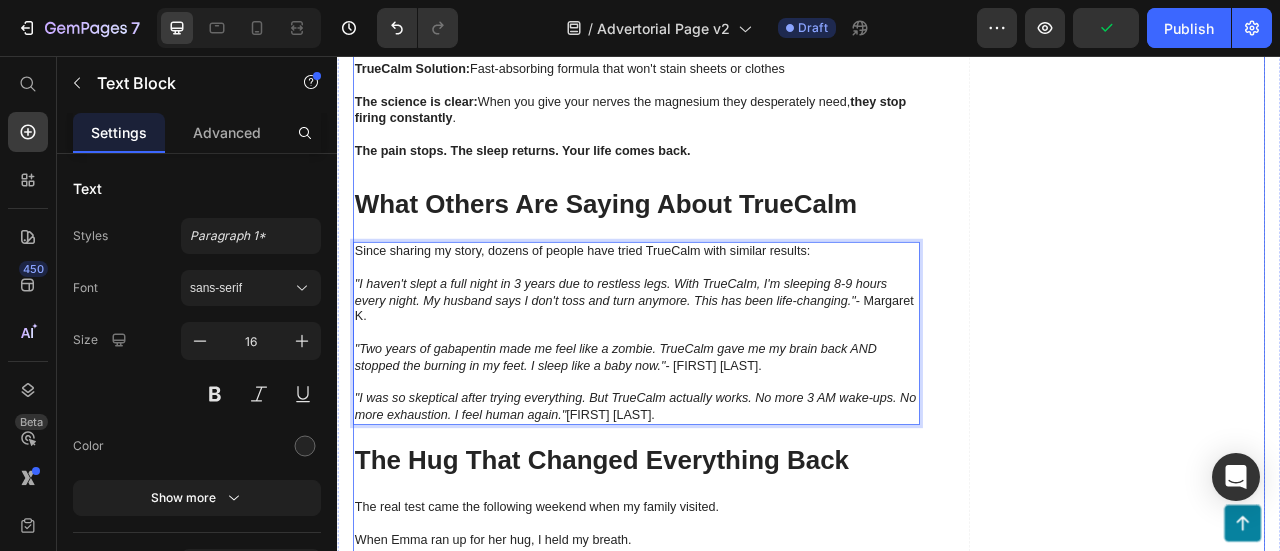 drag, startPoint x: 1103, startPoint y: 536, endPoint x: 1102, endPoint y: 546, distance: 10.049875 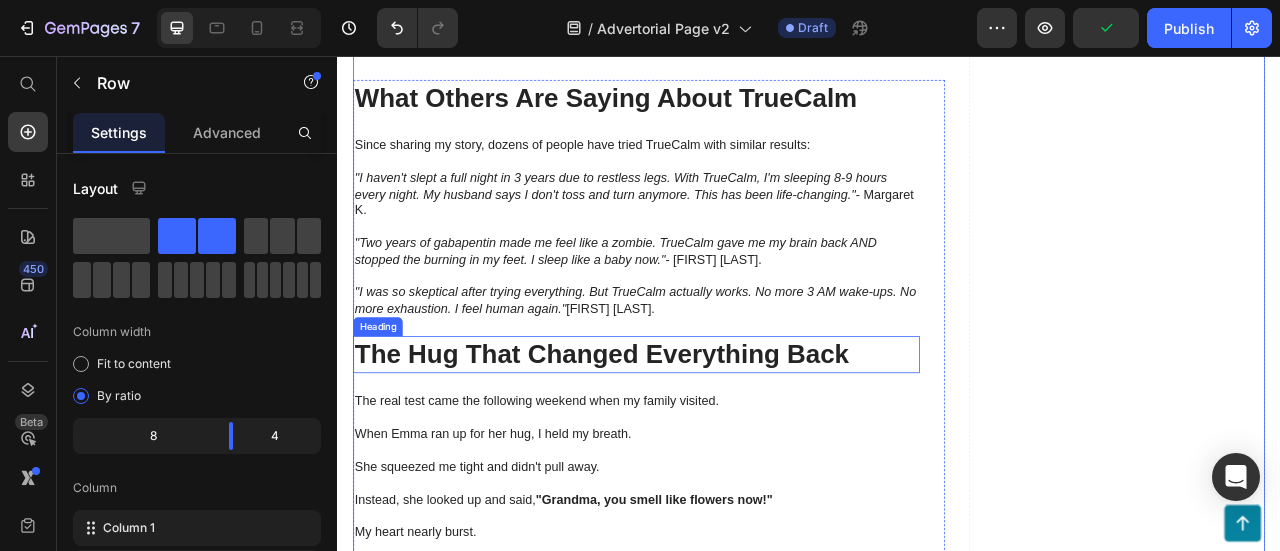 scroll, scrollTop: 5823, scrollLeft: 0, axis: vertical 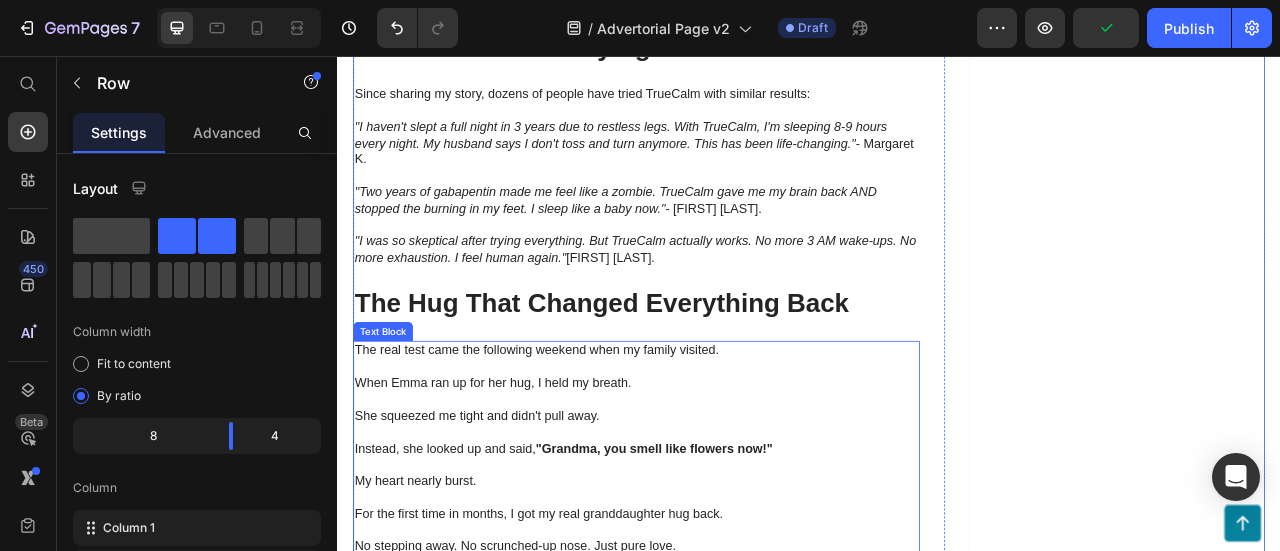 click at bounding box center (717, 451) 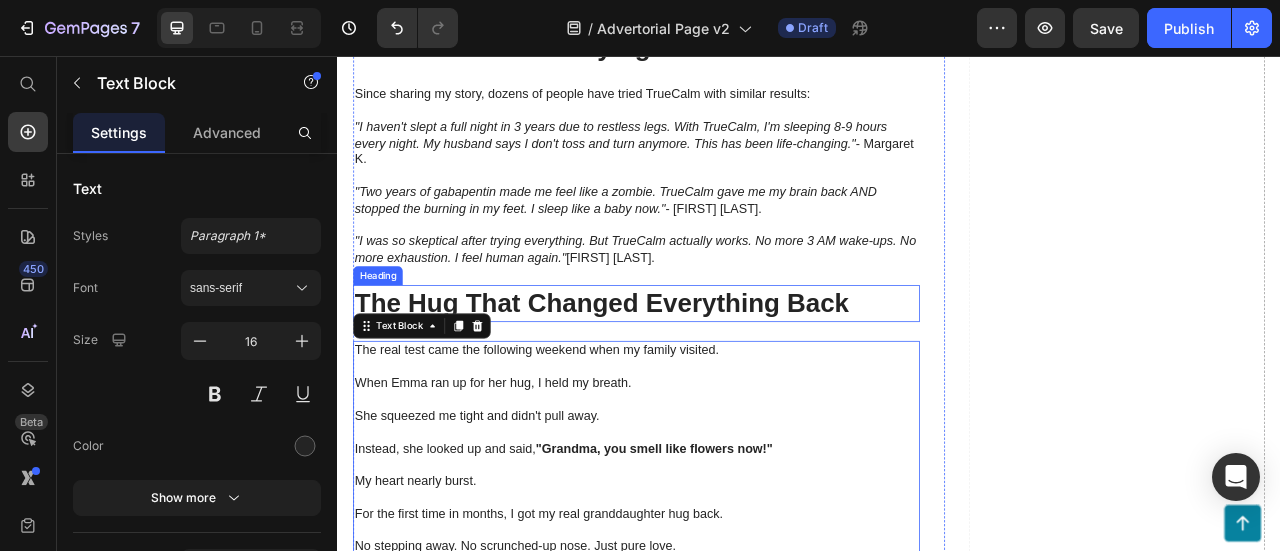 click on "The Hug That Changed Everything Back" at bounding box center [717, 370] 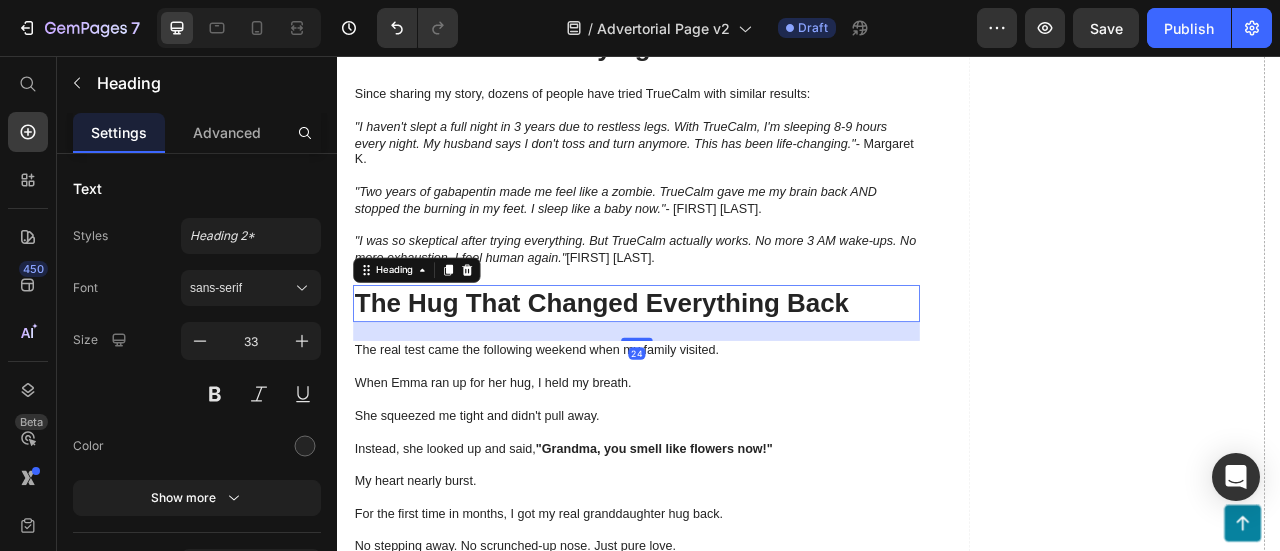 click on "The Hug That Changed Everything Back" at bounding box center (717, 370) 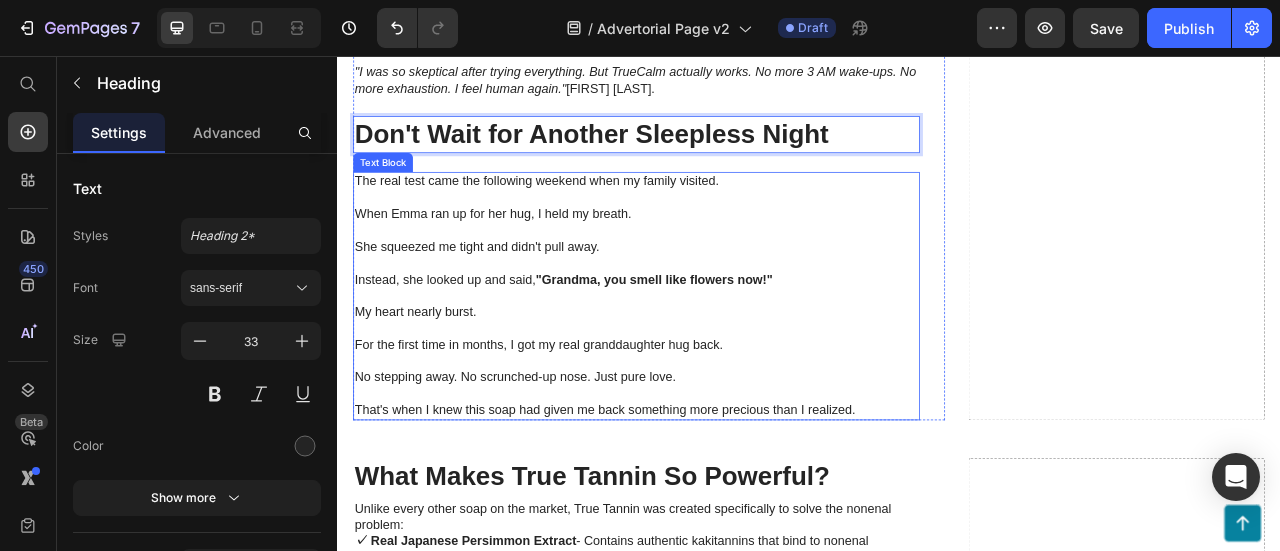 scroll, scrollTop: 6123, scrollLeft: 0, axis: vertical 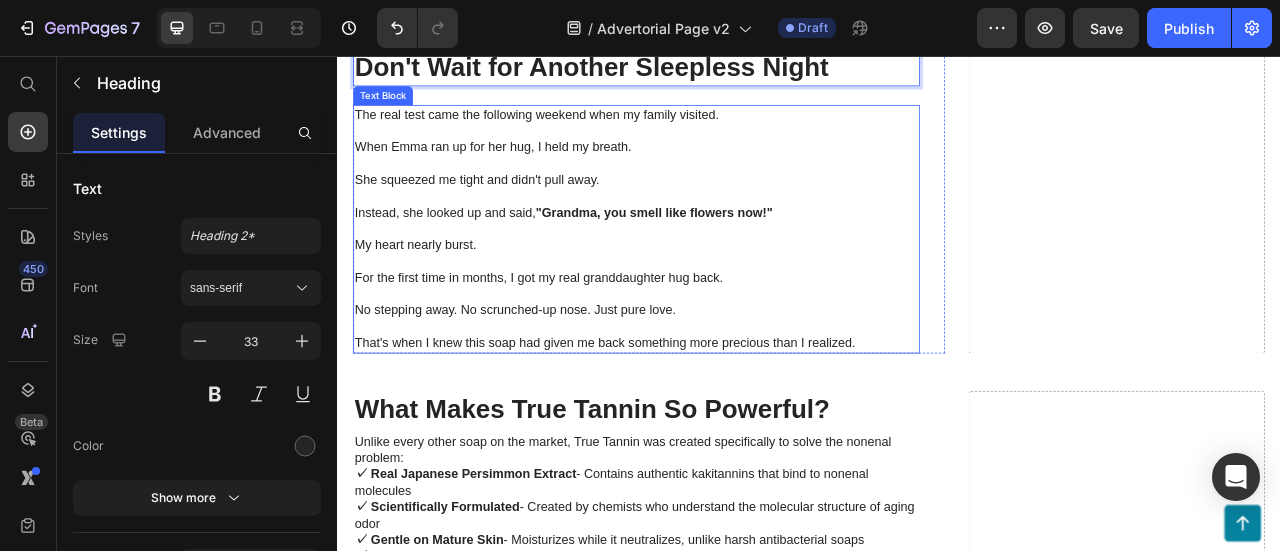 click on "My heart nearly burst." at bounding box center (717, 296) 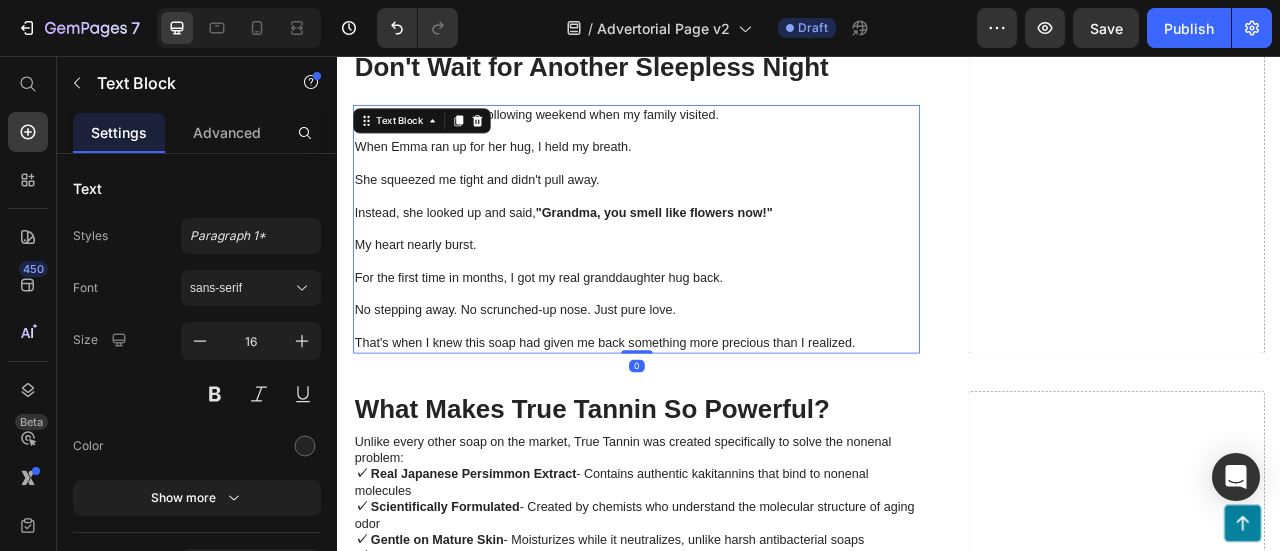 click on "My heart nearly burst." at bounding box center (717, 296) 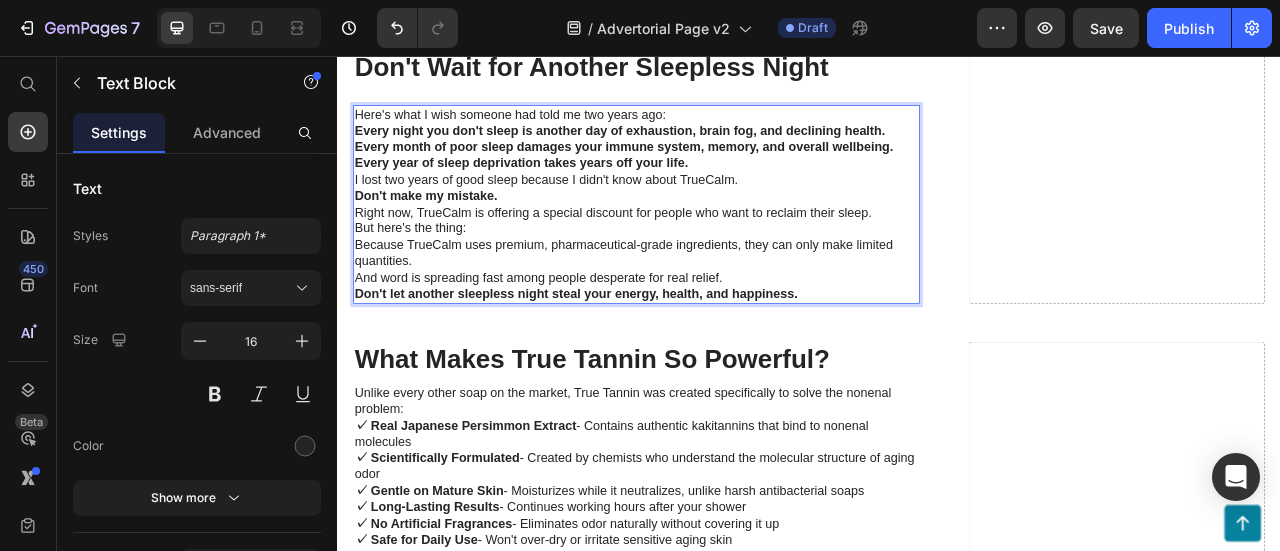 click on "Here's what I wish someone had told me two years ago:" at bounding box center [717, 130] 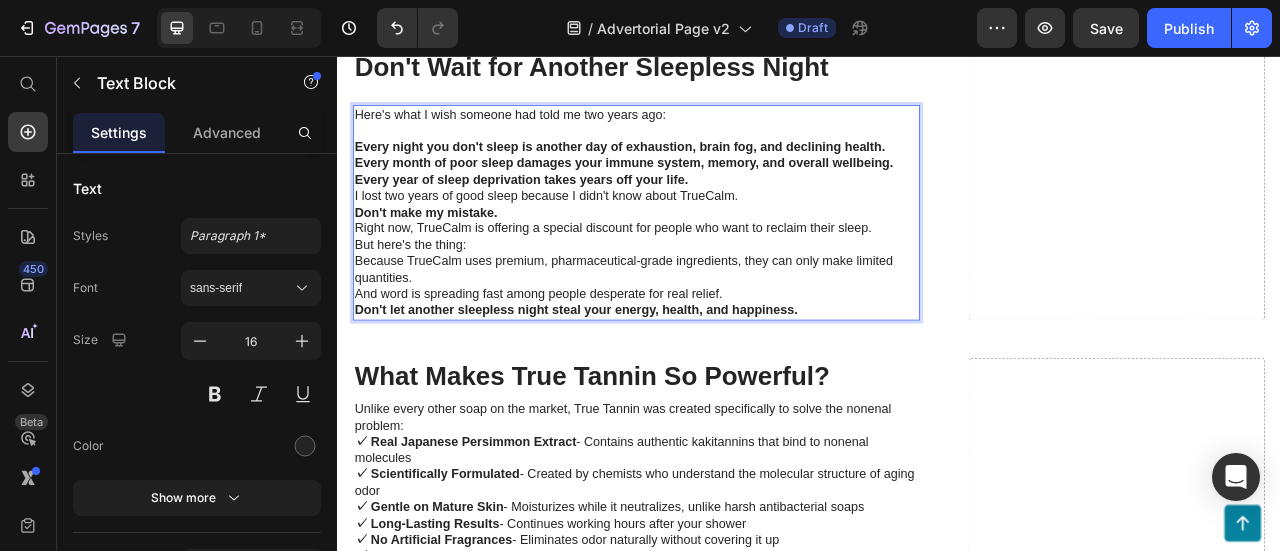 click on "Every year of sleep deprivation takes years off your life." at bounding box center [717, 213] 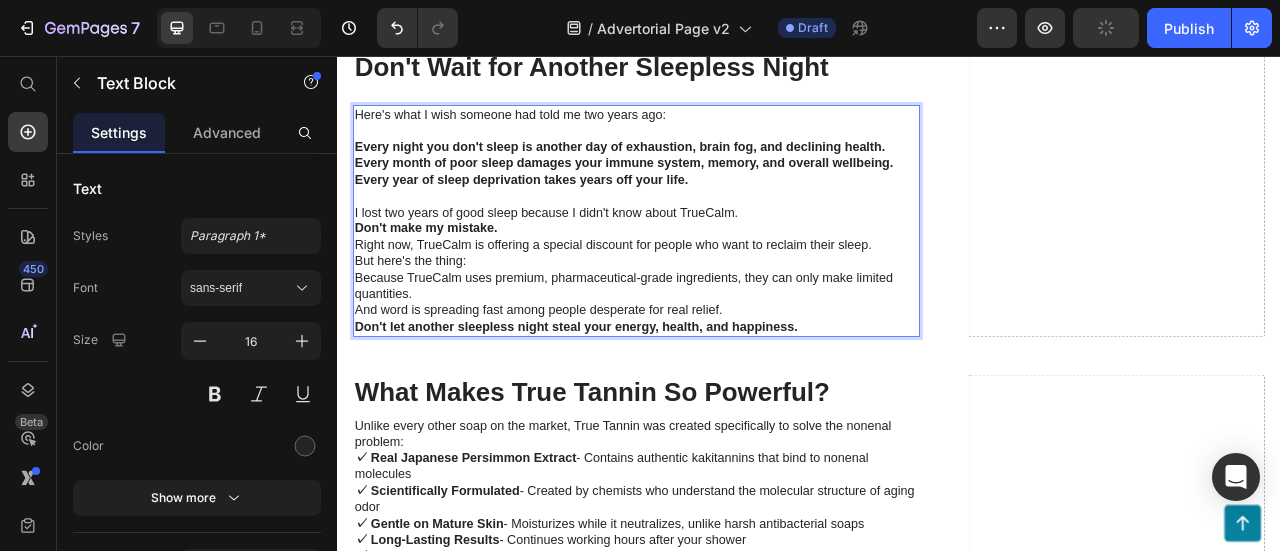 click on "I lost two years of good sleep because I didn't know about TrueCalm." at bounding box center [717, 255] 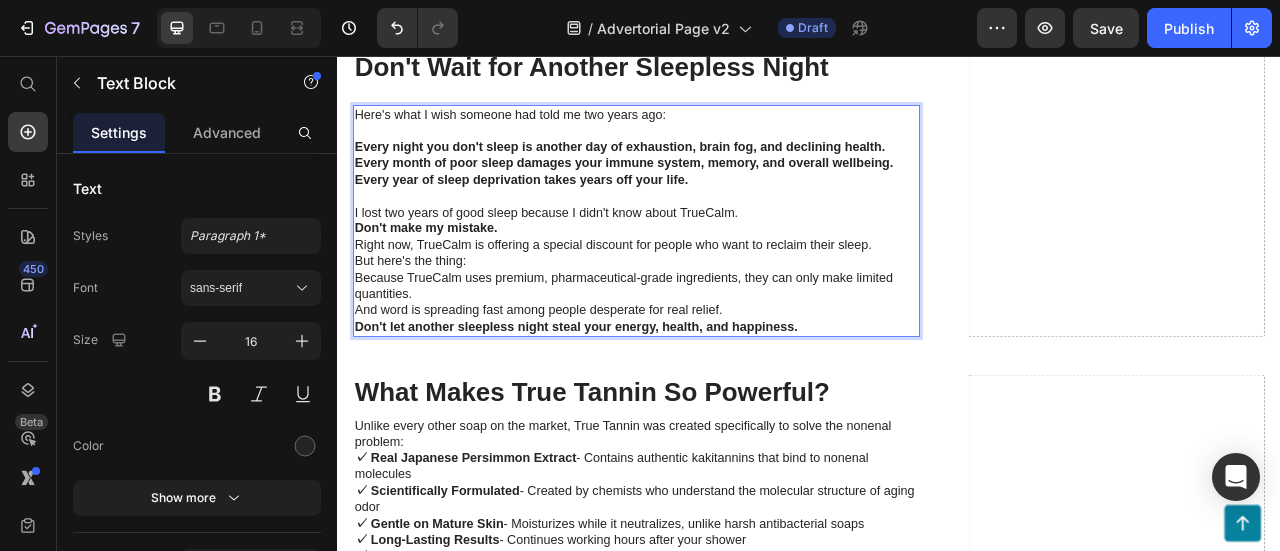 click on "Every night you don't sleep is another day of exhaustion, brain fog, and declining health." at bounding box center [717, 171] 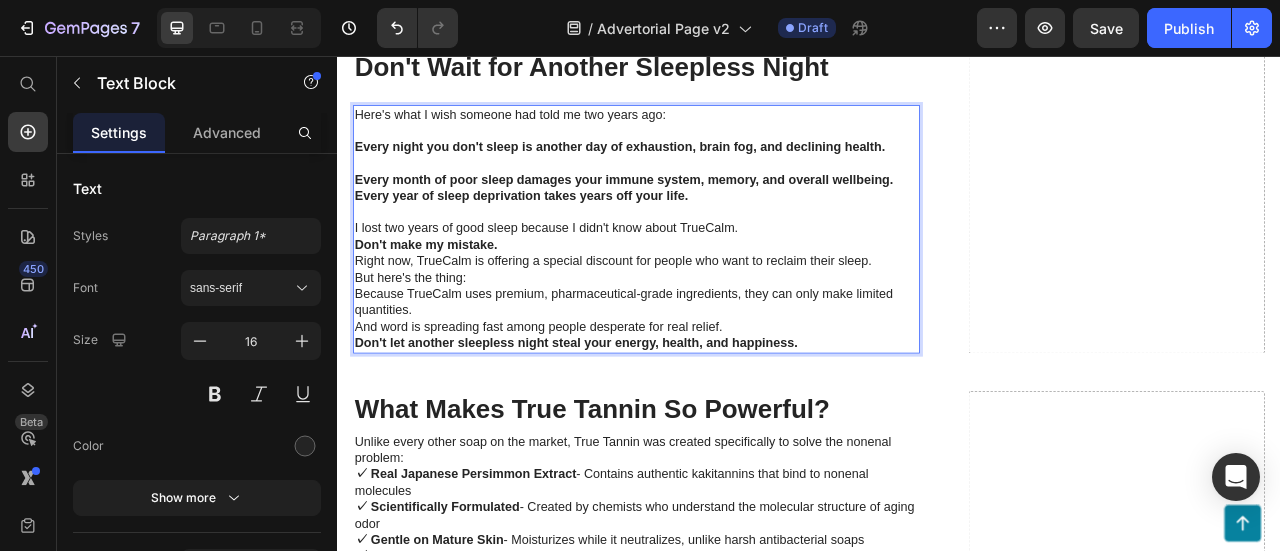 click on "Every month of poor sleep damages your immune system, memory, and overall wellbeing." at bounding box center [717, 213] 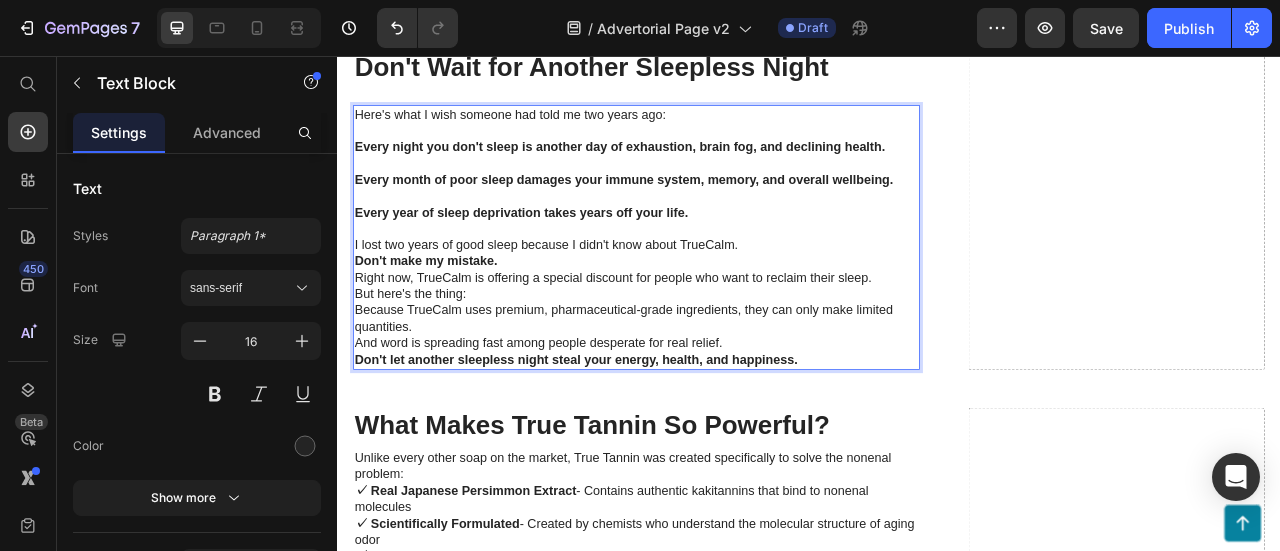 click on "I lost two years of good sleep because I didn't know about TrueCalm." at bounding box center [717, 296] 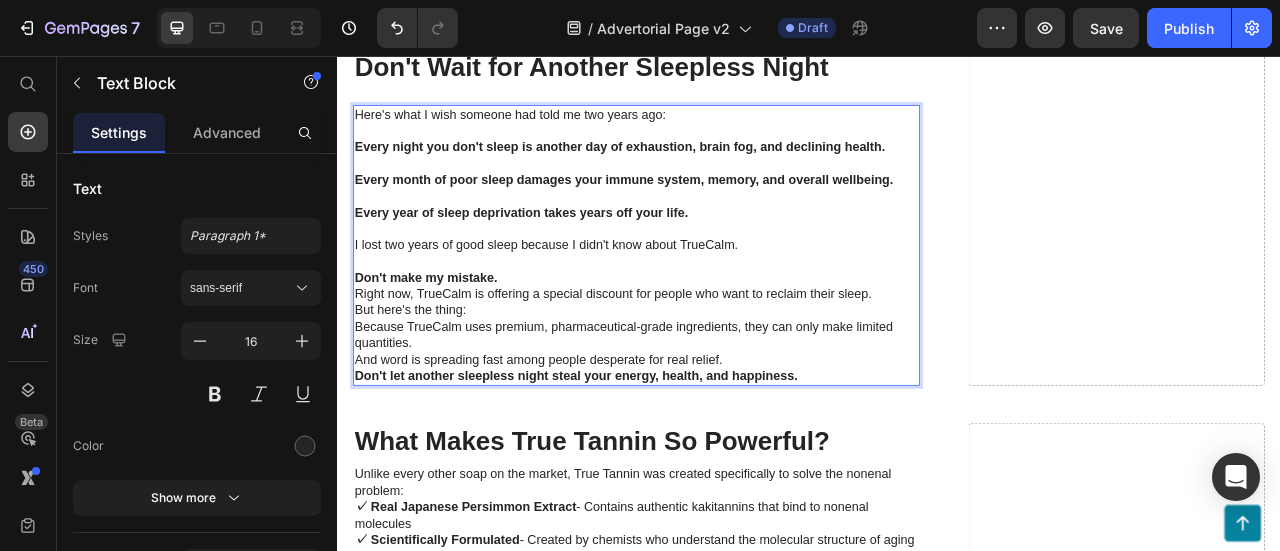 click on "Don't make my mistake." at bounding box center (717, 338) 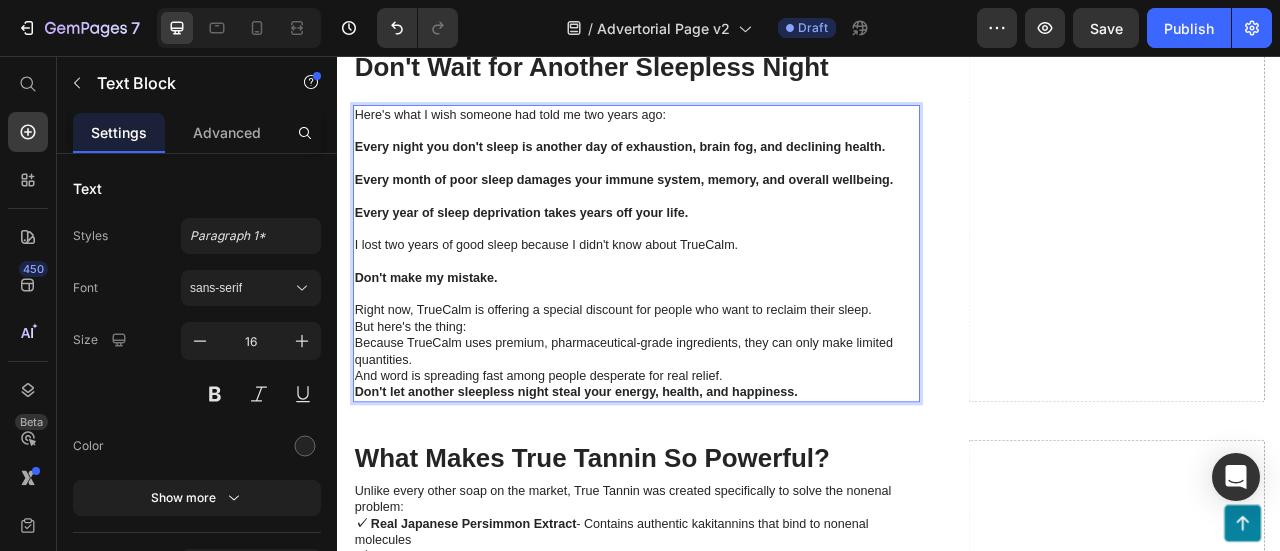 click on "But here's the thing:" at bounding box center [717, 400] 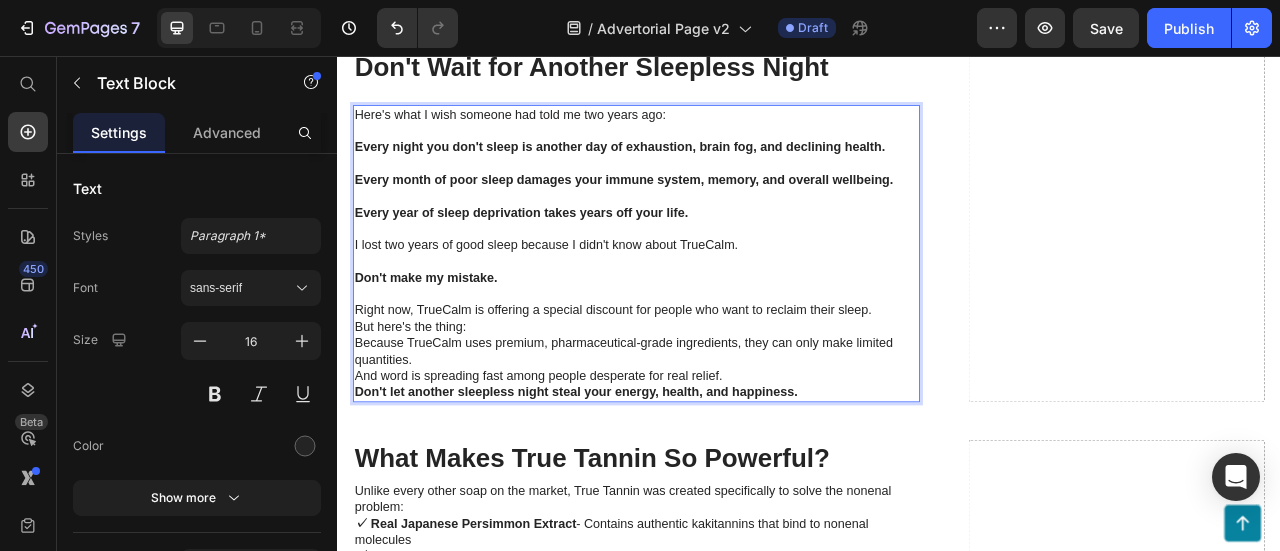 click on "Right now, TrueCalm is offering a special discount for people who want to reclaim their sleep." at bounding box center [717, 379] 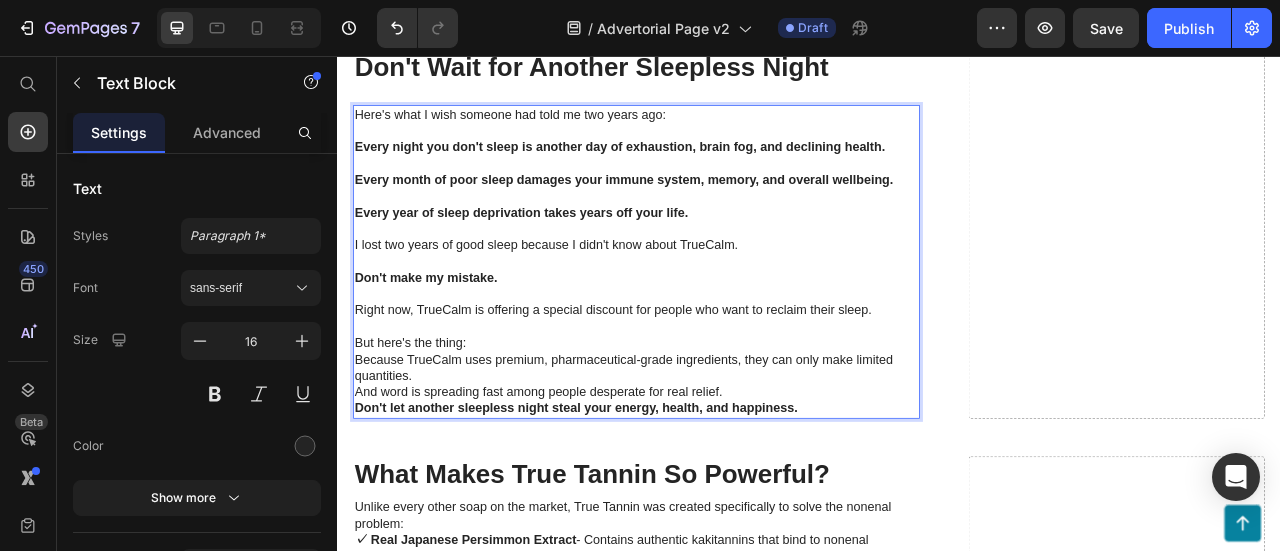 click on "But here's the thing:" at bounding box center (717, 421) 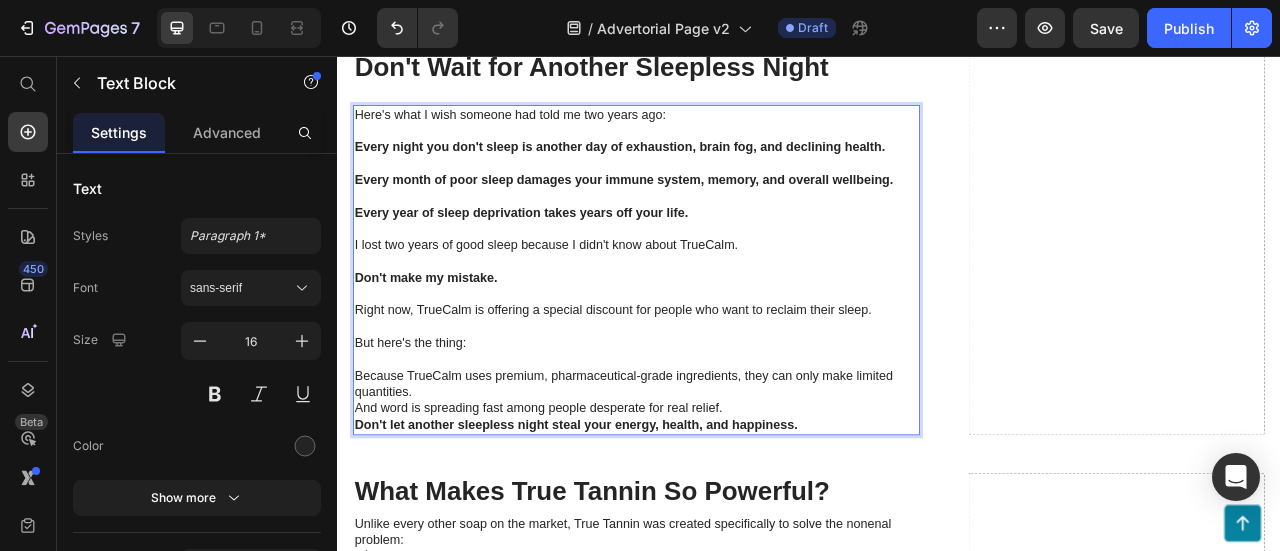 click on "Because TrueCalm uses premium, pharmaceutical-grade ingredients, they can only make limited quantities." at bounding box center (717, 474) 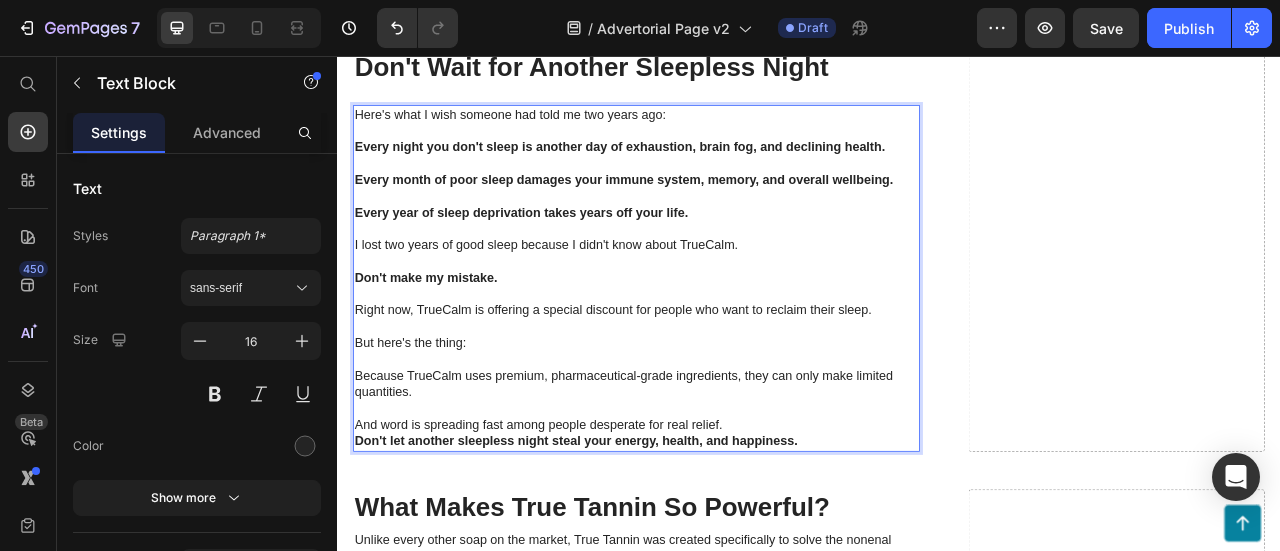 click on "And word is spreading fast among people desperate for real relief." at bounding box center [717, 525] 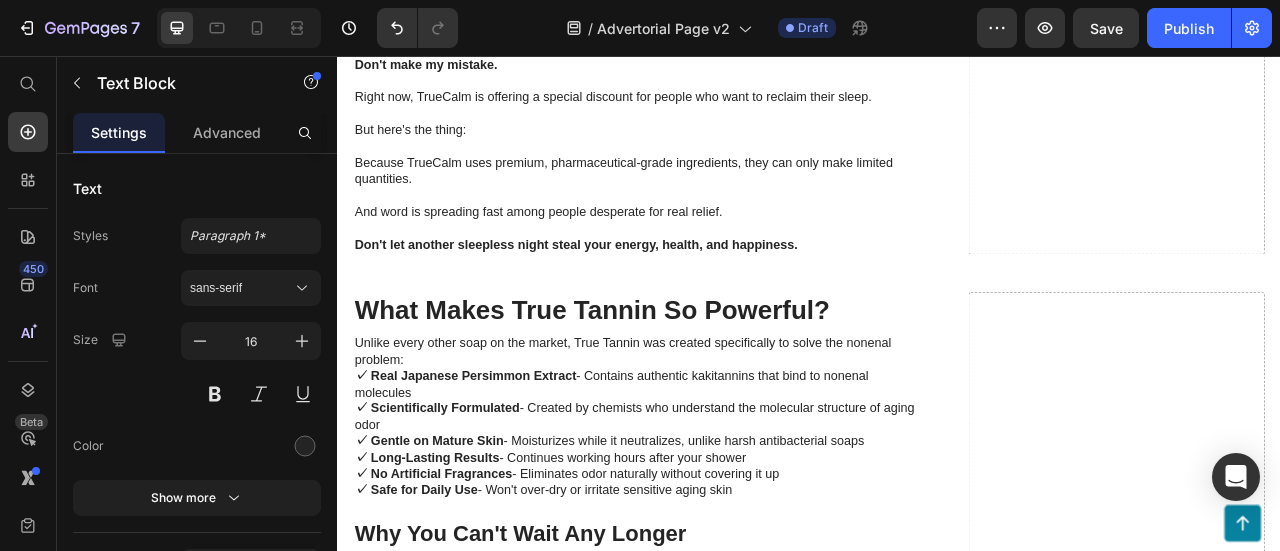 scroll, scrollTop: 6423, scrollLeft: 0, axis: vertical 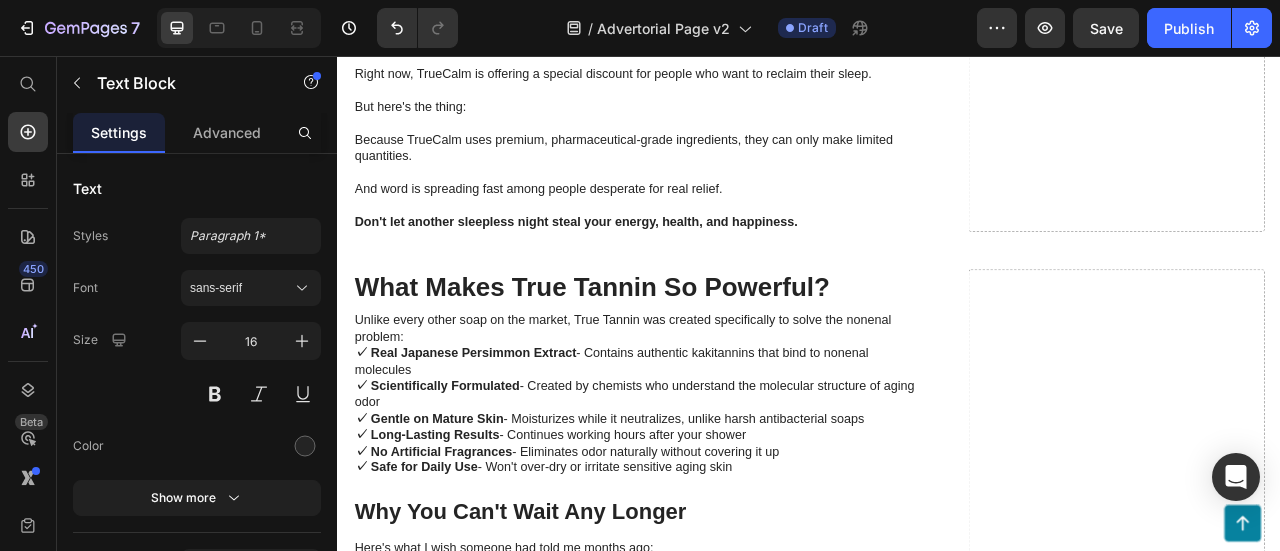 click on "Don't let another sleepless night steal your energy, health, and happiness." at bounding box center [641, 266] 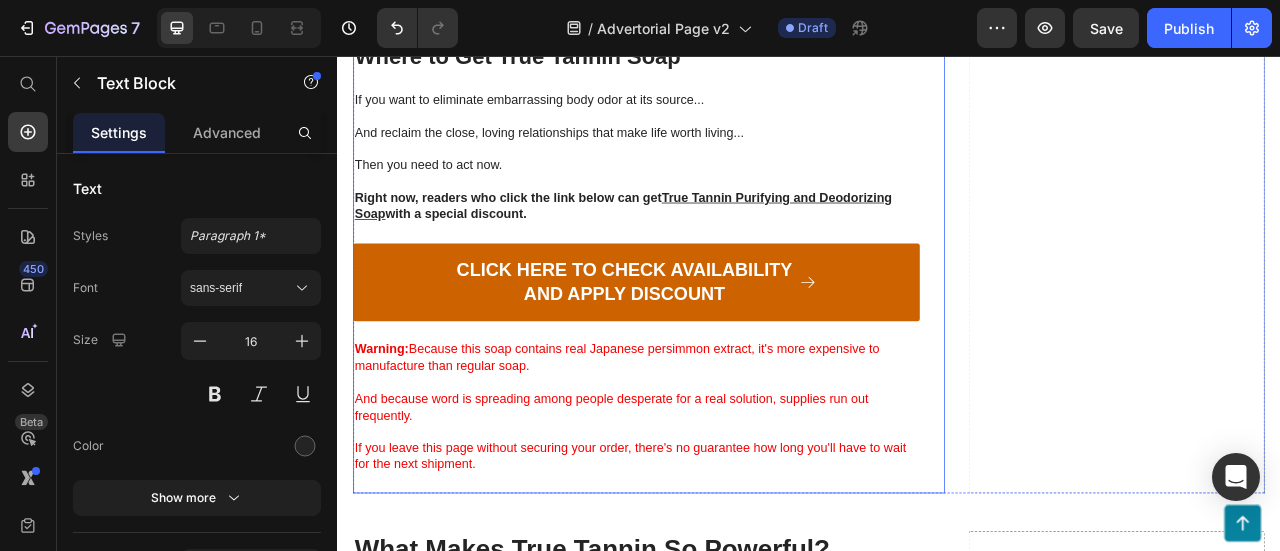 scroll, scrollTop: 7423, scrollLeft: 0, axis: vertical 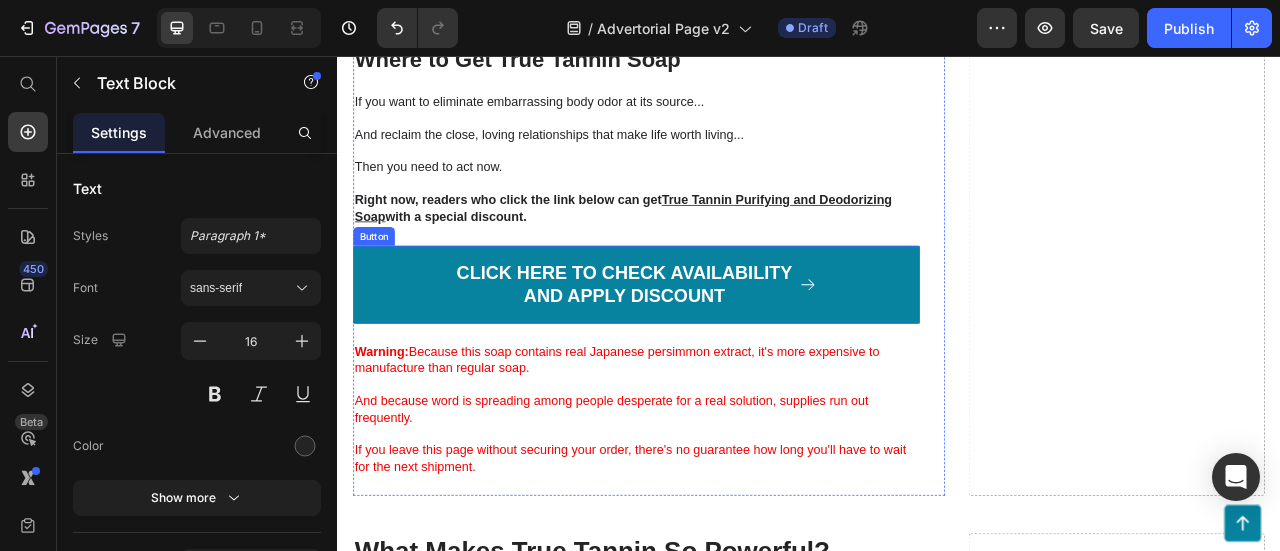 click on "CLICK HERE TO CHECK AVAILABILITY   AND APPLY DISCOUNT" at bounding box center [717, 347] 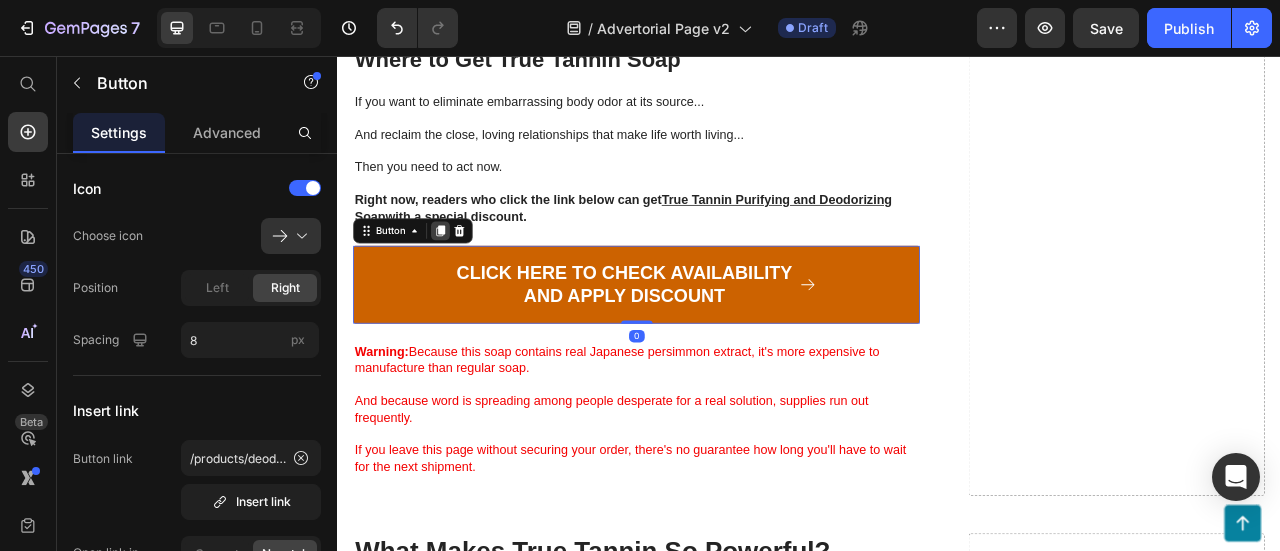 click at bounding box center (468, 278) 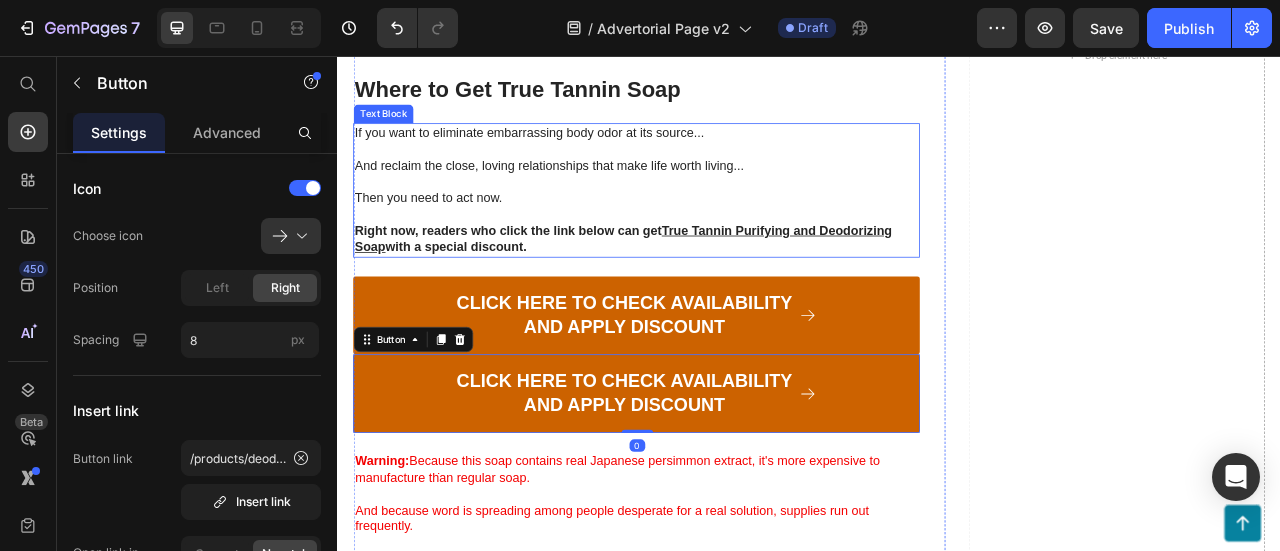scroll, scrollTop: 7223, scrollLeft: 0, axis: vertical 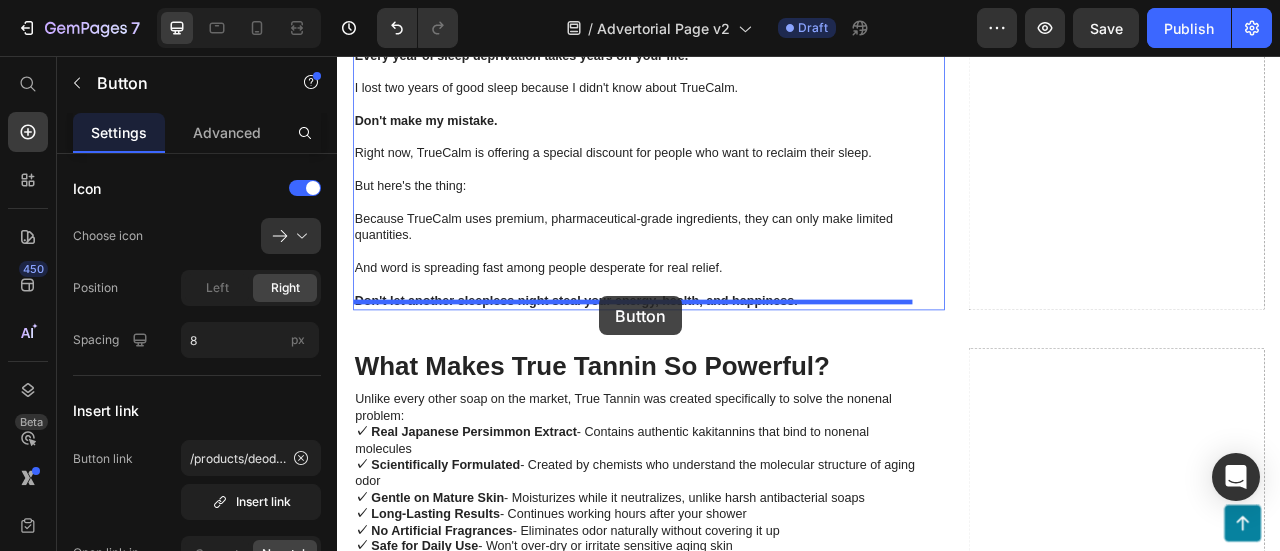 drag, startPoint x: 756, startPoint y: 542, endPoint x: 671, endPoint y: 362, distance: 199.06029 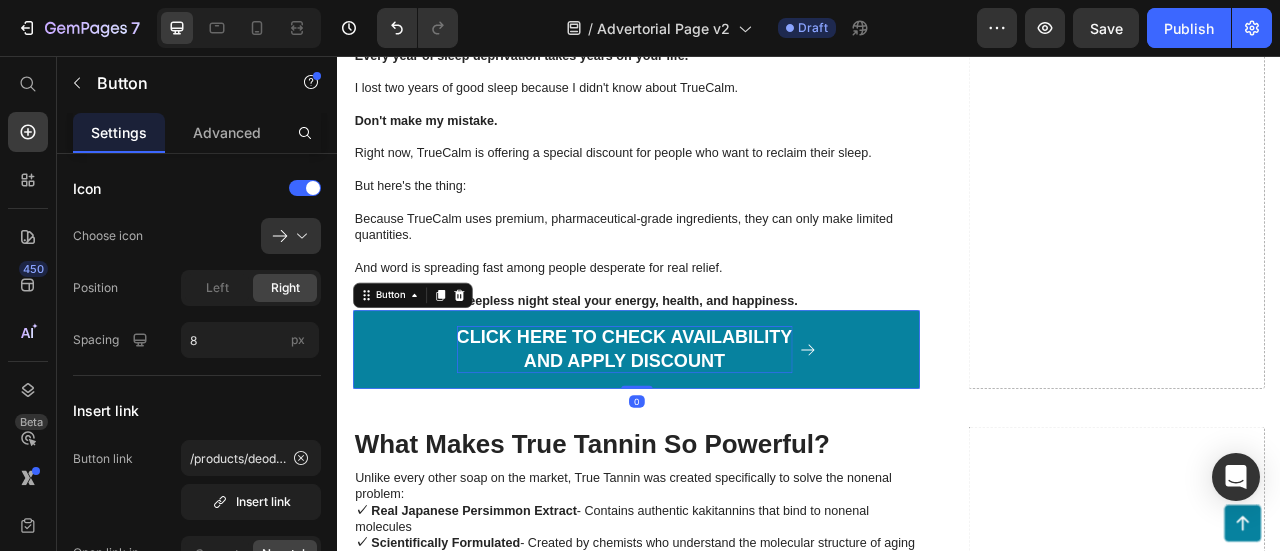 click on "CLICK HERE TO CHECK AVAILABILITY   AND APPLY DISCOUNT" at bounding box center [702, 429] 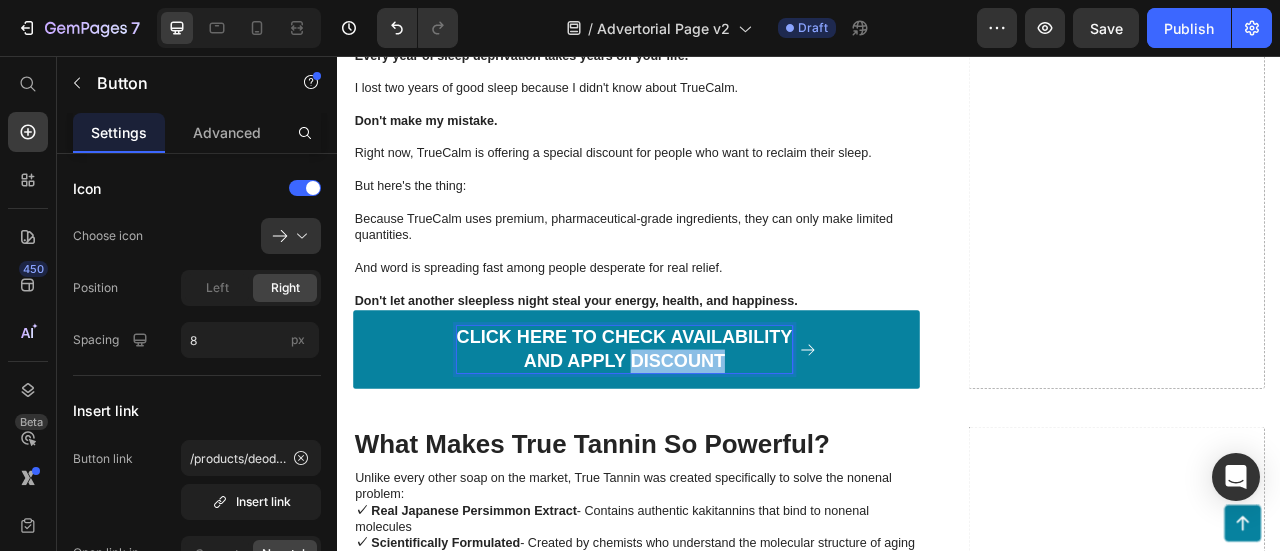click on "CLICK HERE TO CHECK AVAILABILITY  AND APPLY DISCOUNT" at bounding box center [702, 429] 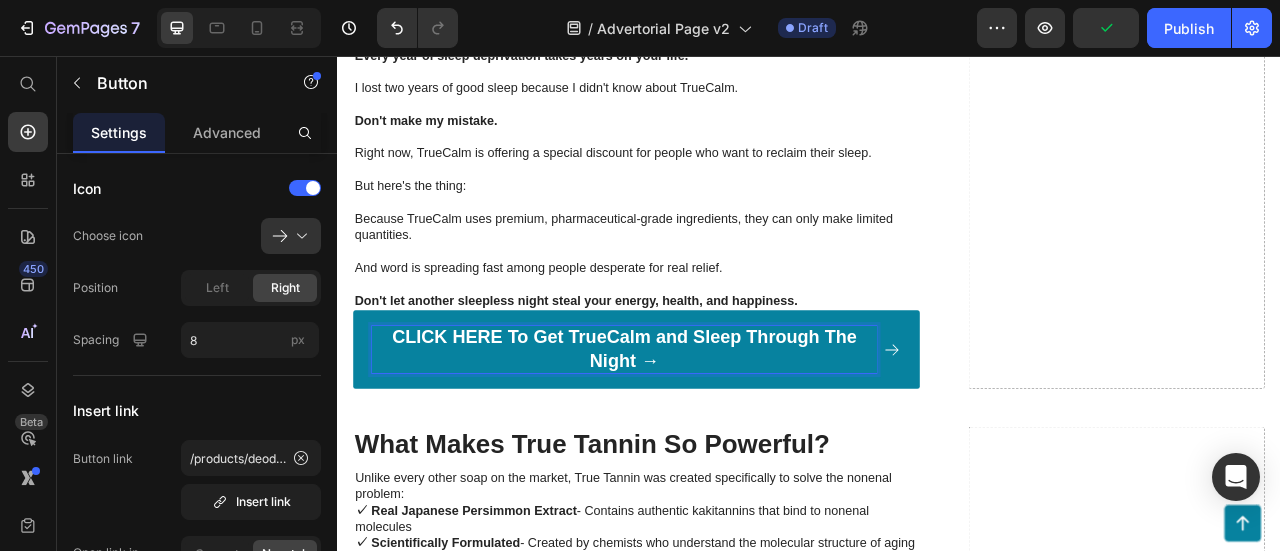 click on "CLICK HERE To Get TrueCalm and Sleep Through The Night →" at bounding box center (702, 429) 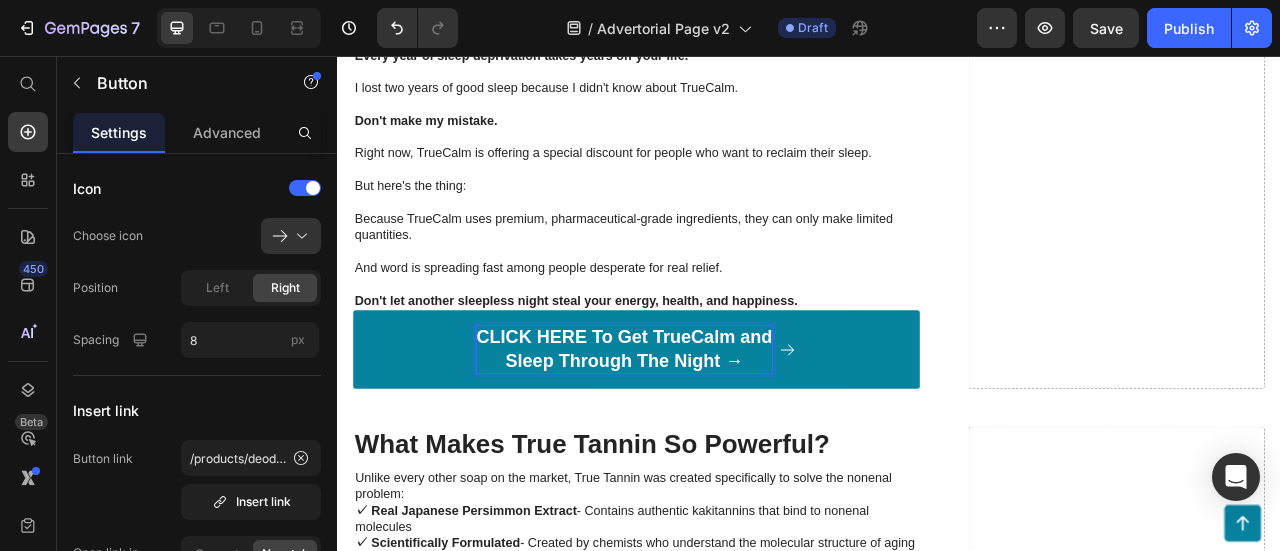click on "CLICK HERE To Get TrueCalm and  Sleep Through The Night →" at bounding box center [702, 429] 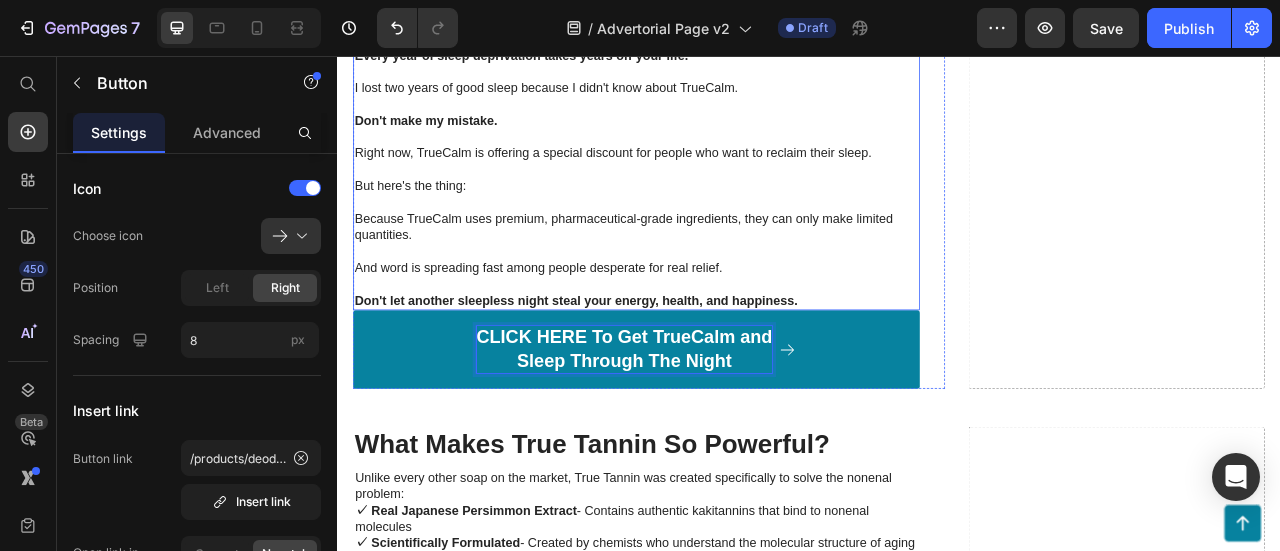 click on "And word is spreading fast among people desperate for real relief." at bounding box center (717, 325) 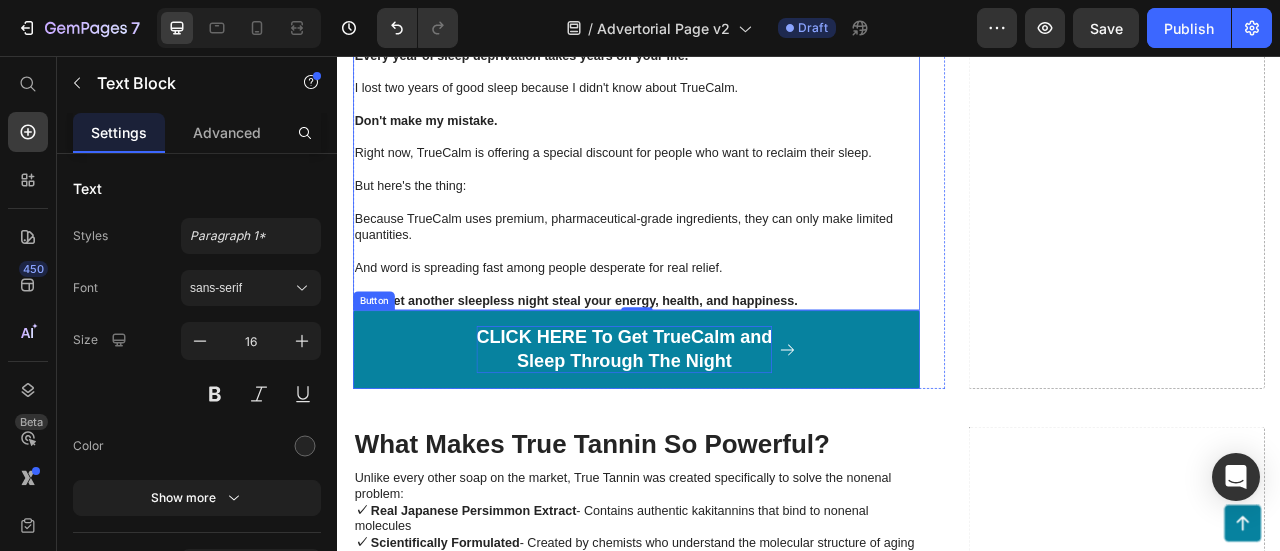 click on "CLICK HERE To Get TrueCalm and  Sleep Through The Night" at bounding box center (702, 429) 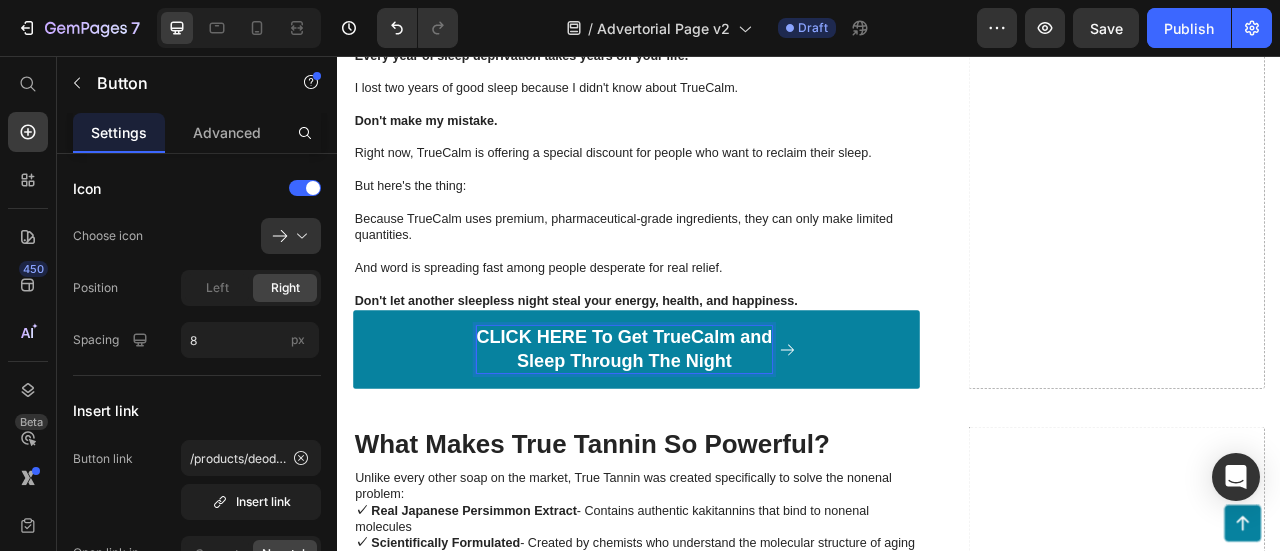 click on "CLICK HERE To Get TrueCalm and  Sleep Through The Night" at bounding box center [702, 429] 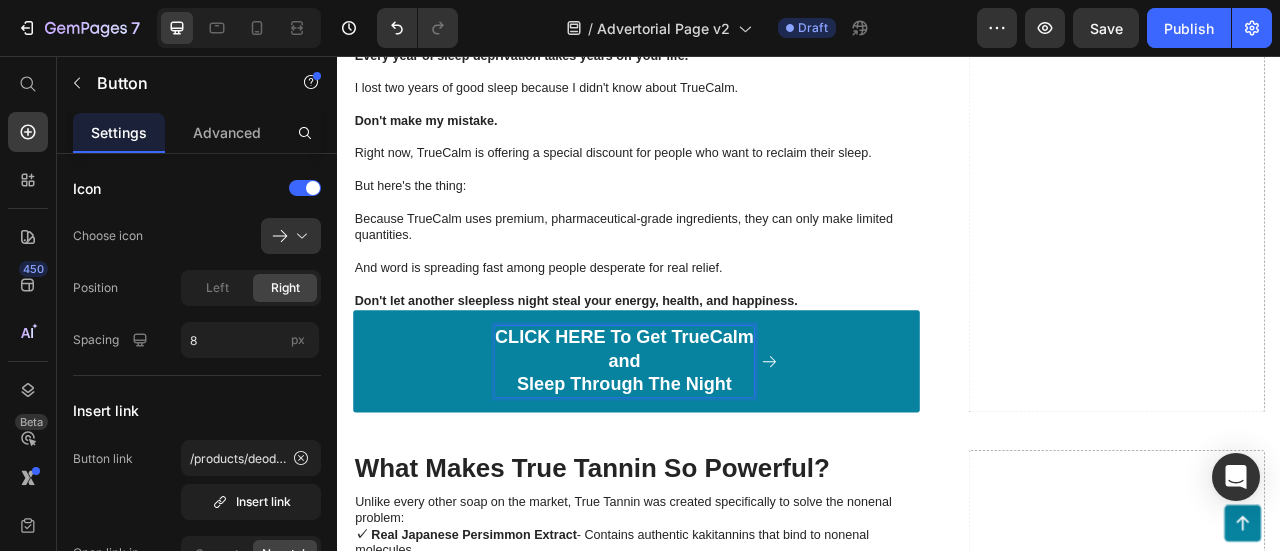 click on "CLICK HERE To Get TrueCalm  and  Sleep Through The Night" at bounding box center [702, 444] 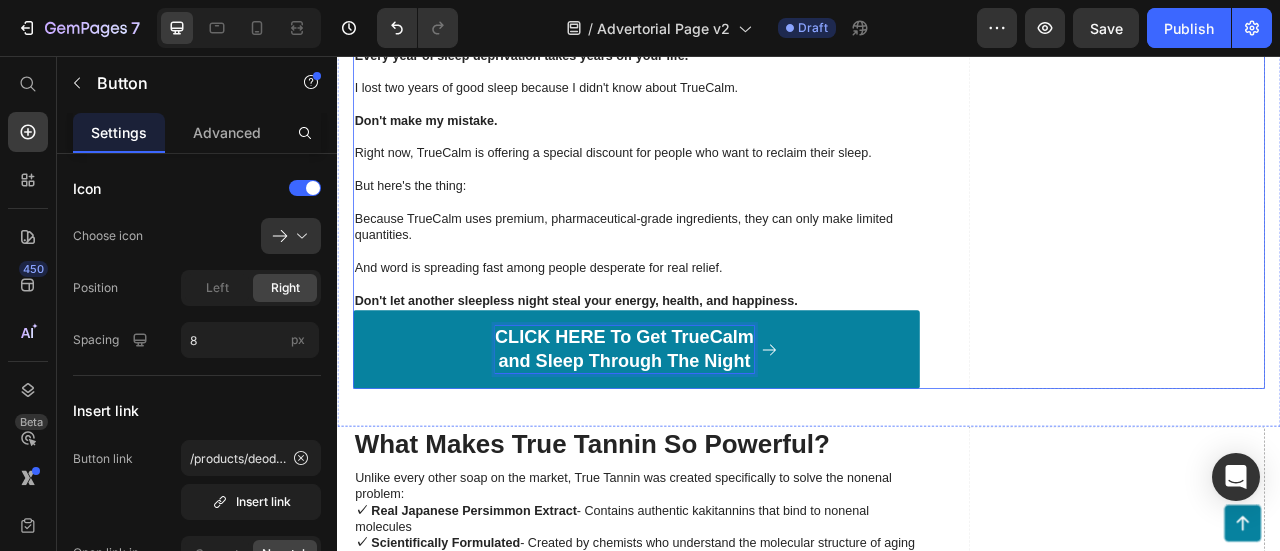 click on "The 2 AM Breakdown That Changed Everything Heading My name is [FIRST] [LAST]. Three years ago, I thought nerve pain was just something I had to live with. I'm 54, work as a school administrator in [STATE], and care for my elderly mother after work. For two years, I barely slept more than 3 hours at a time. Every single night , the burning and tingling in my feet would wake me up. I'd tried everything: Prescription gabapentin (made me foggy and useless at work) Over-the-counter pain gels (worked for maybe 20 minutes) Epsom salt soaks (helped temporarily but too messy for daily use) Even expensive prescription creams my doctor recommended Nothing gave me real relief. Nothing let me sleep through the night. Text Block Image That Tuesday night in March was my breaking point. I'd been awake since 2 AM, pacing the hallway because my feet felt like they were on fire. My husband found me crying in the kitchen at 4 AM. That's when I decided to figure out what was really going wrong. Row" at bounding box center [937, -2229] 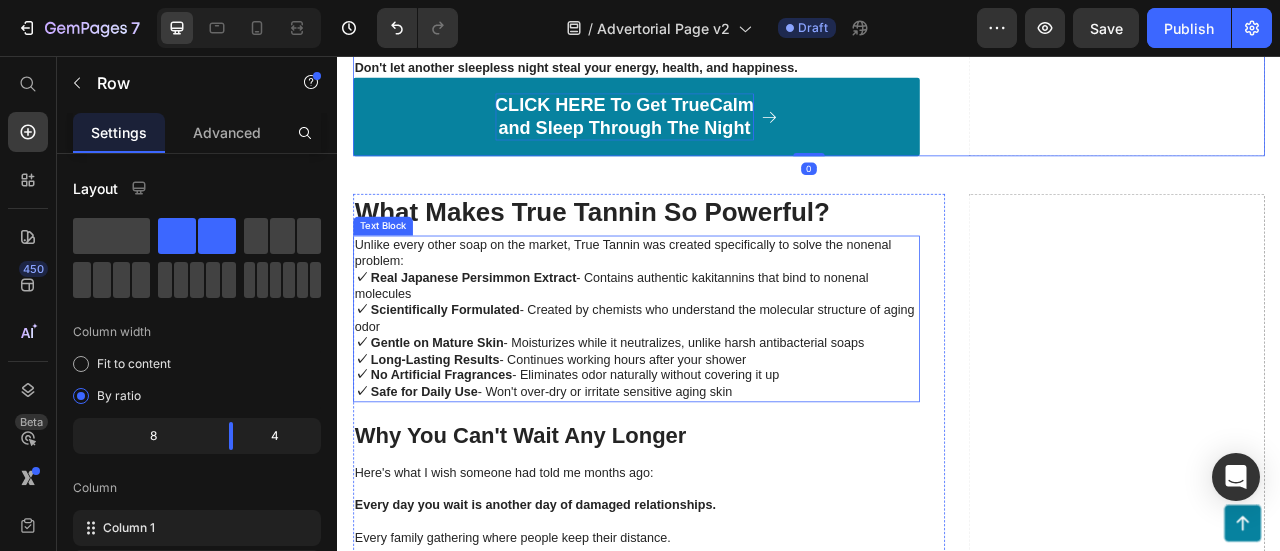 scroll, scrollTop: 6623, scrollLeft: 0, axis: vertical 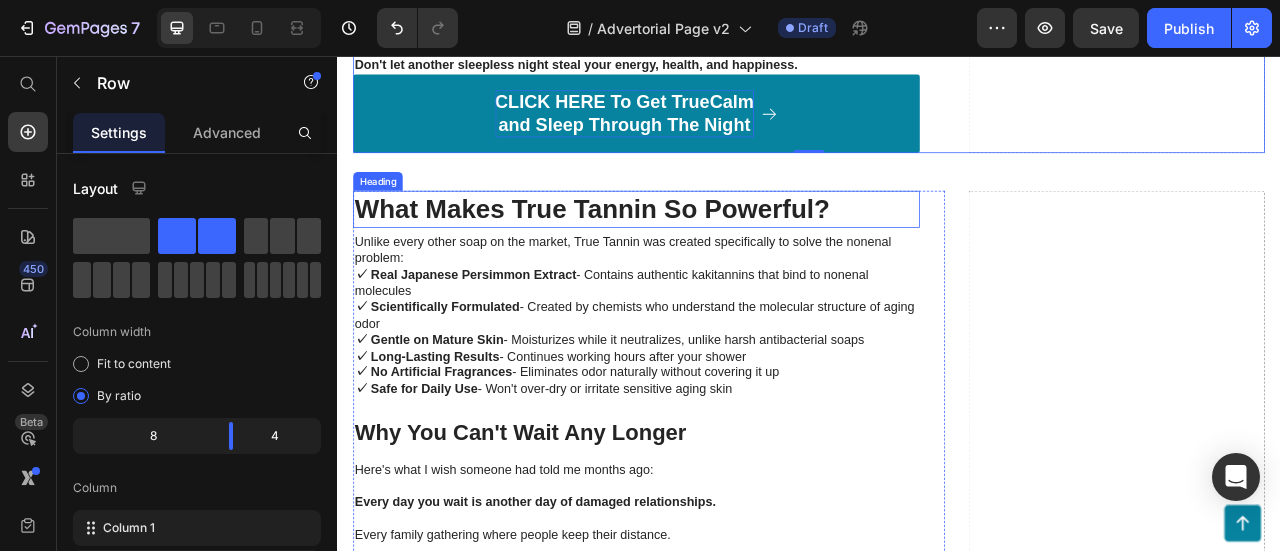 click on "What Makes True Tannin So Powerful?" at bounding box center [717, 250] 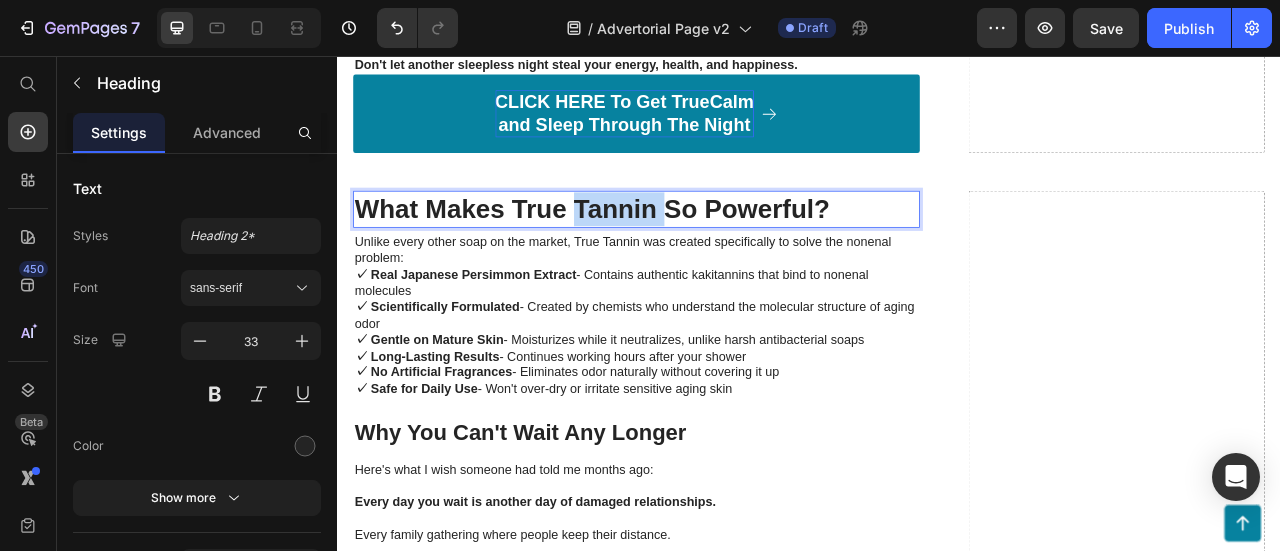 click on "What Makes True Tannin So Powerful?" at bounding box center (717, 250) 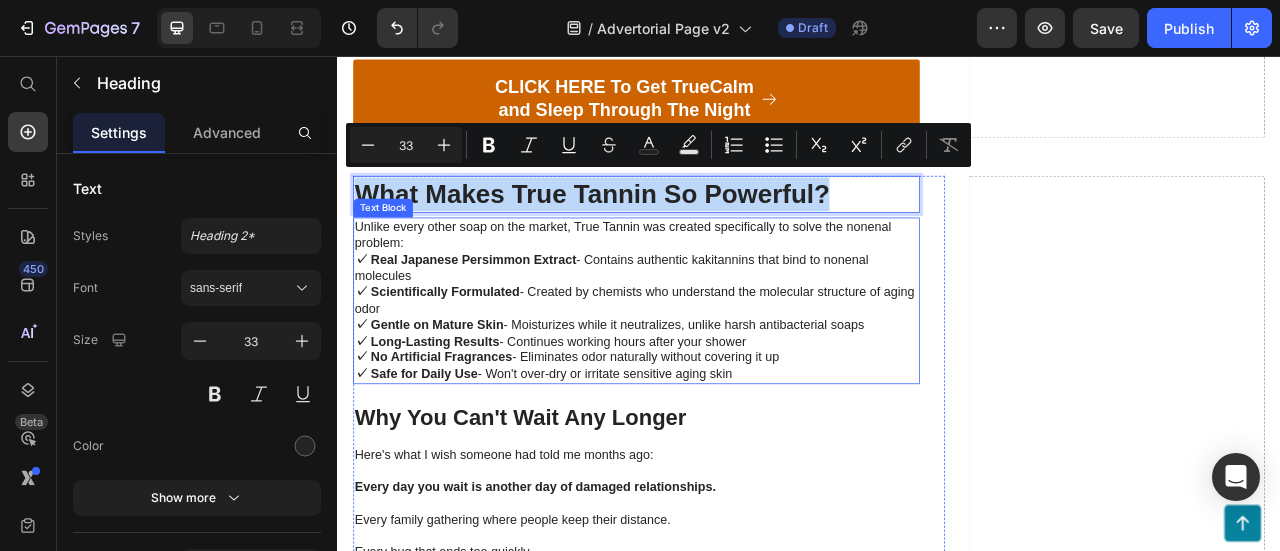 scroll, scrollTop: 6523, scrollLeft: 0, axis: vertical 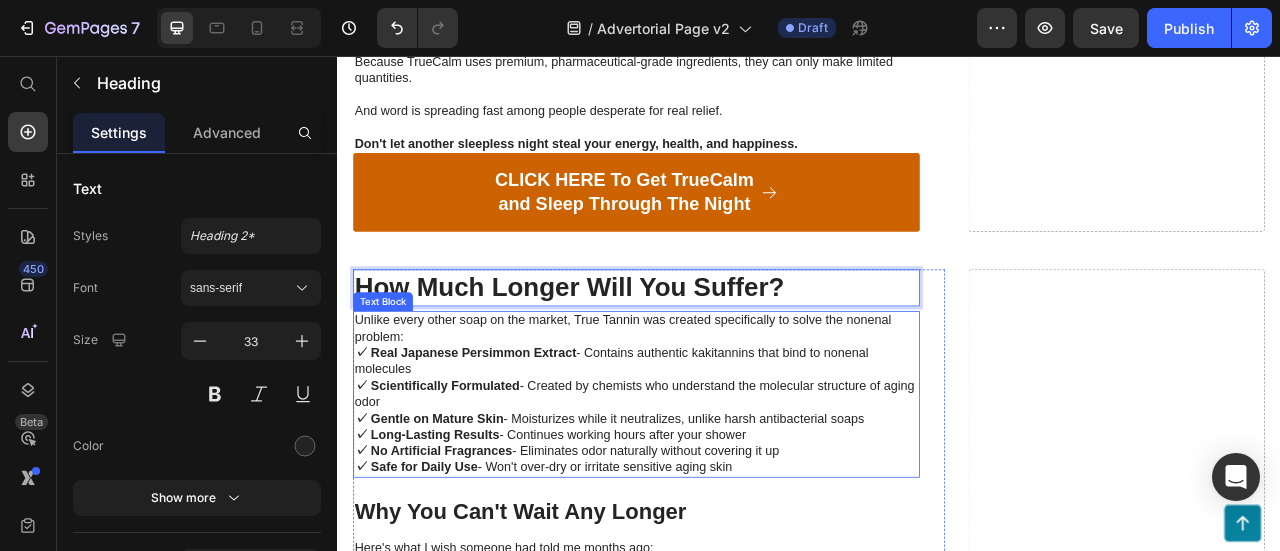 click on "Unlike every other soap on the market, True Tannin was created specifically to solve the nonenal problem:" at bounding box center (717, 403) 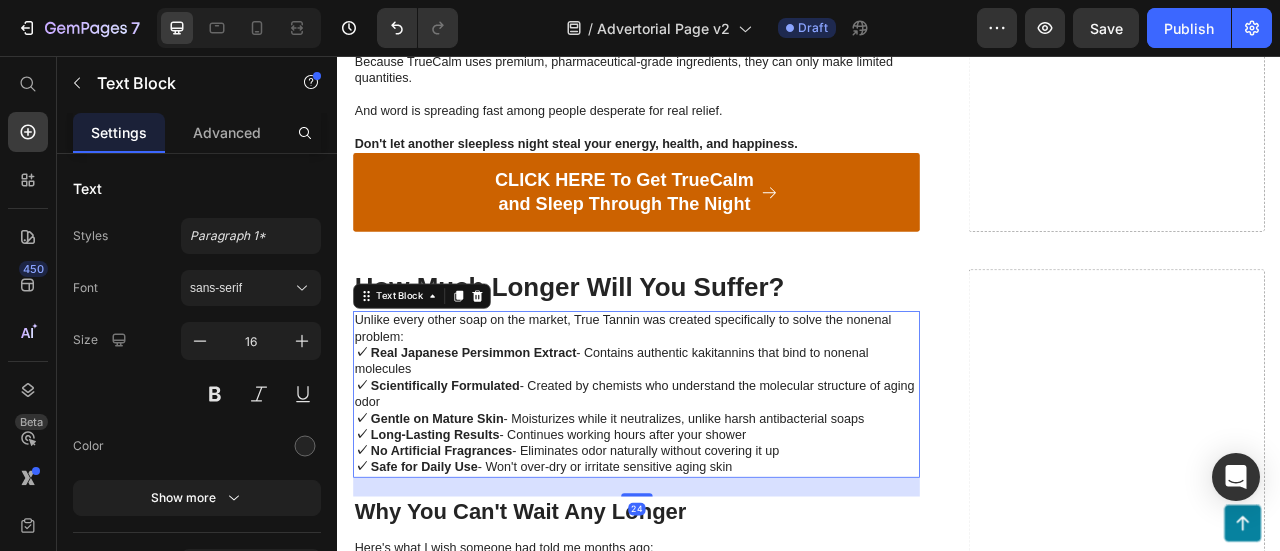 click on "Unlike every other soap on the market, True Tannin was created specifically to solve the nonenal problem:" at bounding box center (717, 403) 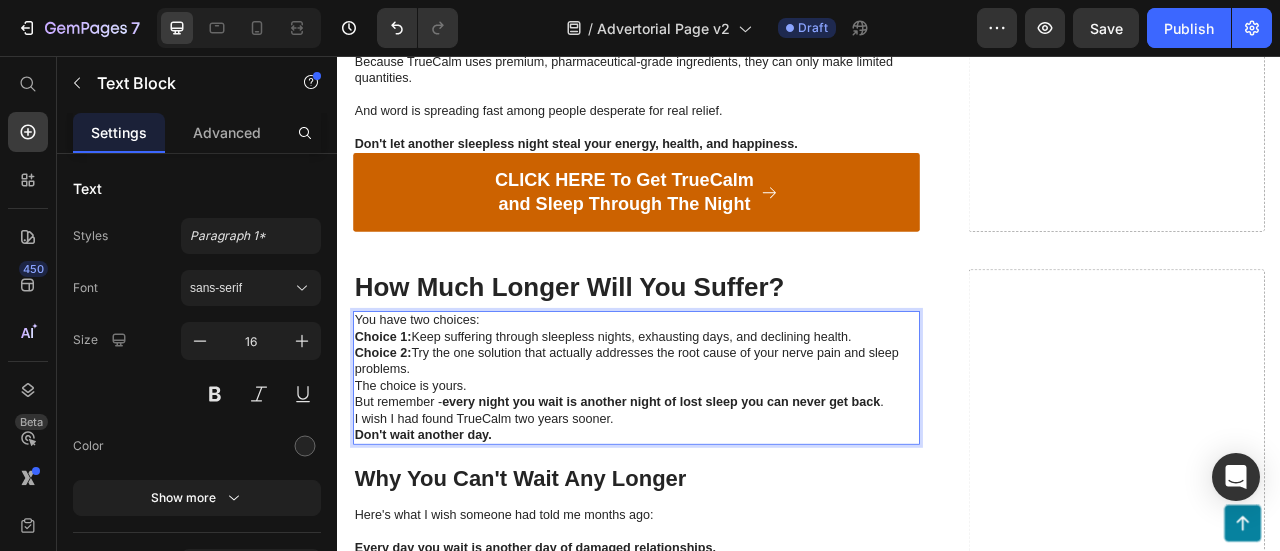 click on "You have two choices:" at bounding box center (717, 392) 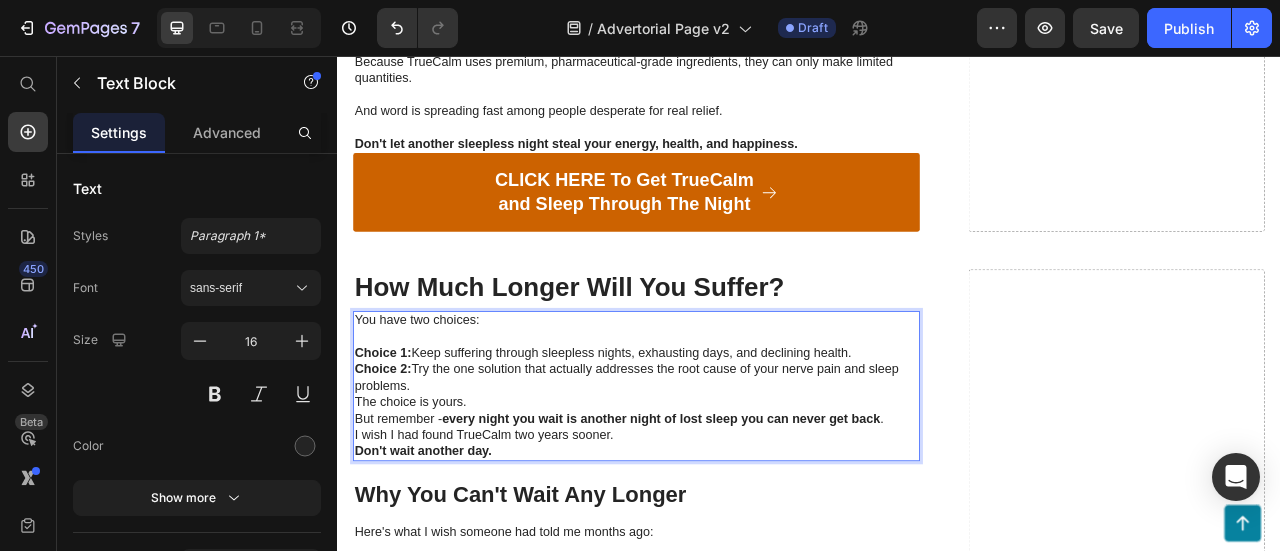 click on "Choice #[NUMBER]:  Keep suffering through sleepless nights, exhausting days, and declining health." at bounding box center [717, 434] 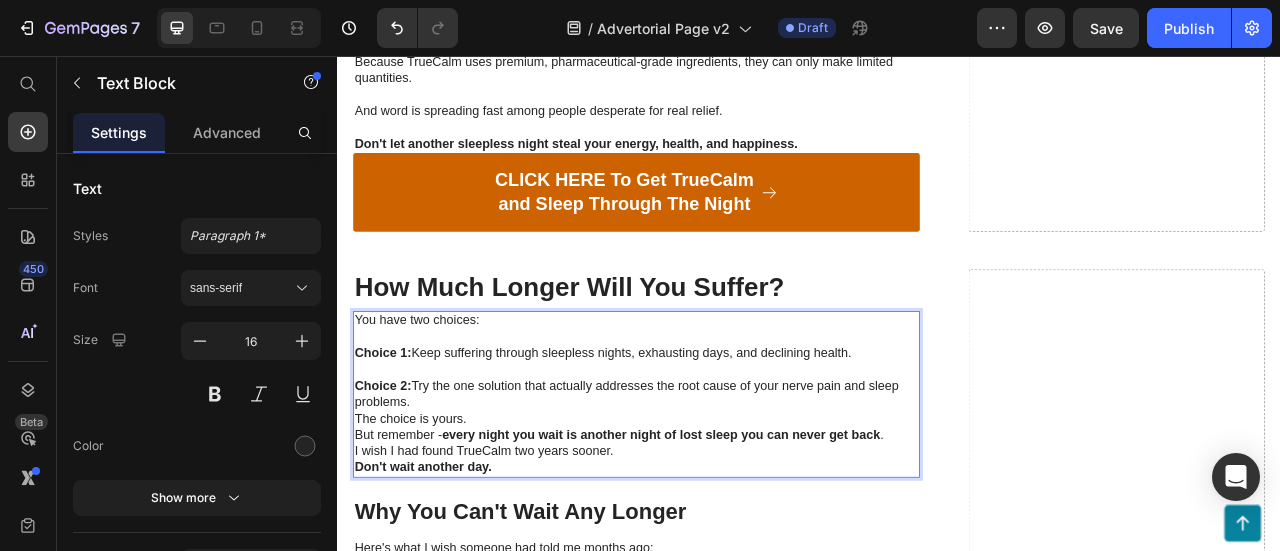 click on "Choice #[NUMBER]:  Try the one solution that actually addresses the root cause of your nerve pain and sleep problems." at bounding box center [717, 486] 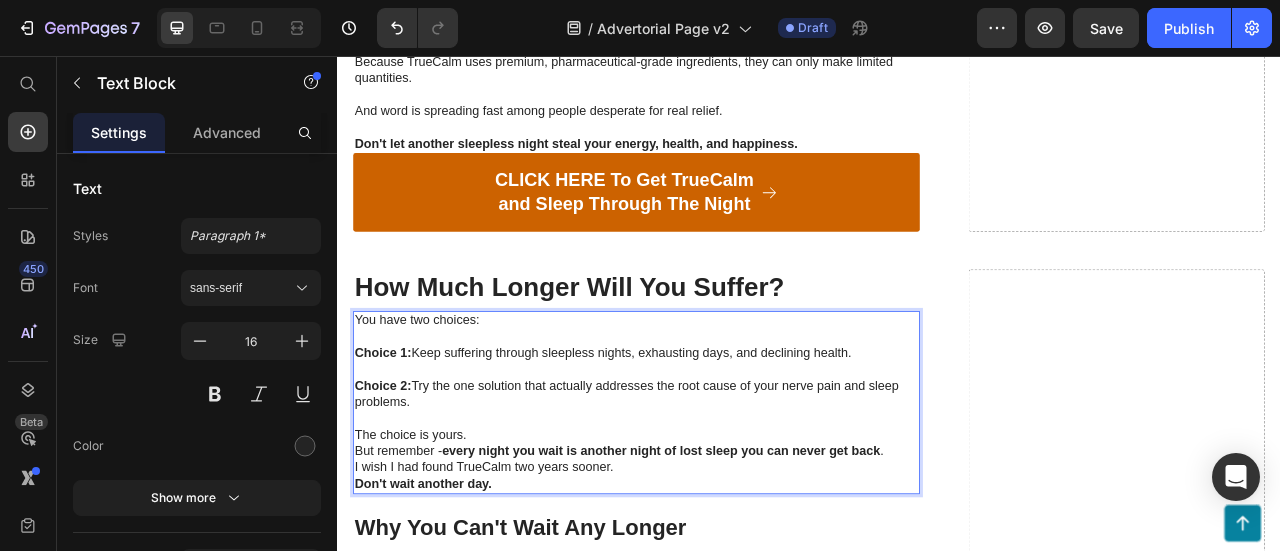 click on "The choice is yours." at bounding box center (717, 538) 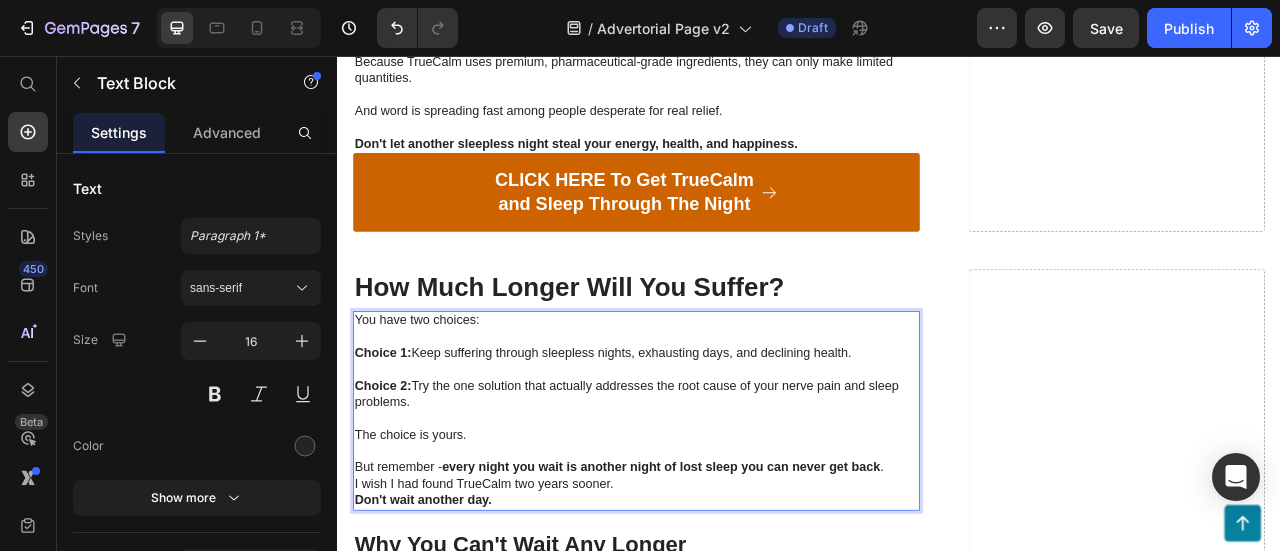 click on "I wish I had found TrueCalm two years sooner." at bounding box center (717, 600) 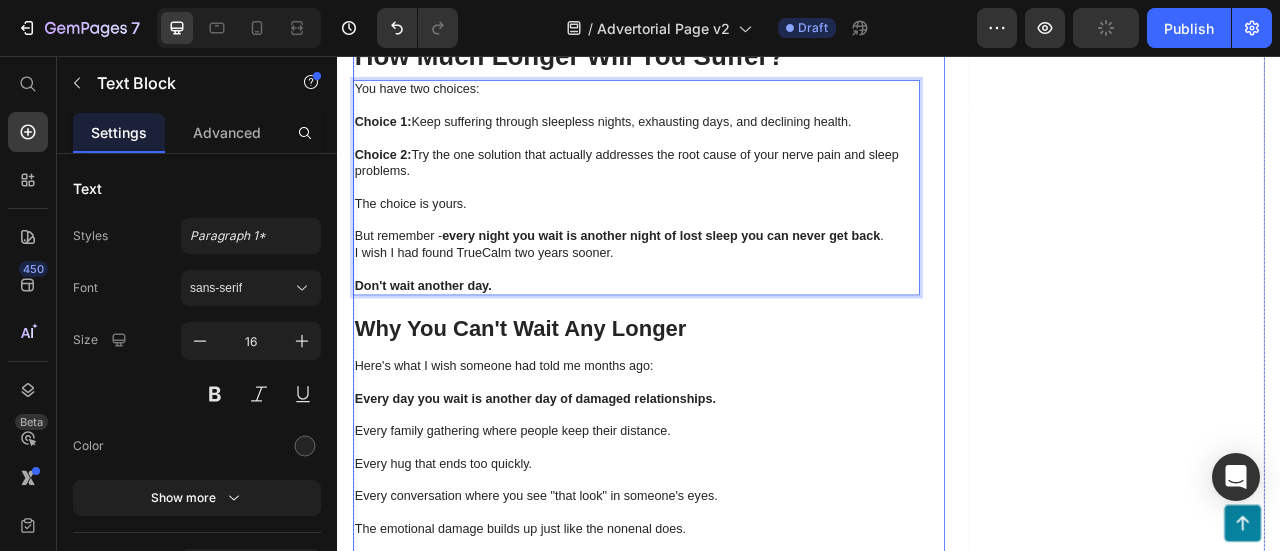 scroll, scrollTop: 6823, scrollLeft: 0, axis: vertical 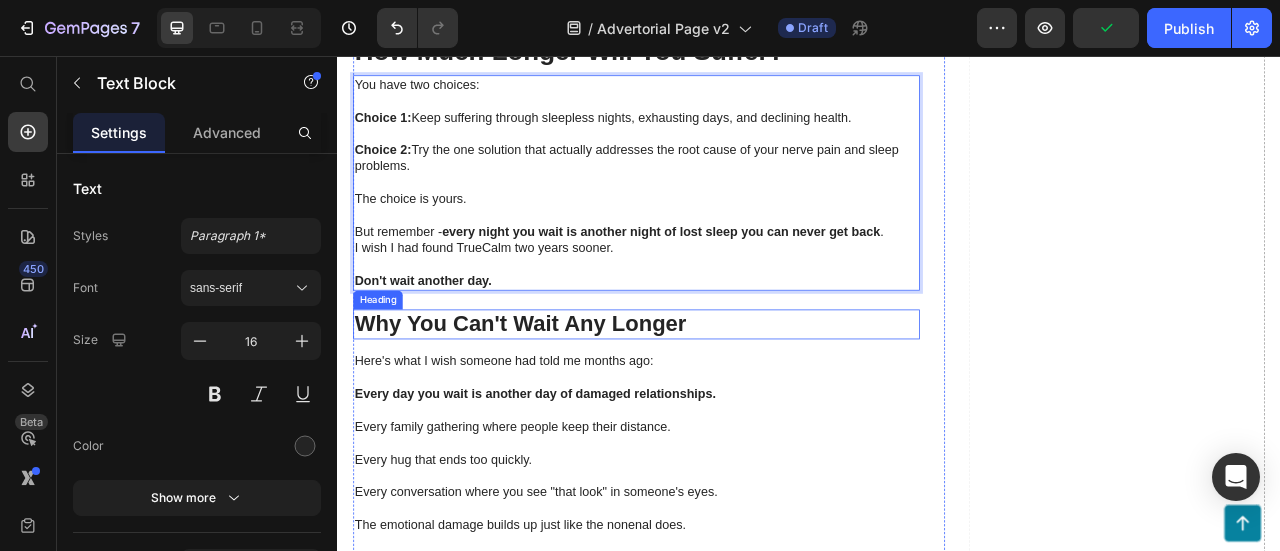 click on "Why You Can't Wait Any Longer" at bounding box center [717, 397] 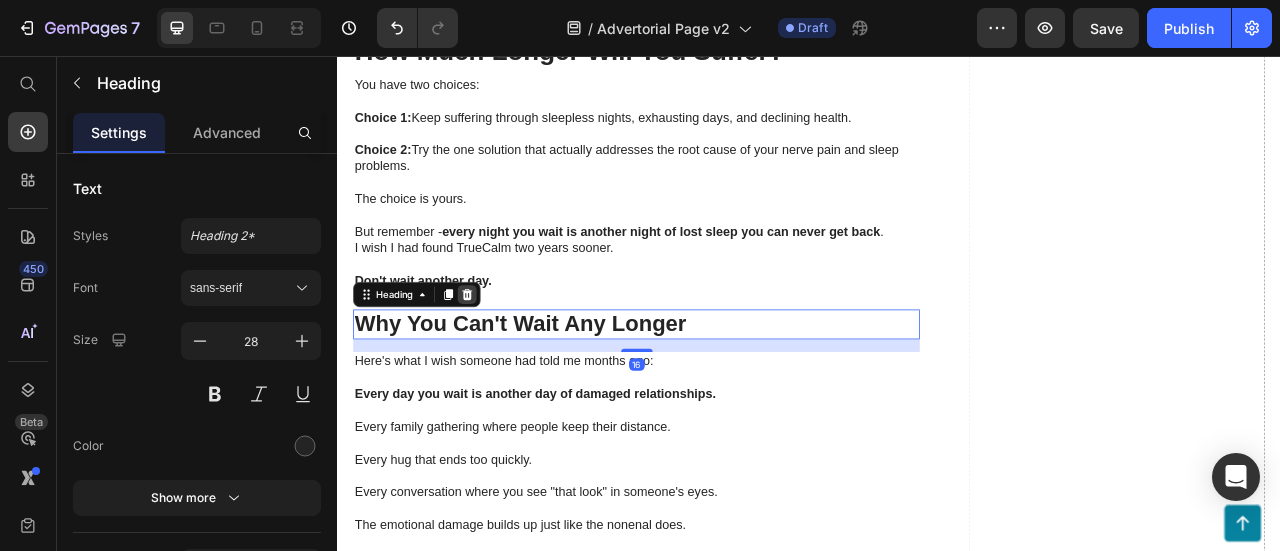 click 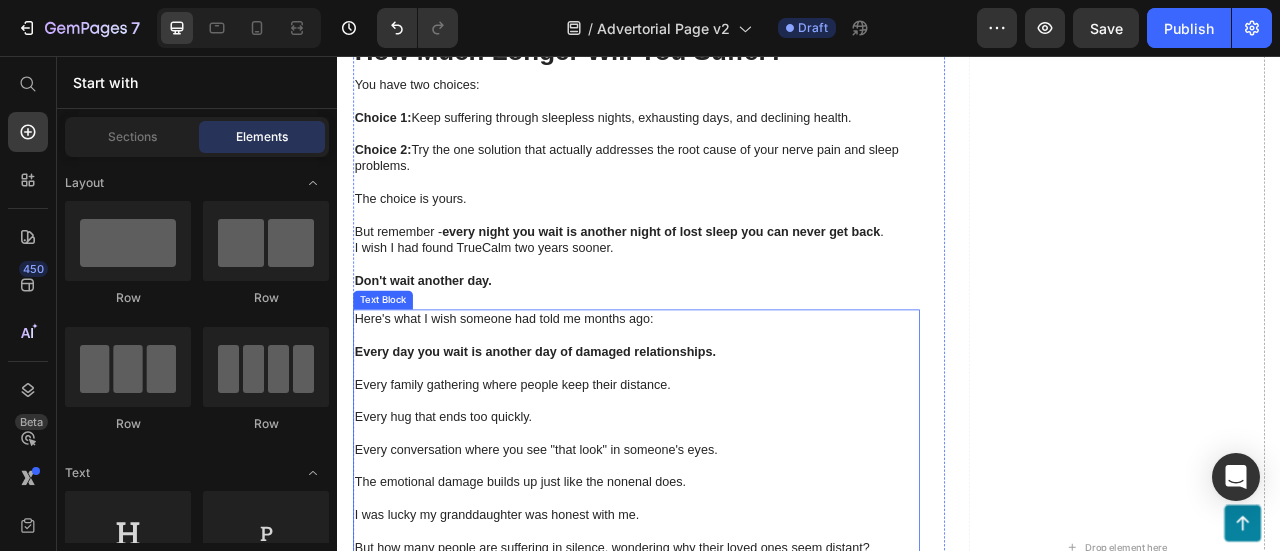 click on "Every day you wait is another day of damaged relationships." at bounding box center (717, 432) 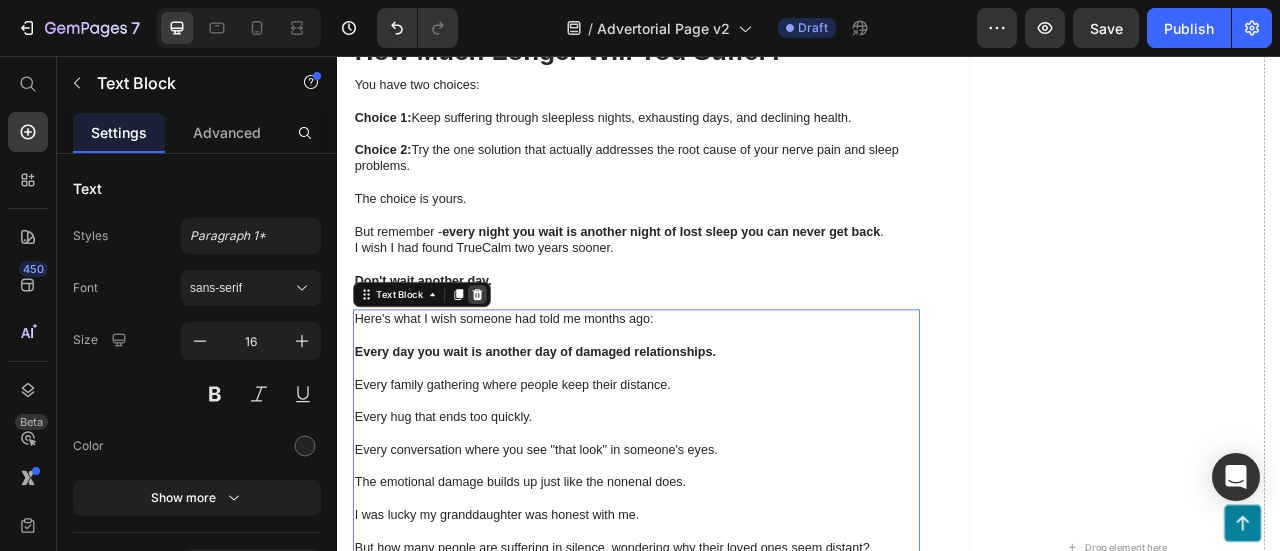 click at bounding box center [515, 359] 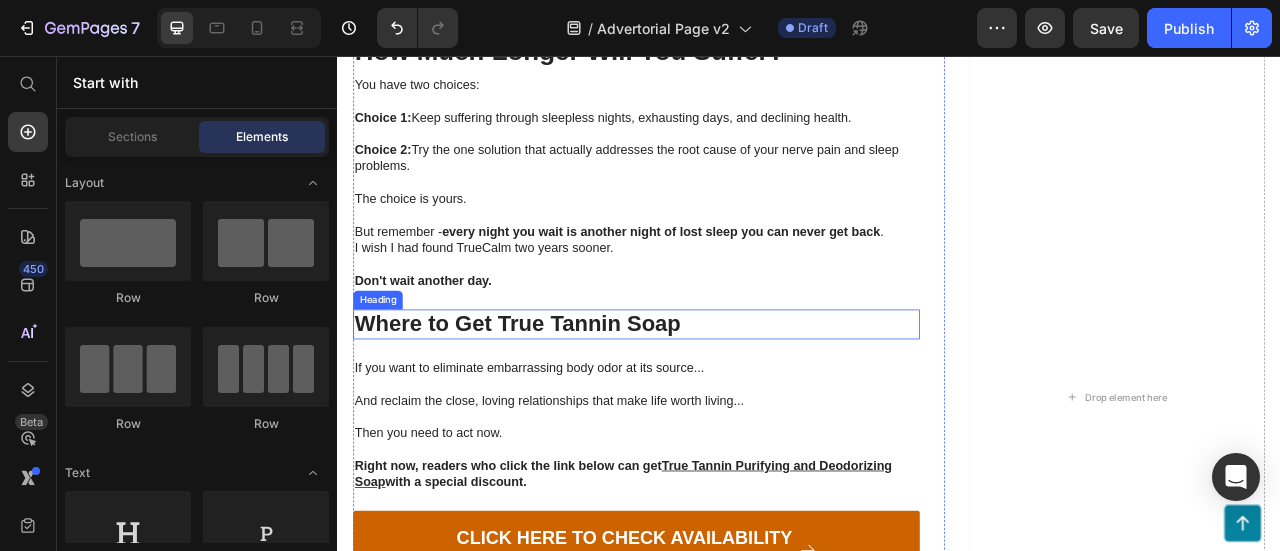 click on "Where to Get True Tannin Soap" at bounding box center (717, 397) 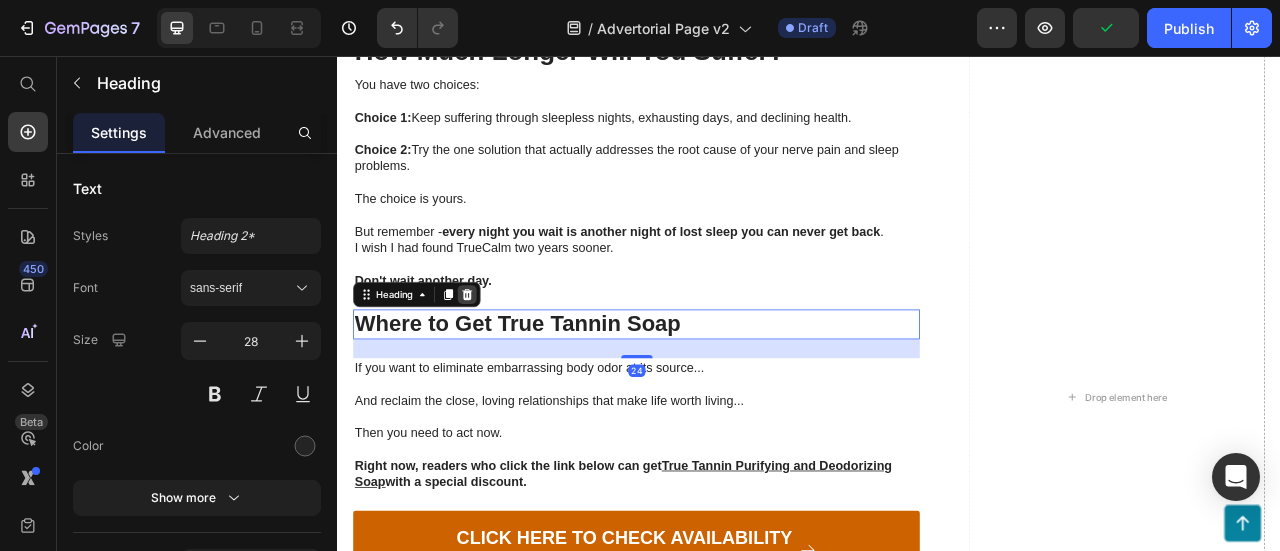 click 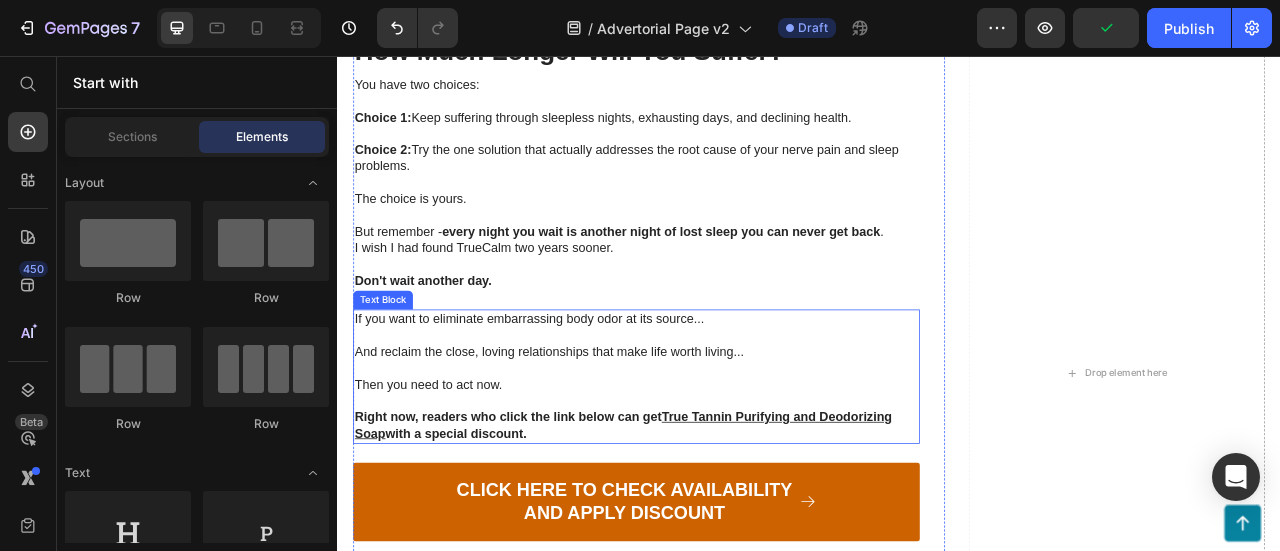 click at bounding box center [717, 411] 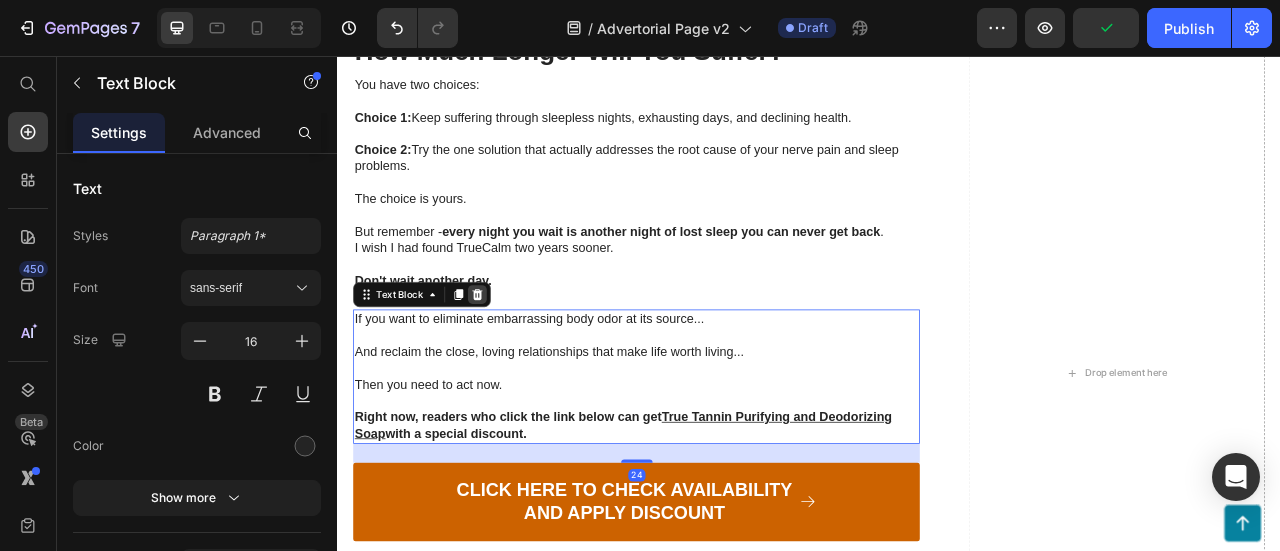 click at bounding box center [515, 359] 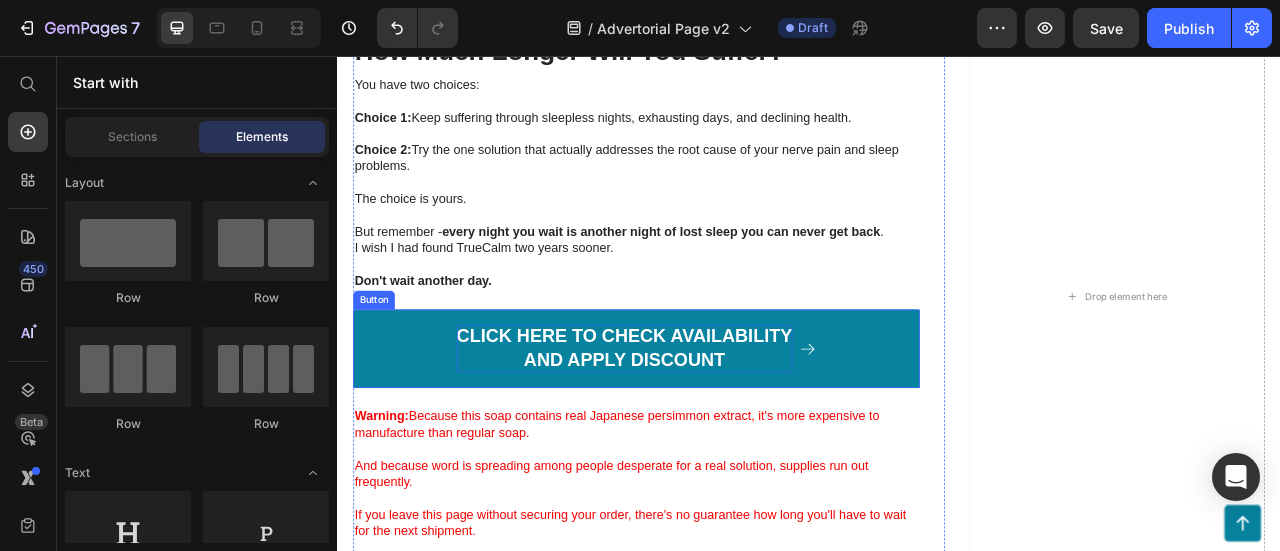 click on "CLICK HERE TO CHECK AVAILABILITY   AND APPLY DISCOUNT" at bounding box center [702, 428] 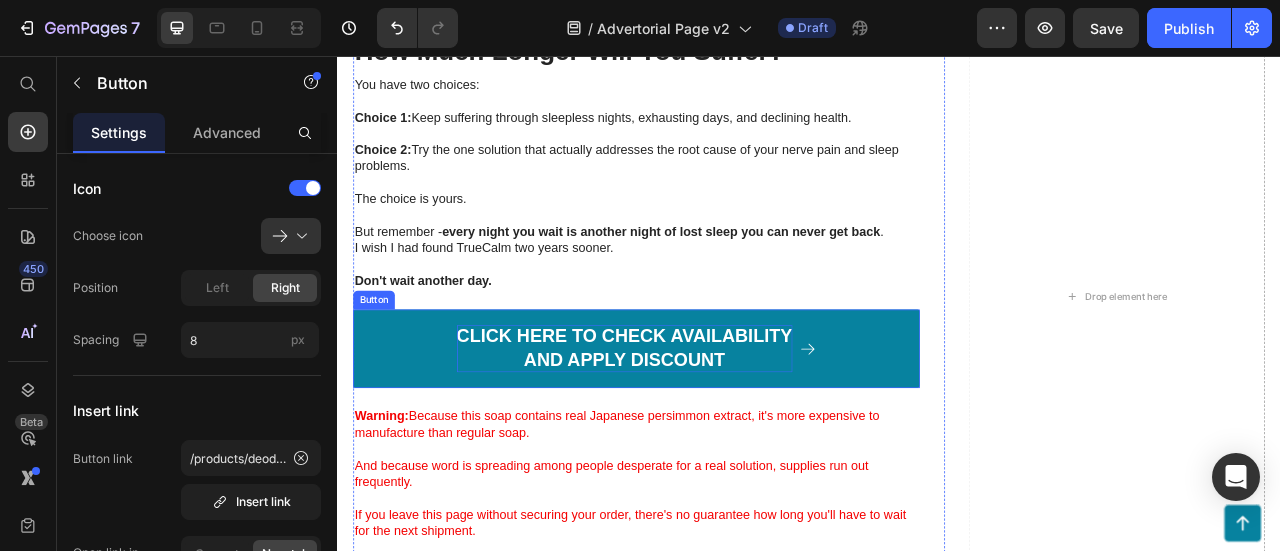 click on "CLICK HERE TO CHECK AVAILABILITY   AND APPLY DISCOUNT" at bounding box center [702, 428] 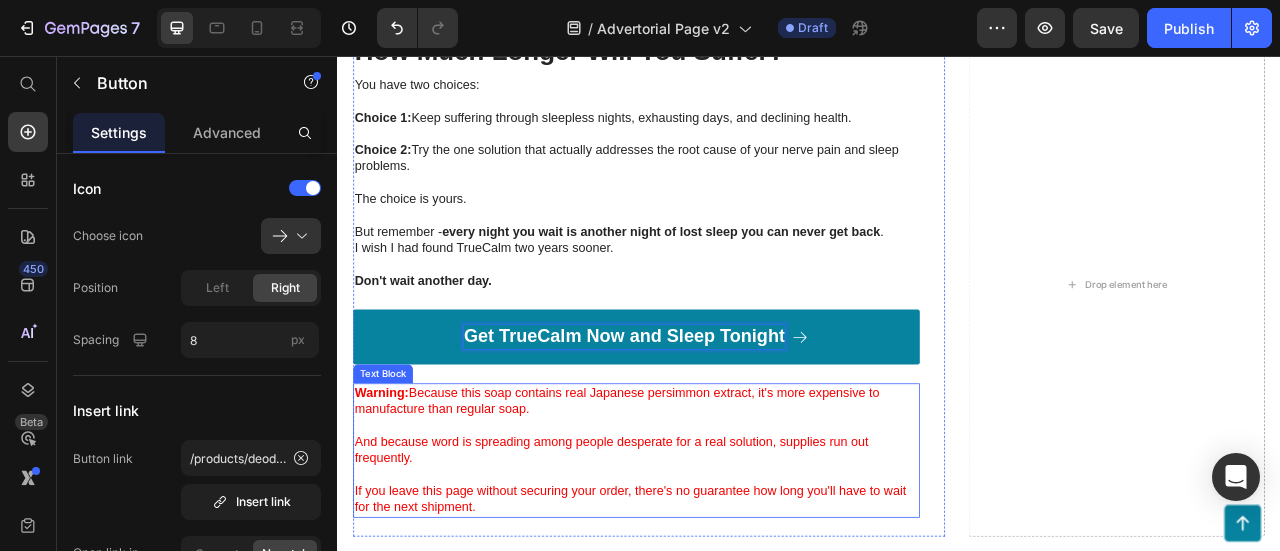 click at bounding box center (717, 526) 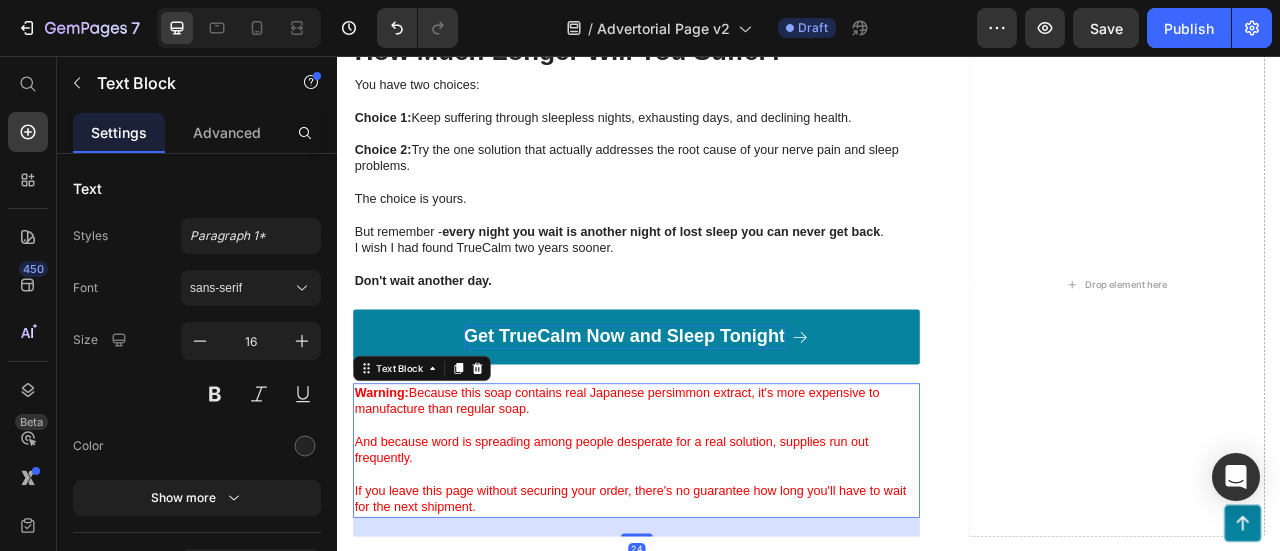 click at bounding box center [717, 526] 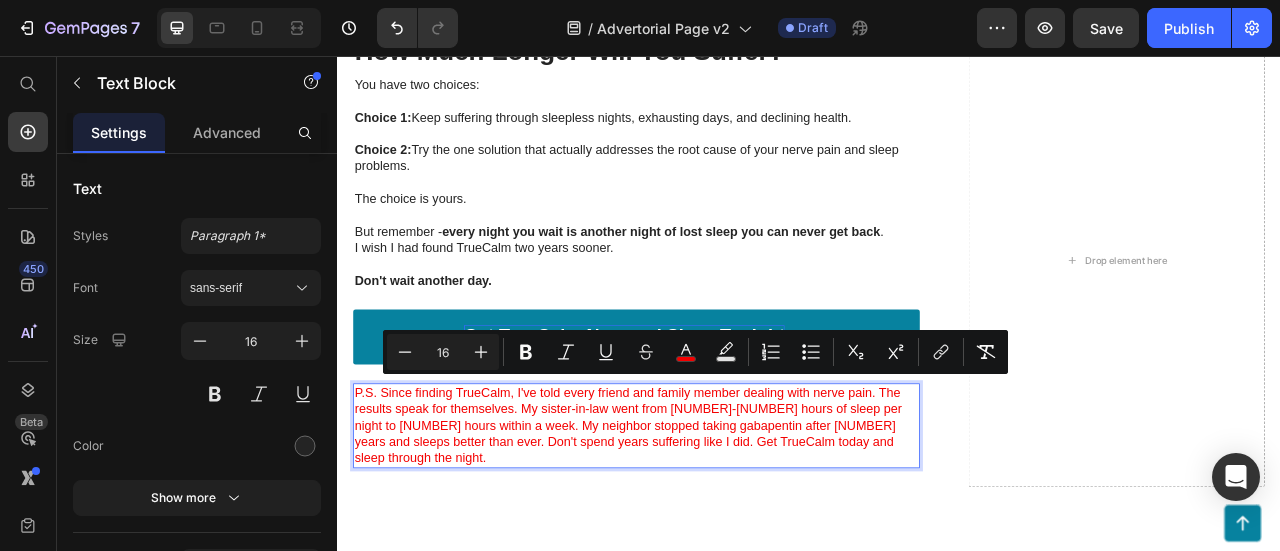 click on "P.S. Since finding TrueCalm, I've told every friend and family member dealing with nerve pain. The results speak for themselves. My sister-in-law went from [NUMBER]-[NUMBER] hours of sleep per night to [NUMBER] hours within a week. My neighbor stopped taking gabapentin after [NUMBER] years and sleeps better than ever. Don't spend years suffering like I did. Get TrueCalm today and sleep through the night." at bounding box center [707, 525] 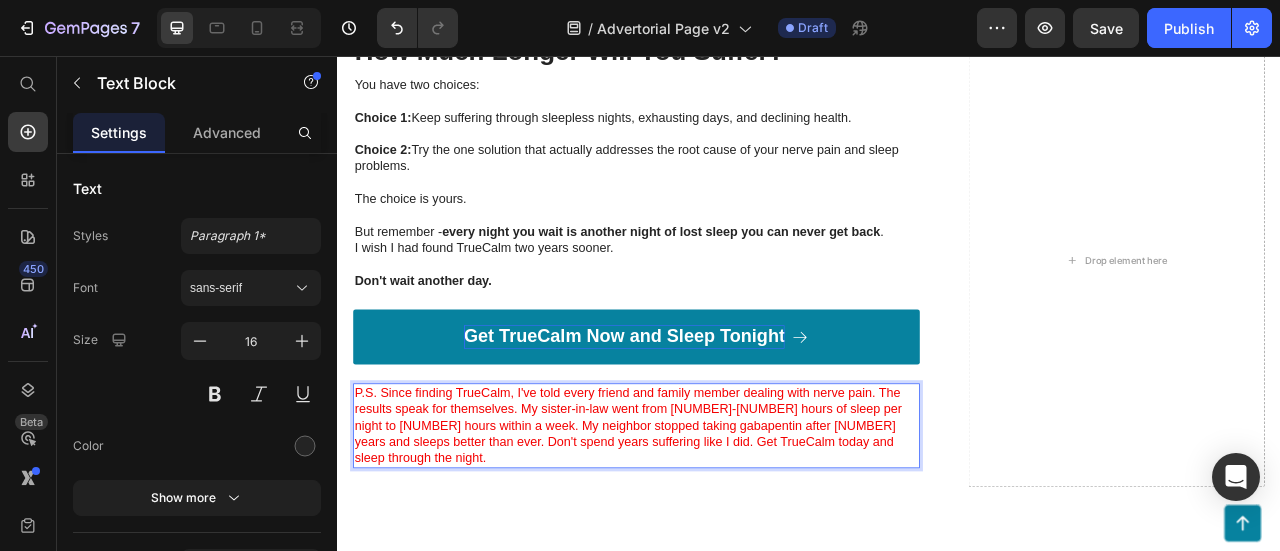 click on "P.S. Since finding TrueCalm, I've told every friend and family member dealing with nerve pain. The results speak for themselves. My sister-in-law went from [NUMBER]-[NUMBER] hours of sleep per night to [NUMBER] hours within a week. My neighbor stopped taking gabapentin after [NUMBER] years and sleeps better than ever. Don't spend years suffering like I did. Get TrueCalm today and sleep through the night." at bounding box center (707, 525) 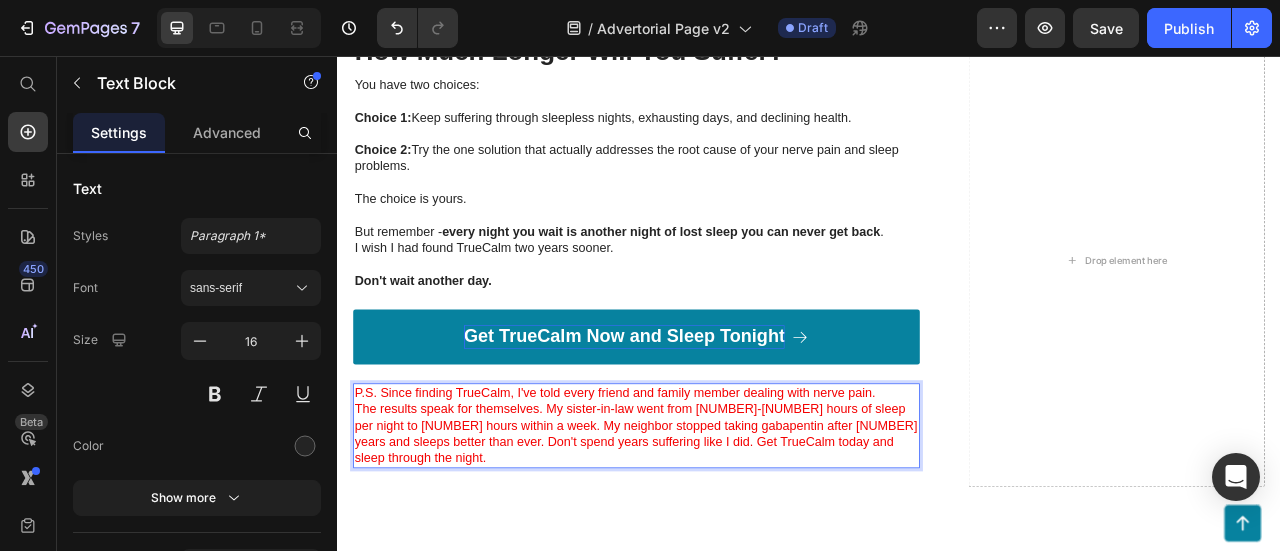 click on "The results speak for themselves. My sister-in-law went from [NUMBER]-[NUMBER] hours of sleep per night to [NUMBER] hours within a week. My neighbor stopped taking gabapentin after [NUMBER] years and sleeps better than ever. Don't spend years suffering like I did. Get TrueCalm today and sleep through the night." at bounding box center (717, 535) 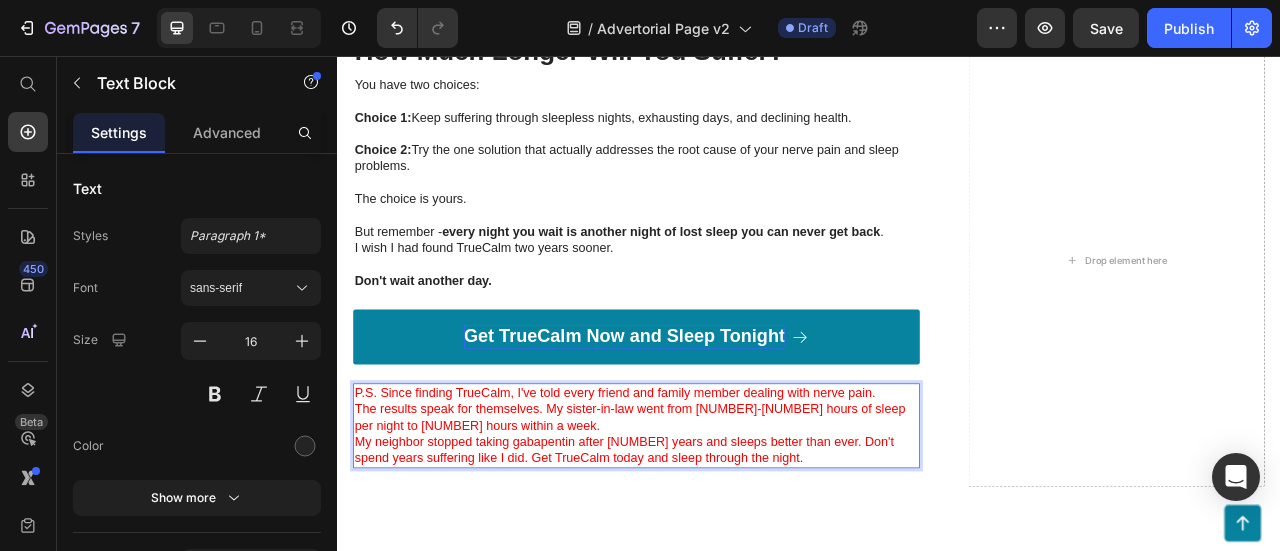 click on "The results speak for themselves. My sister-in-law went from [NUMBER]-[NUMBER] hours of sleep per night to [NUMBER] hours within a week." at bounding box center (709, 515) 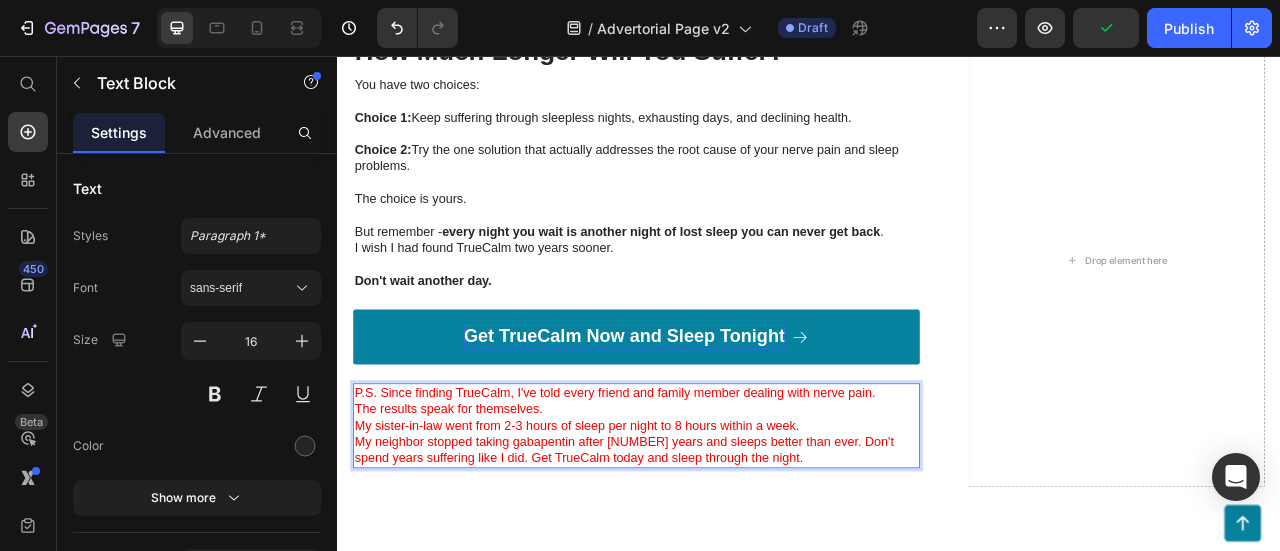 click on "My neighbor stopped taking gabapentin after [NUMBER] years and sleeps better than ever. Don't spend years suffering like I did. Get TrueCalm today and sleep through the night." at bounding box center [702, 557] 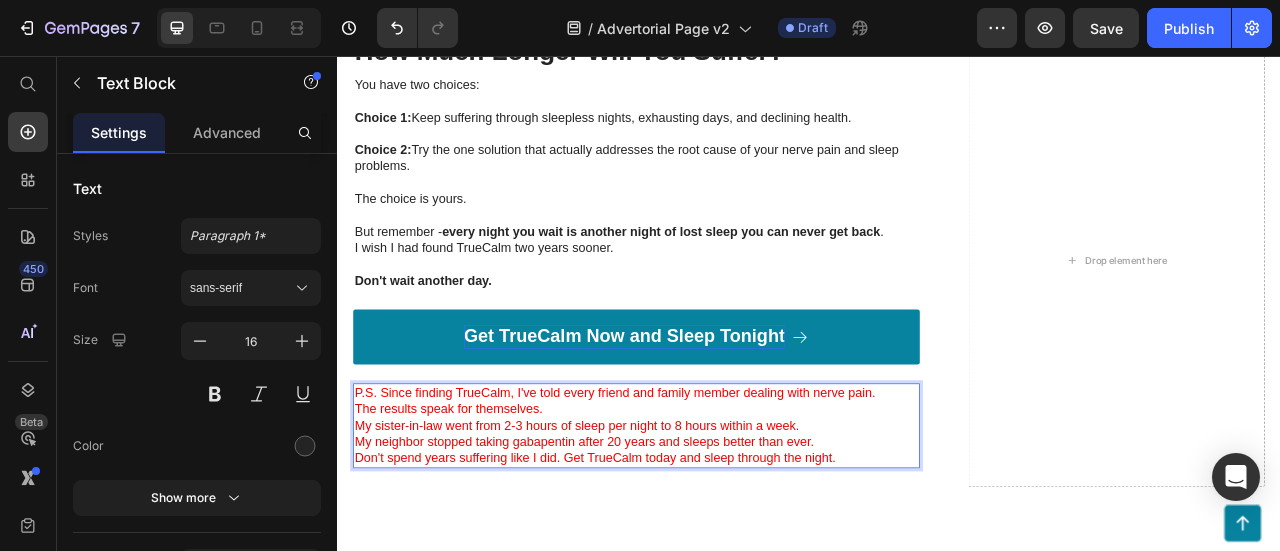 click on "My neighbor stopped taking gabapentin after 20 years and sleeps better than ever." at bounding box center (717, 547) 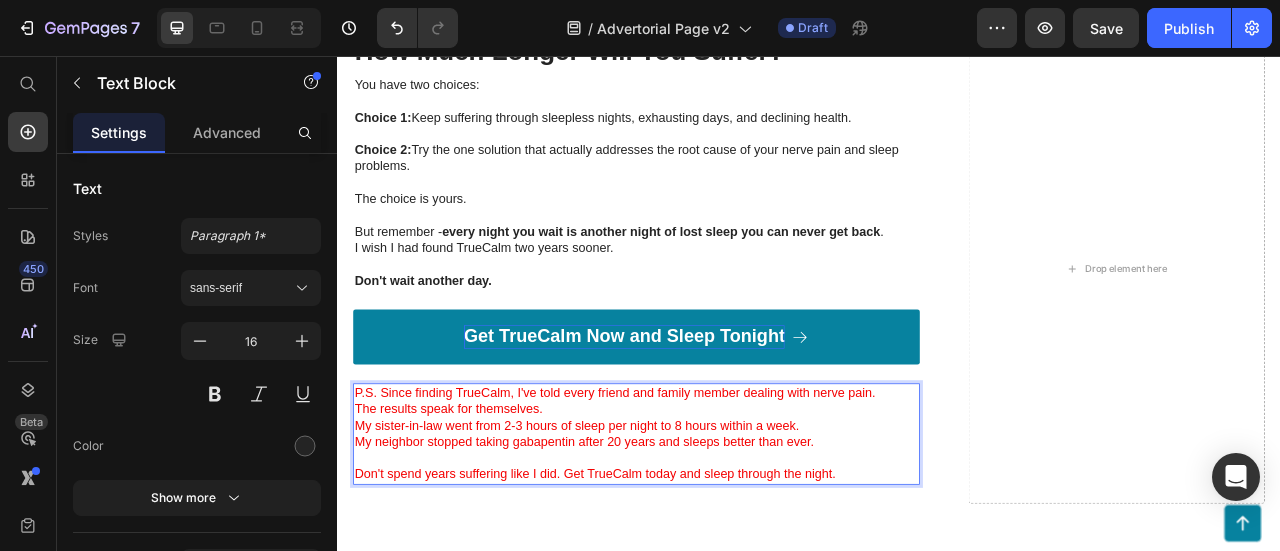 click on "My sister-in-law went from 2-3 hours of sleep per night to 8 hours within a week." at bounding box center [717, 526] 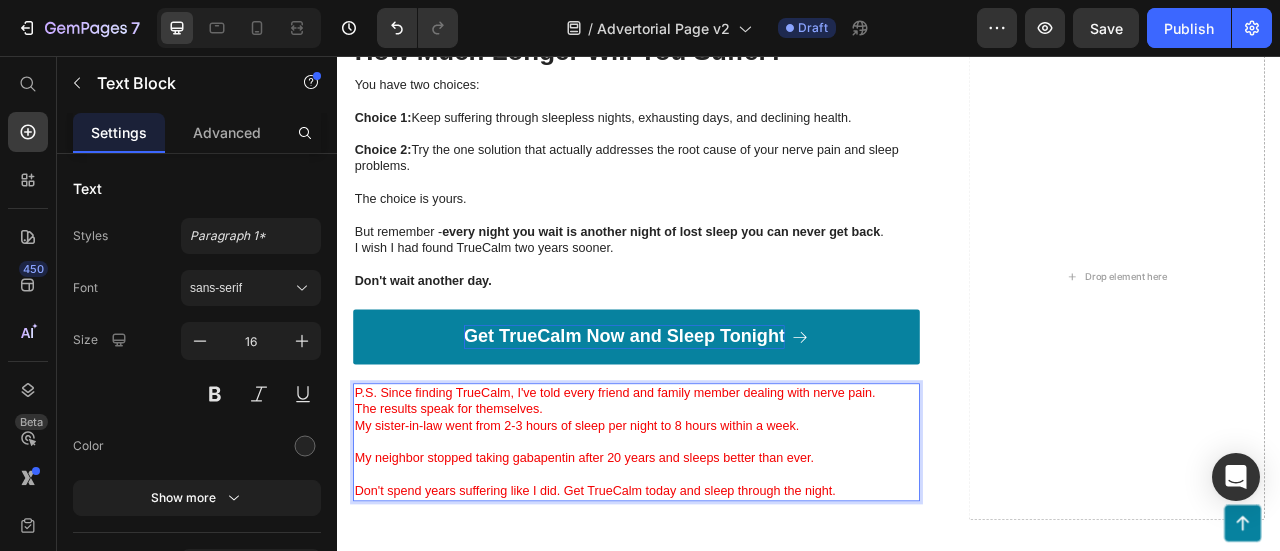 click on "The results speak for themselves." at bounding box center [717, 505] 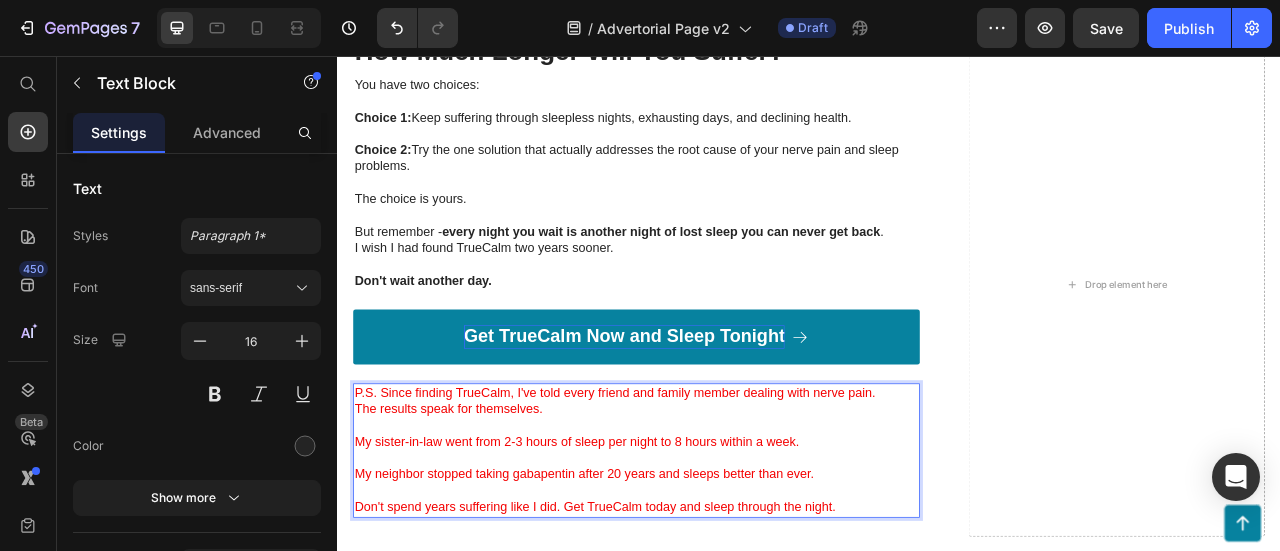 click on "P.S. Since finding TrueCalm, I've told every friend and family member dealing with nerve pain." at bounding box center (717, 484) 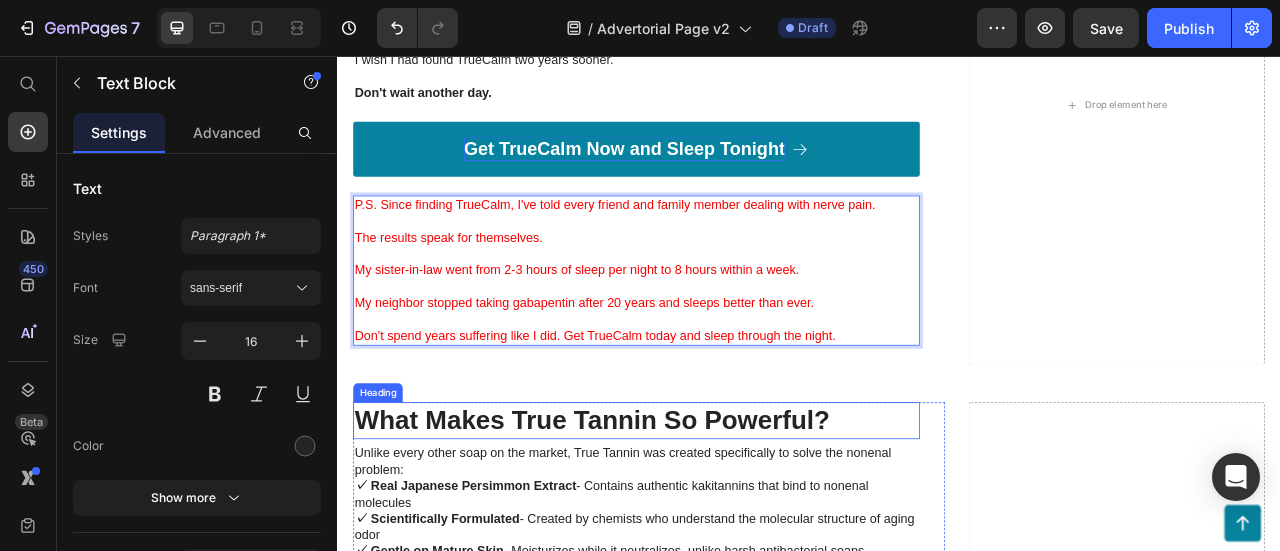 scroll, scrollTop: 7123, scrollLeft: 0, axis: vertical 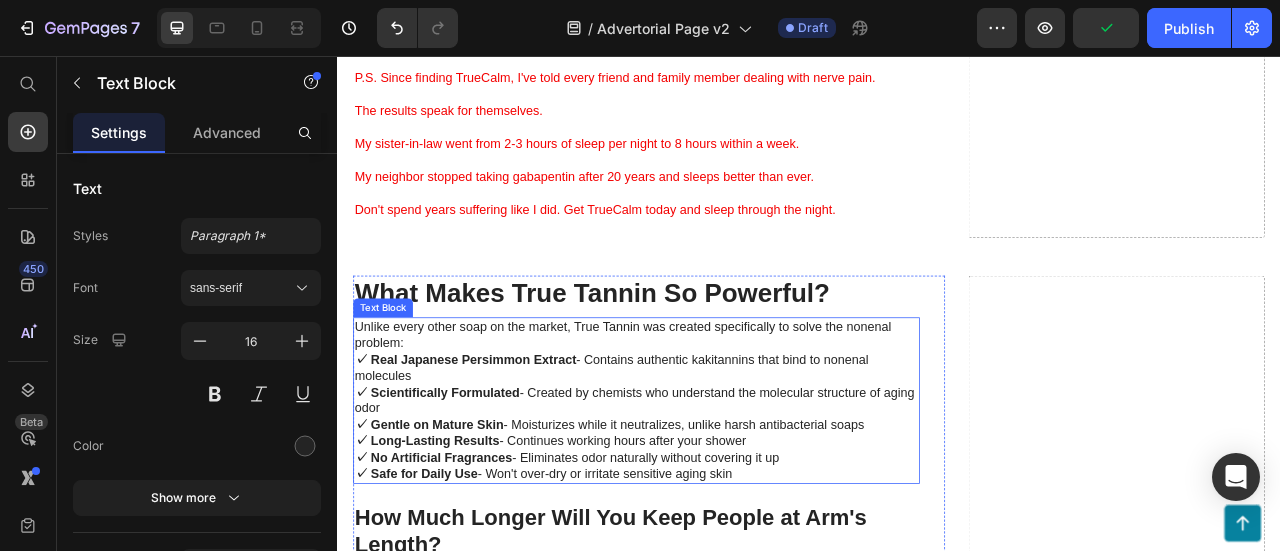 click on "Unlike every other soap on the market, True Tannin was created specifically to solve the nonenal problem:" at bounding box center (717, 411) 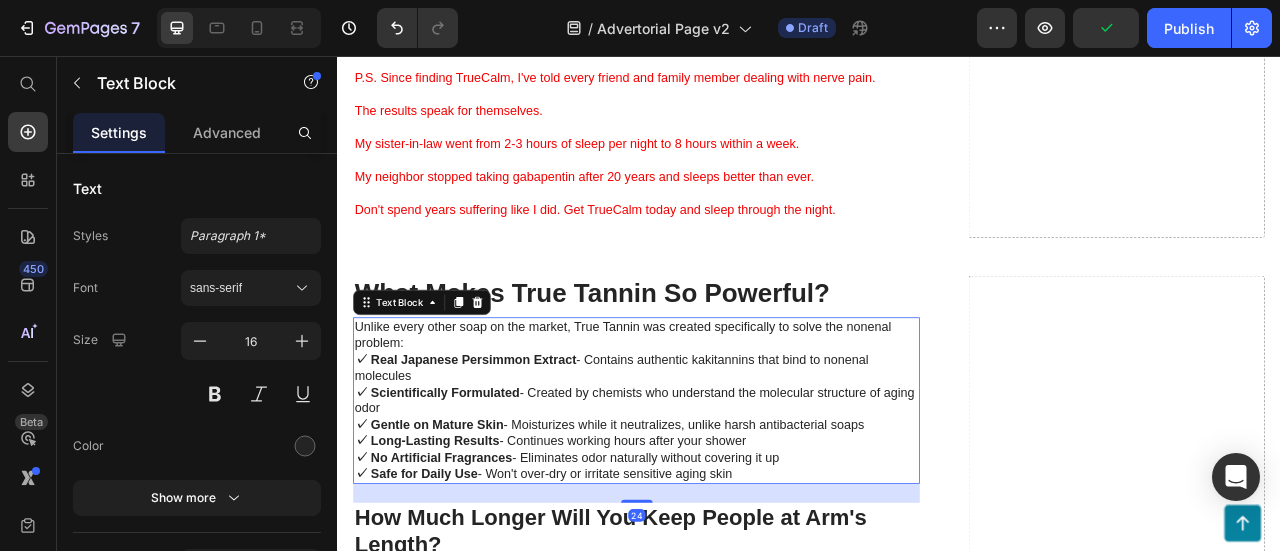 click on "What Makes True Tannin So Powerful?" at bounding box center [717, 358] 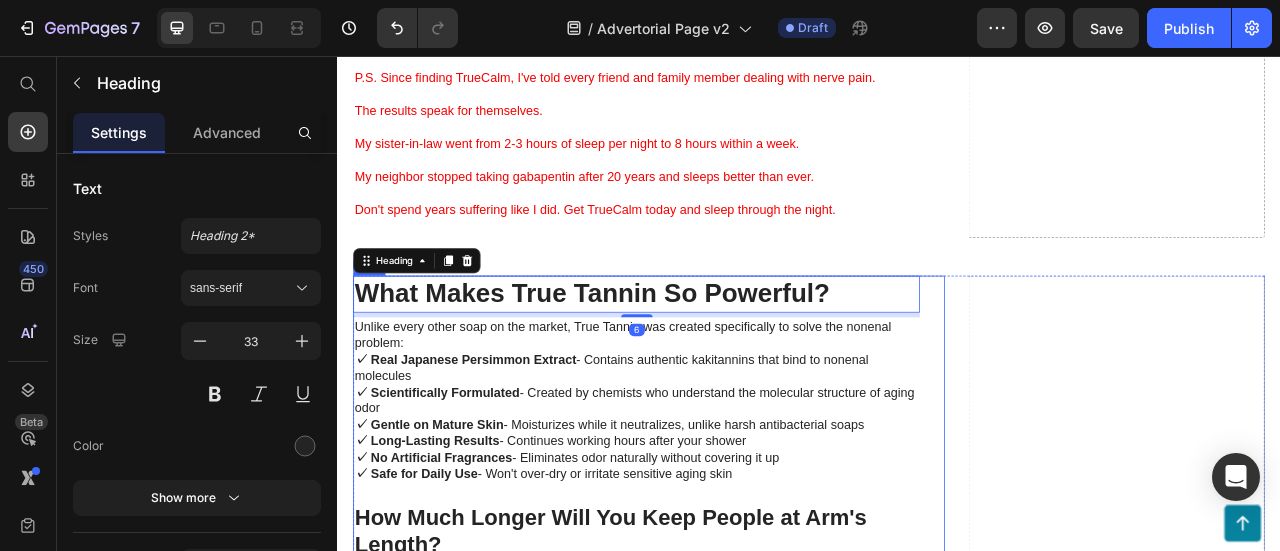 click on "What Makes True Tannin So Powerful? Heading   6 Unlike every other soap on the market, True Tannin was created specifically to solve the nonenal problem: ✓ Real Japanese Persimmon Extract  - Contains authentic kakitannins that bind to nonenal molecules ✓ Scientifically Formulated  - Created by chemists who understand the molecular structure of aging odor ✓ Gentle on Mature Skin  - Moisturizes while it neutralizes, unlike harsh antibacterial soaps ✓ Long-Lasting Results  - Continues working hours after your shower ✓ No Artificial Fragrances  - Eliminates odor naturally without covering it up ✓ Safe for Daily Use  - Won't over-dry or irritate sensitive aging skin Text Block How Much Longer Will You Keep People at Arm's Length? Heading You have two choices:   Choice #1:  Keep using regular soap, hoping the problem goes away on its own, while watching your most precious relationships slowly drift away.   Choice #2:   The choice is yours.     Don't you think they deserve the real you back?" at bounding box center [733, 1029] 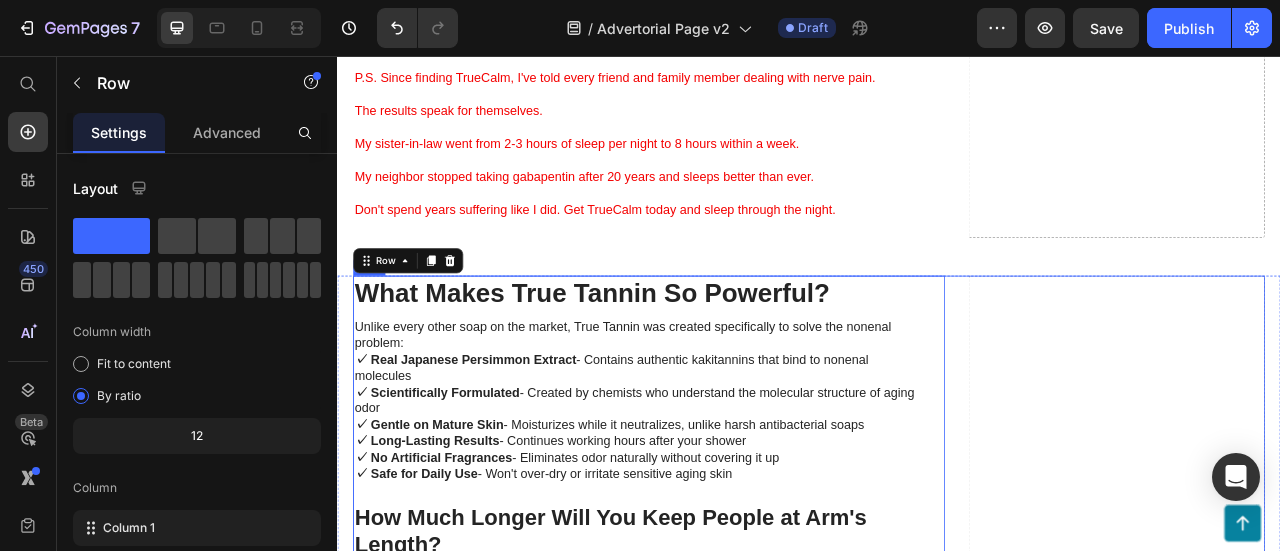 click on "What Makes True Tannin So Powerful? Heading Unlike every other soap on the market, True Tannin was created specifically to solve the nonenal problem: ✓ Real Japanese Persimmon Extract  - Contains authentic kakitannins that bind to nonenal molecules ✓ Scientifically Formulated  - Created by chemists who understand the molecular structure of aging odor ✓ Gentle on Mature Skin  - Moisturizes while it neutralizes, unlike harsh antibacterial soaps ✓ Long-Lasting Results  - Continues working hours after your shower ✓ No Artificial Fragrances  - Eliminates odor naturally without covering it up ✓ Safe for Daily Use  - Won't over-dry or irritate sensitive aging skin Text Block How Much Longer Will You Keep People at Arm's Length? Heading You have two choices:   Choice #[NUMBER]:  Keep using regular soap, hoping the problem goes away on its own, while watching your most precious relationships slowly drift away.   Choice #[NUMBER]:   The choice is yours.     Don't you think they deserve the real you back?   Button" at bounding box center (937, 1029) 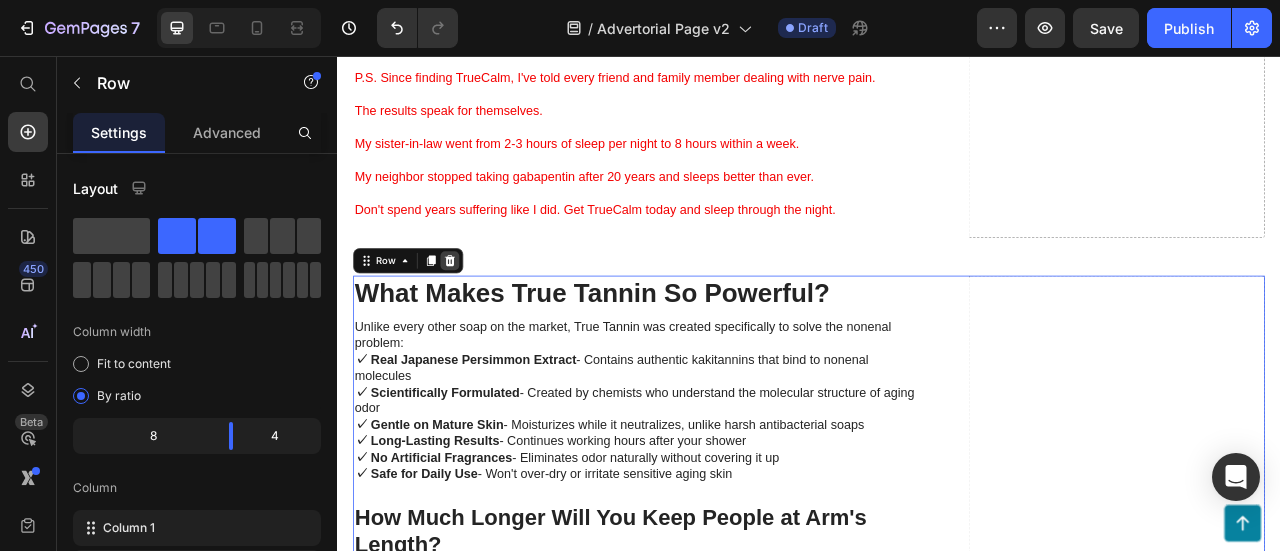 click at bounding box center (480, 316) 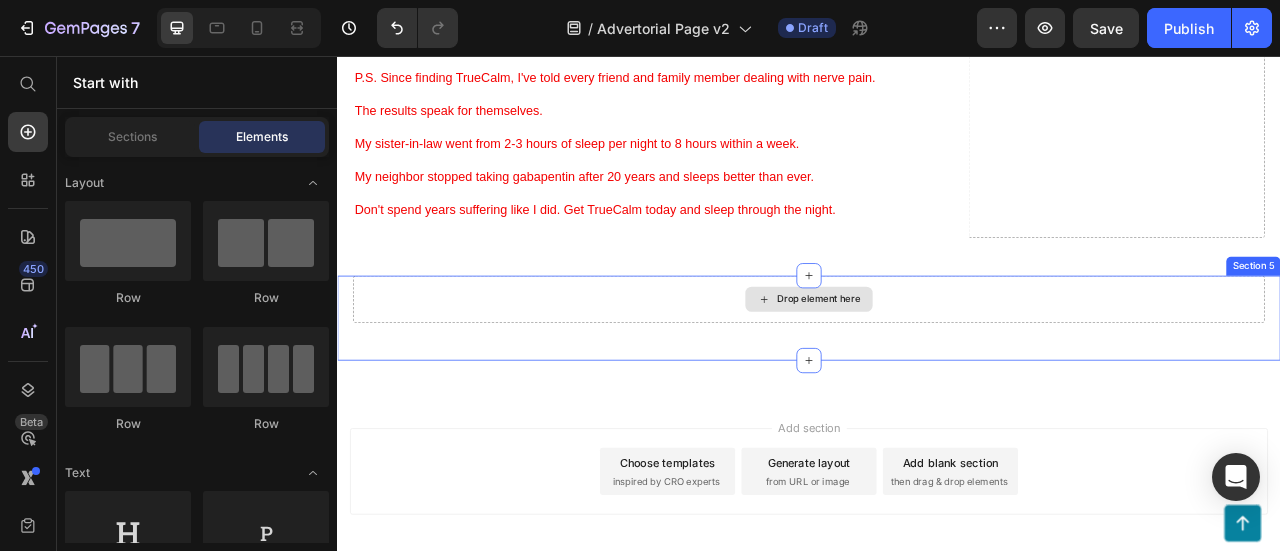 click on "Drop element here" at bounding box center (937, 365) 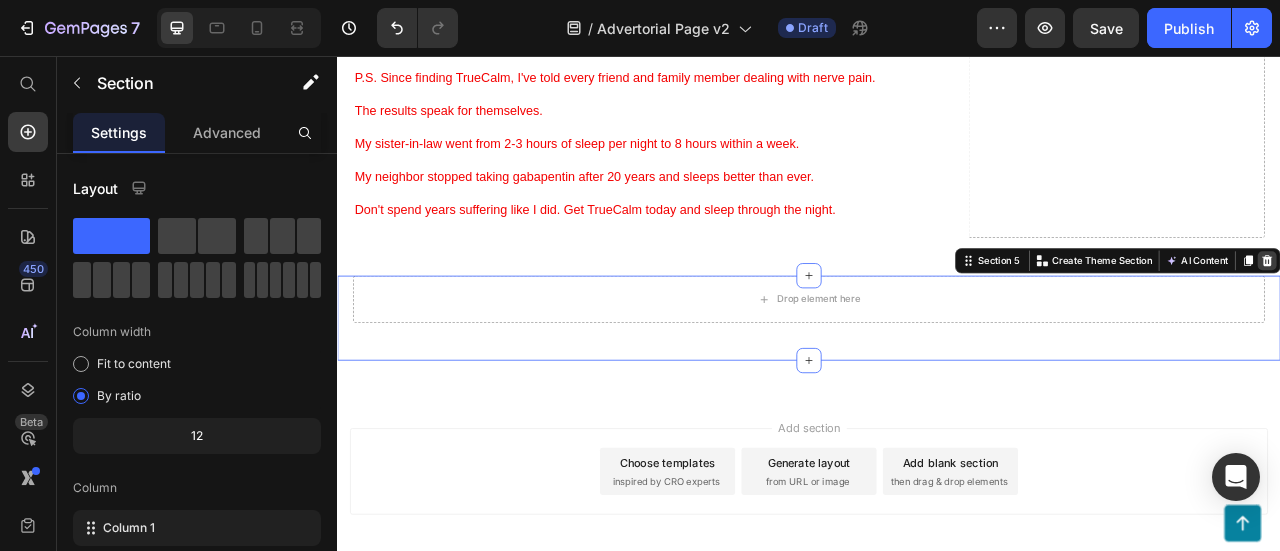 click 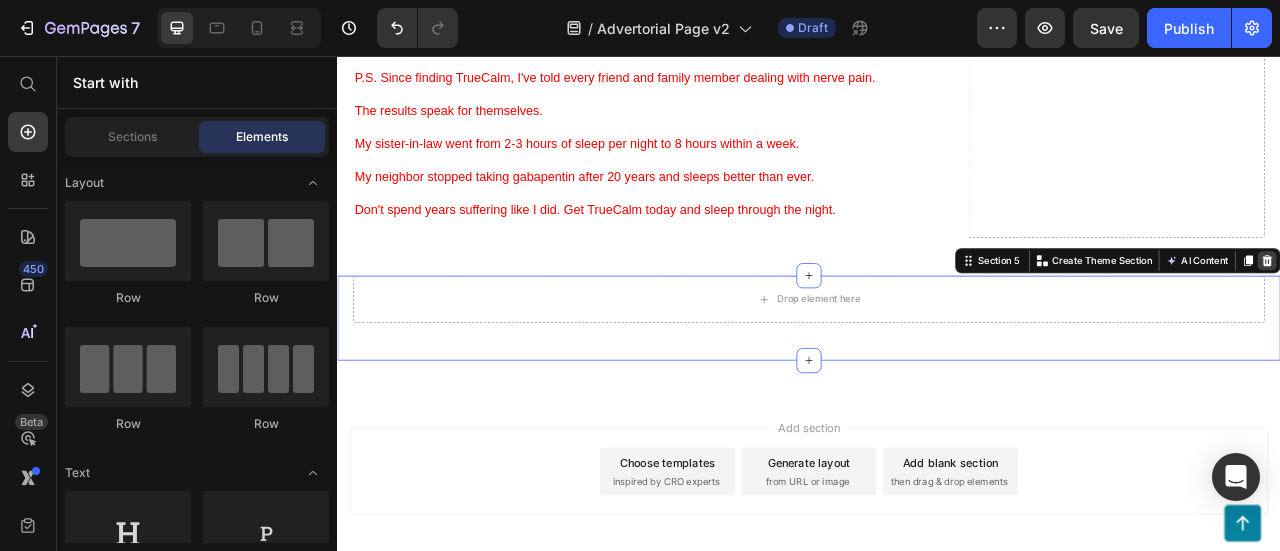 scroll, scrollTop: 7146, scrollLeft: 0, axis: vertical 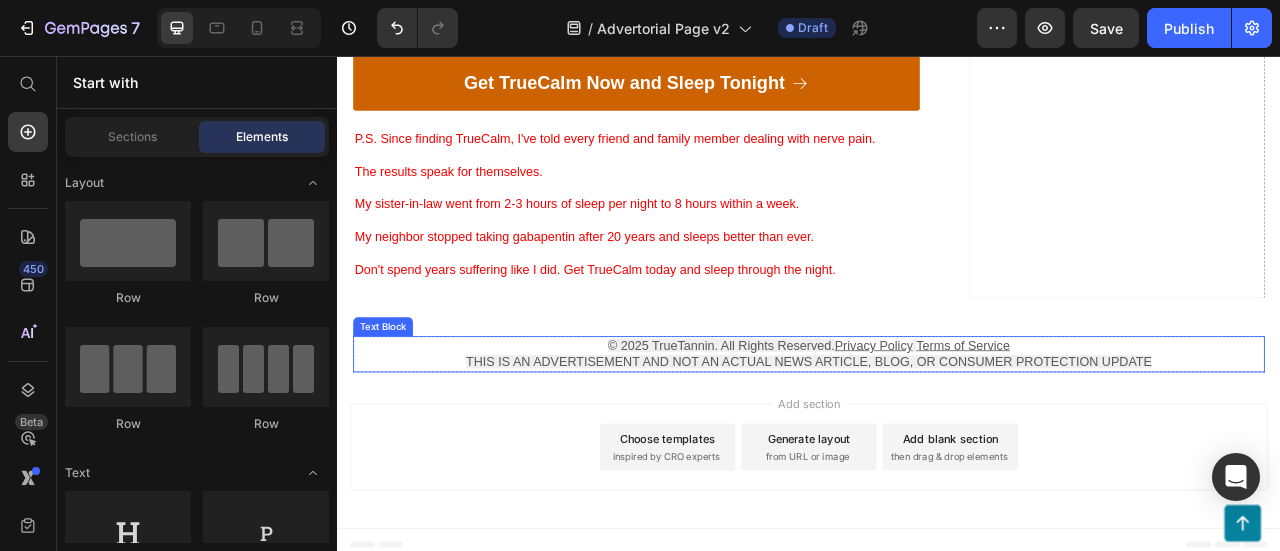 click on "© 2025 TrueTannin. All Rights Reserved." at bounding box center (825, 423) 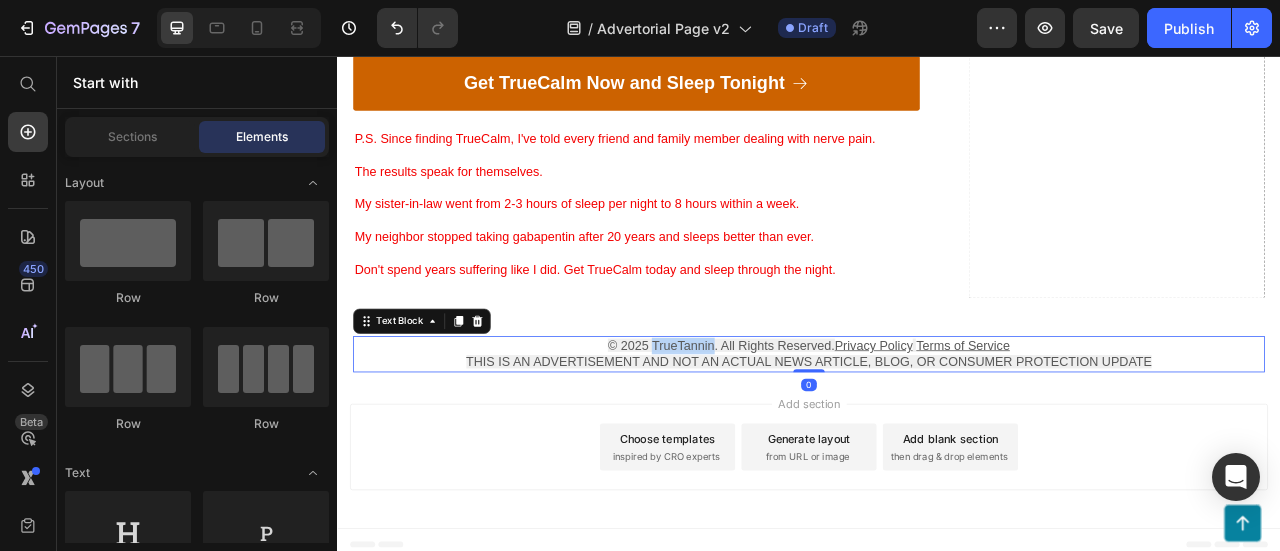 click on "© 2025 TrueTannin. All Rights Reserved." at bounding box center (825, 423) 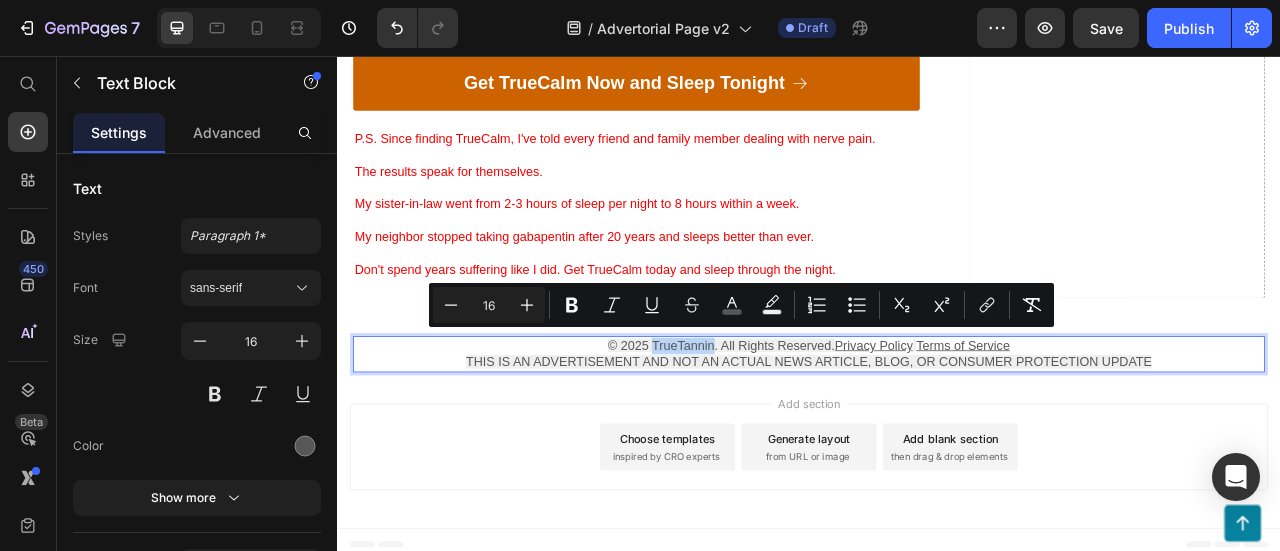 click on "© 2025 TrueTannin. All Rights Reserved." at bounding box center [825, 423] 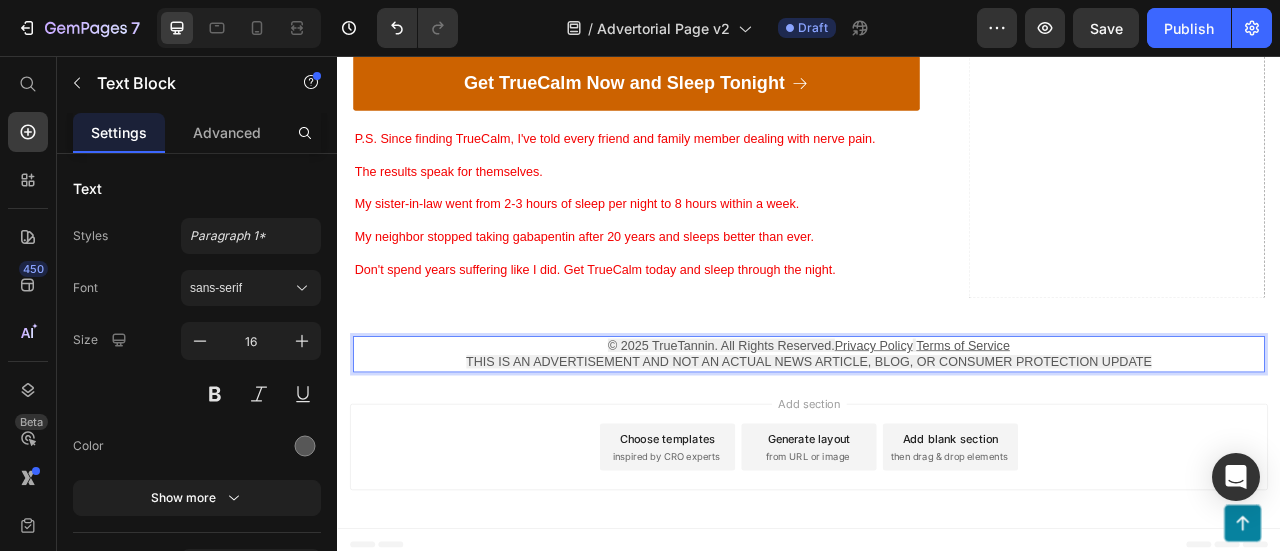 click on "© 2025 TrueTannin. All Rights Reserved." at bounding box center (825, 423) 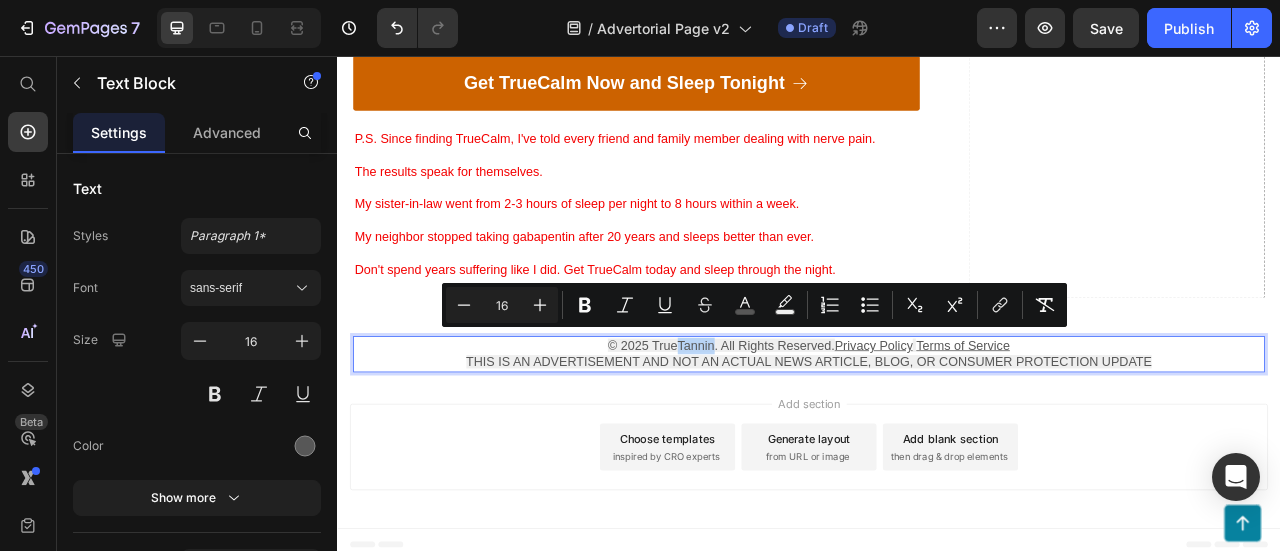 drag, startPoint x: 761, startPoint y: 413, endPoint x: 806, endPoint y: 414, distance: 45.01111 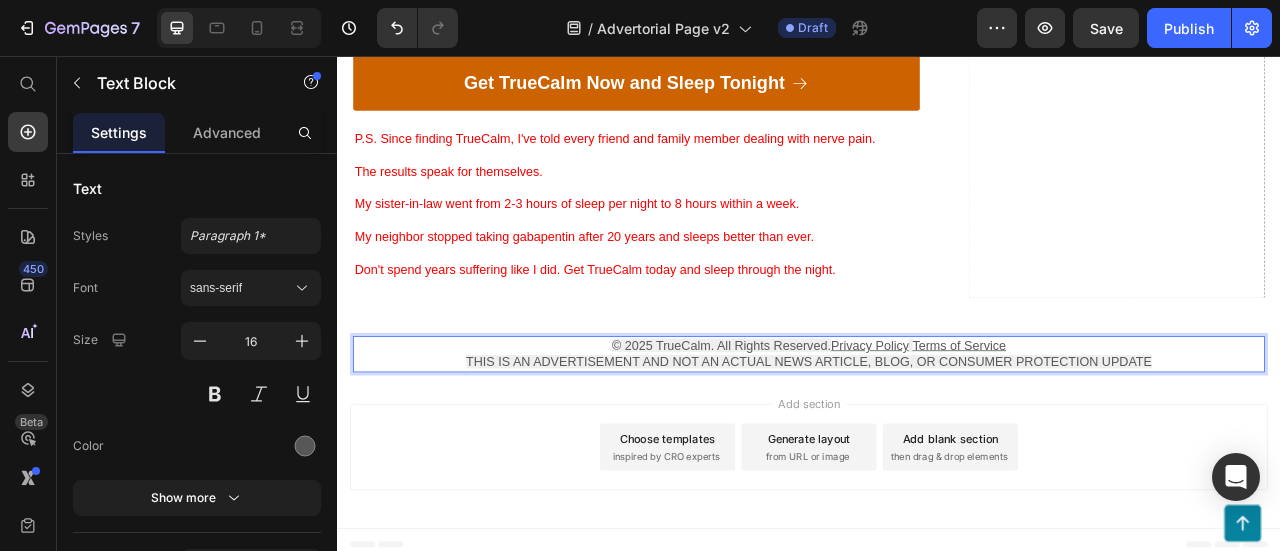 click on "Privacy Policy" at bounding box center [1015, 423] 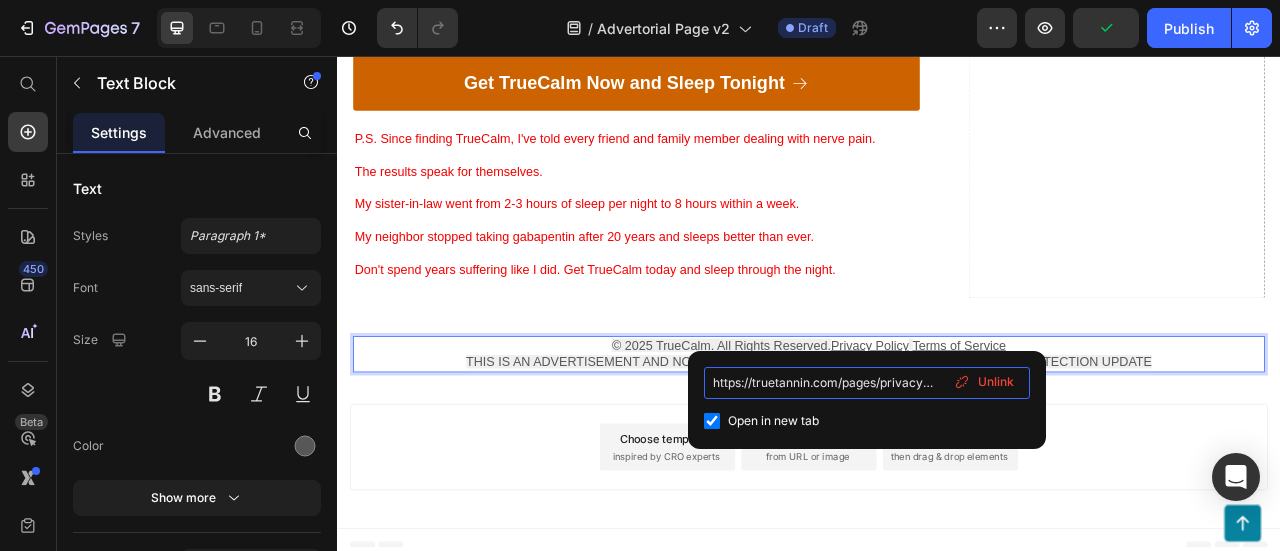 click on "https://truetannin.com/pages/privacy-policy" at bounding box center (867, 383) 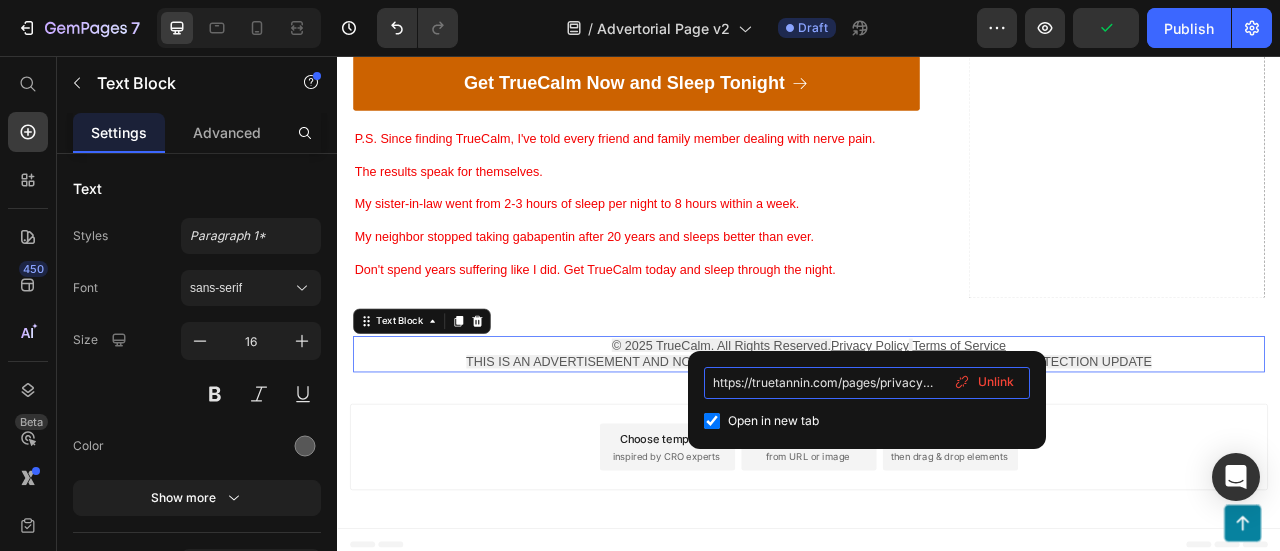 click on "https://truetannin.com/pages/privacy-policy" at bounding box center (867, 383) 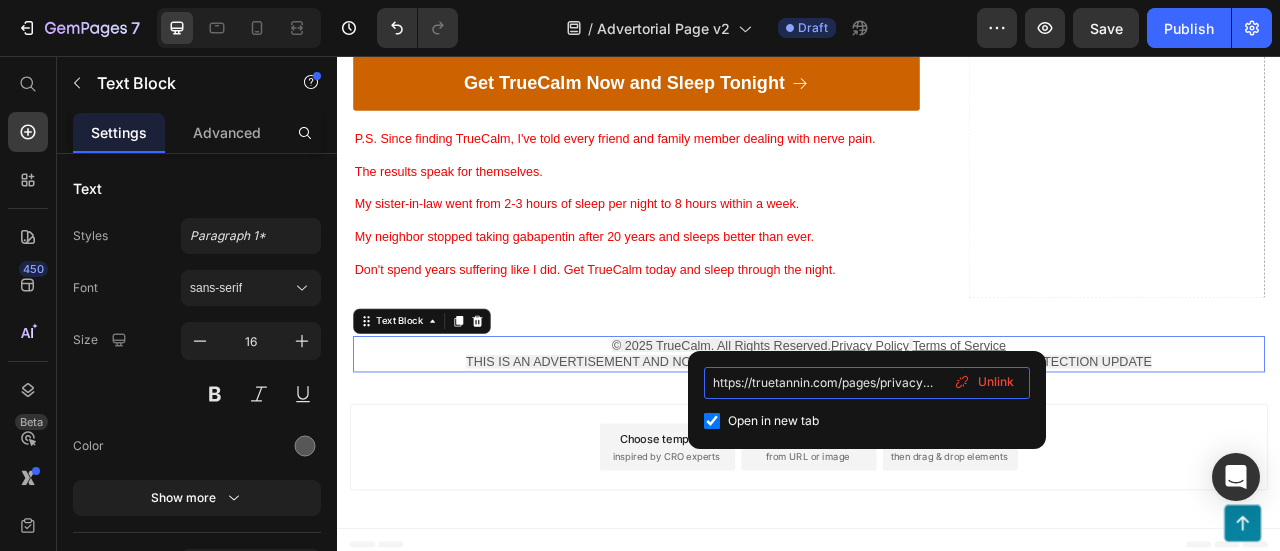paste on "shoptruecalm" 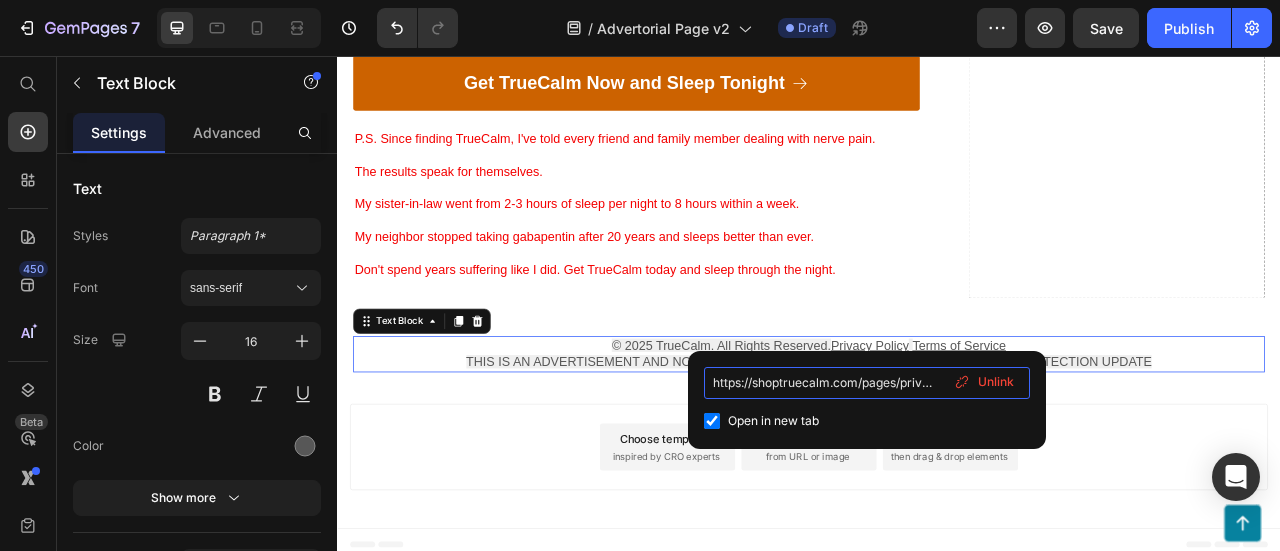 scroll, scrollTop: 0, scrollLeft: 46, axis: horizontal 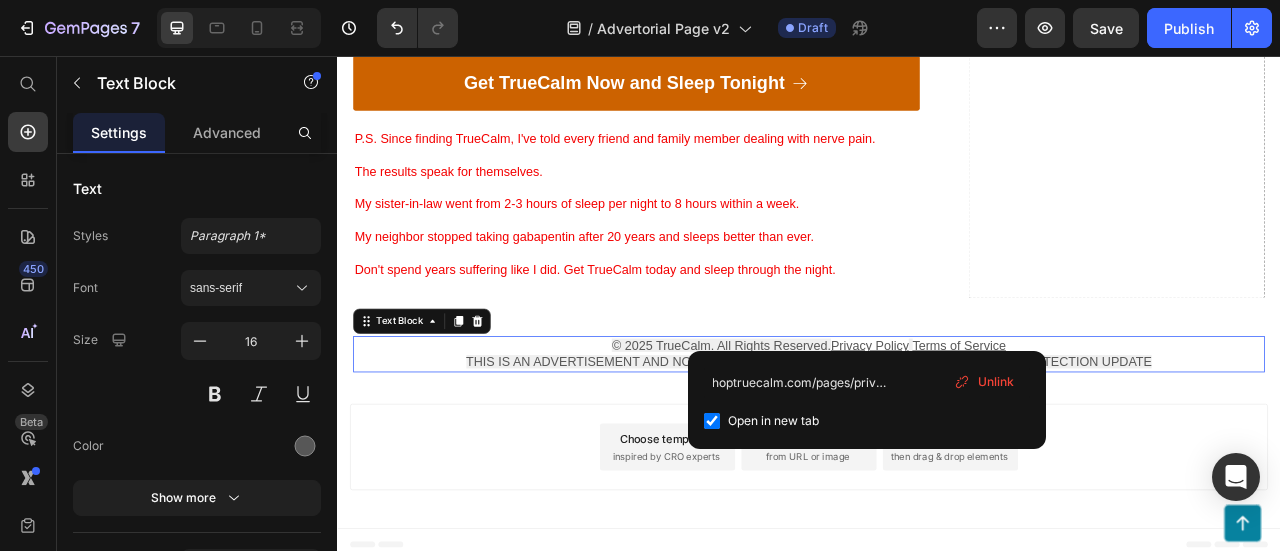 click on "Add section Choose templates inspired by CRO experts Generate layout from URL or image Add blank section then drag & drop elements" at bounding box center [937, 553] 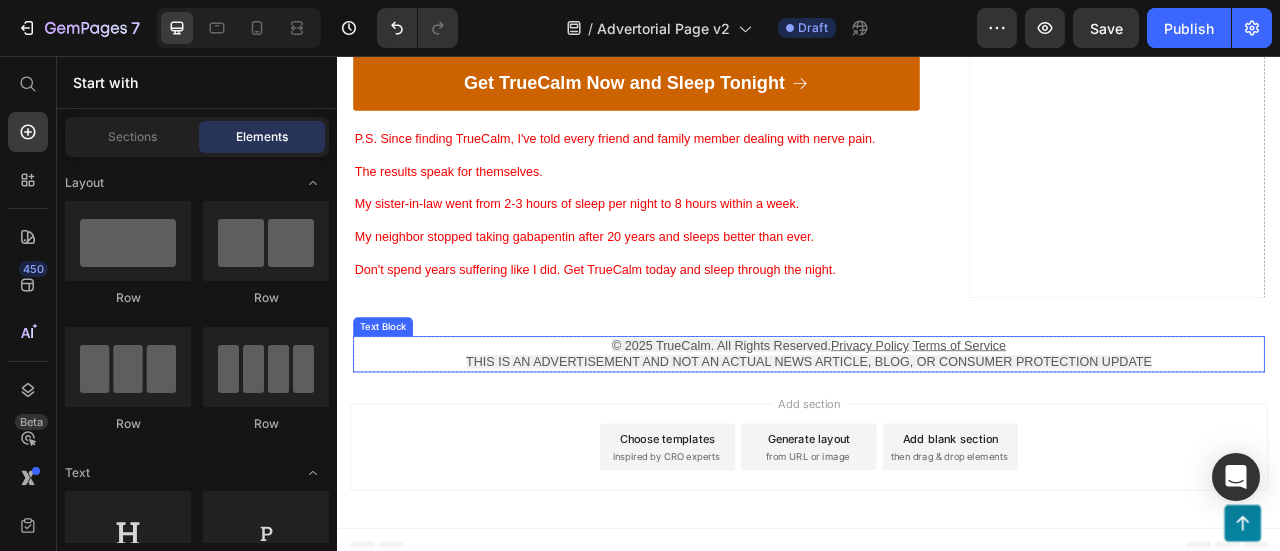 click on "Terms of Service" at bounding box center (1128, 423) 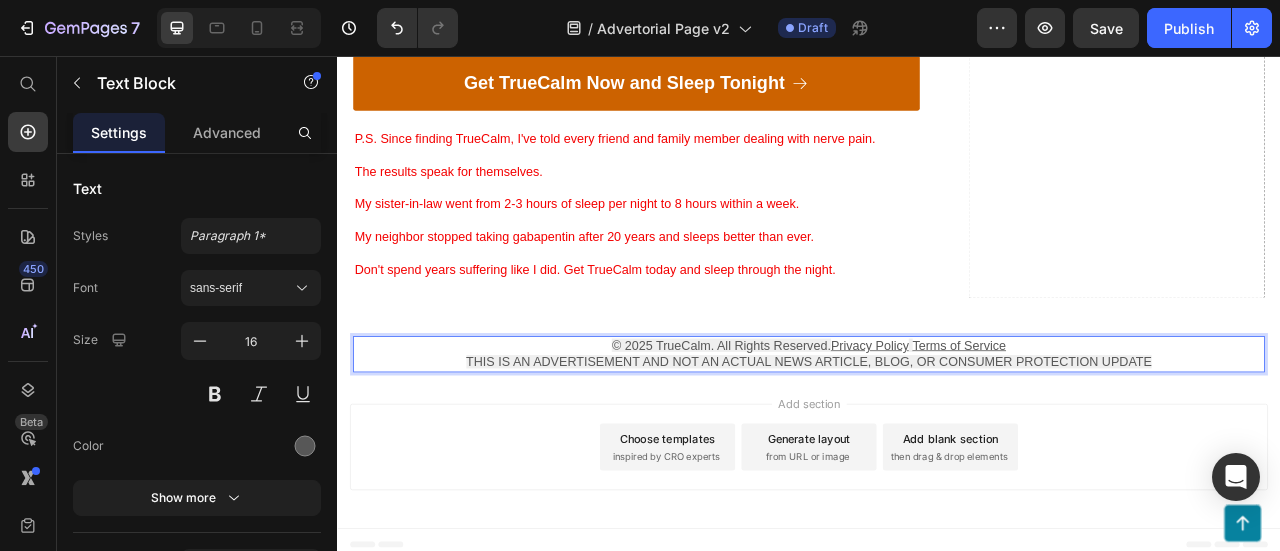click on "Terms of Service" at bounding box center (1128, 423) 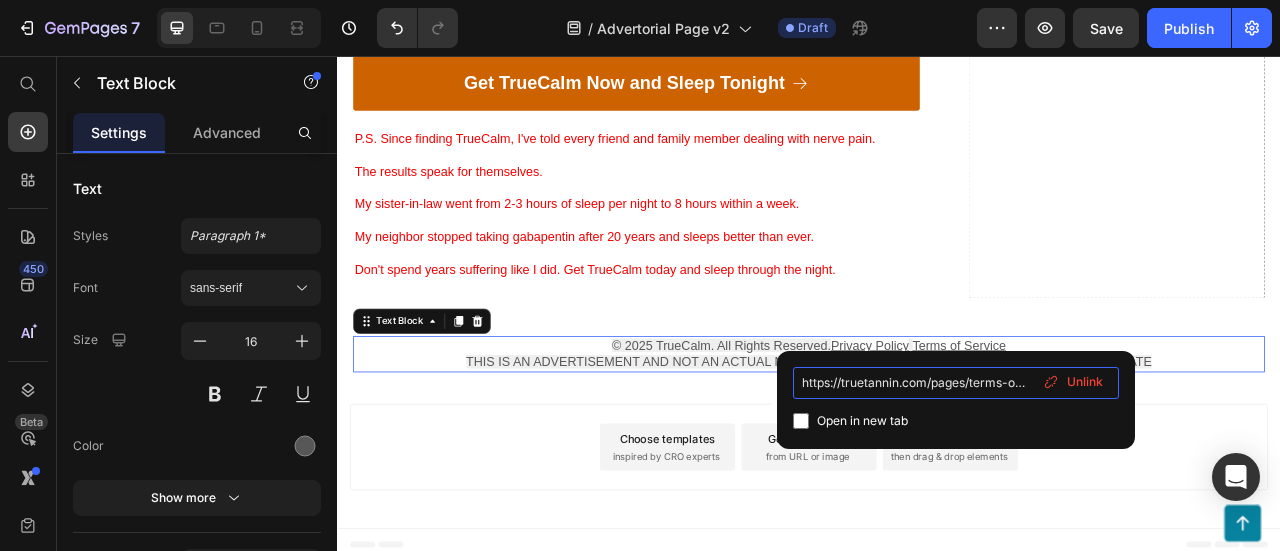 drag, startPoint x: 905, startPoint y: 379, endPoint x: 727, endPoint y: 321, distance: 187.2111 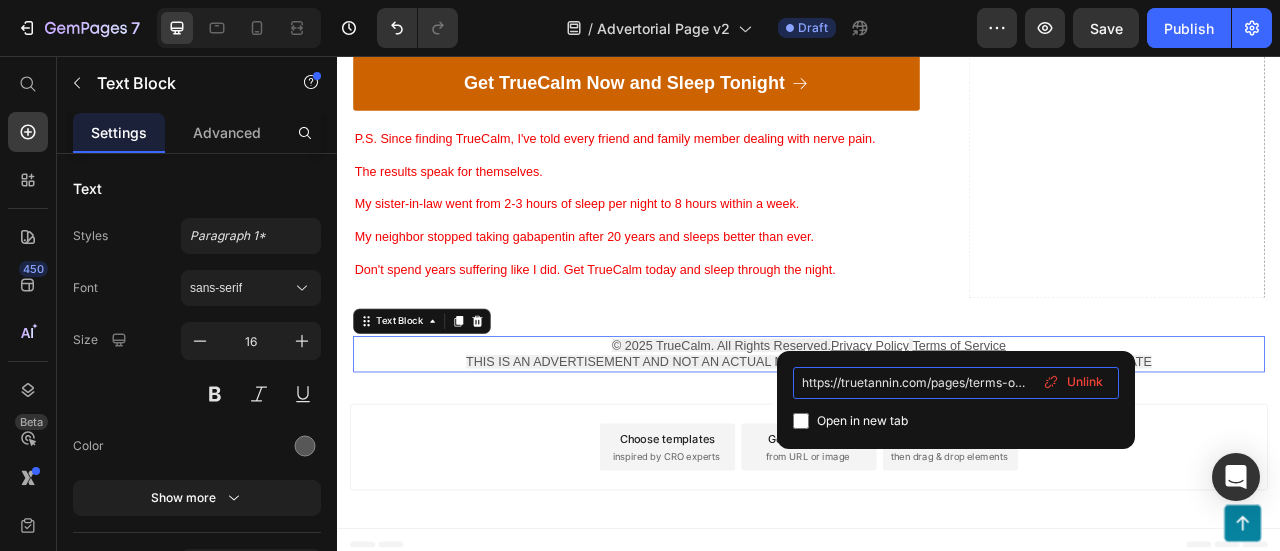 paste on "shoptruecalm" 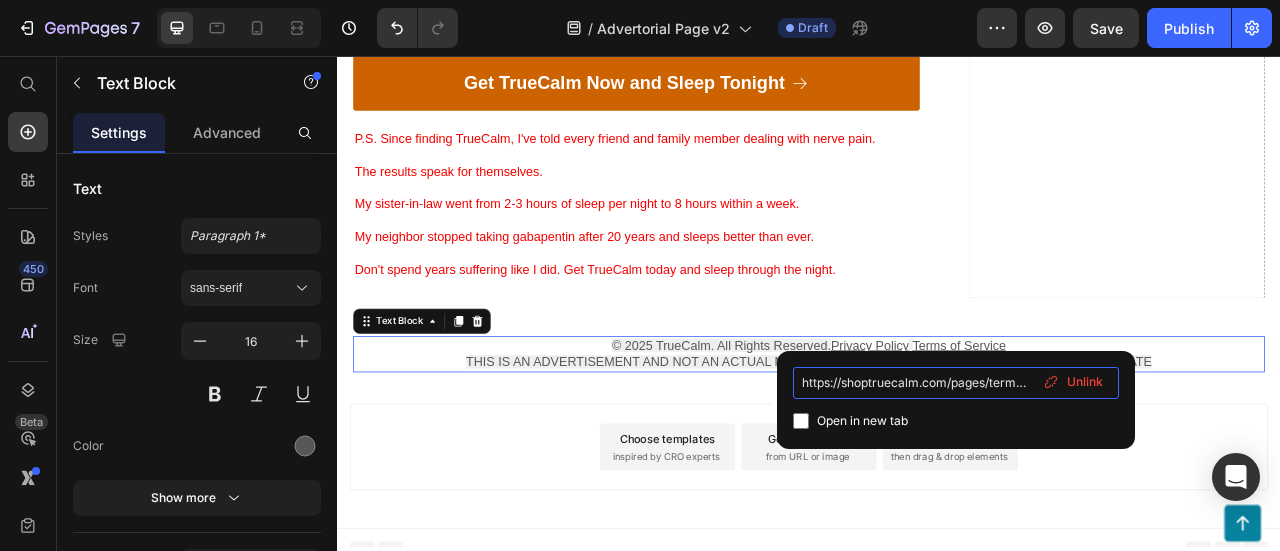 scroll, scrollTop: 0, scrollLeft: 61, axis: horizontal 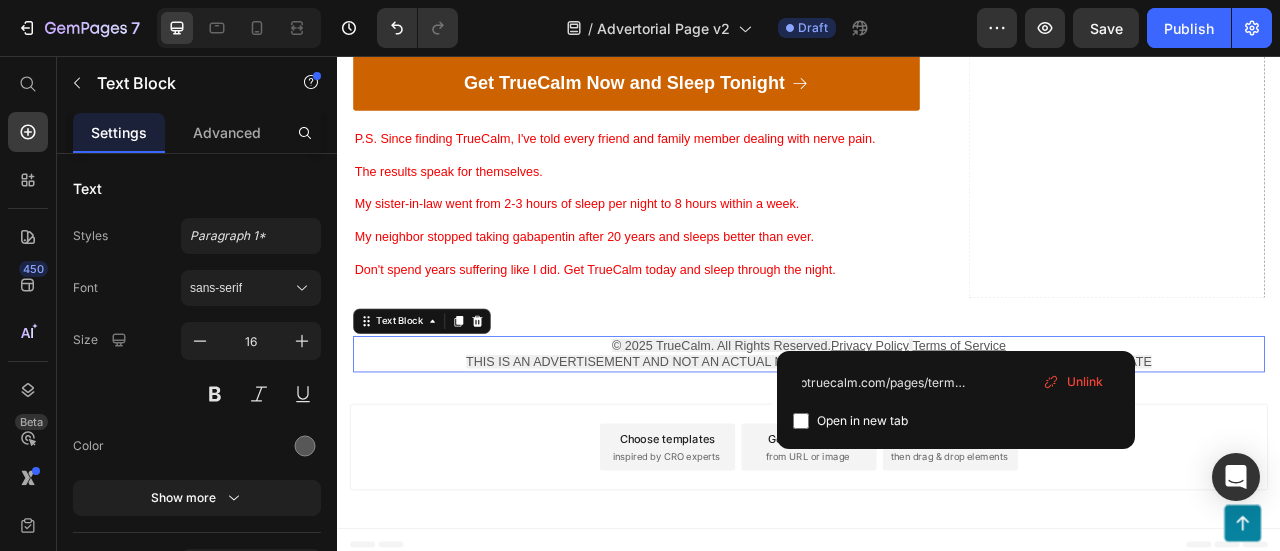 click on "Add section Choose templates inspired by CRO experts Generate layout from URL or image Add blank section then drag & drop elements" at bounding box center (937, 553) 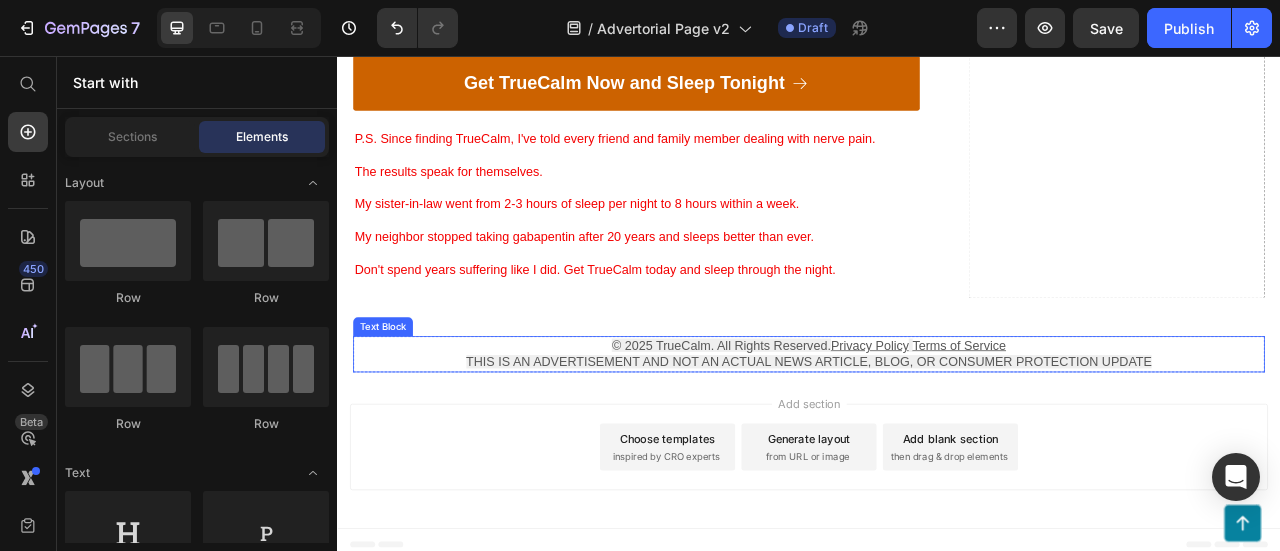 click on "Terms of Service" at bounding box center (1128, 423) 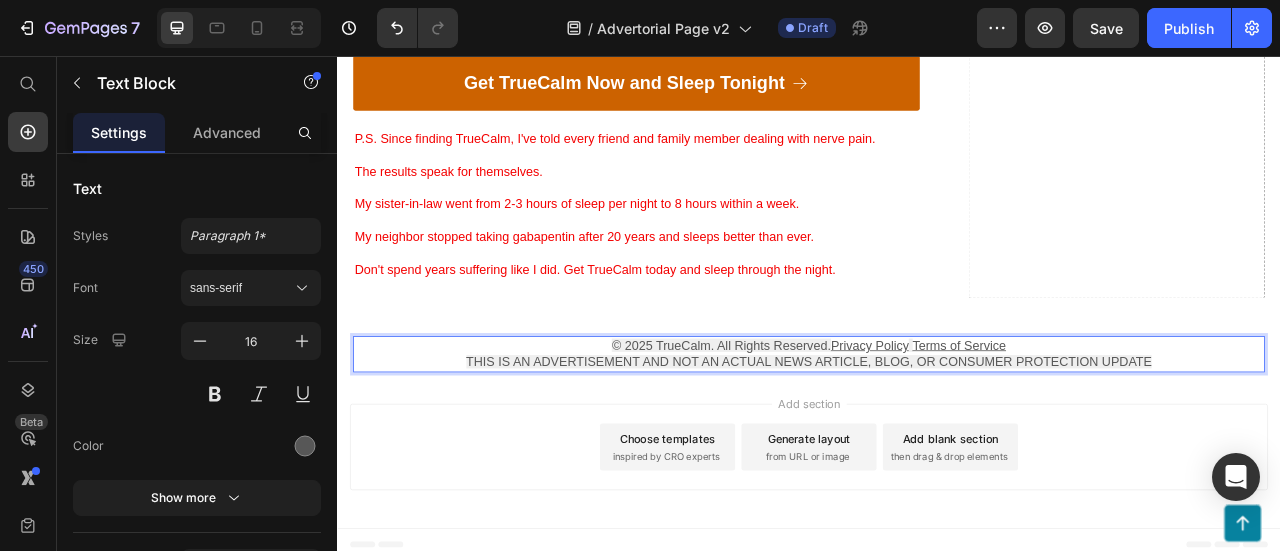 click on "Terms of Service" at bounding box center (1128, 423) 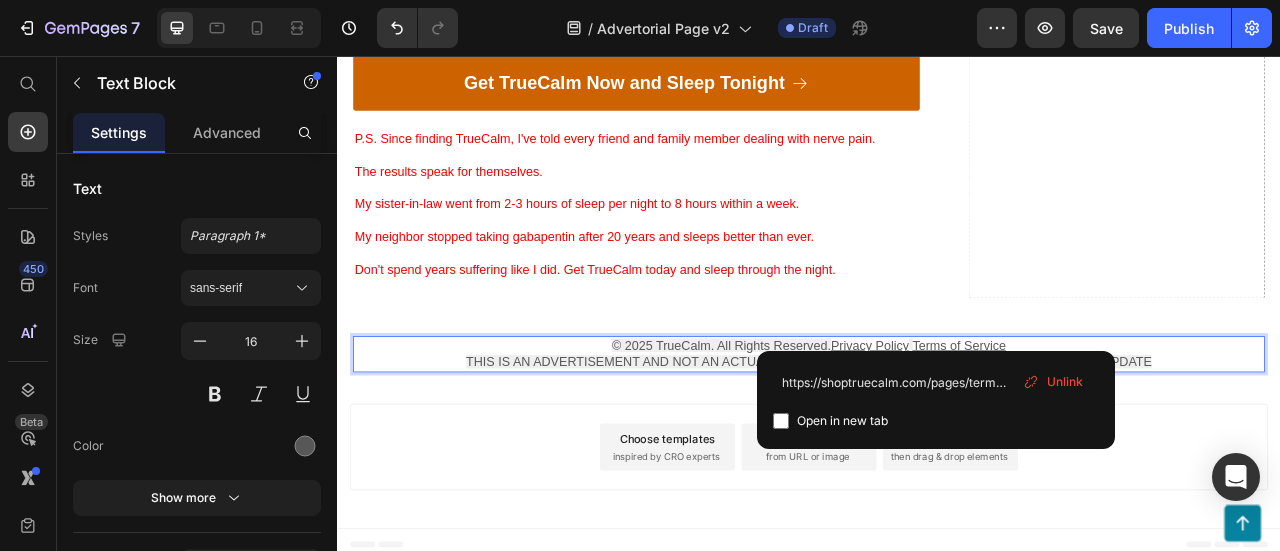 click on "Privacy Policy" at bounding box center (1015, 423) 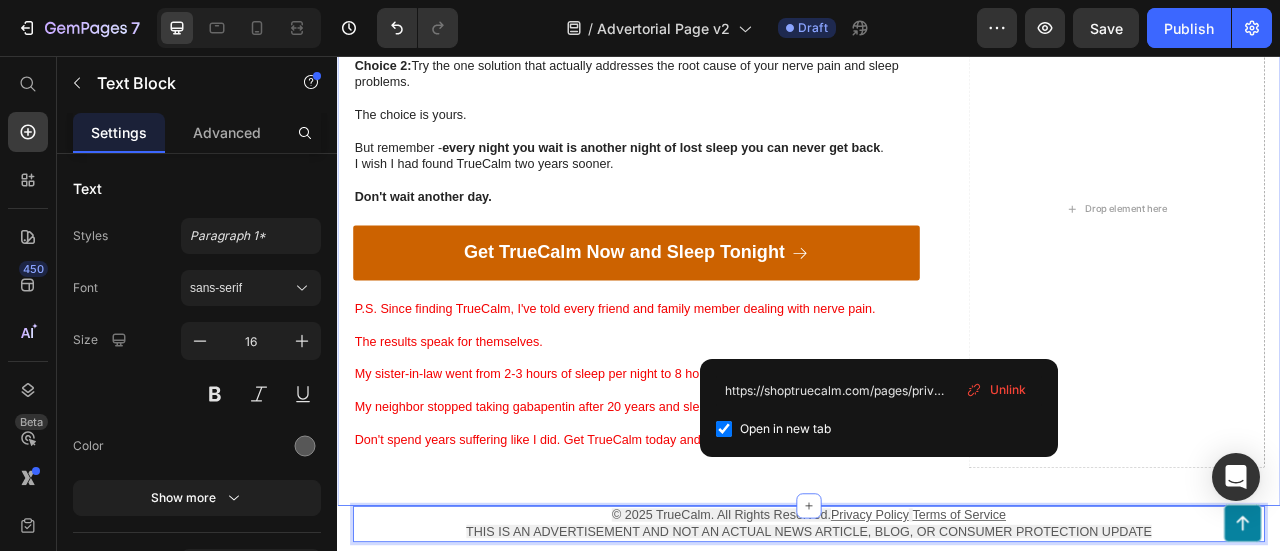 scroll, scrollTop: 6846, scrollLeft: 0, axis: vertical 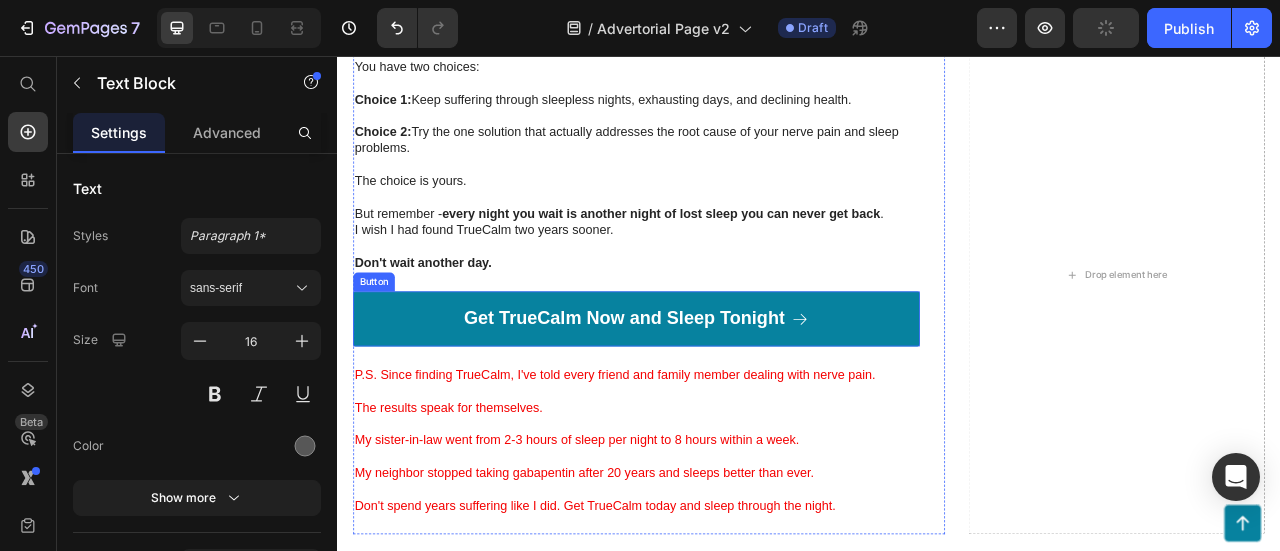 click on "Get TrueCalm Now and Sleep Tonight" at bounding box center (717, 390) 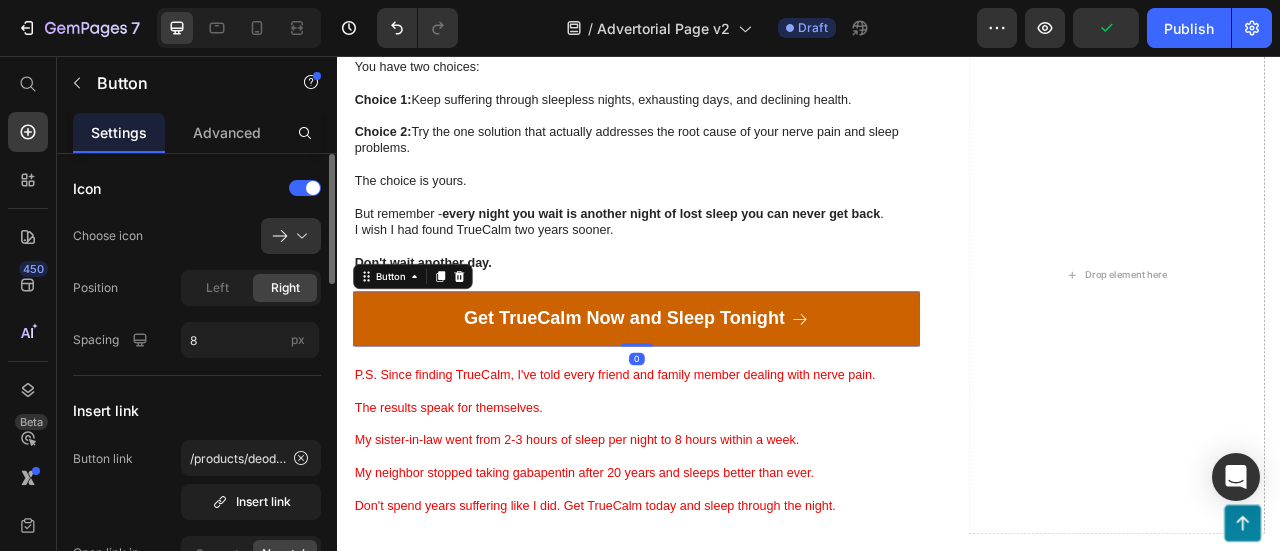 scroll, scrollTop: 100, scrollLeft: 0, axis: vertical 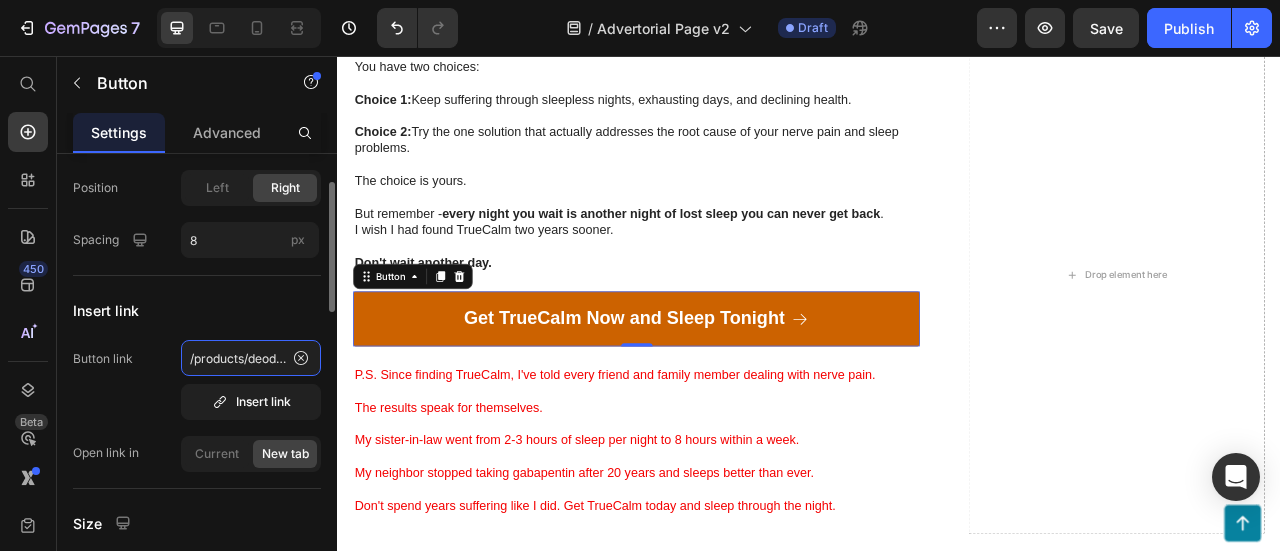 click on "/products/deodorizing-soap-with-persimmon" 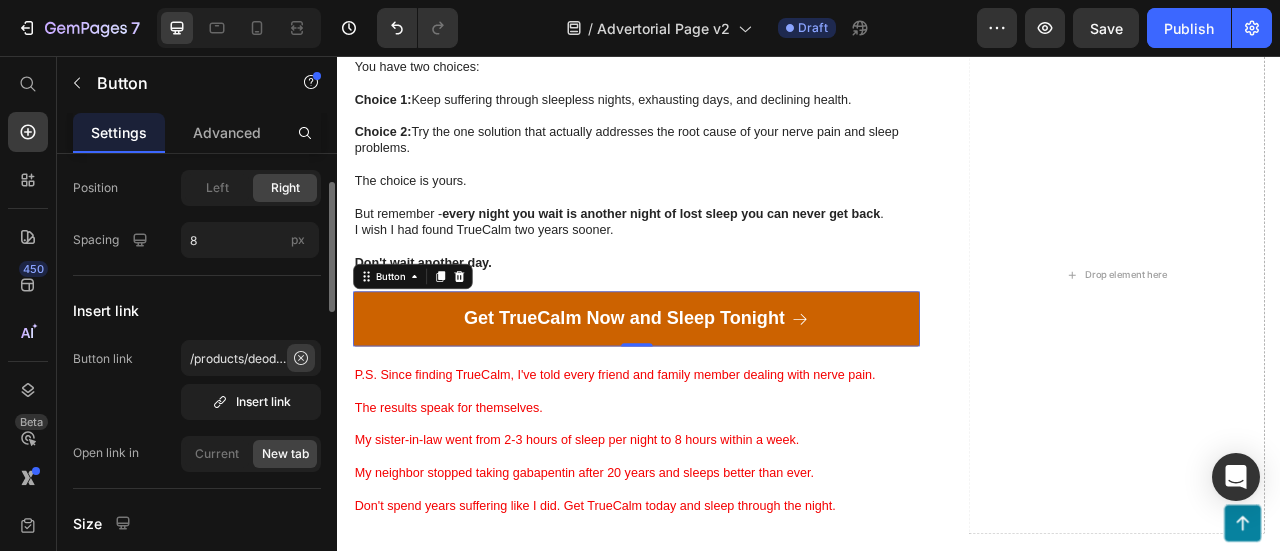 click 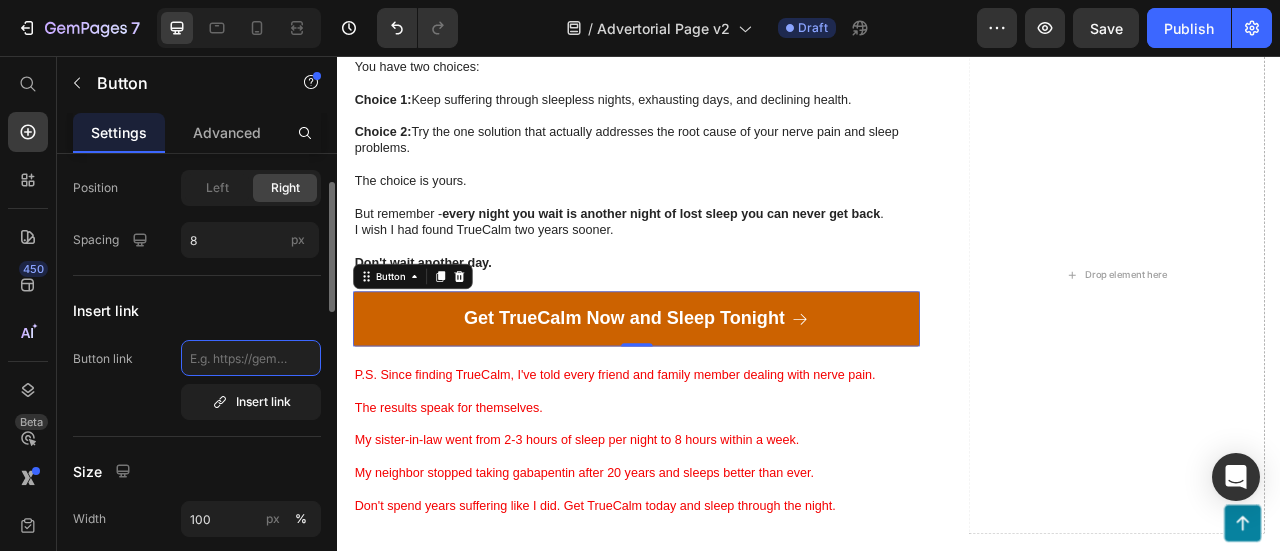 click 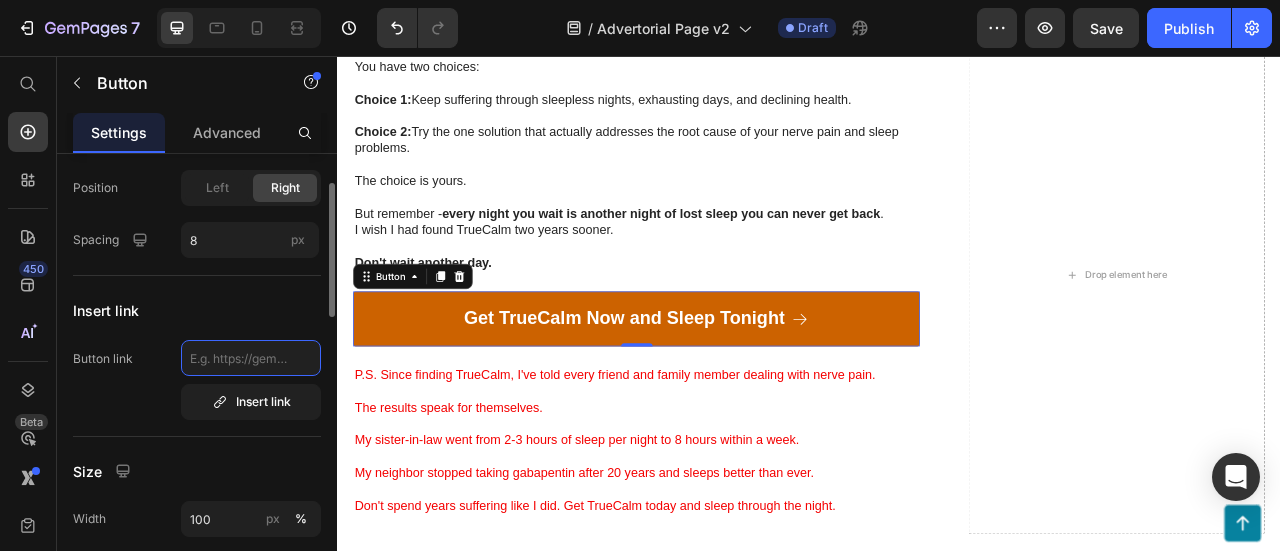 click 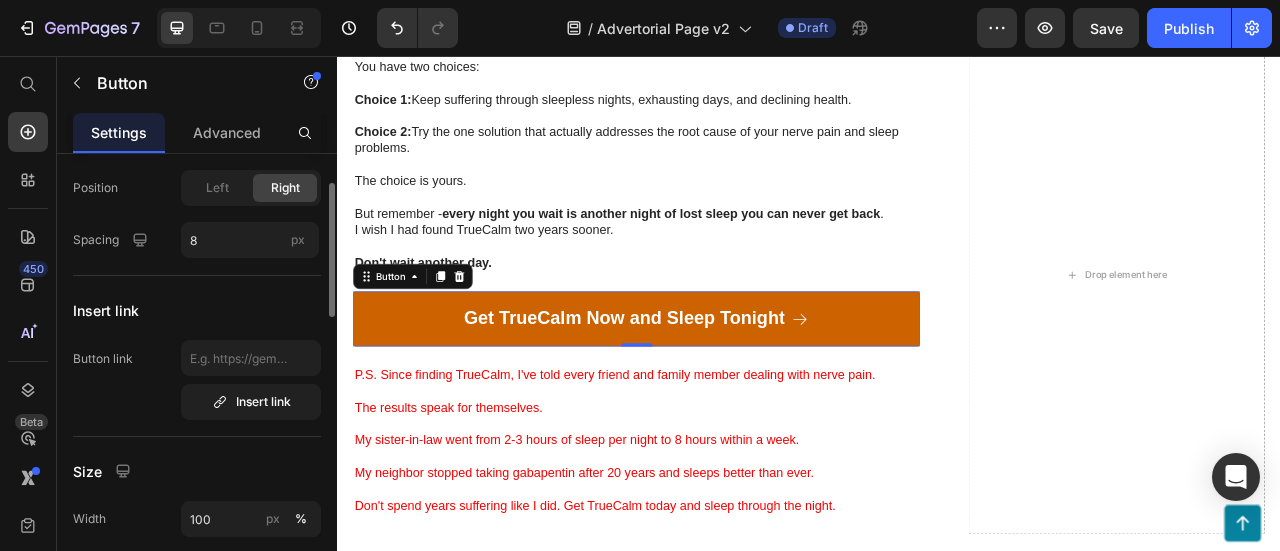 click on "Button link  Insert link" at bounding box center (197, 380) 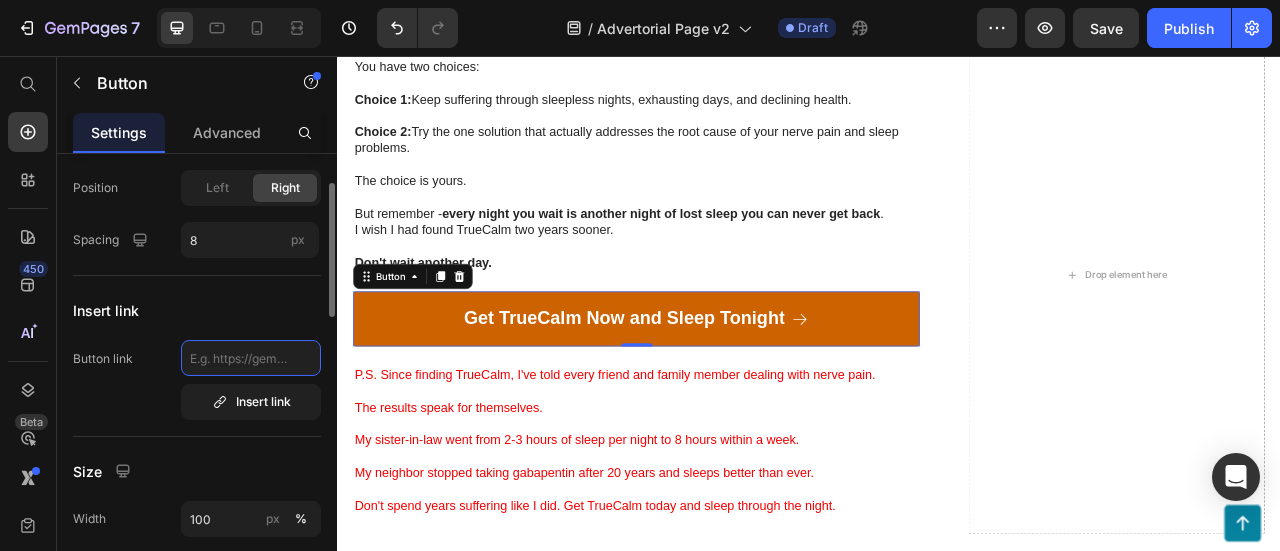 click 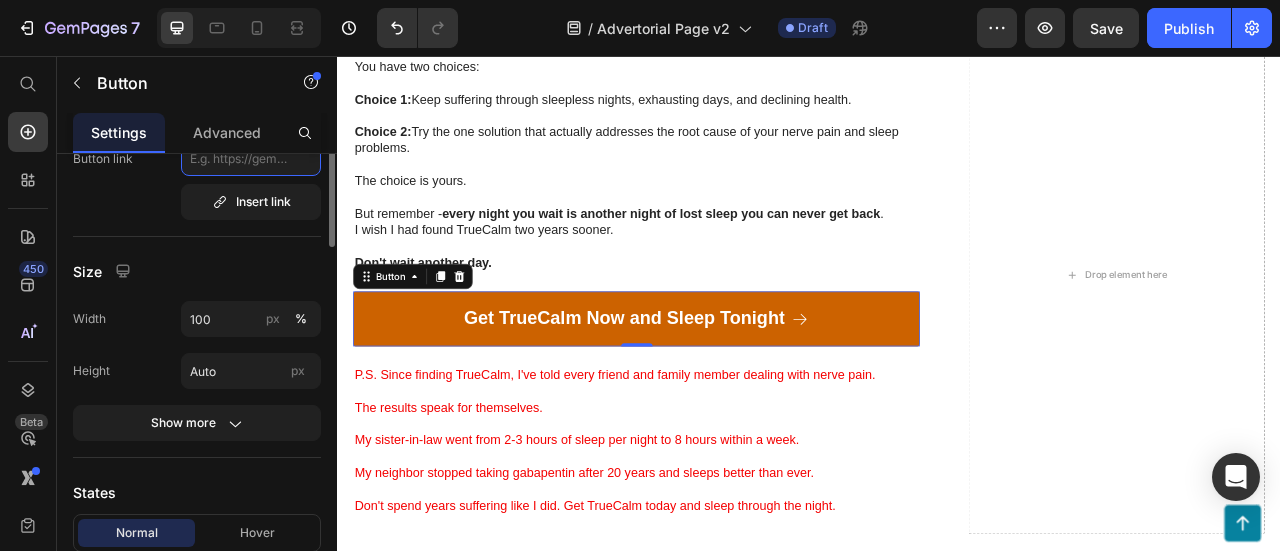 scroll, scrollTop: 200, scrollLeft: 0, axis: vertical 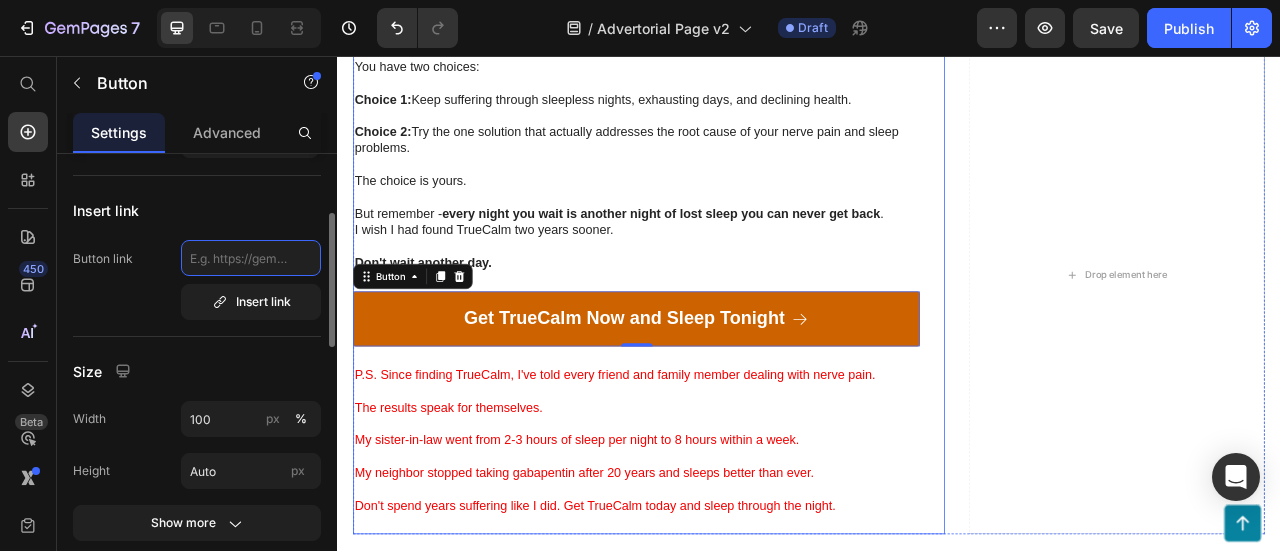 paste on "https://shoptruecalm.com/products/true-calm-nerve-relief-lotion" 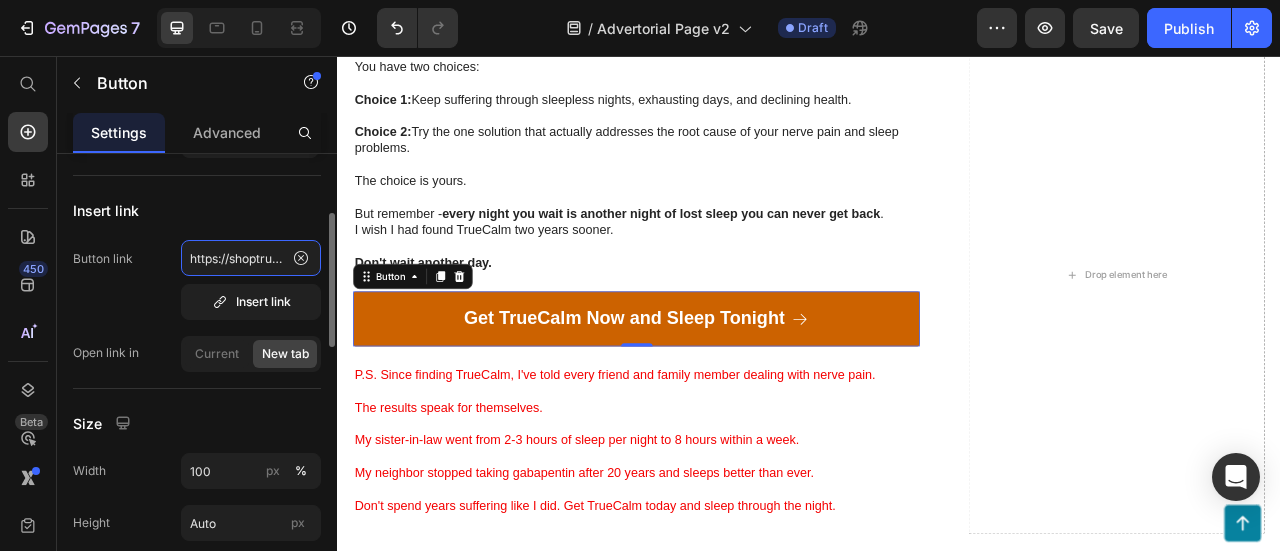 scroll, scrollTop: 0, scrollLeft: 270, axis: horizontal 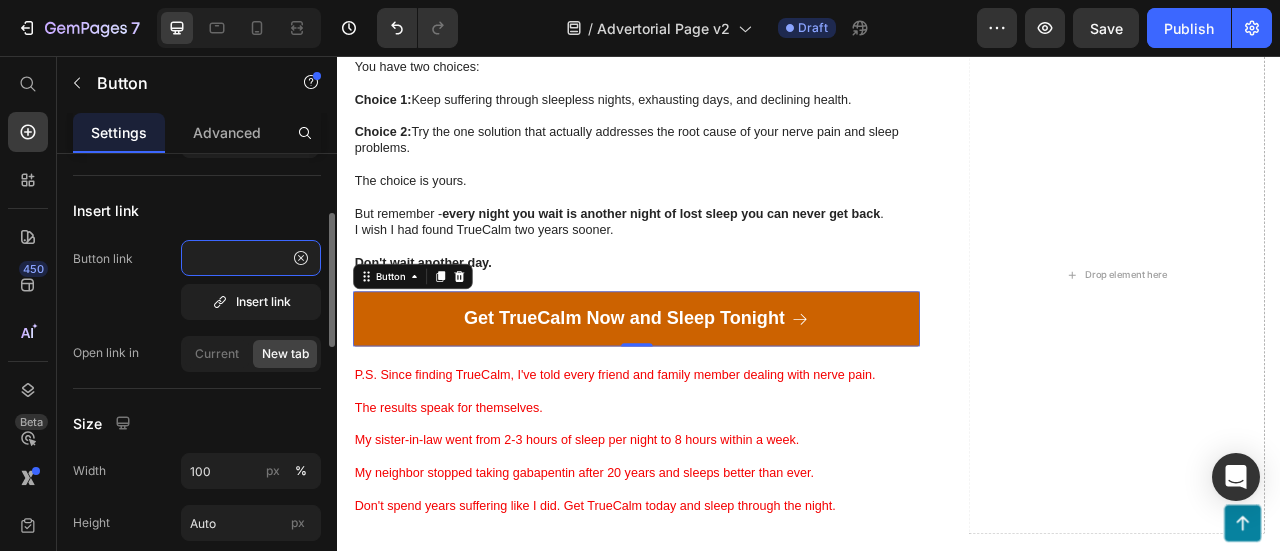 type on "https://shoptruecalm.com/products/true-calm-nerve-relief-lotion" 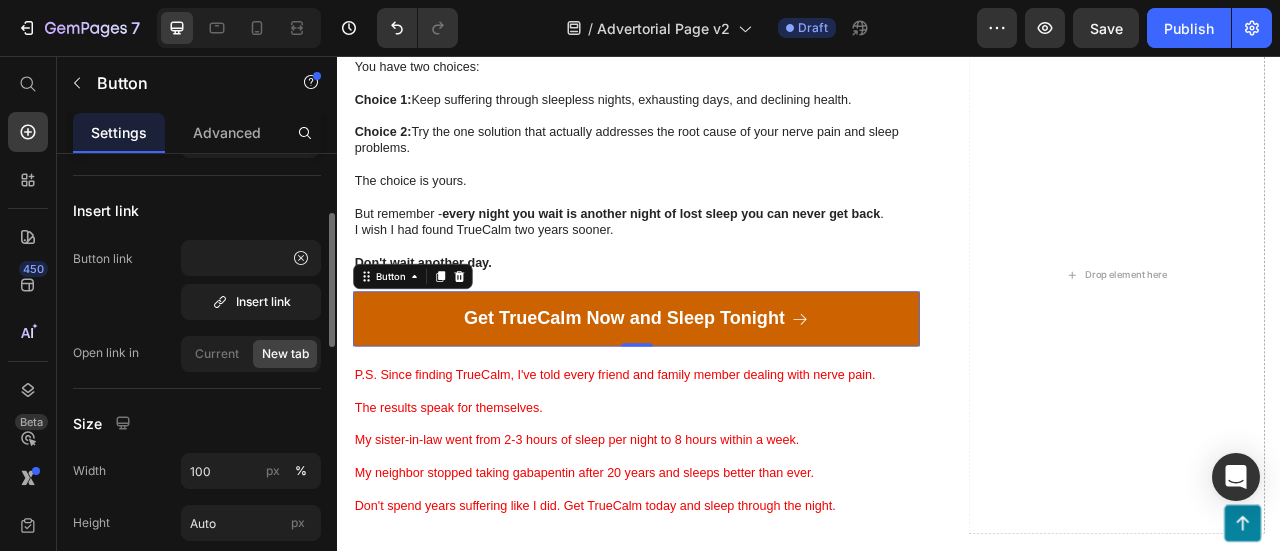 scroll, scrollTop: 0, scrollLeft: 0, axis: both 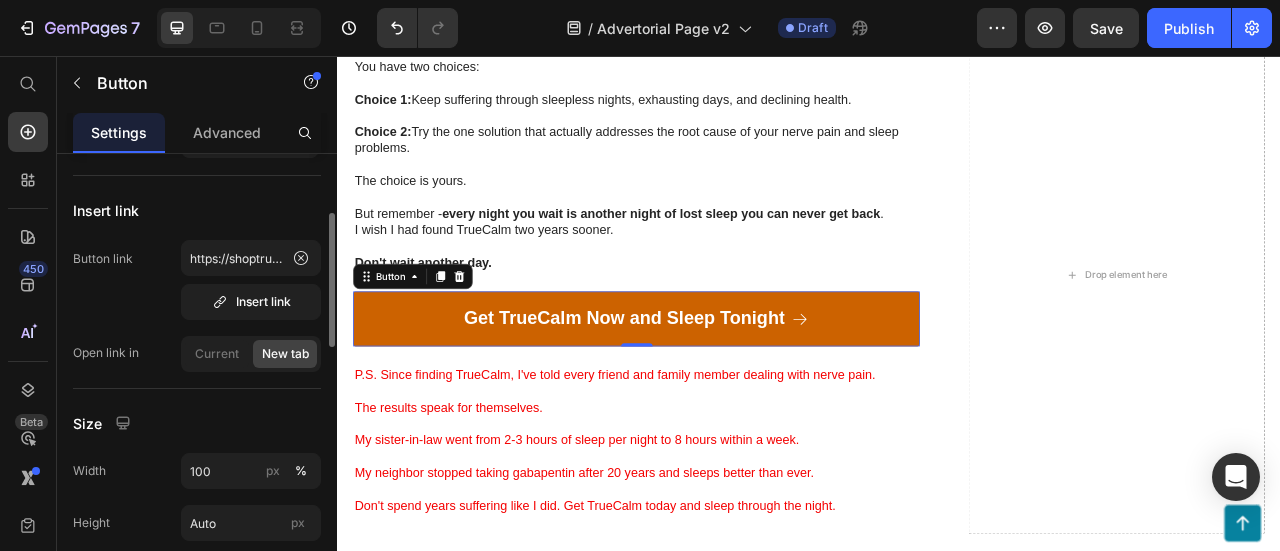 click on "Button link https://shoptruecalm.com/products/true-calm-nerve-relief-lotion  Insert link" at bounding box center (197, 280) 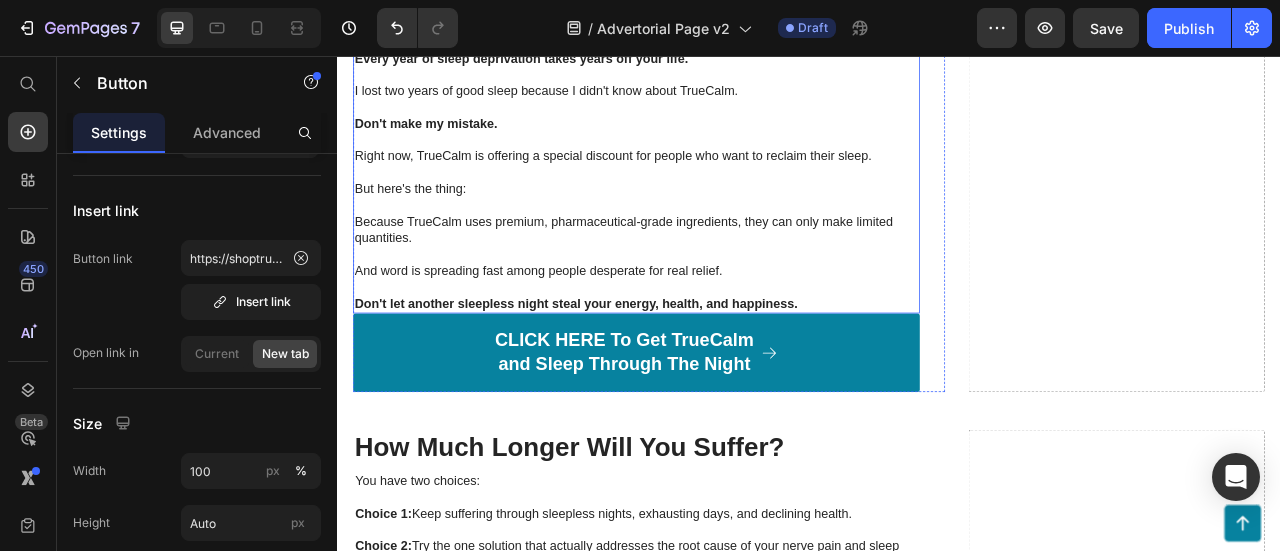 scroll, scrollTop: 6346, scrollLeft: 0, axis: vertical 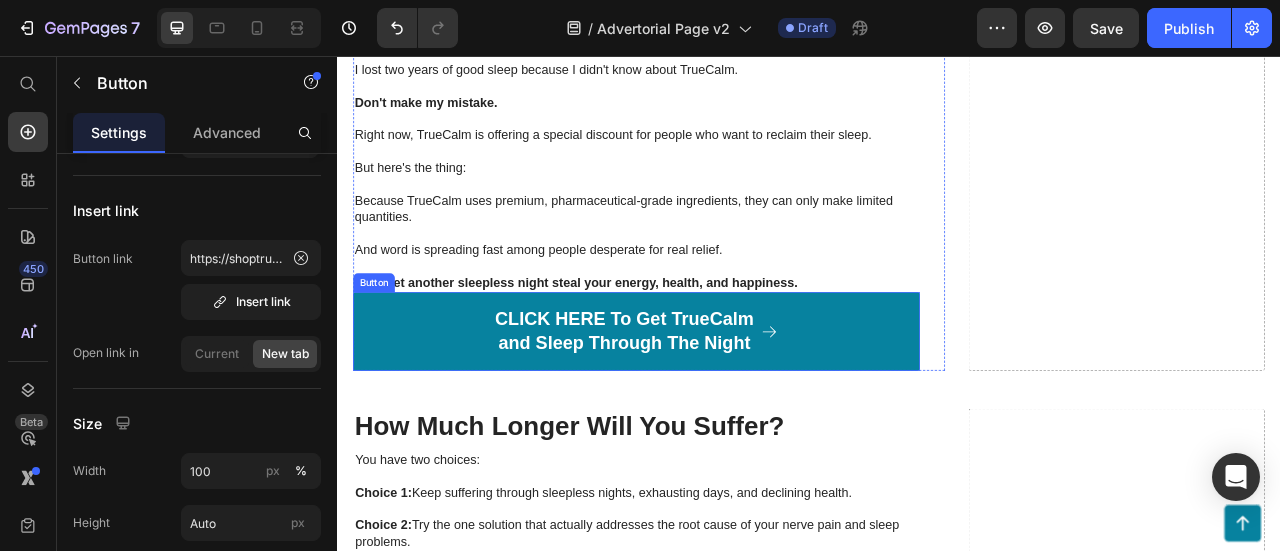 click on "CLICK HERE To Get TrueCalm   and  Sleep Through The Night" at bounding box center (717, 406) 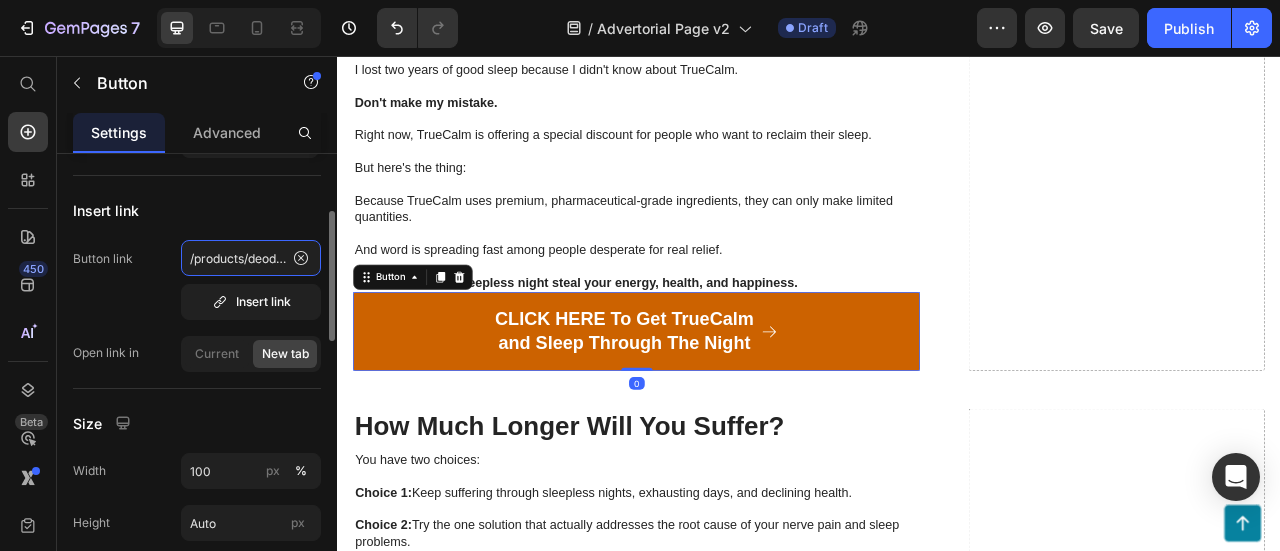 click on "/products/deodorizing-soap-with-persimmon" 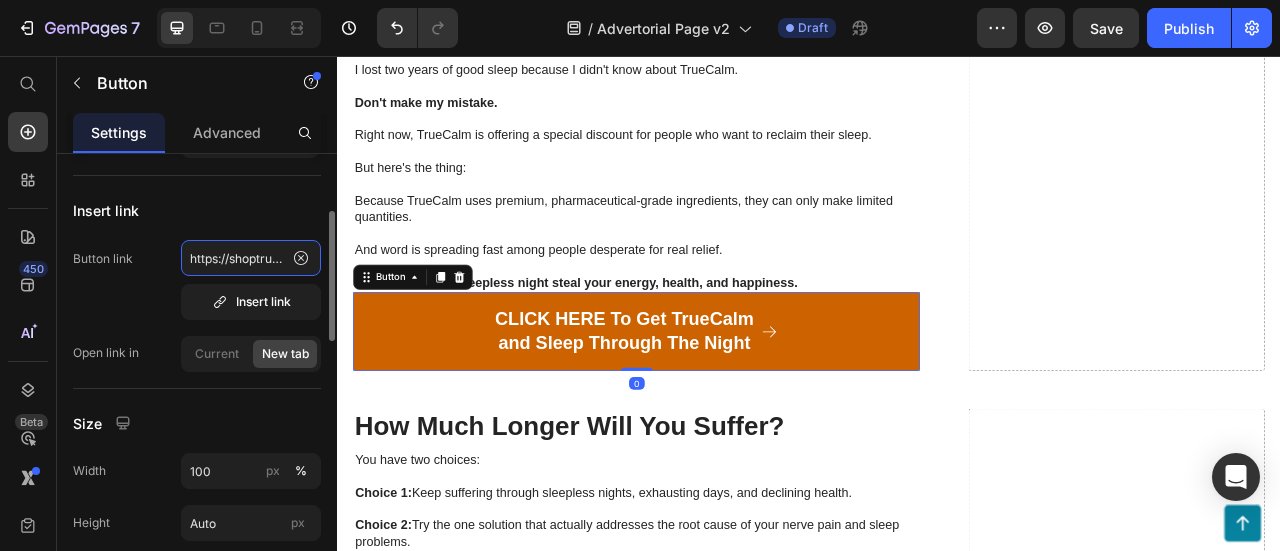 scroll, scrollTop: 0, scrollLeft: 270, axis: horizontal 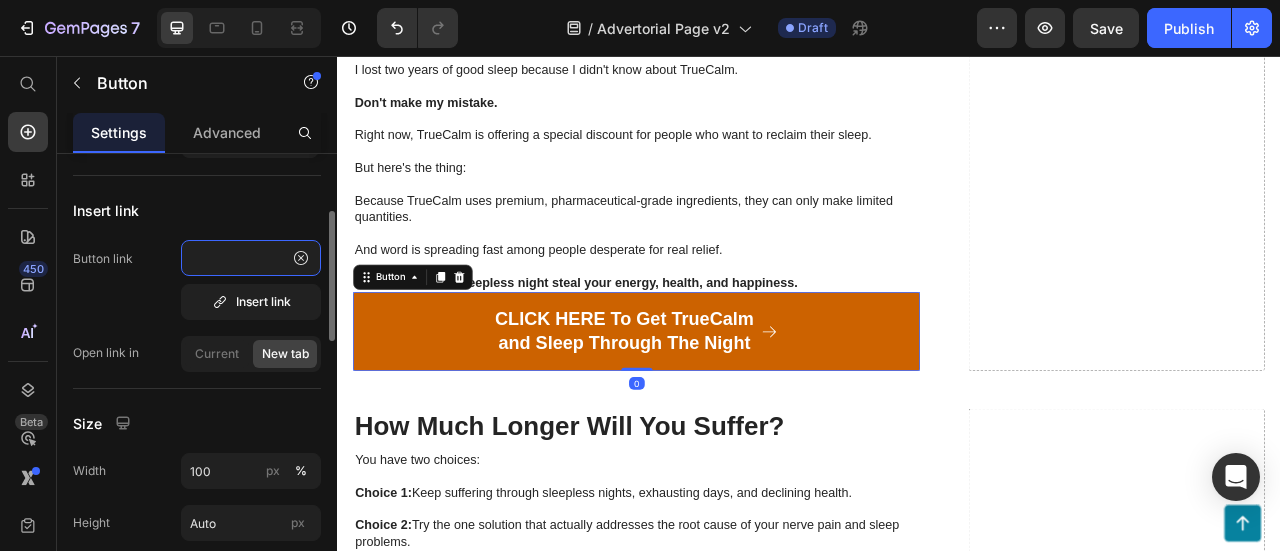 type on "https://shoptruecalm.com/products/true-calm-nerve-relief-lotion" 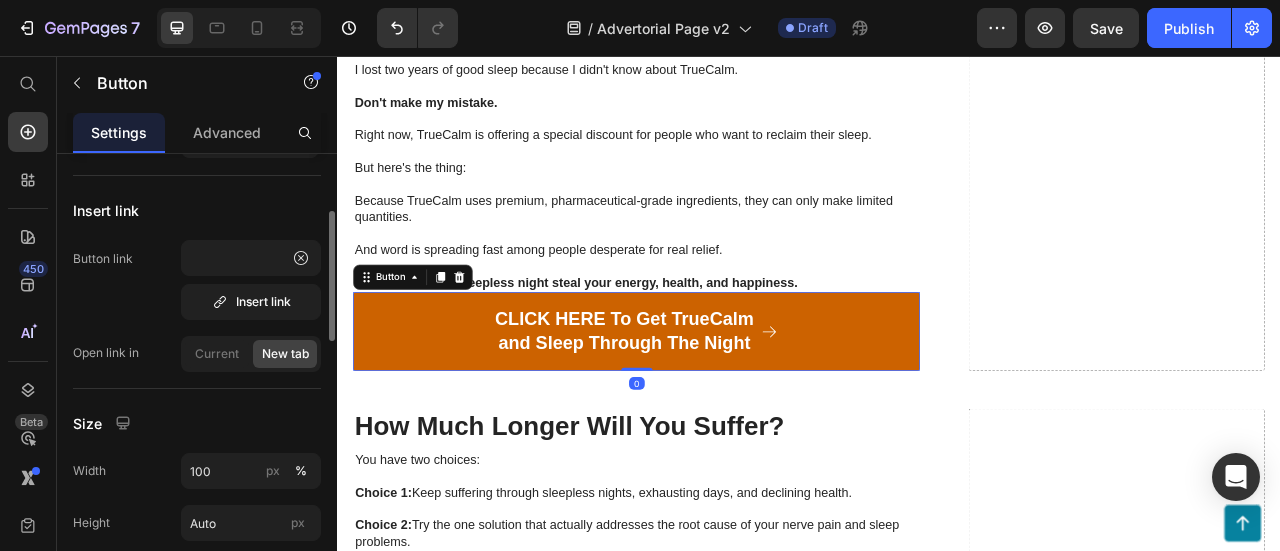 click on "Button link https://shoptruecalm.com/products/true-calm-nerve-relief-lotion  Insert link" at bounding box center [197, 280] 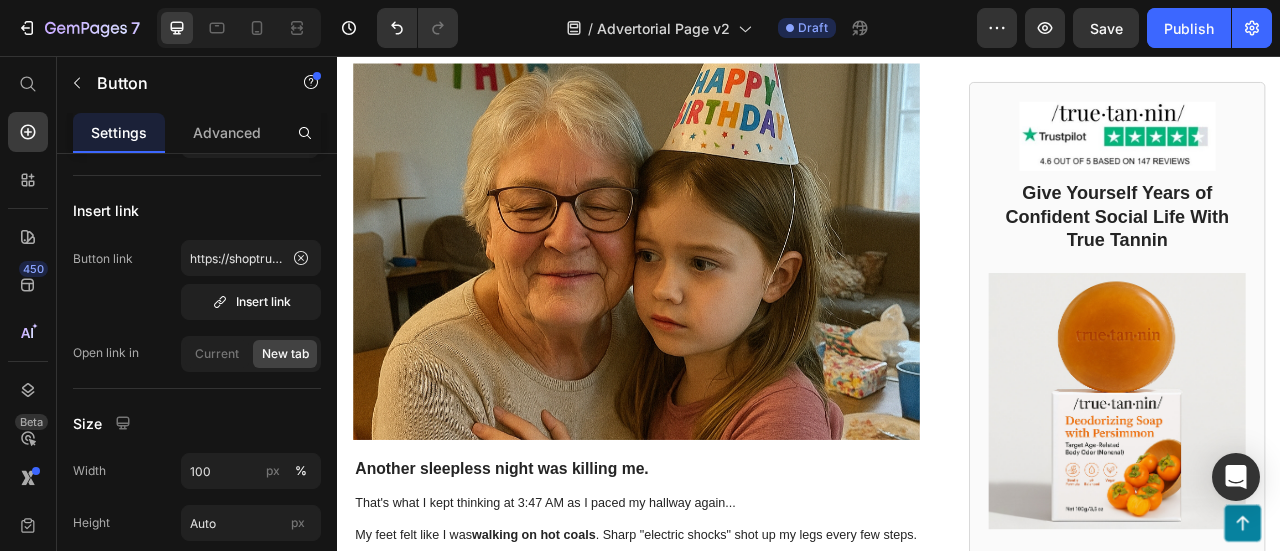 scroll, scrollTop: 0, scrollLeft: 0, axis: both 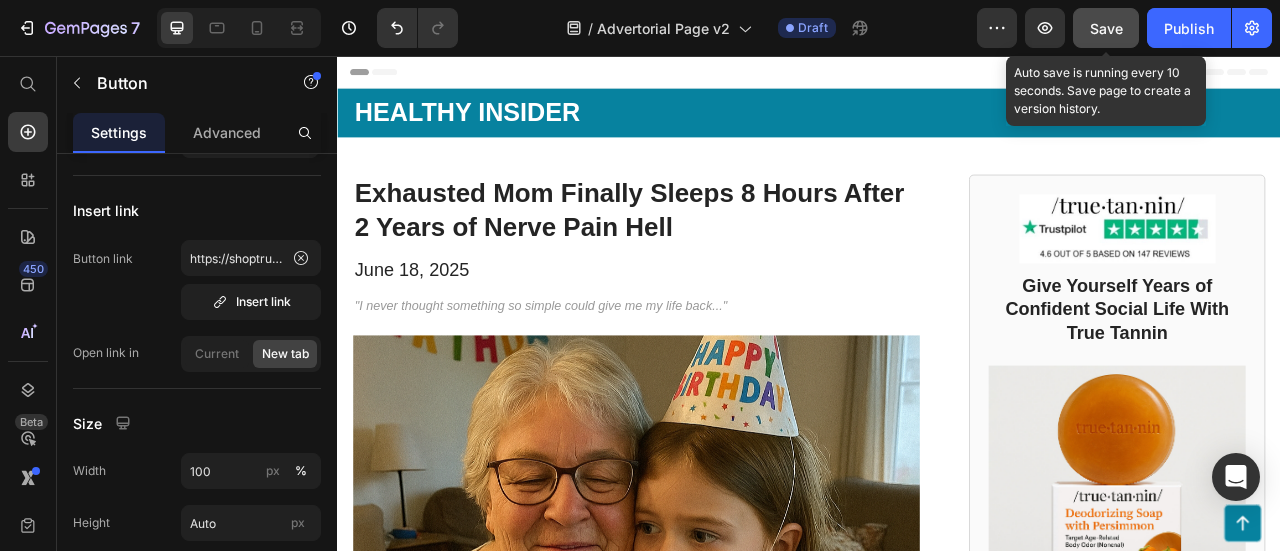 click on "Save" at bounding box center (1106, 28) 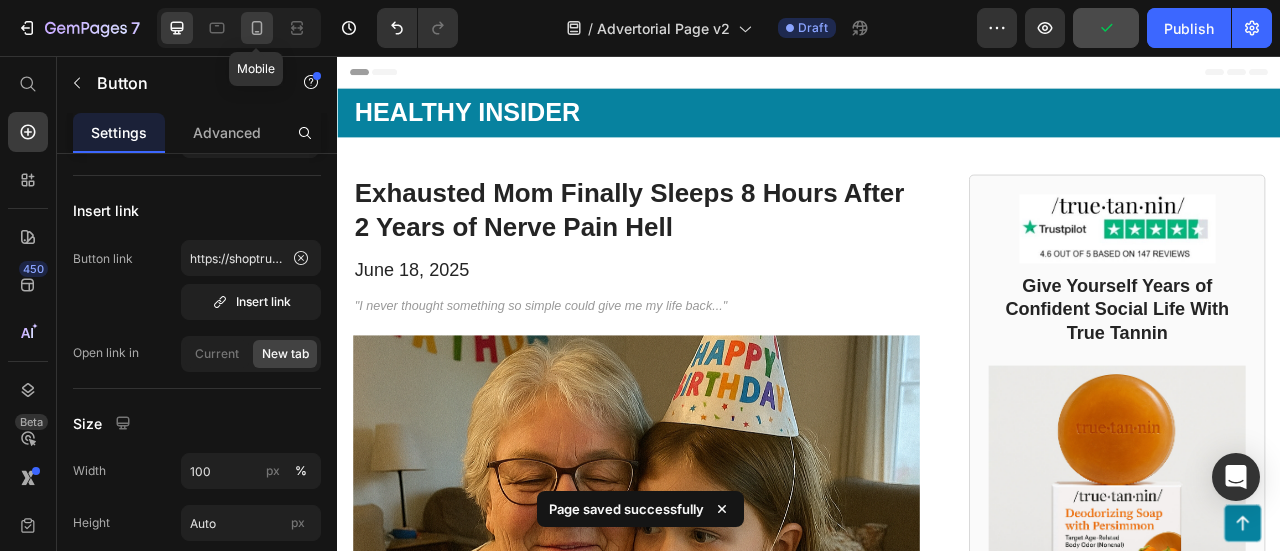 drag, startPoint x: 250, startPoint y: 28, endPoint x: 464, endPoint y: 230, distance: 294.27878 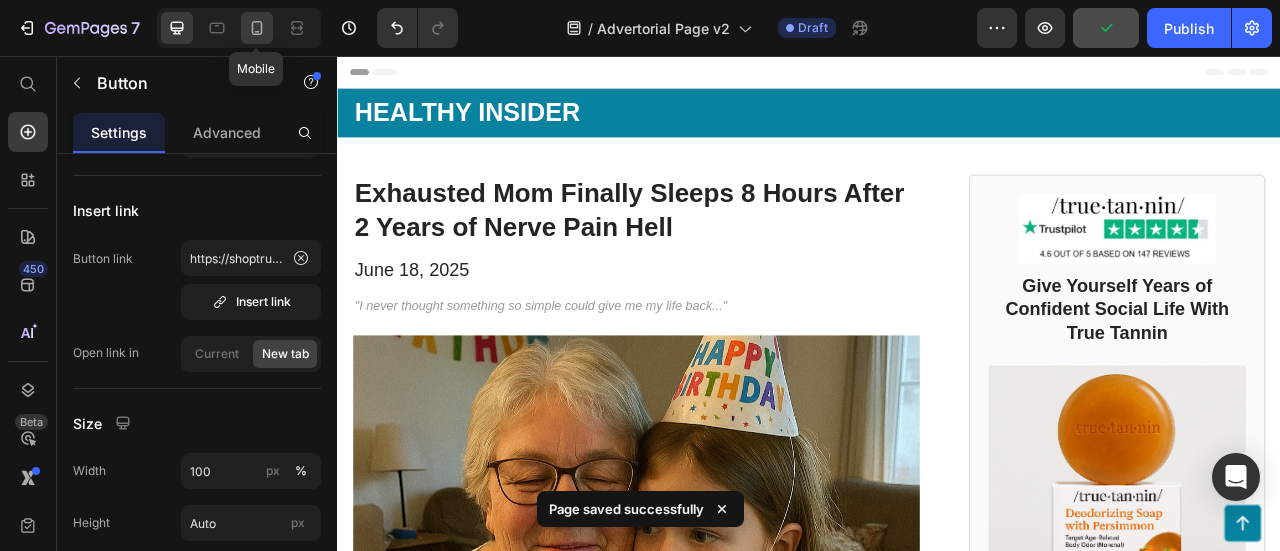 click 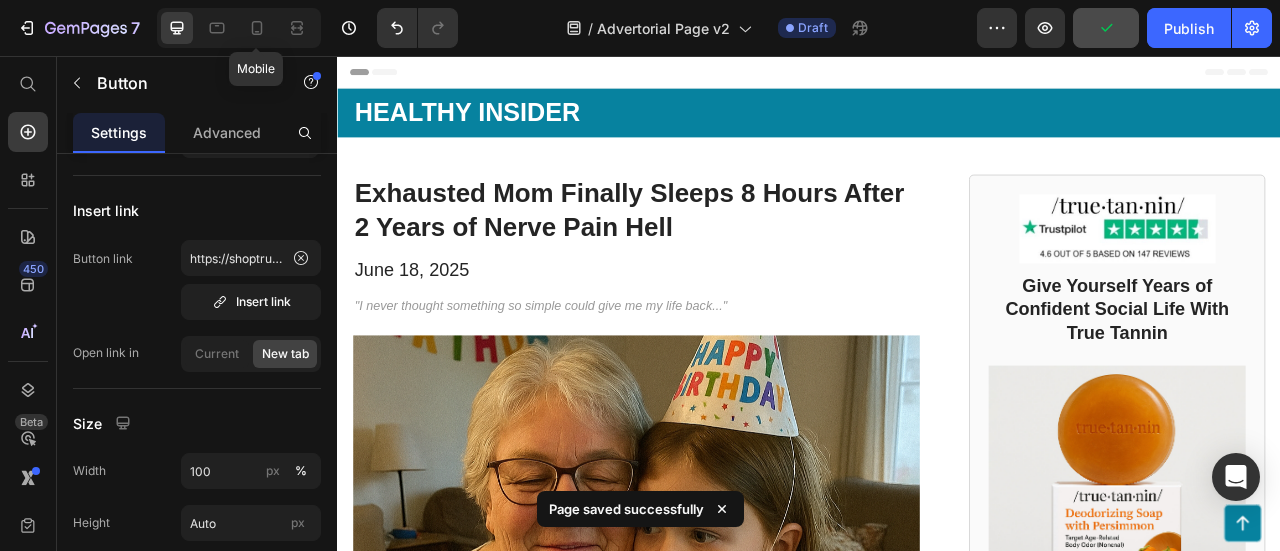 type on "20" 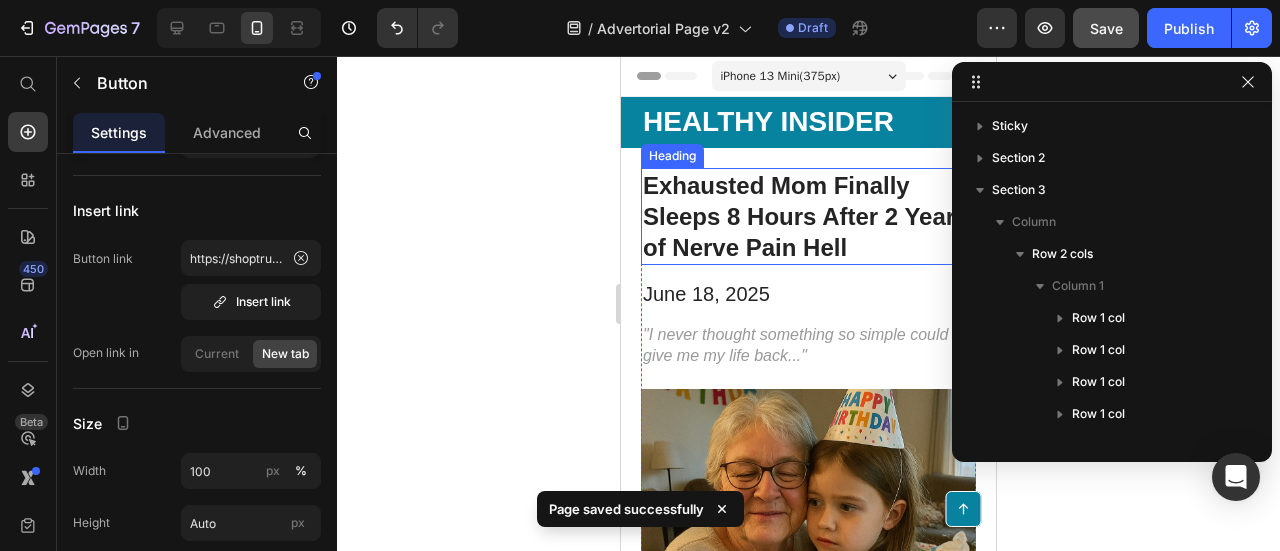scroll, scrollTop: 398, scrollLeft: 0, axis: vertical 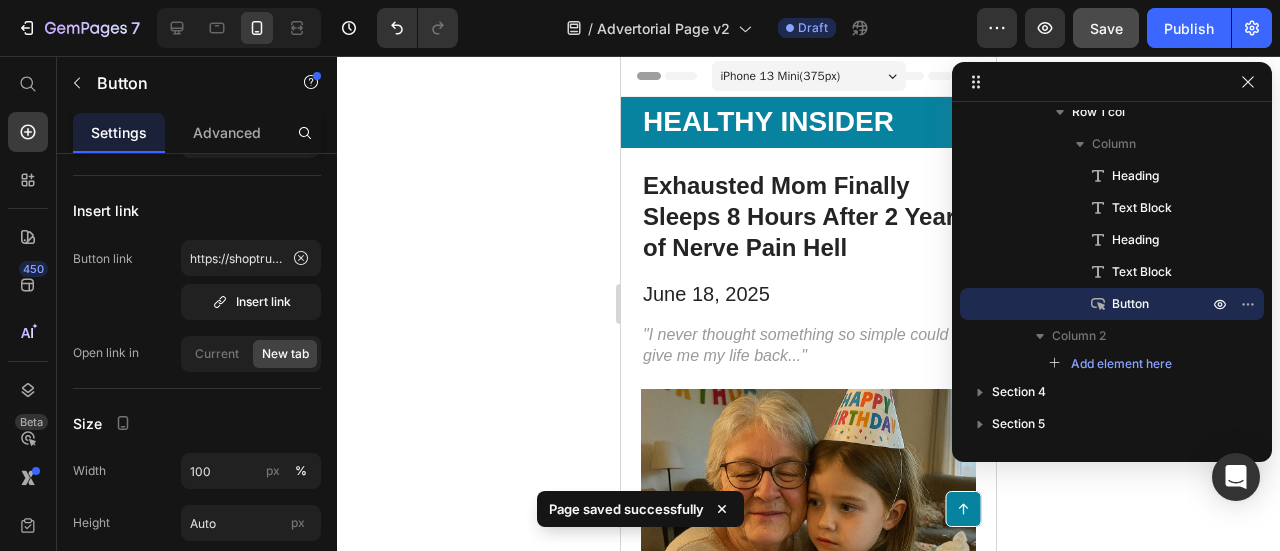click 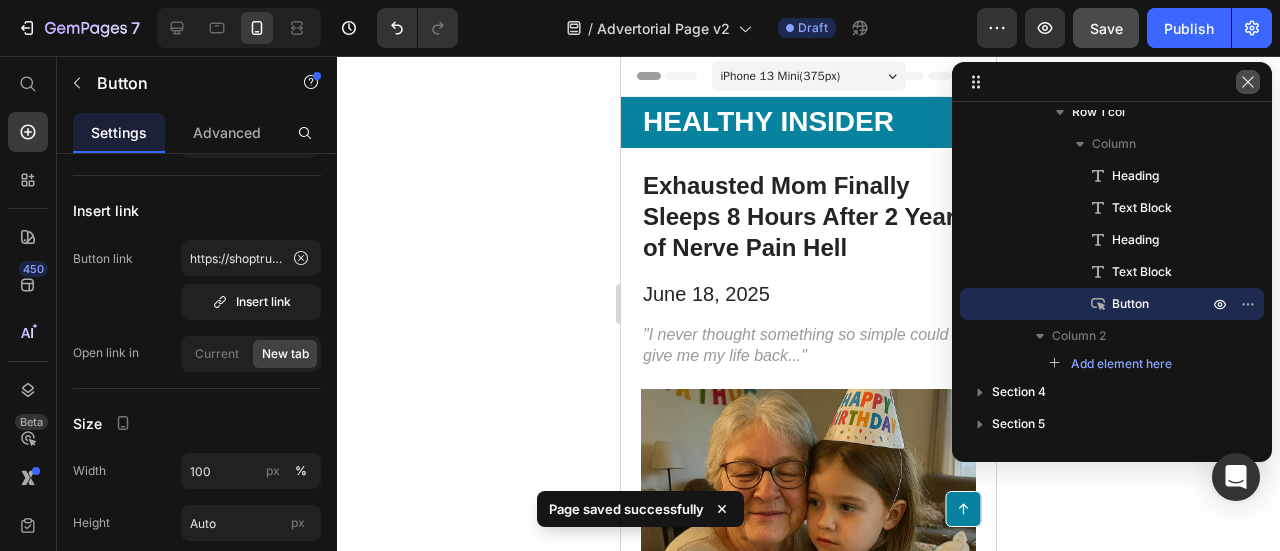 click 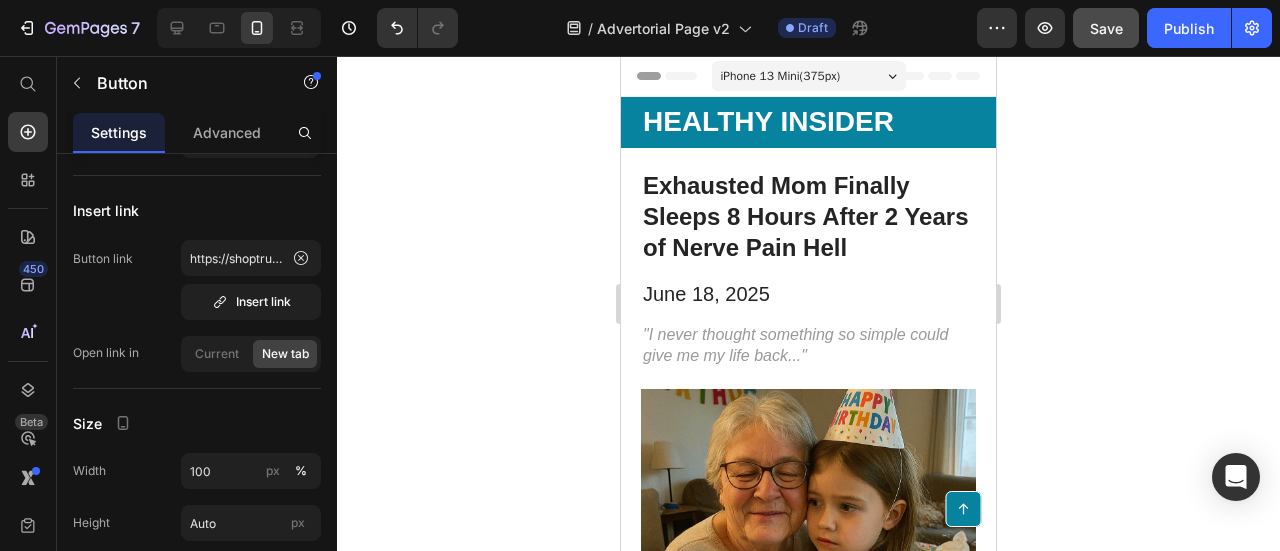scroll, scrollTop: 0, scrollLeft: 0, axis: both 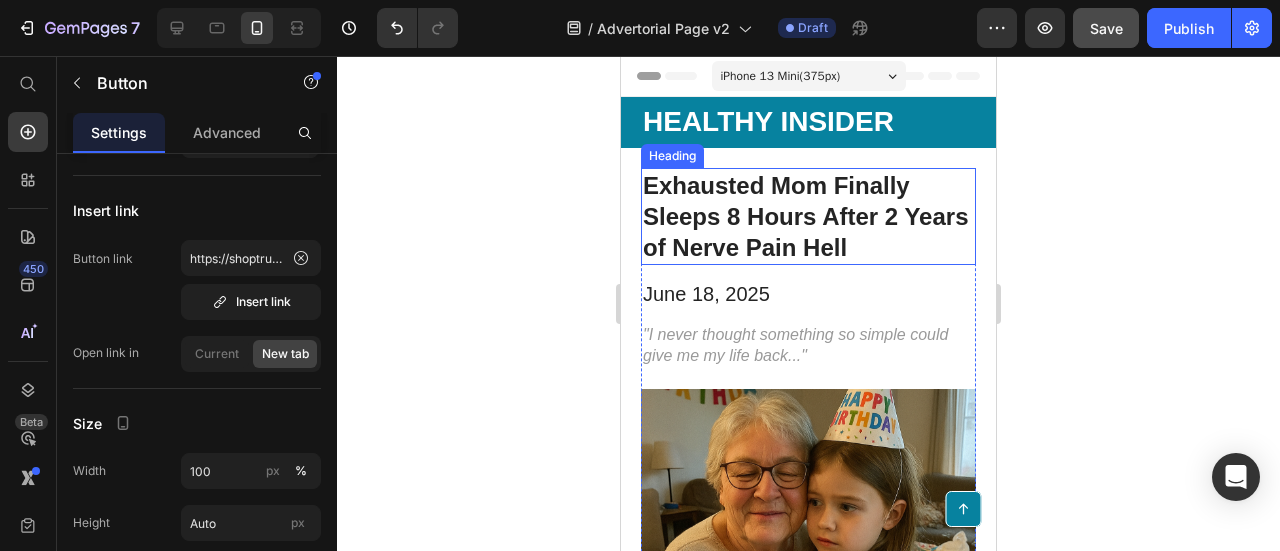 click on "Exhausted Mom Finally Sleeps 8 Hours After 2 Years of Nerve Pain Hell" at bounding box center [808, 217] 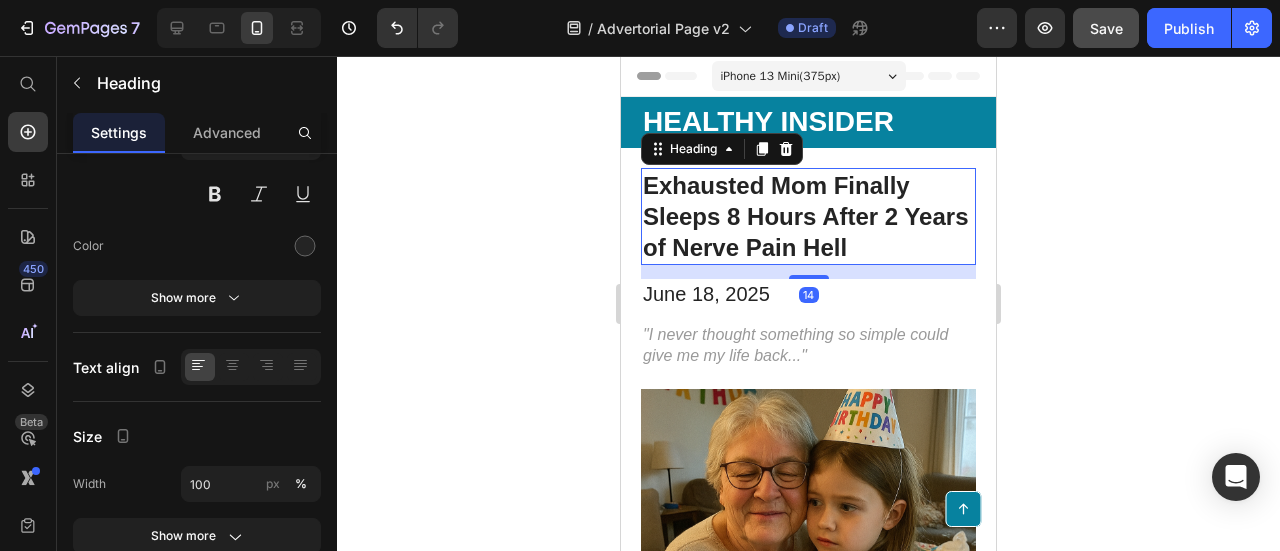 scroll, scrollTop: 0, scrollLeft: 0, axis: both 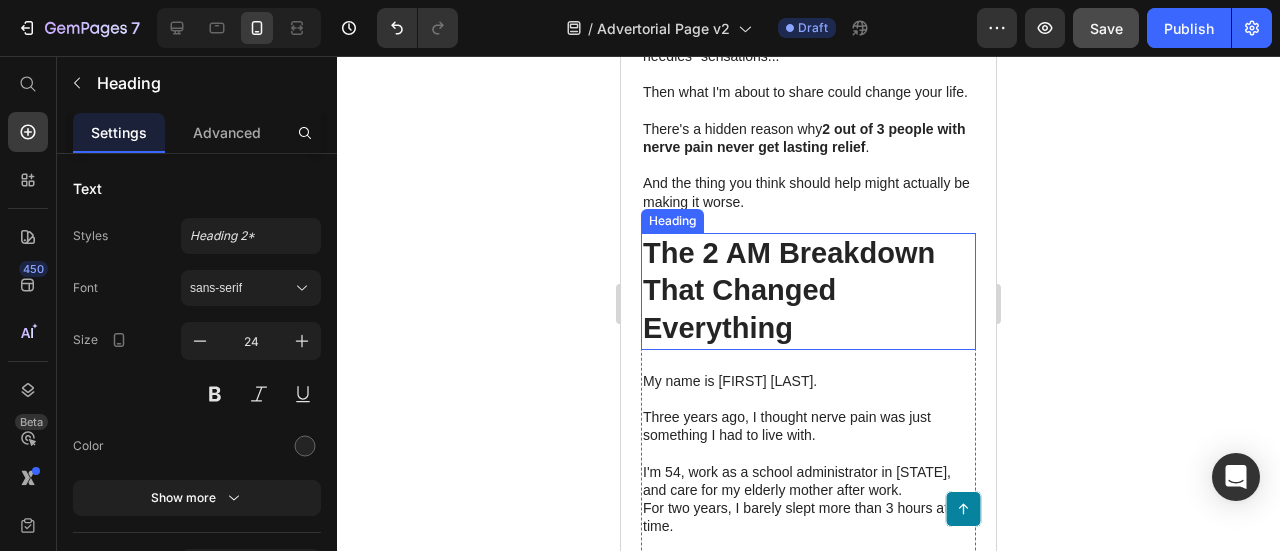 click on "The 2 AM Breakdown That Changed Everything" at bounding box center [808, 291] 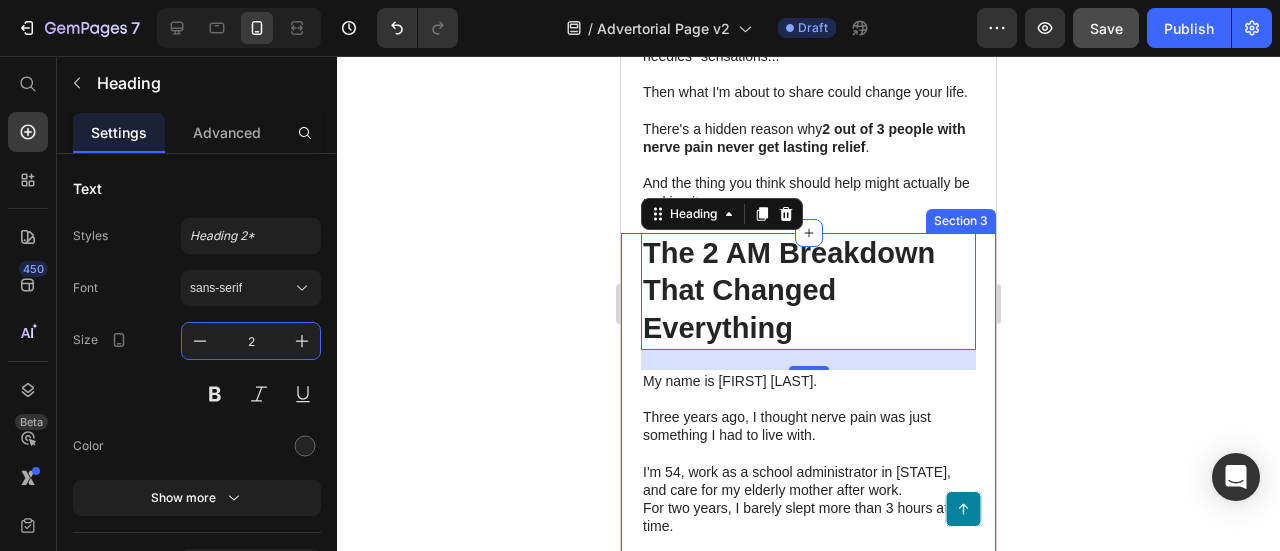 type on "24" 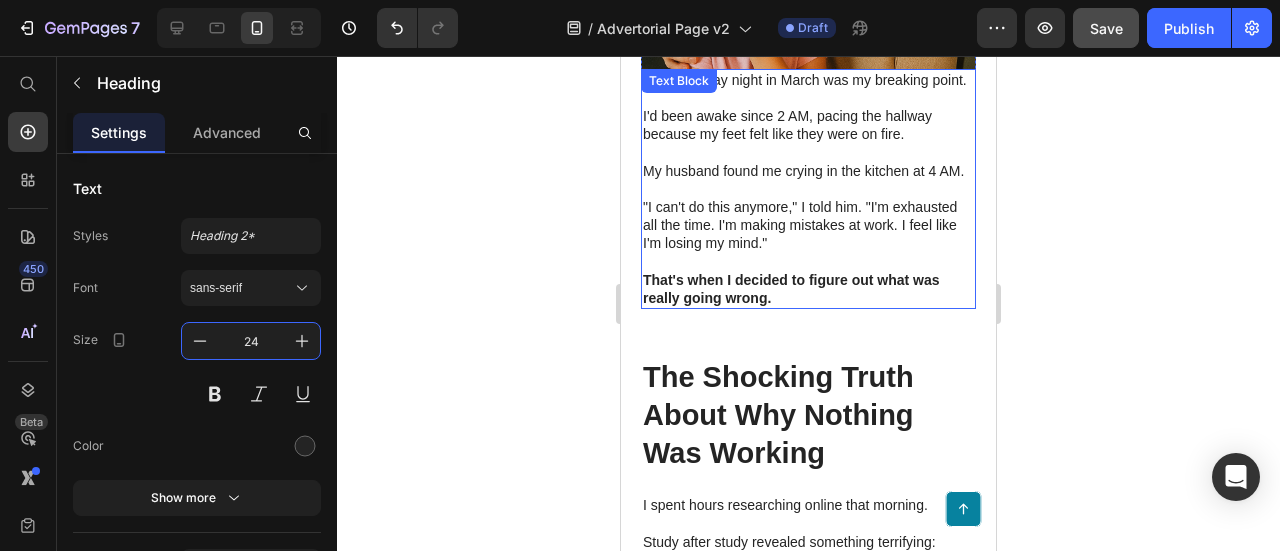 scroll, scrollTop: 1900, scrollLeft: 0, axis: vertical 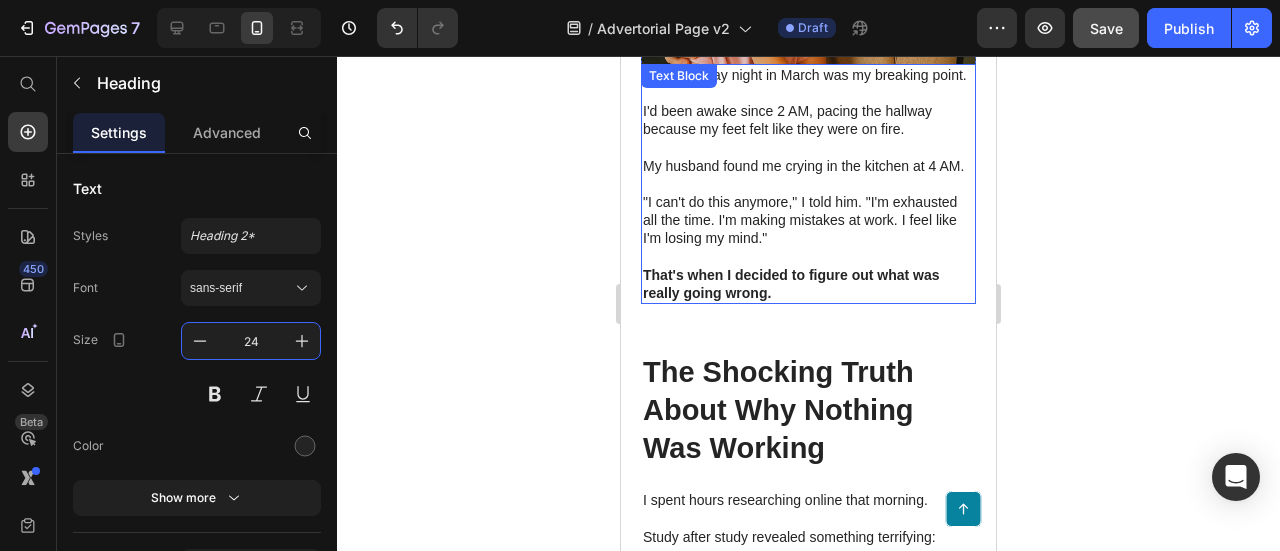 click on "The Shocking Truth About Why Nothing Was Working" at bounding box center (808, 410) 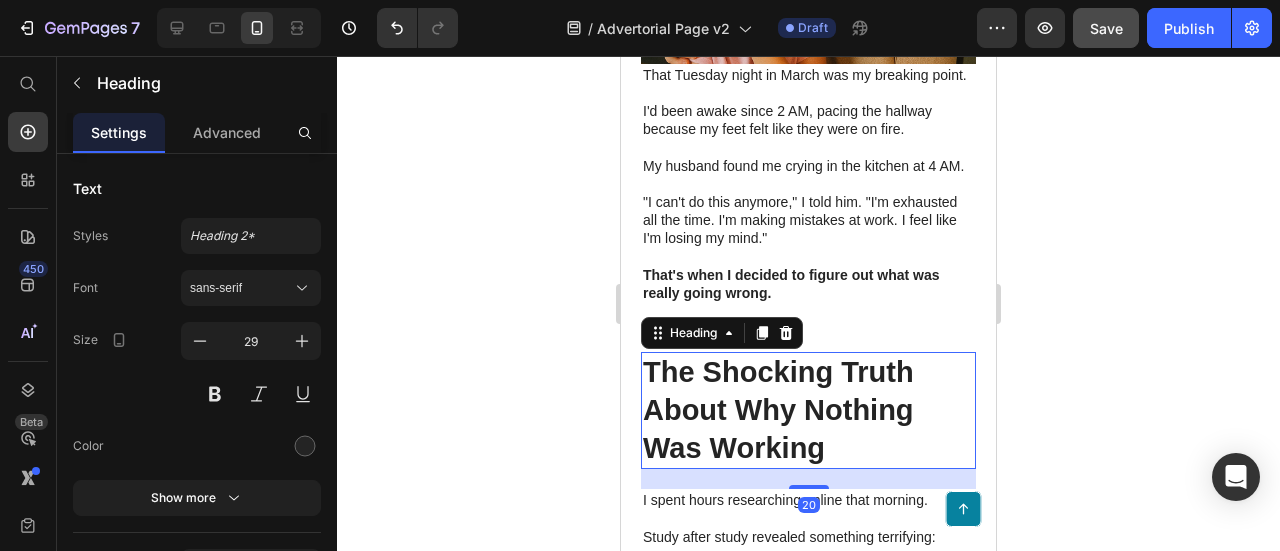 click on "The Shocking Truth About Why Nothing Was Working" at bounding box center (808, 410) 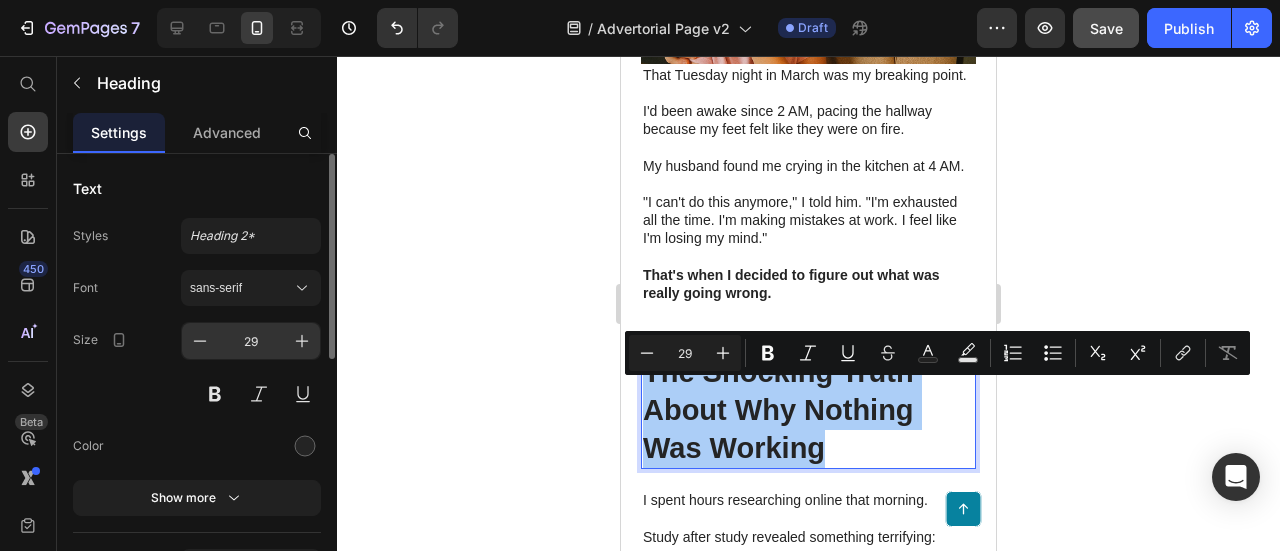 click on "29" at bounding box center [251, 341] 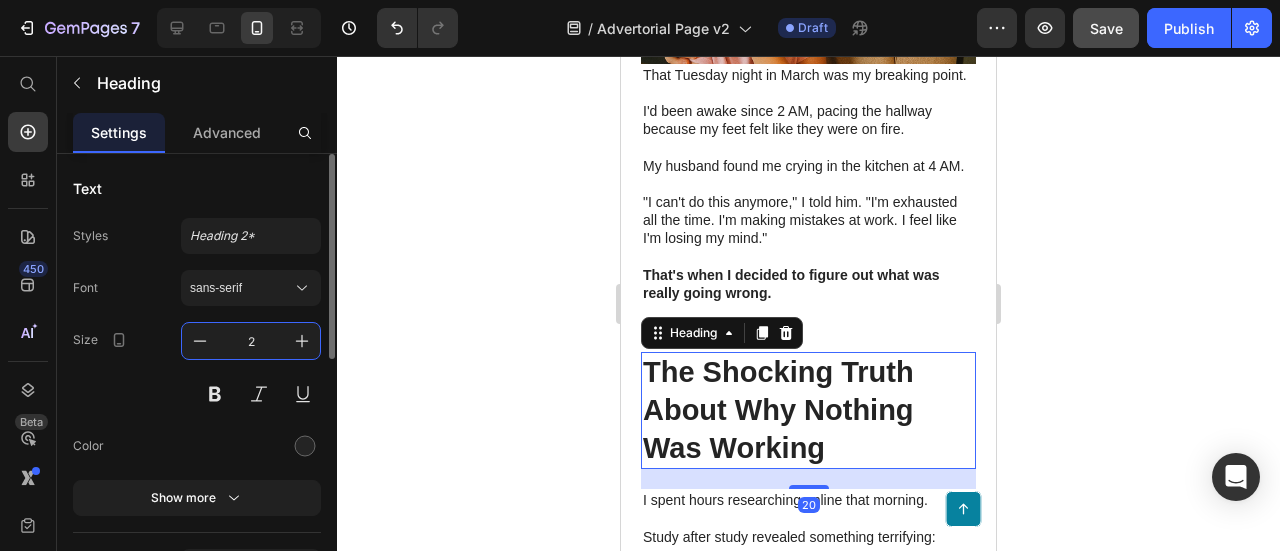 type on "24" 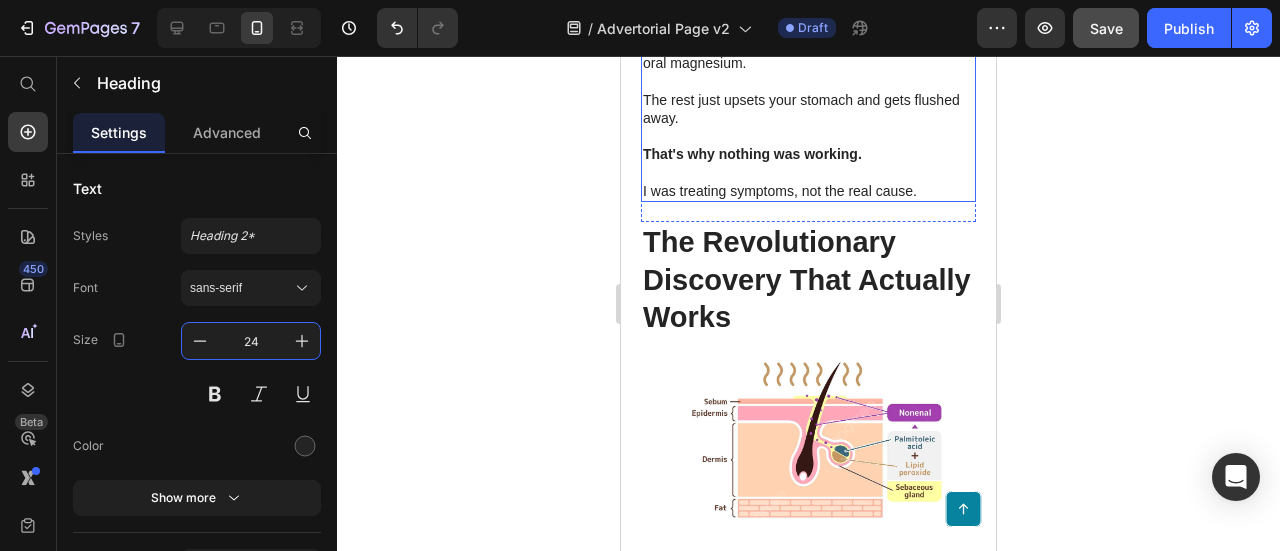 scroll, scrollTop: 2800, scrollLeft: 0, axis: vertical 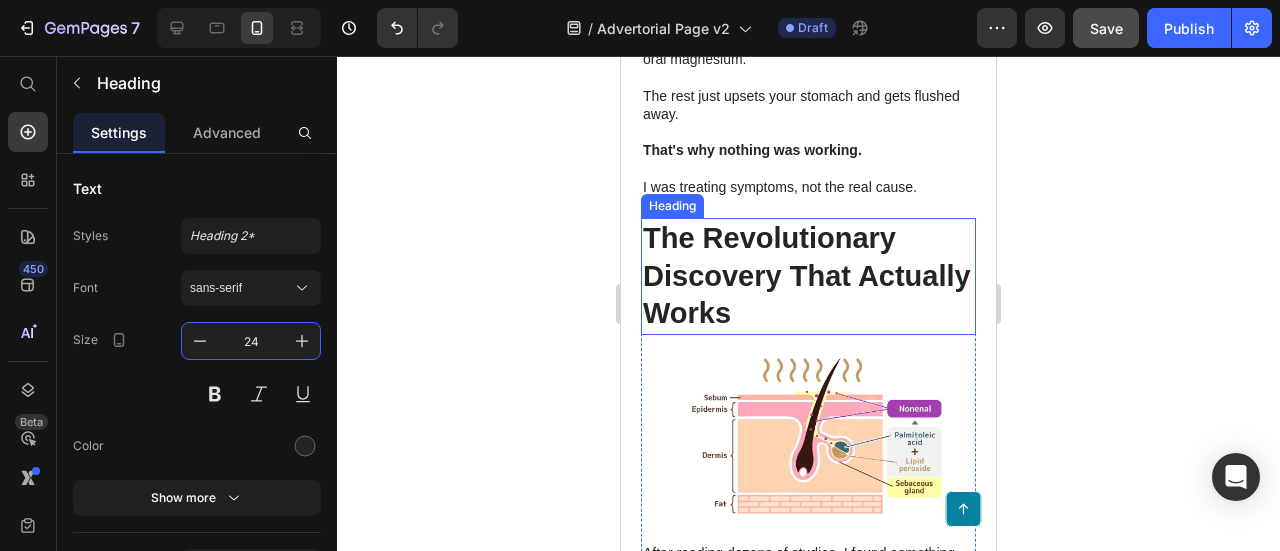 click on "The Revolutionary Discovery That Actually Works" at bounding box center [808, 276] 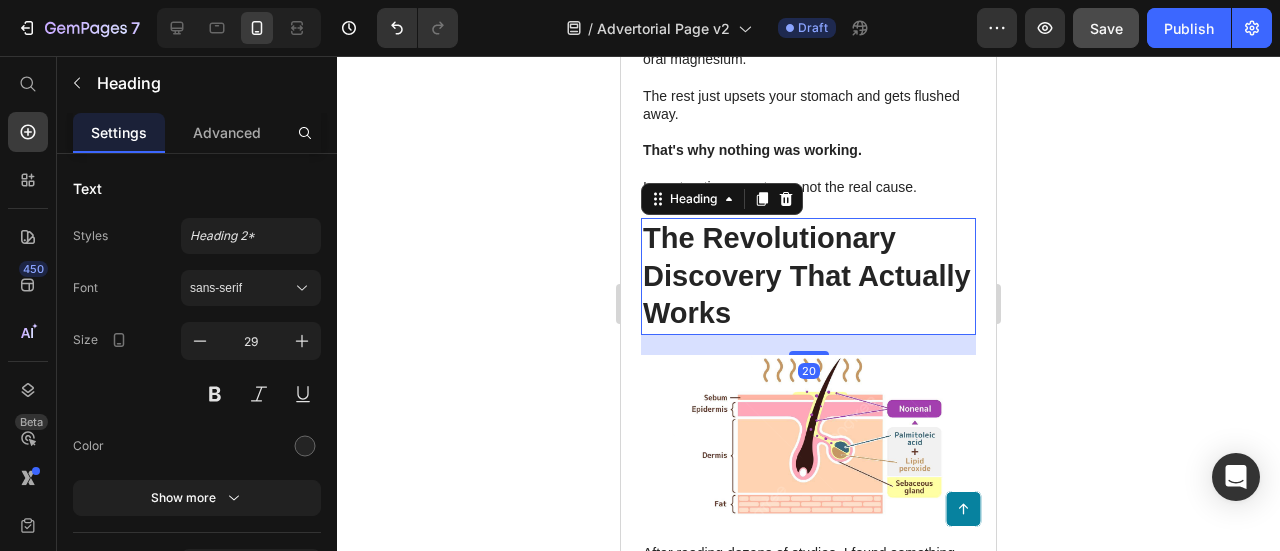 click on "The Revolutionary Discovery That Actually Works" at bounding box center (808, 276) 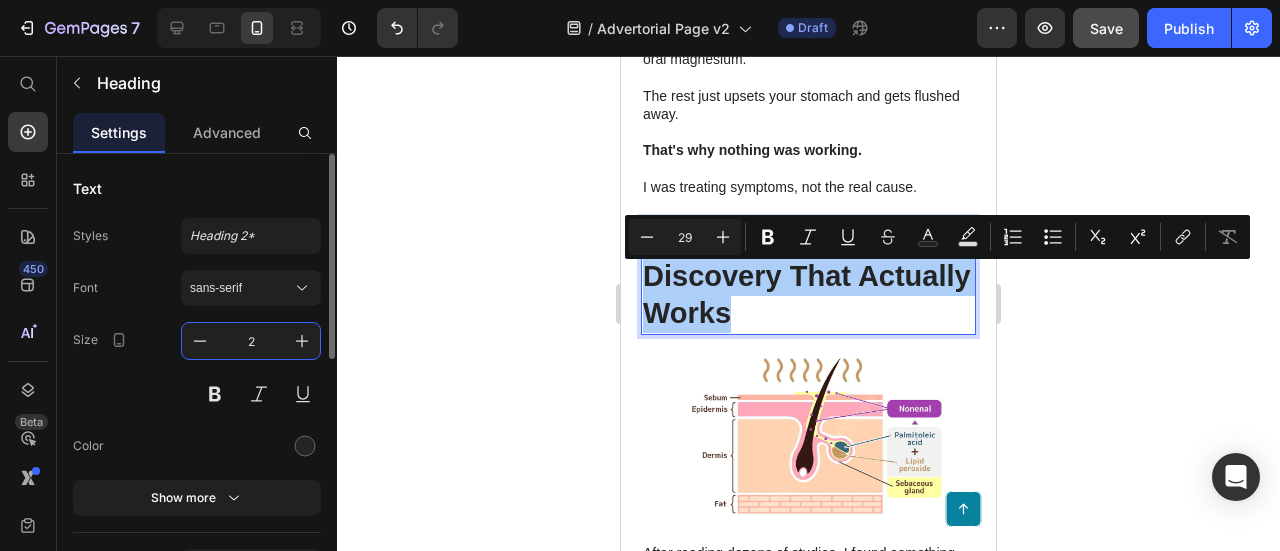 type on "24" 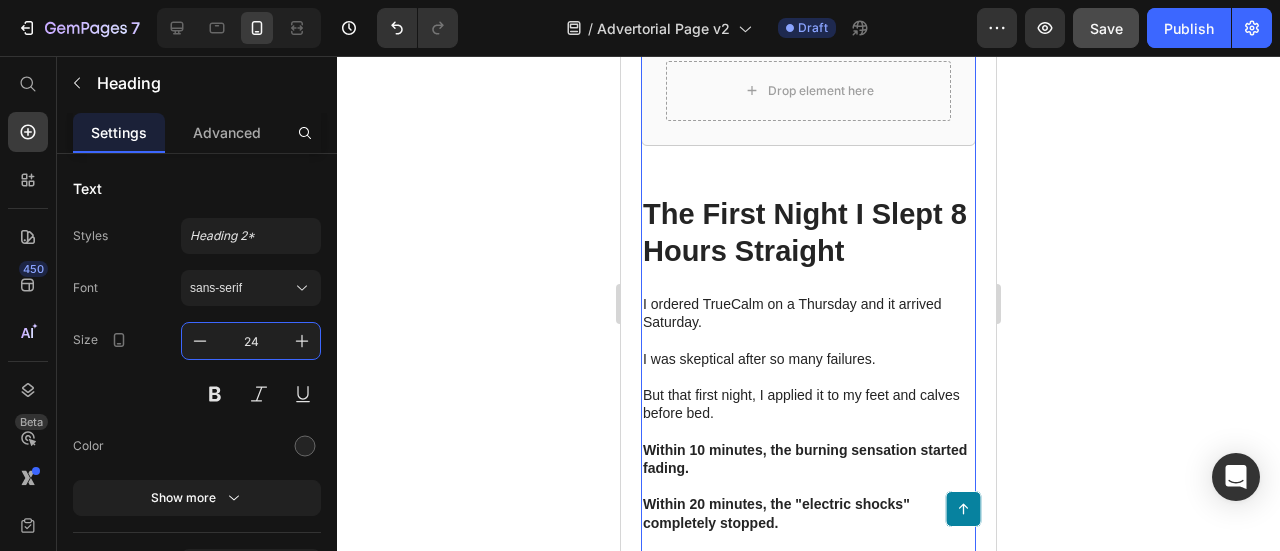 scroll, scrollTop: 3900, scrollLeft: 0, axis: vertical 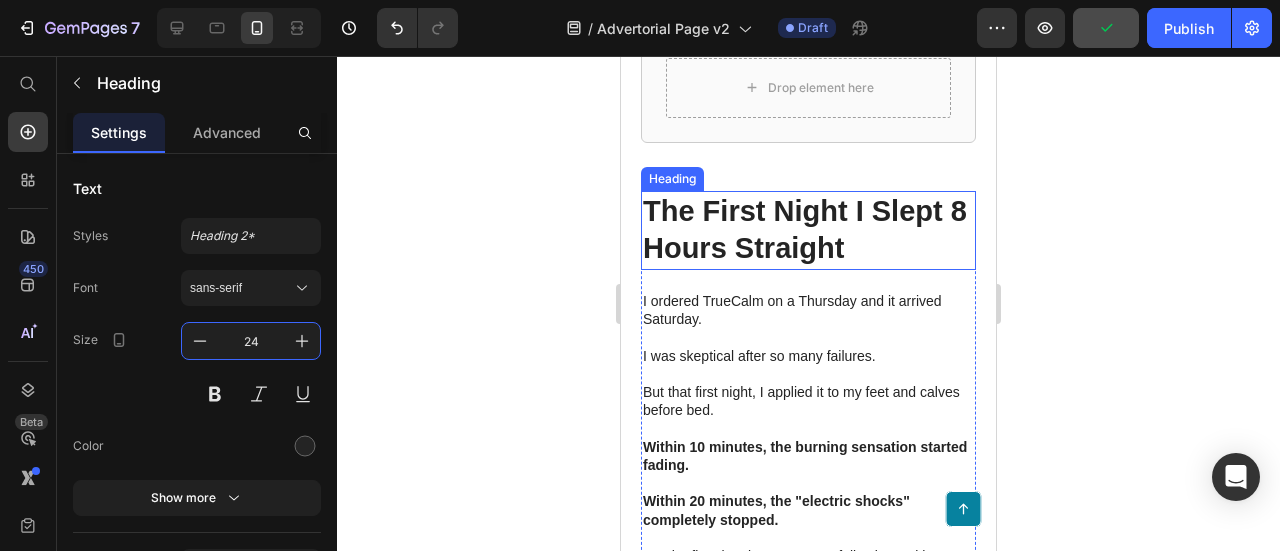 click on "The First Night I Slept 8 Hours Straight" at bounding box center [808, 230] 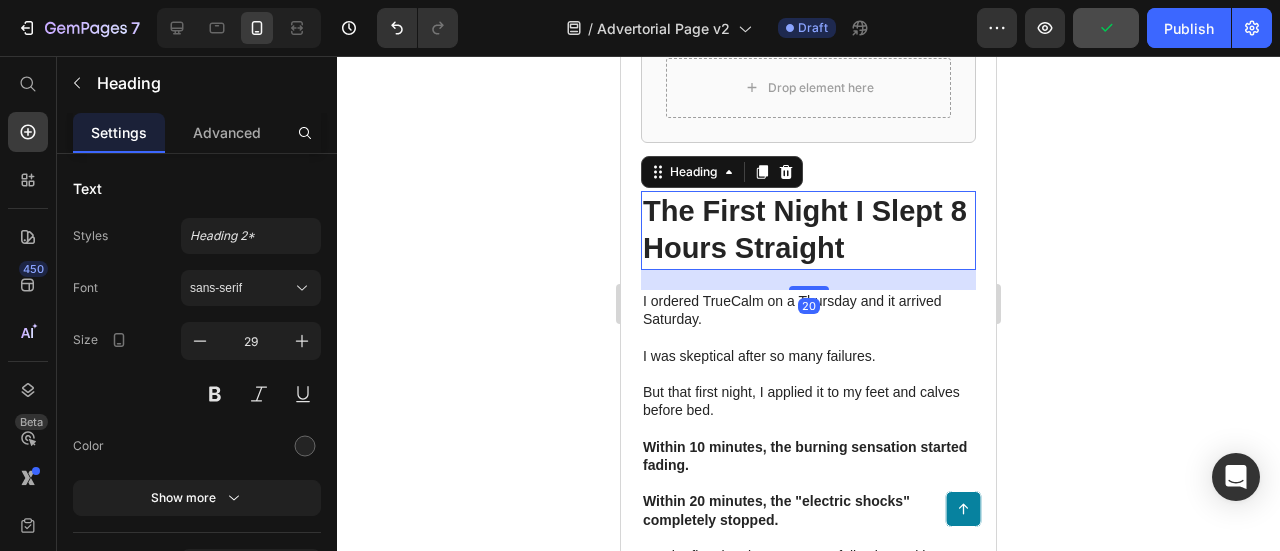 click on "The First Night I Slept 8 Hours Straight" at bounding box center (808, 230) 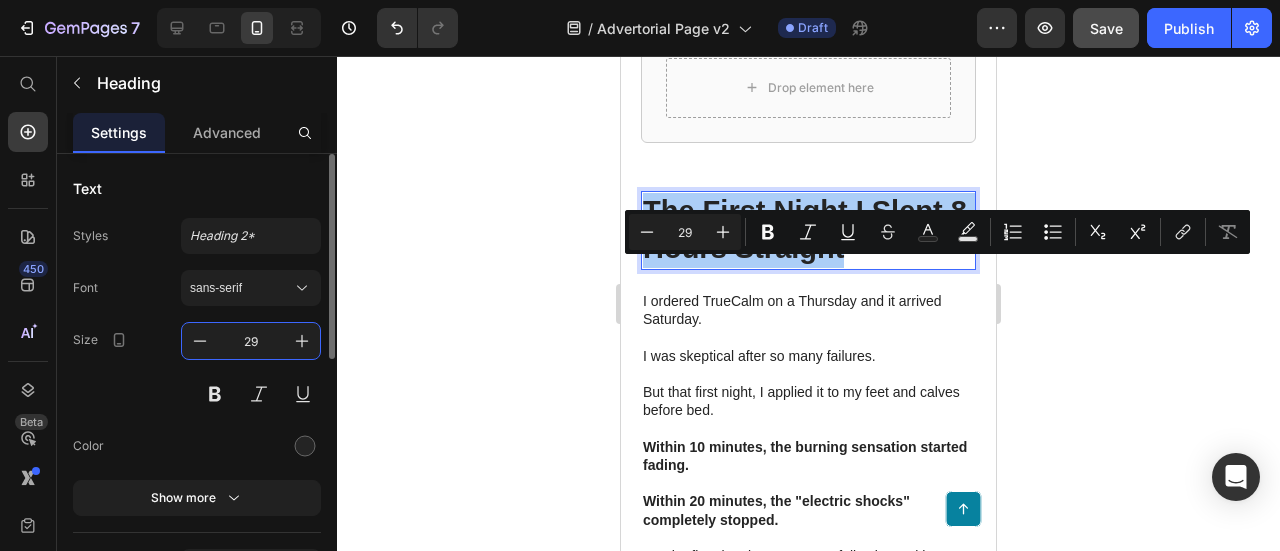 click on "29" at bounding box center (251, 341) 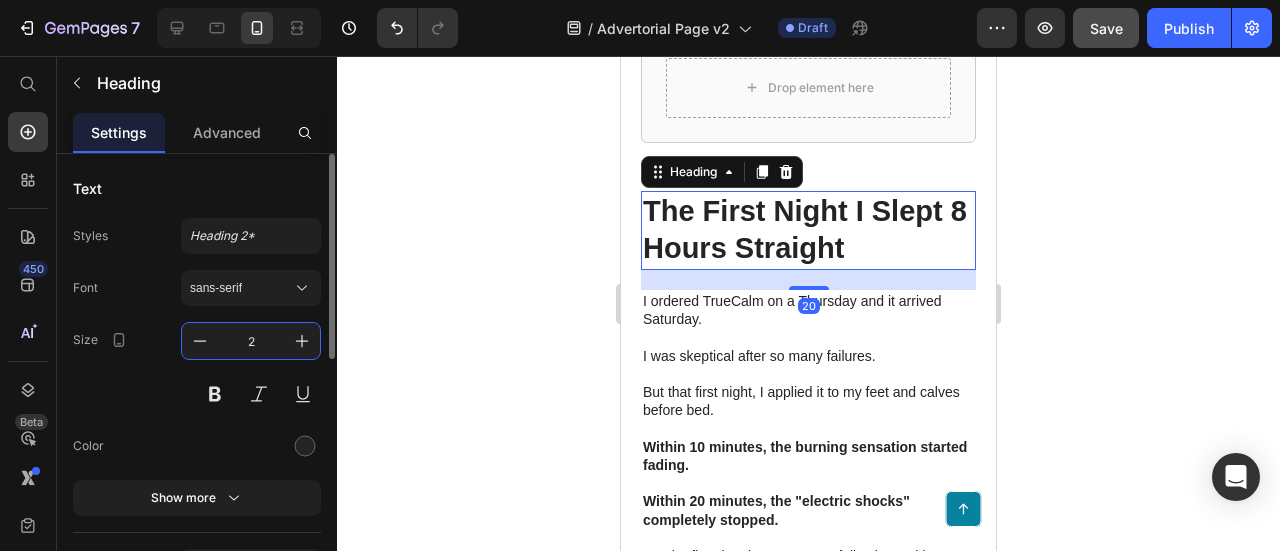 type on "24" 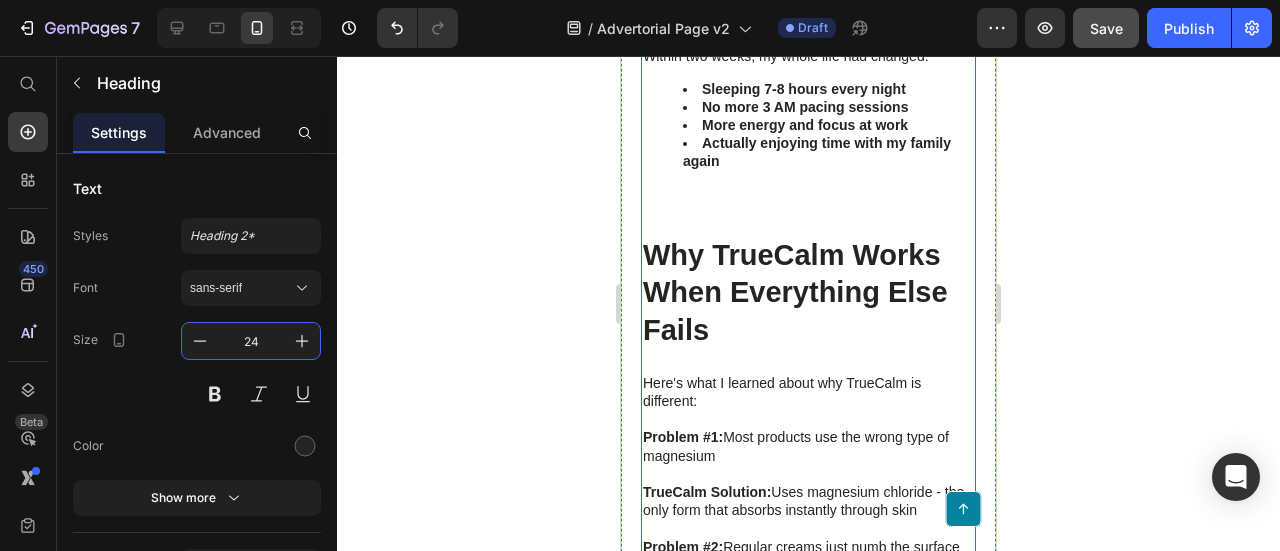 scroll, scrollTop: 4700, scrollLeft: 0, axis: vertical 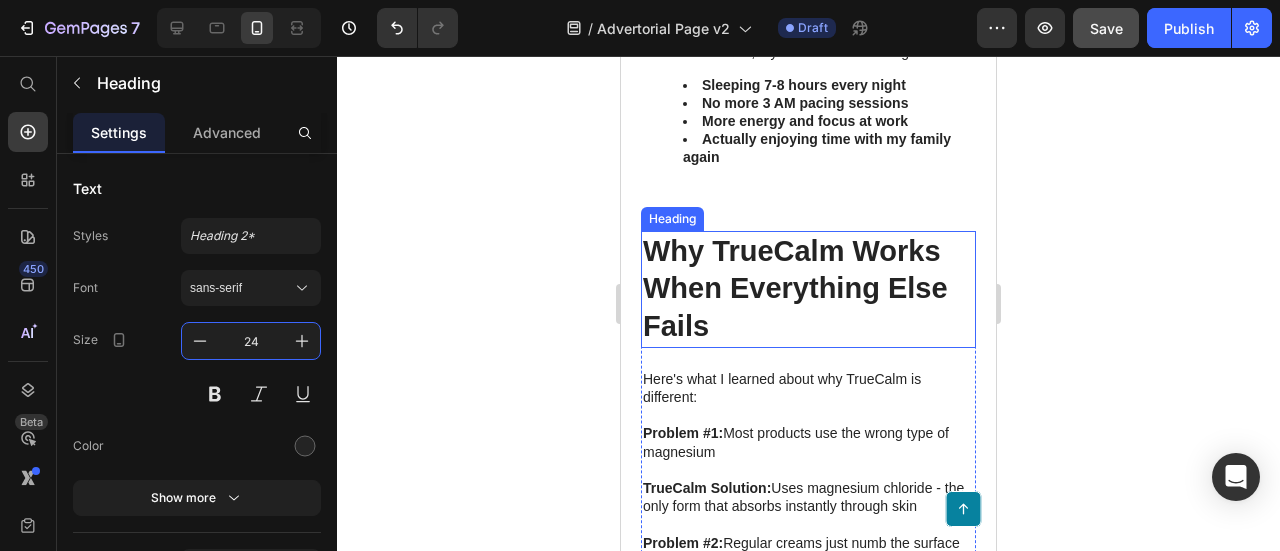 click on "Why TrueCalm Works When Everything Else Fails" at bounding box center [808, 289] 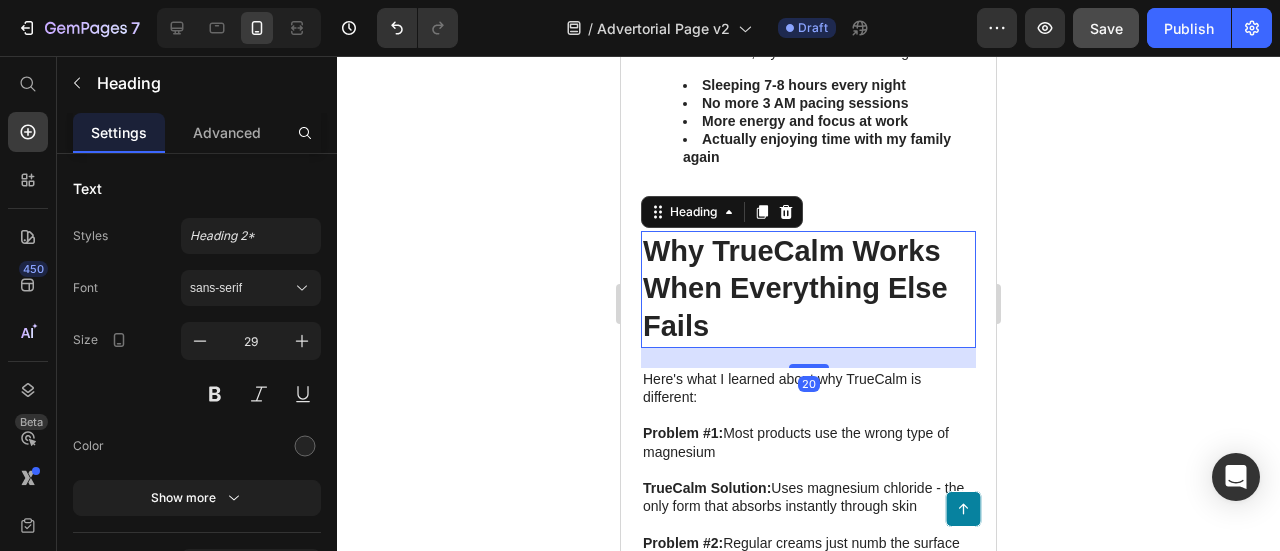 click on "Why TrueCalm Works When Everything Else Fails" at bounding box center (808, 289) 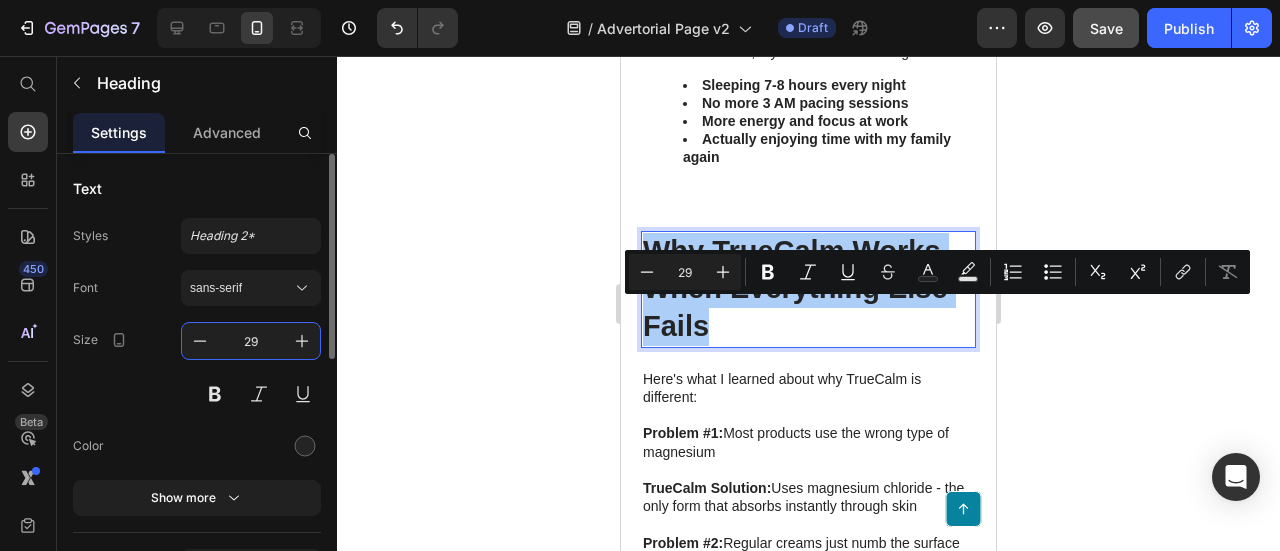 click on "29" at bounding box center [251, 341] 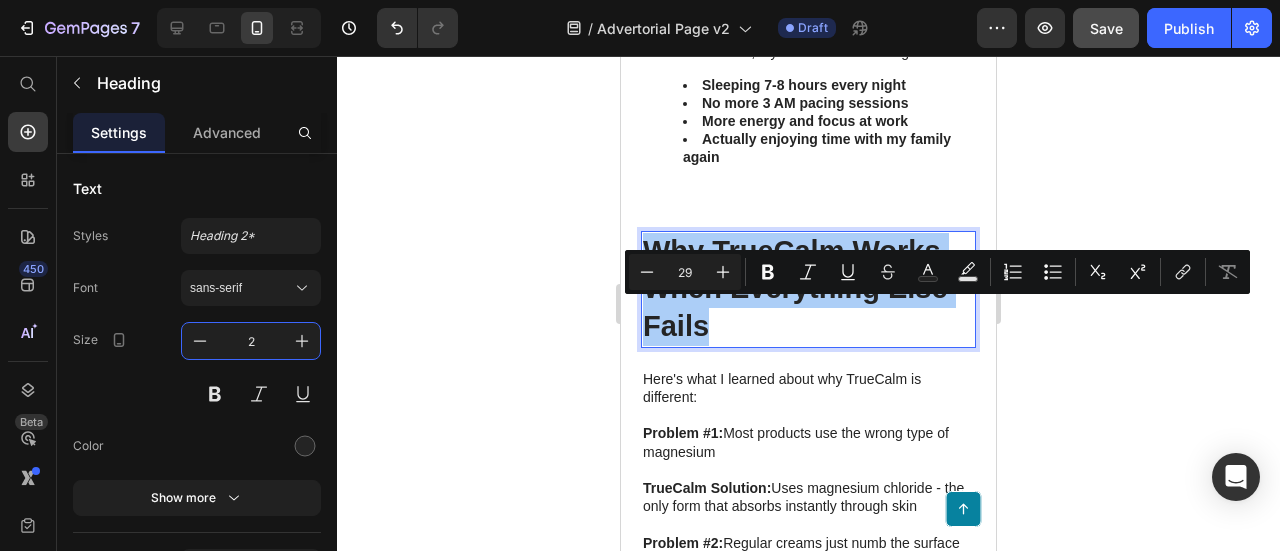 type on "24" 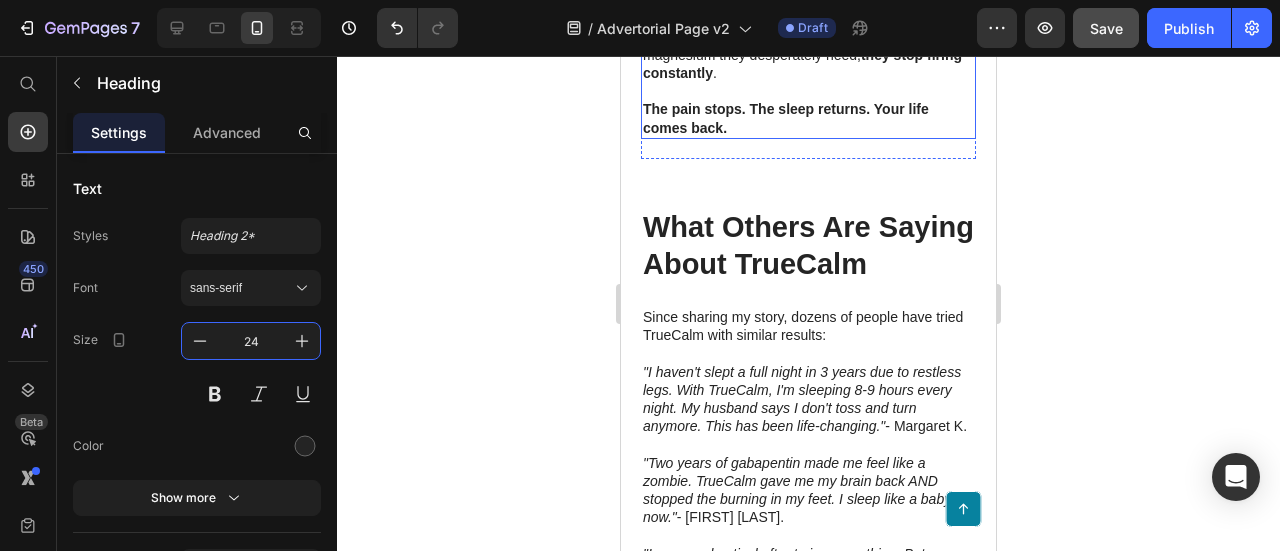 scroll, scrollTop: 5500, scrollLeft: 0, axis: vertical 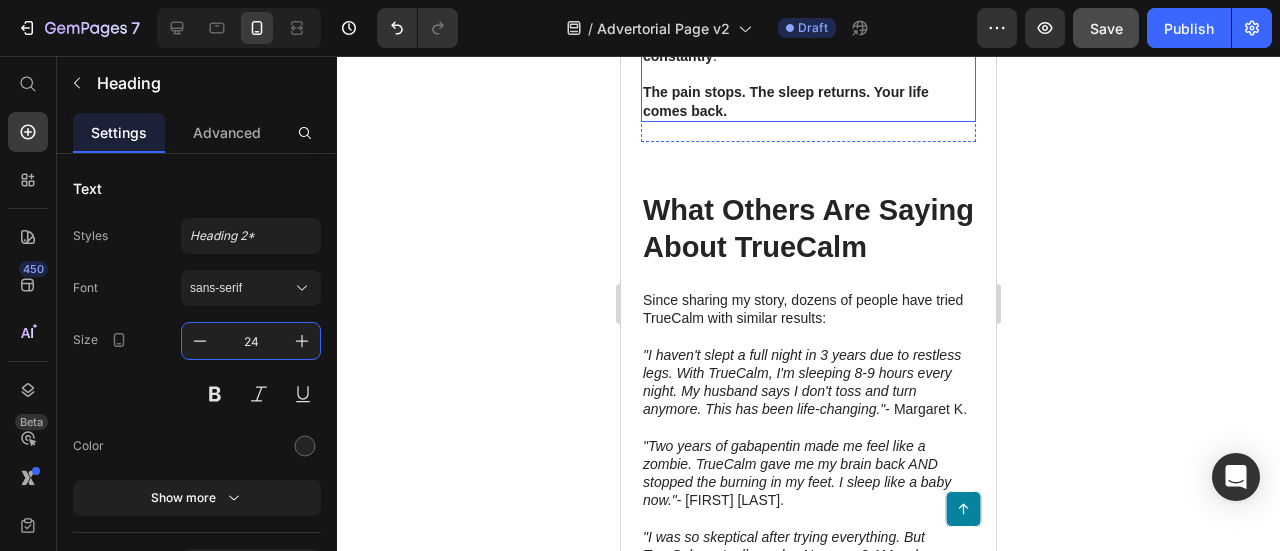 click on "What Others Are Saying About TrueCalm" at bounding box center (808, 229) 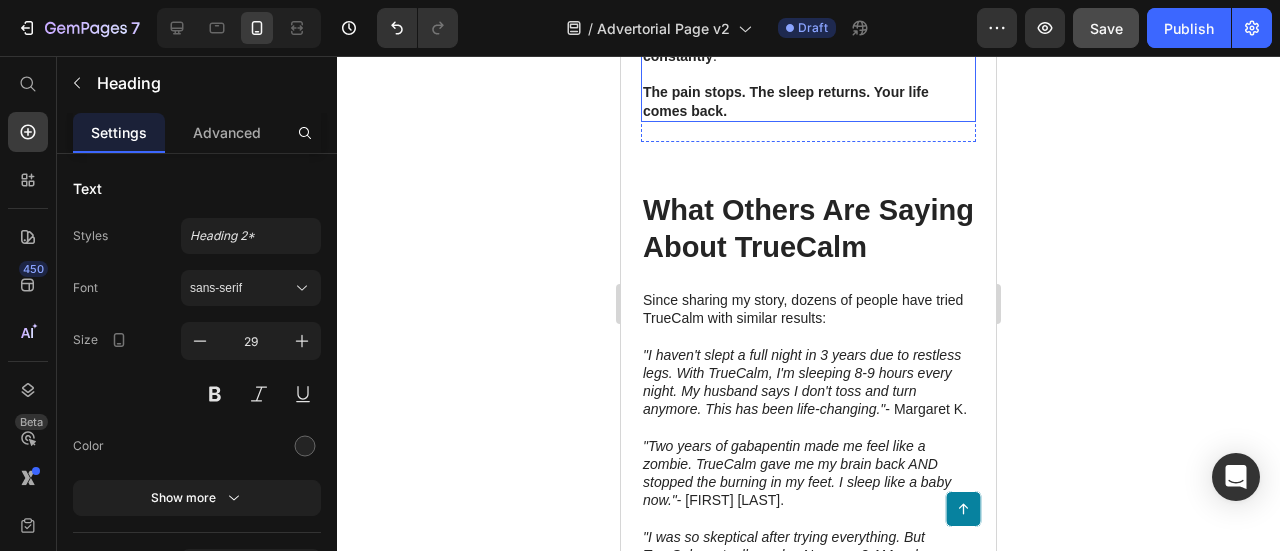 click on "What Others Are Saying About TrueCalm" at bounding box center (808, 229) 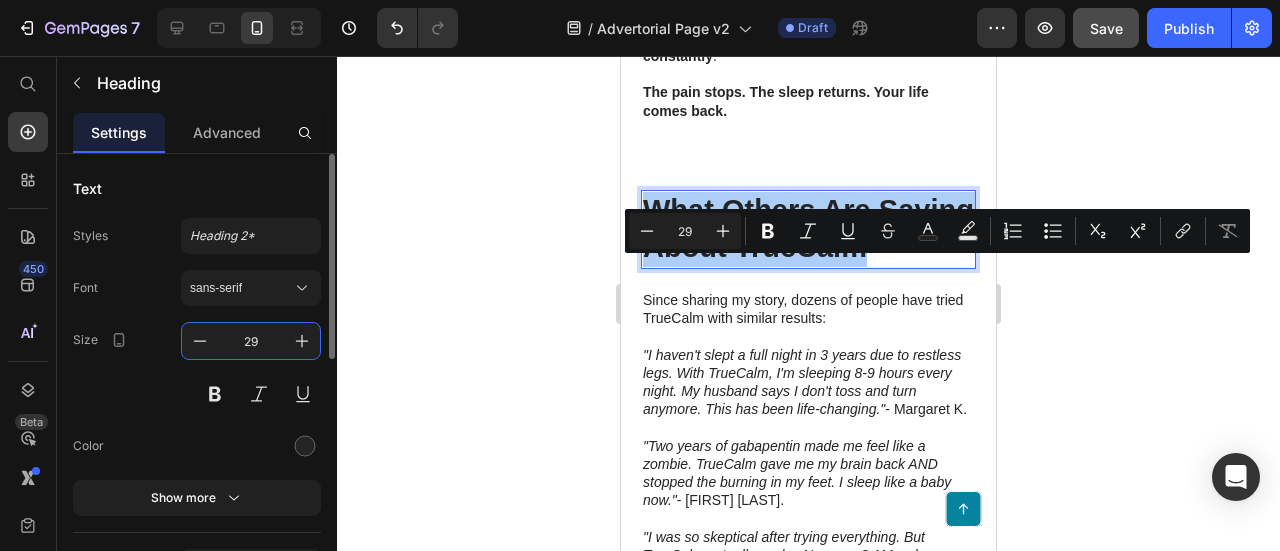 click on "29" at bounding box center (251, 341) 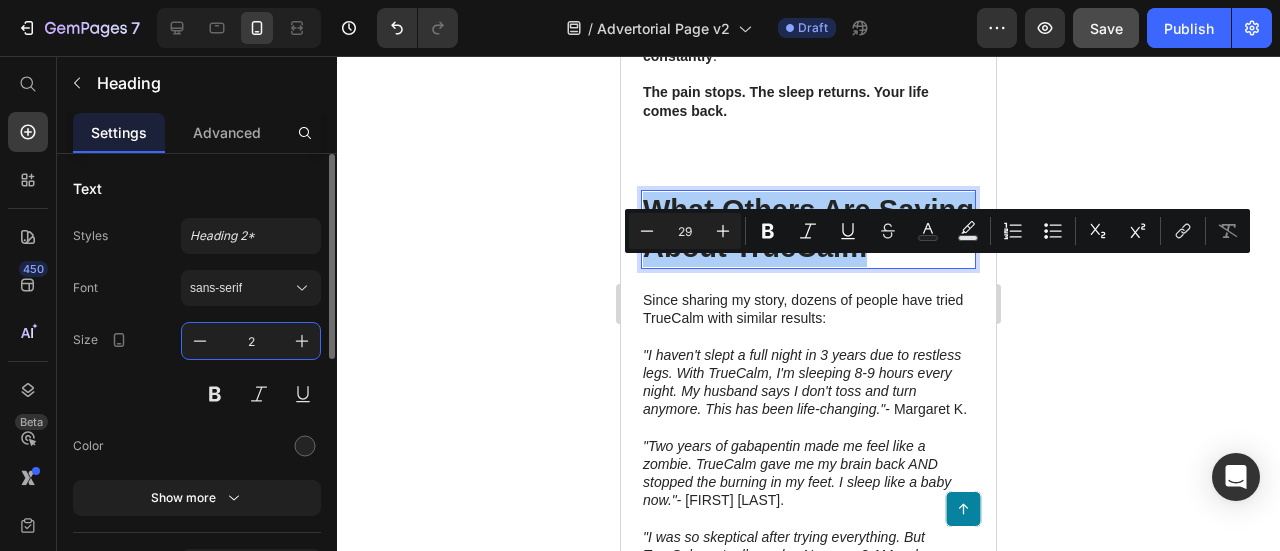 type on "24" 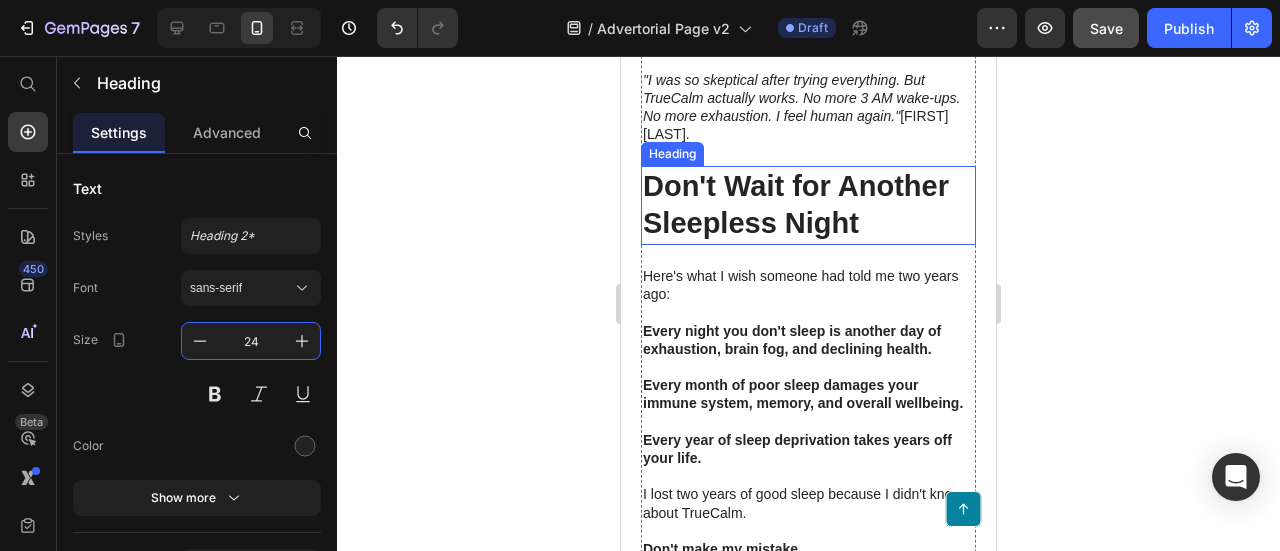 scroll, scrollTop: 6000, scrollLeft: 0, axis: vertical 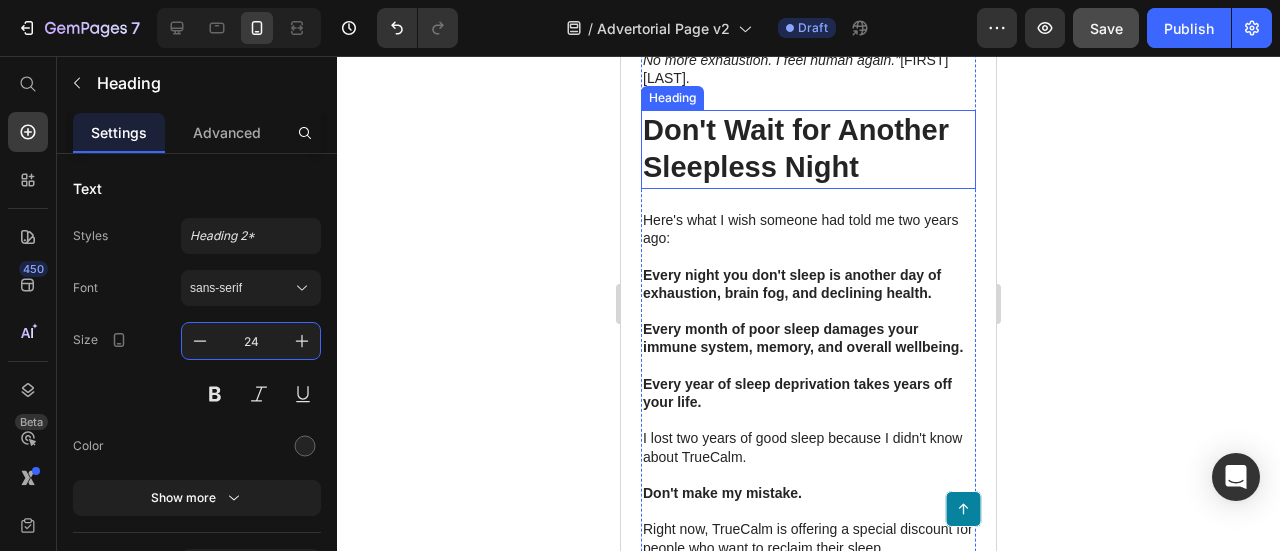 click on "Don't Wait for Another Sleepless Night" at bounding box center [808, 149] 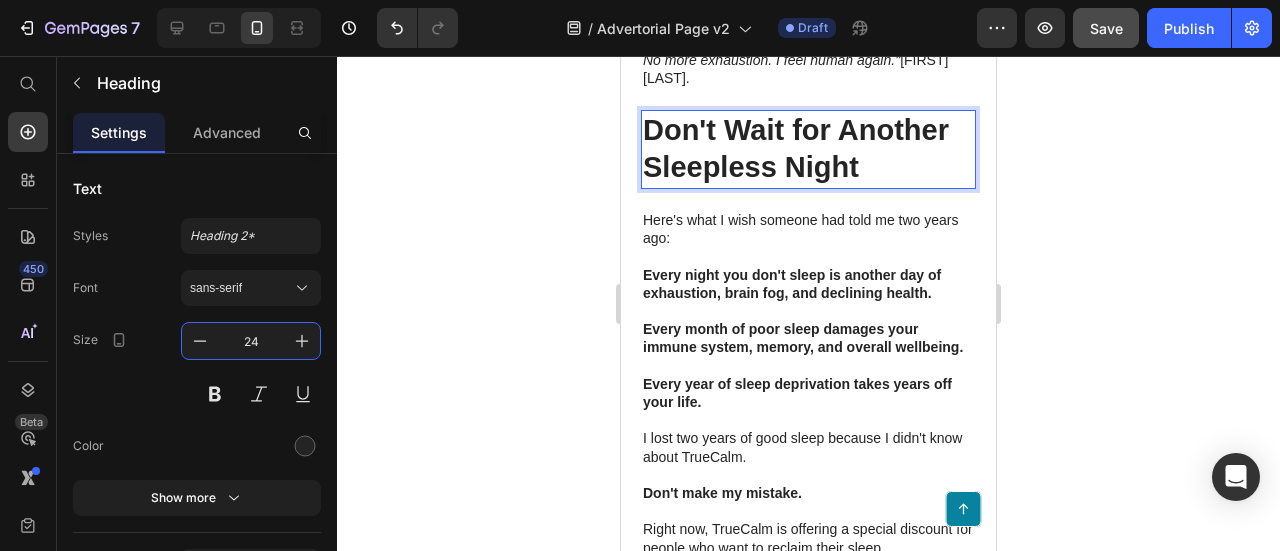 click on "Don't Wait for Another Sleepless Night" at bounding box center (808, 149) 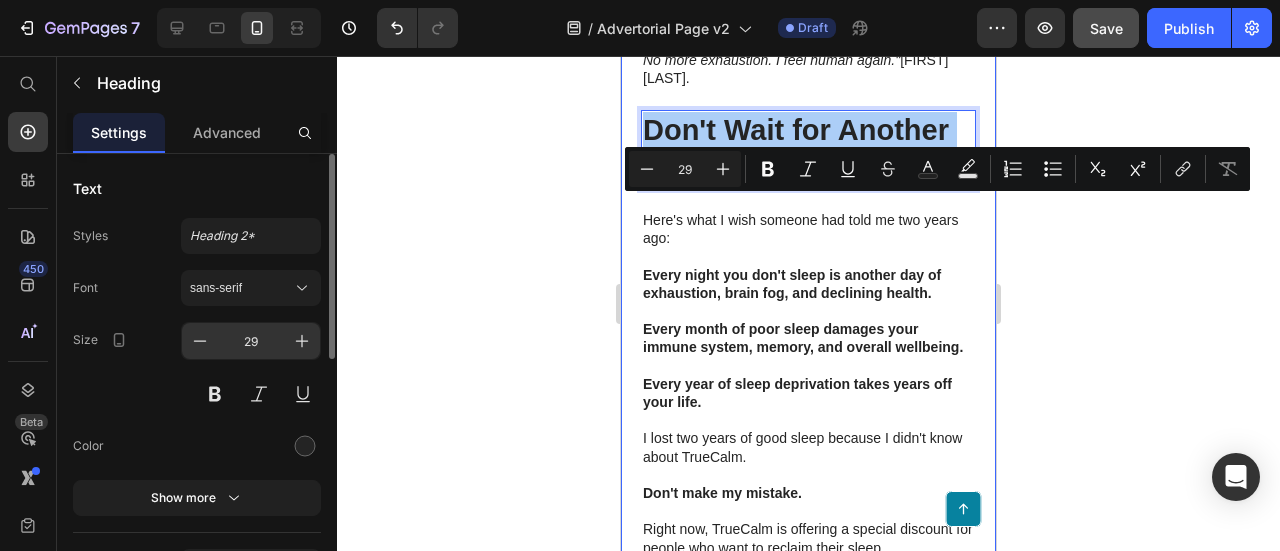 click on "29" at bounding box center (251, 341) 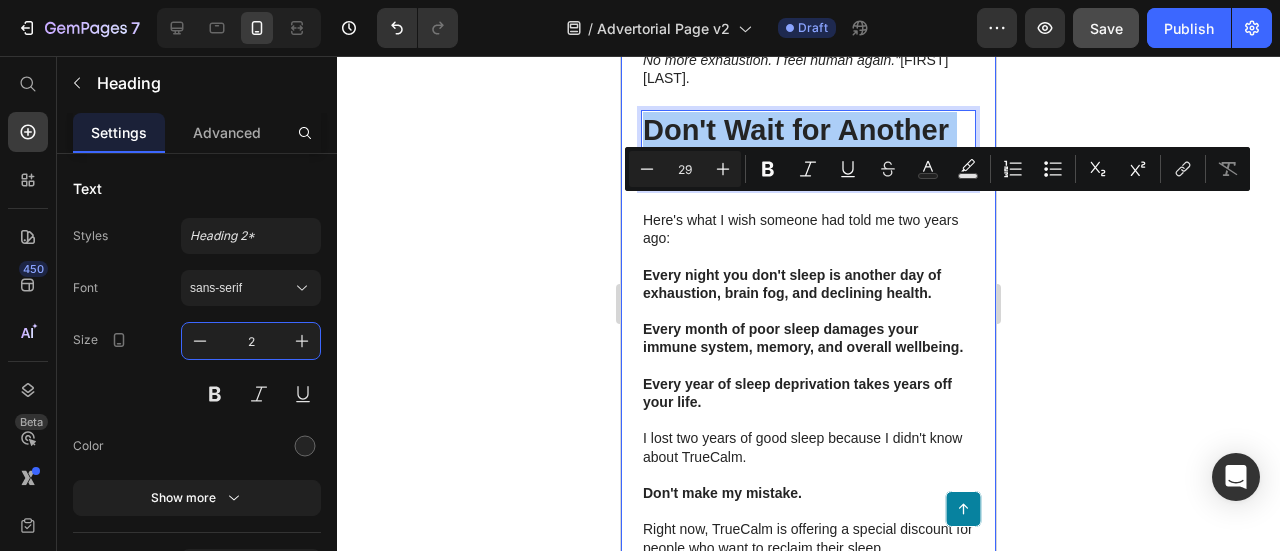 type on "24" 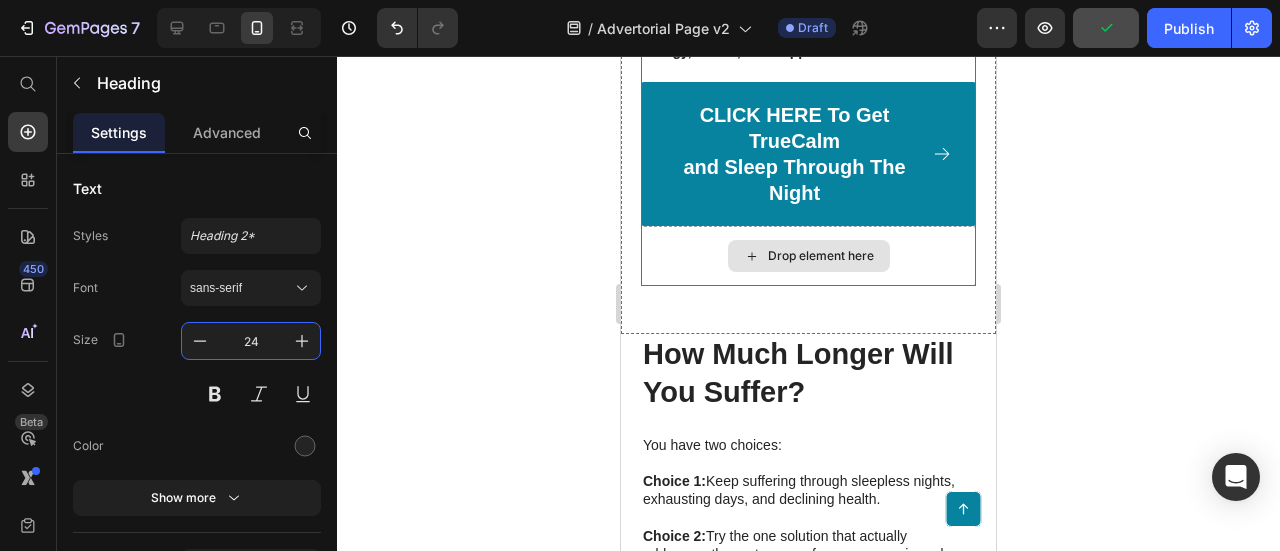 scroll, scrollTop: 6700, scrollLeft: 0, axis: vertical 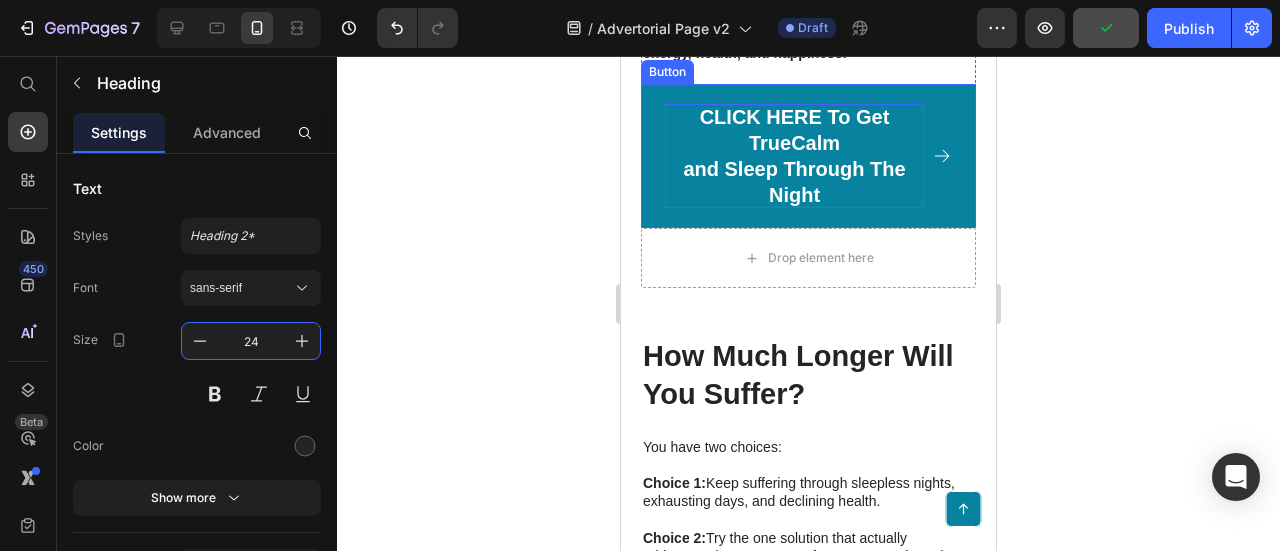 click on "CLICK HERE To Get TrueCalm   and  Sleep Through The Night" at bounding box center (794, 156) 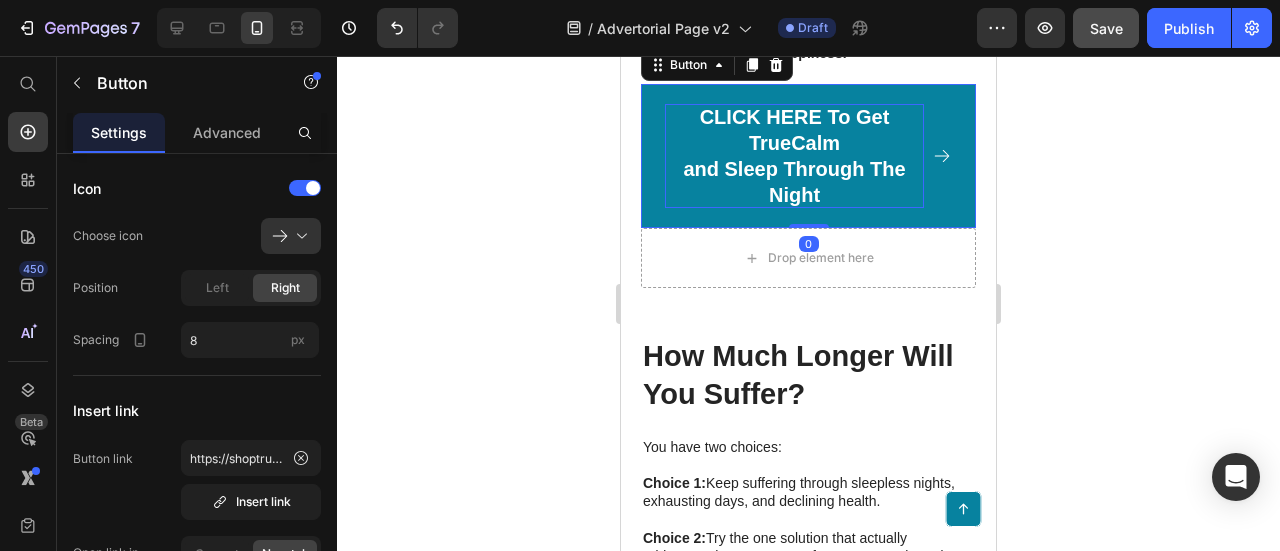 click on "CLICK HERE To Get TrueCalm   and  Sleep Through The Night" at bounding box center (794, 156) 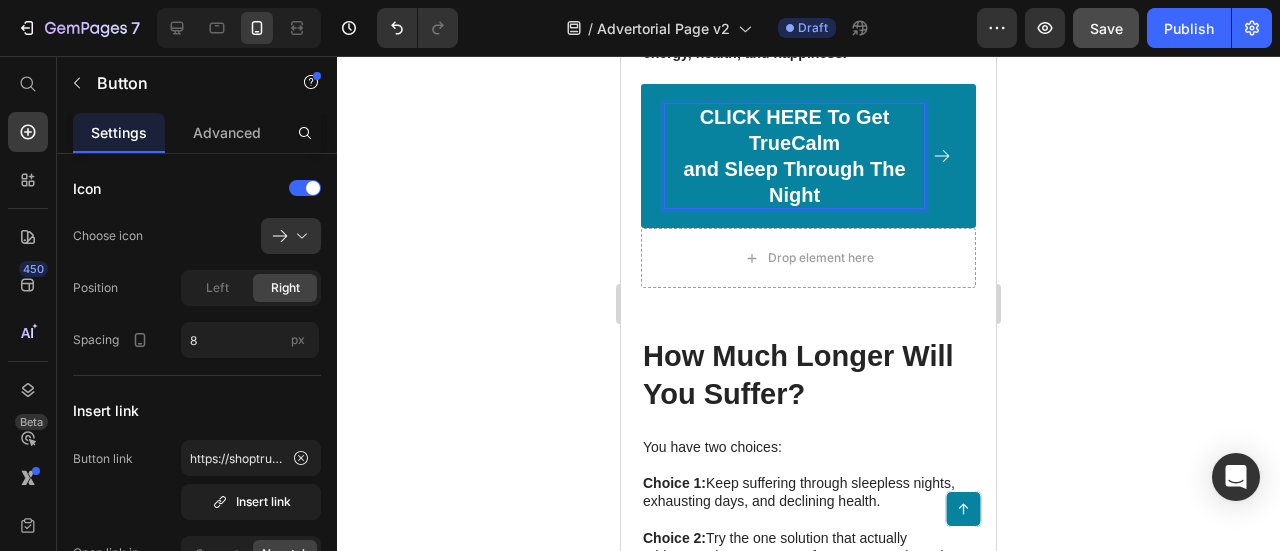 click on "CLICK HERE To Get TrueCalm  and Sleep Through The Night" at bounding box center [794, 156] 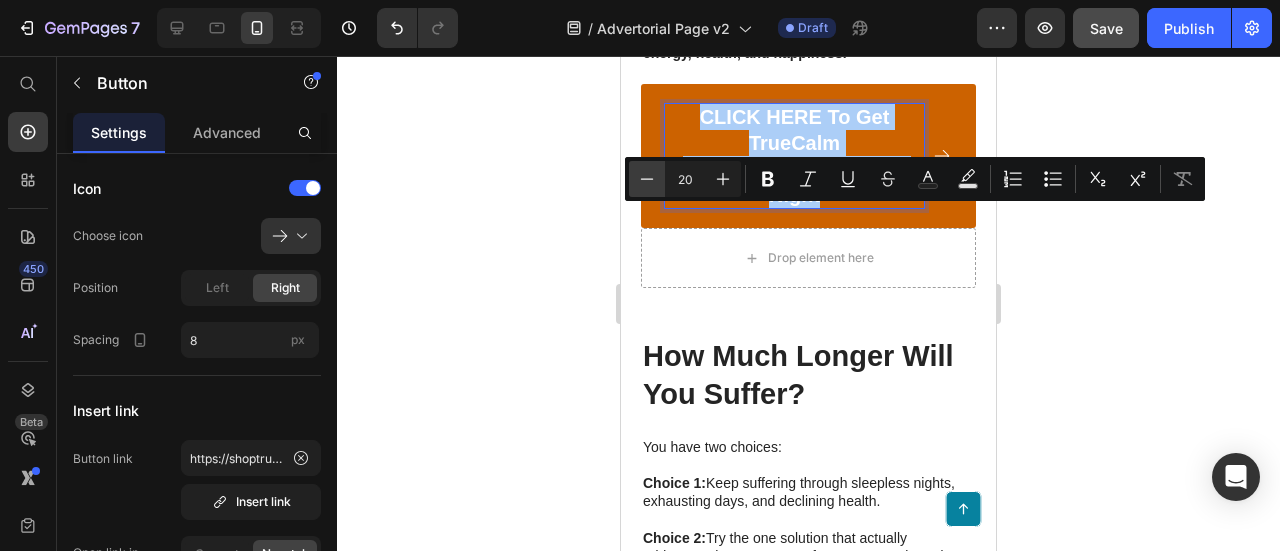 click 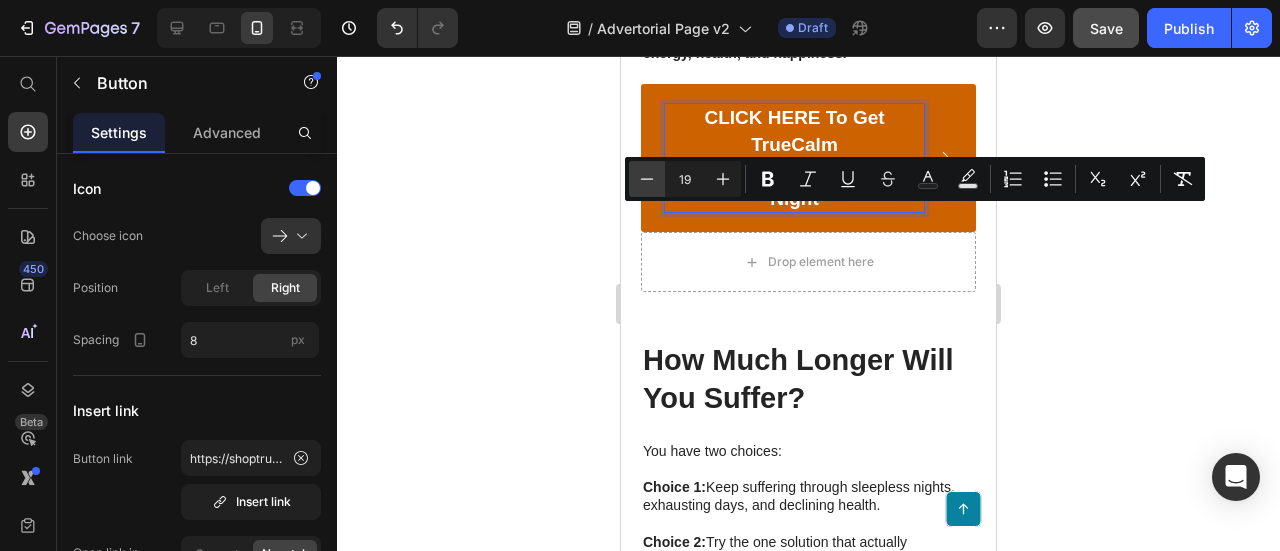 click 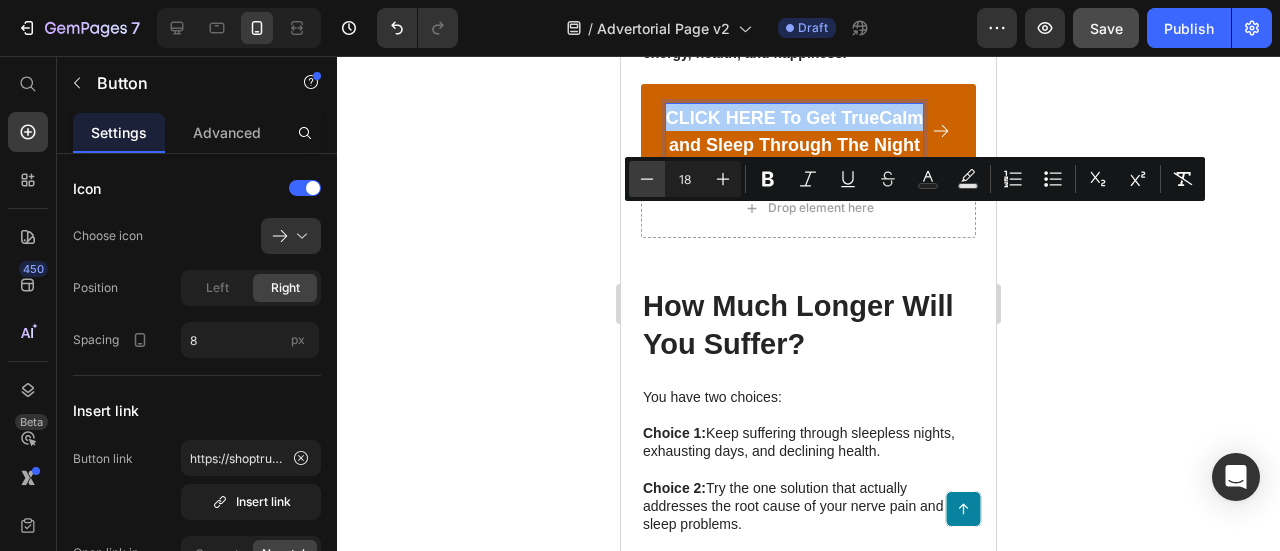 click 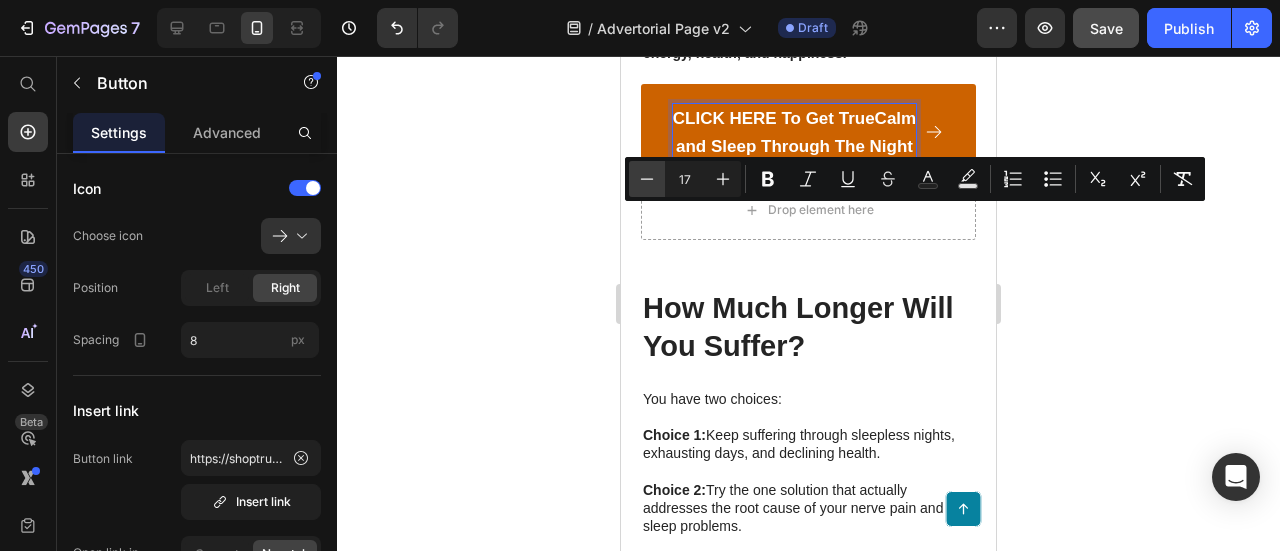 click 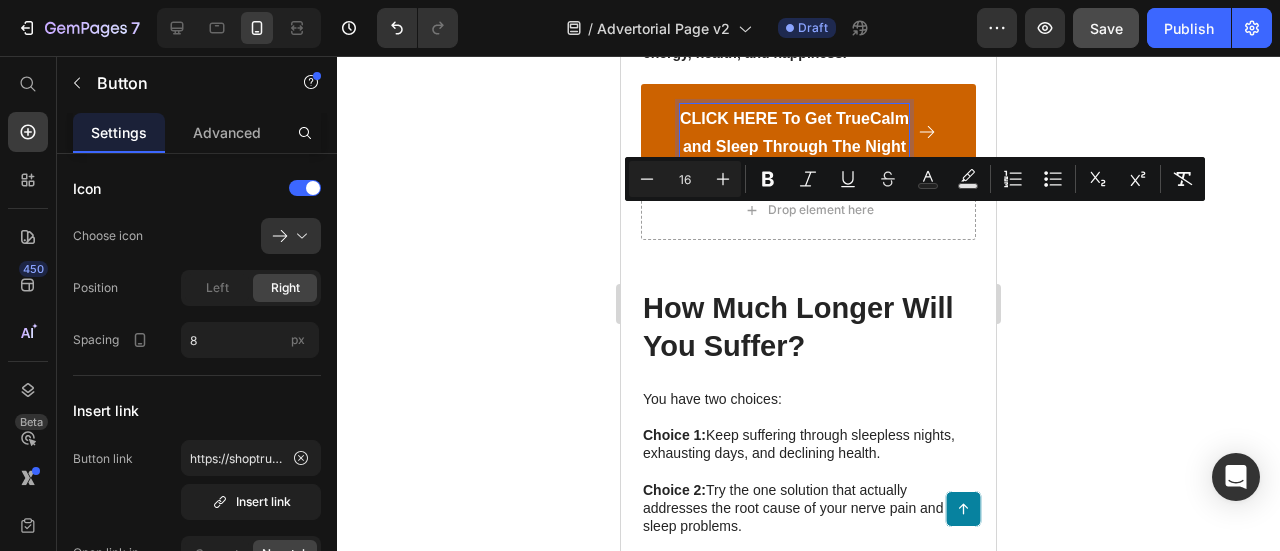 click 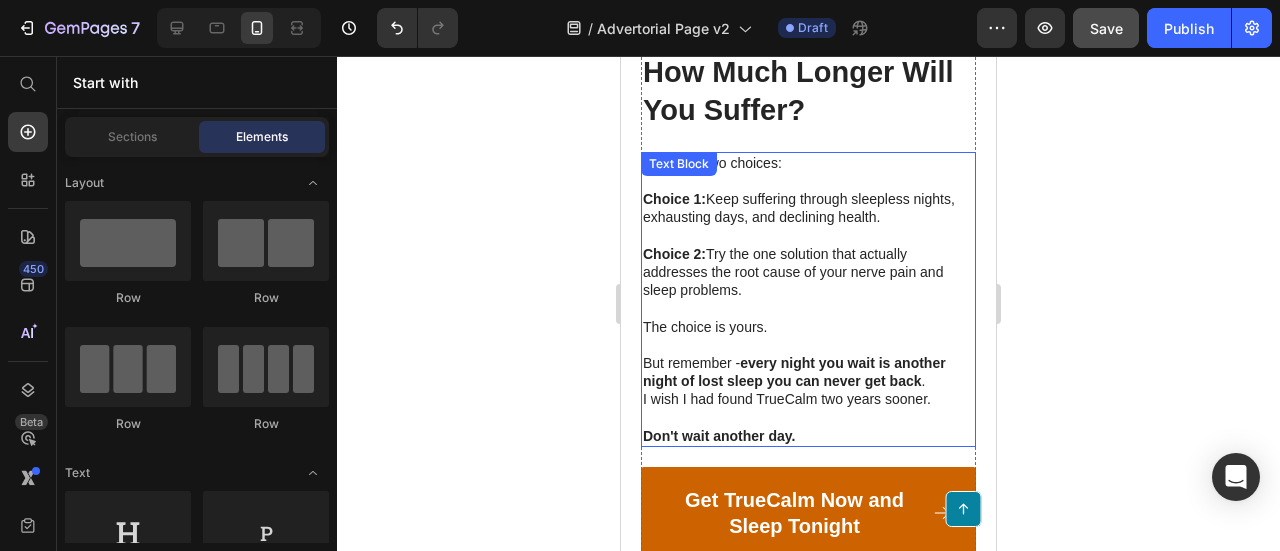 scroll, scrollTop: 6900, scrollLeft: 0, axis: vertical 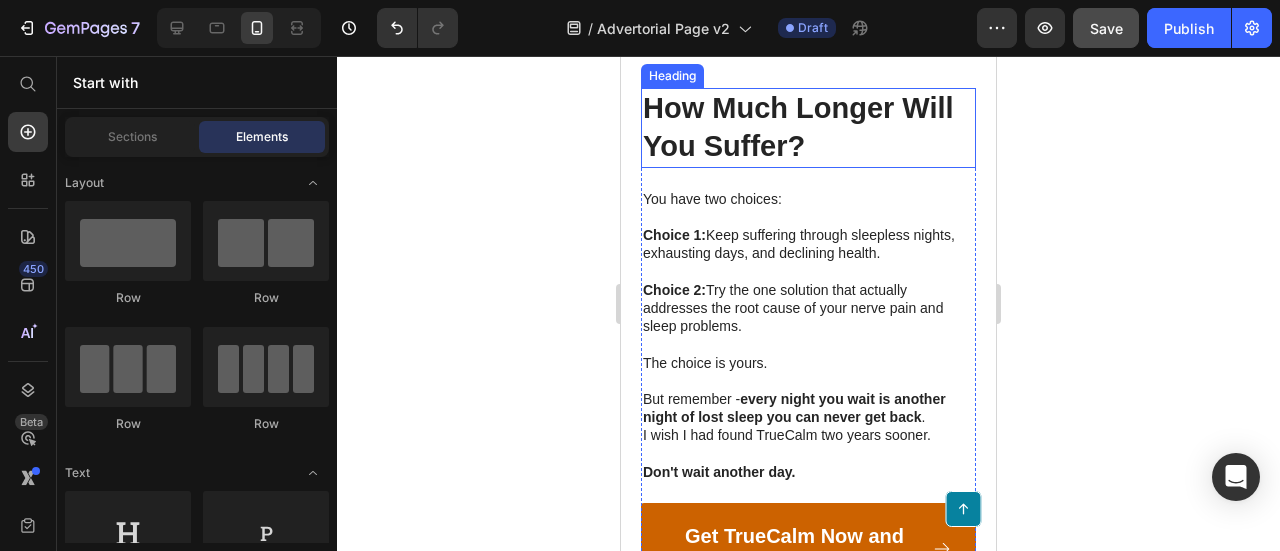 click on "How Much Longer Will You Suffer?" at bounding box center (808, 127) 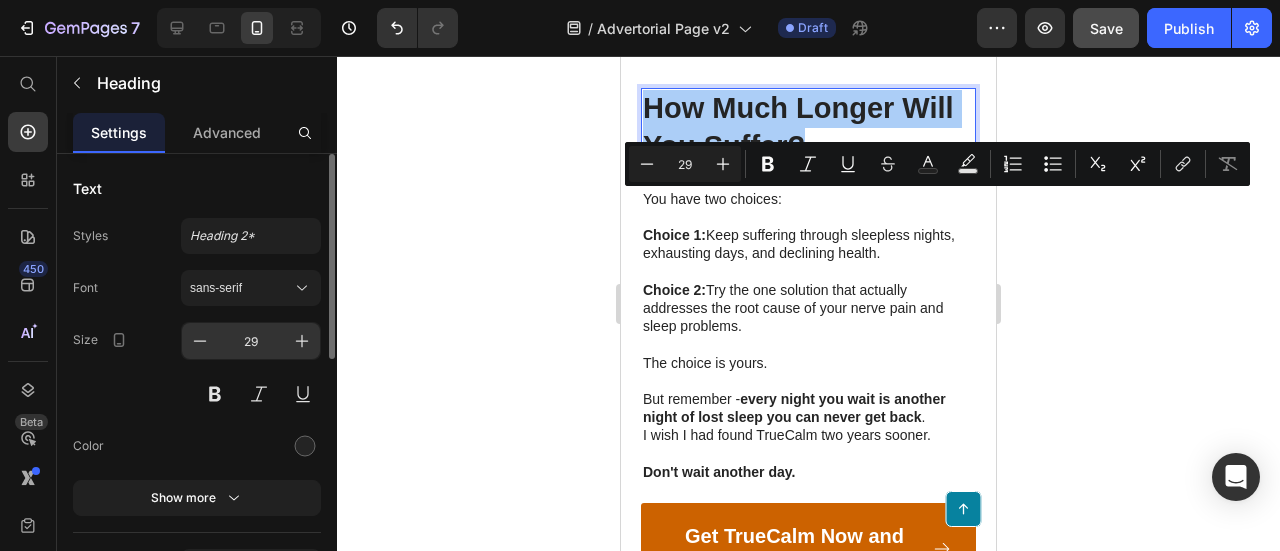 click on "29" at bounding box center (251, 341) 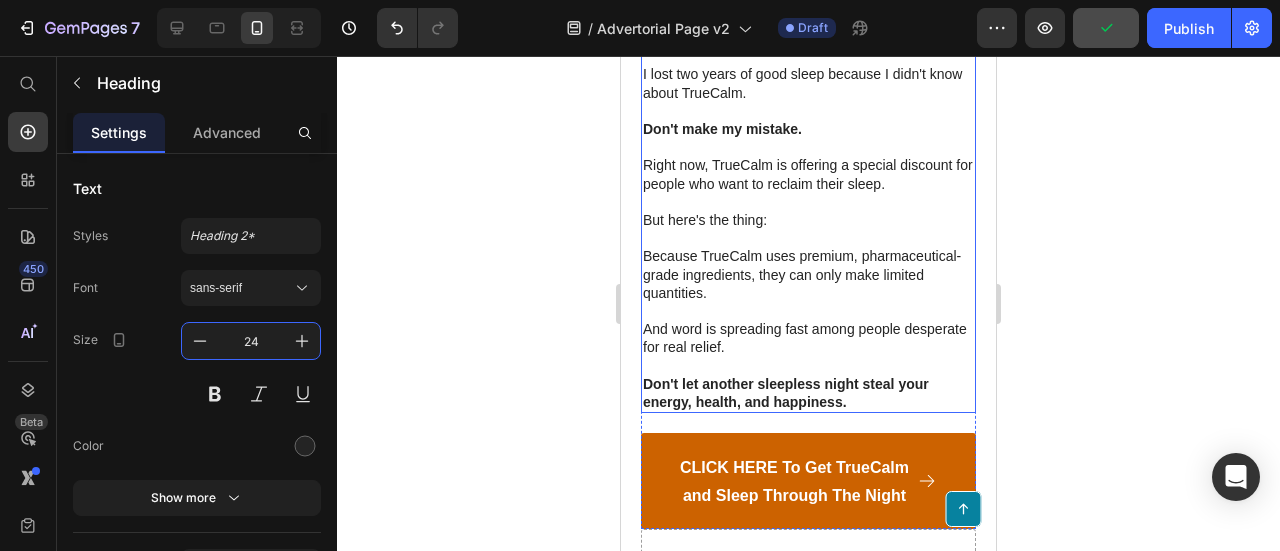 scroll, scrollTop: 6004, scrollLeft: 0, axis: vertical 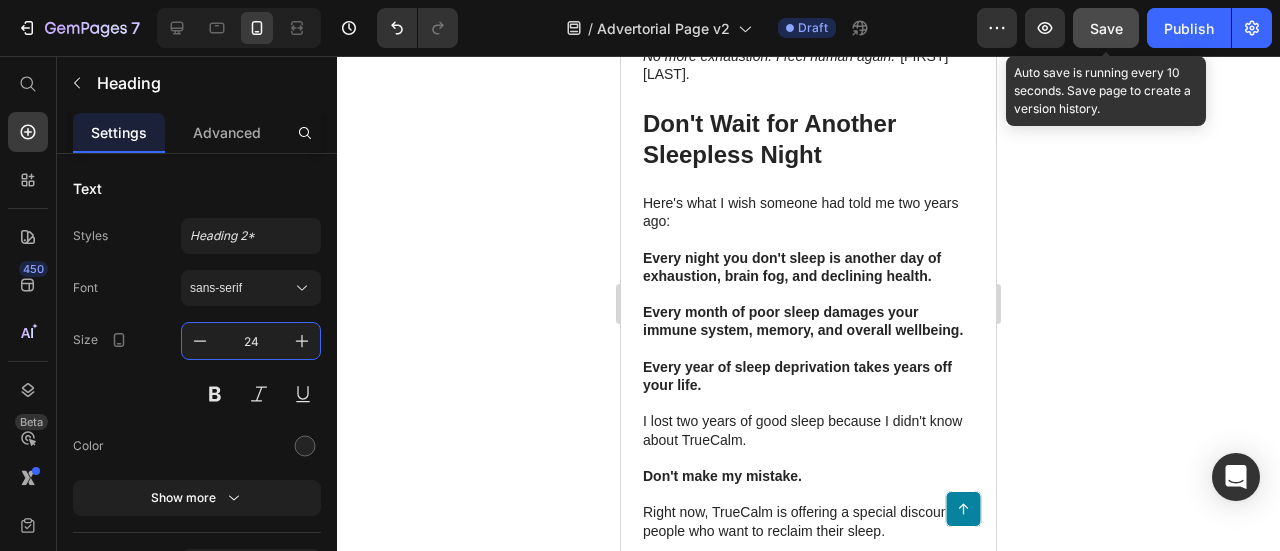 type on "24" 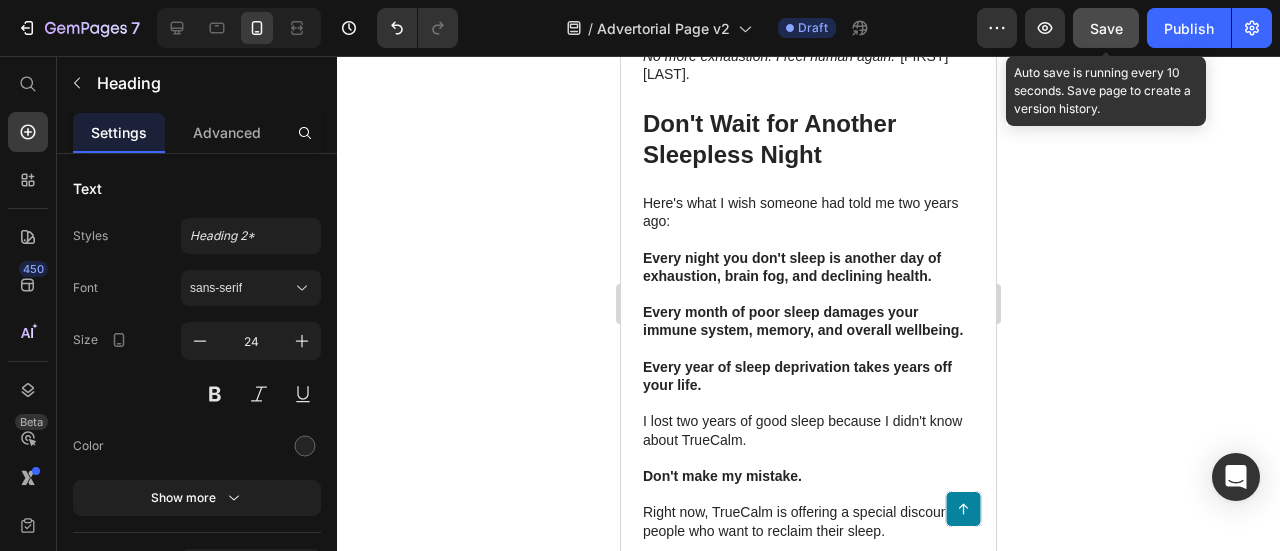 click on "Save" at bounding box center [1106, 28] 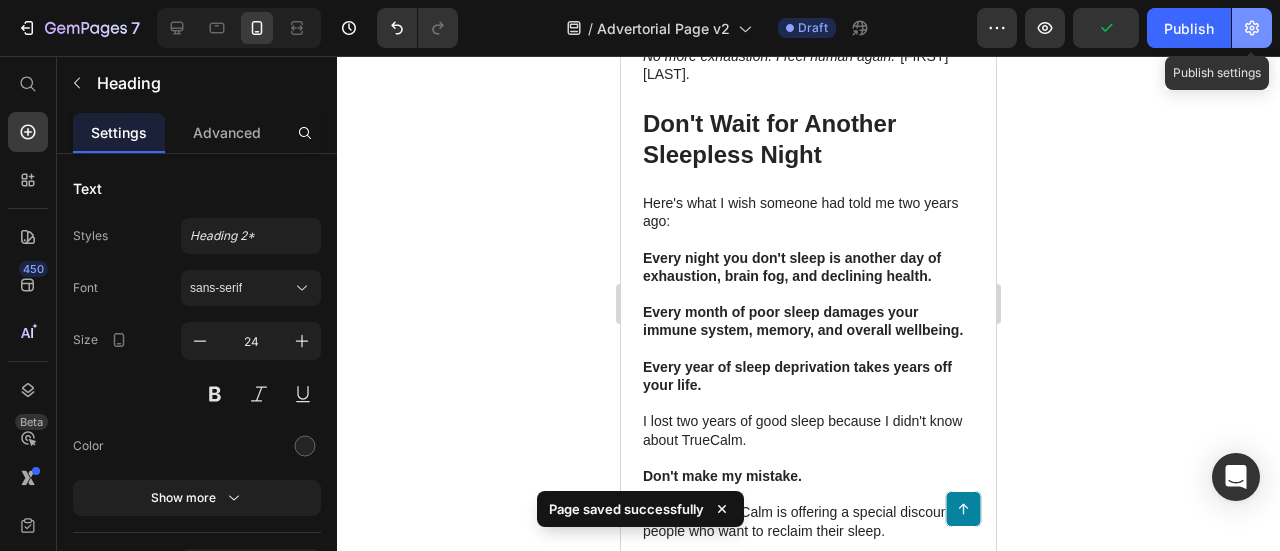 click 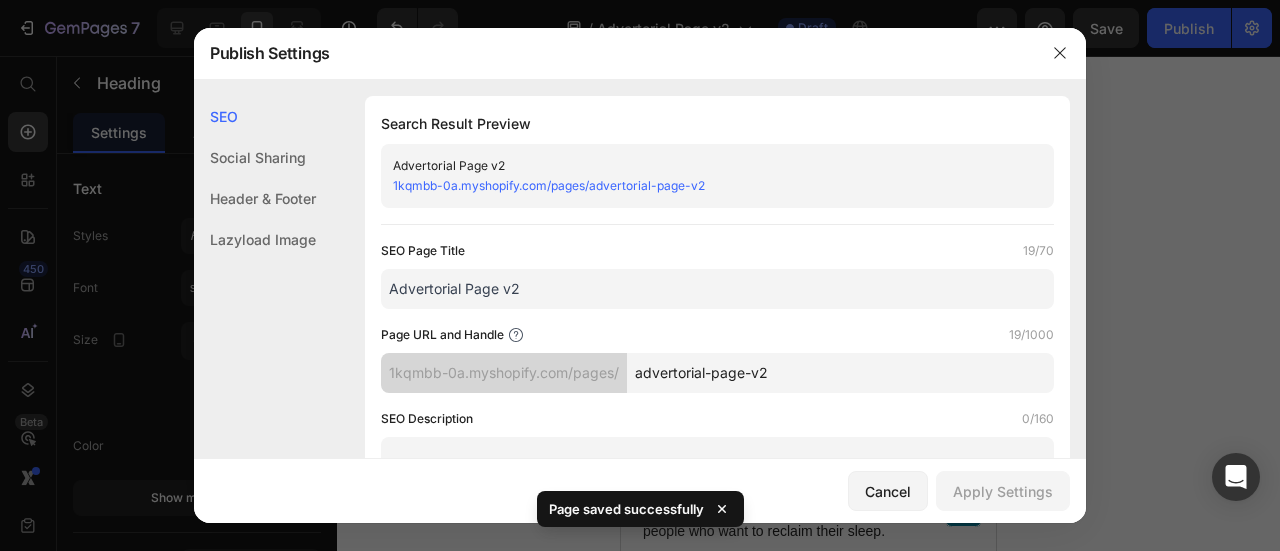 click on "Header & Footer" 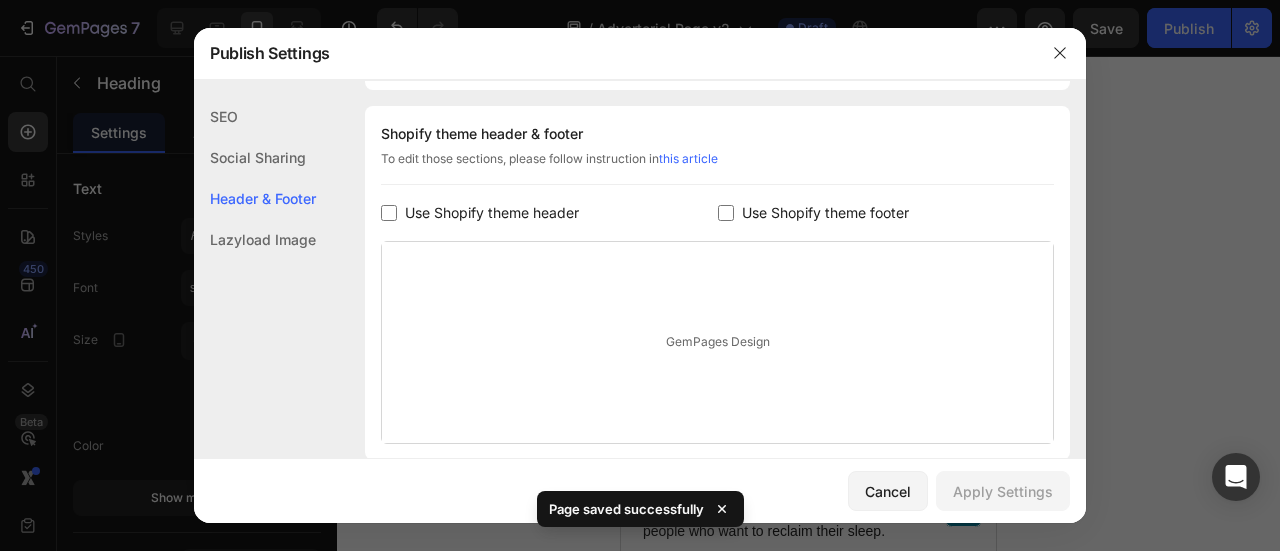 scroll, scrollTop: 936, scrollLeft: 0, axis: vertical 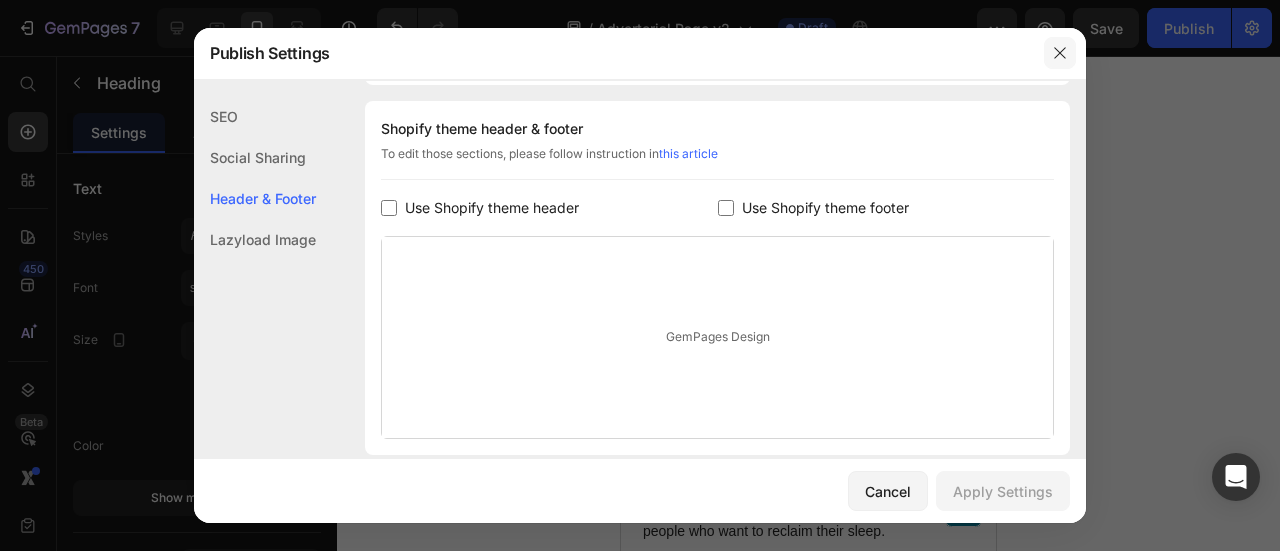 click 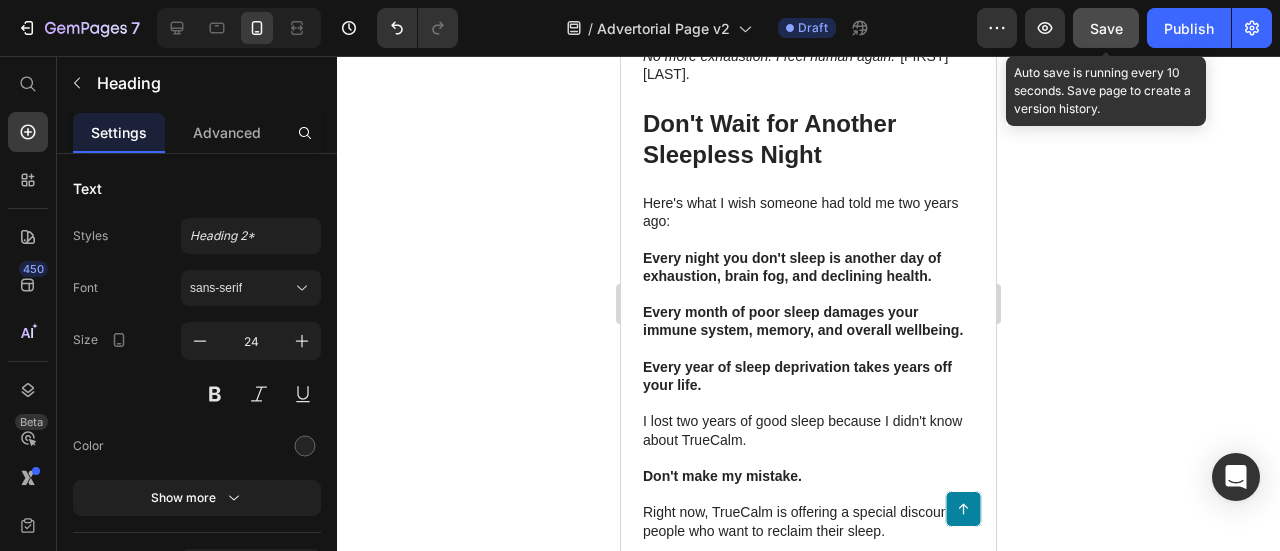 click on "Save" at bounding box center (1106, 28) 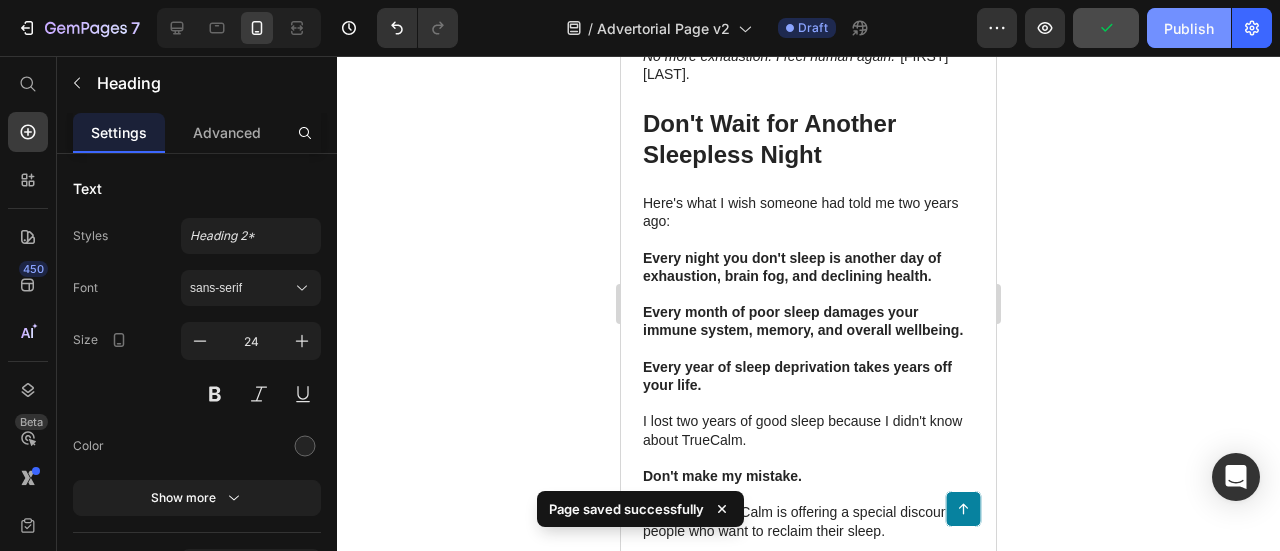 click on "Publish" at bounding box center (1189, 28) 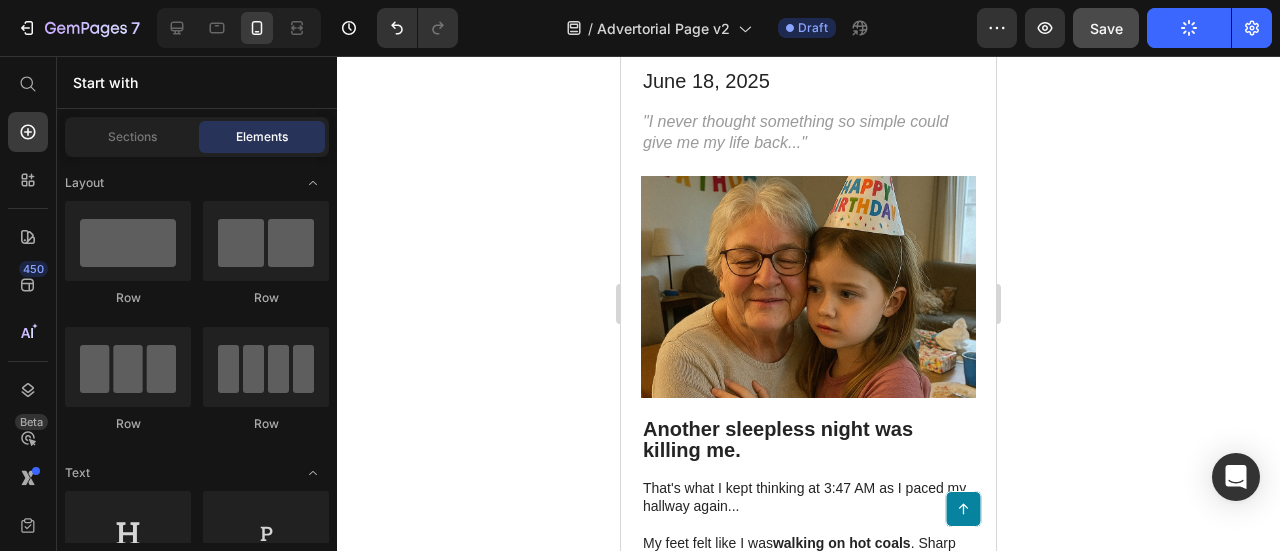 scroll, scrollTop: 189, scrollLeft: 0, axis: vertical 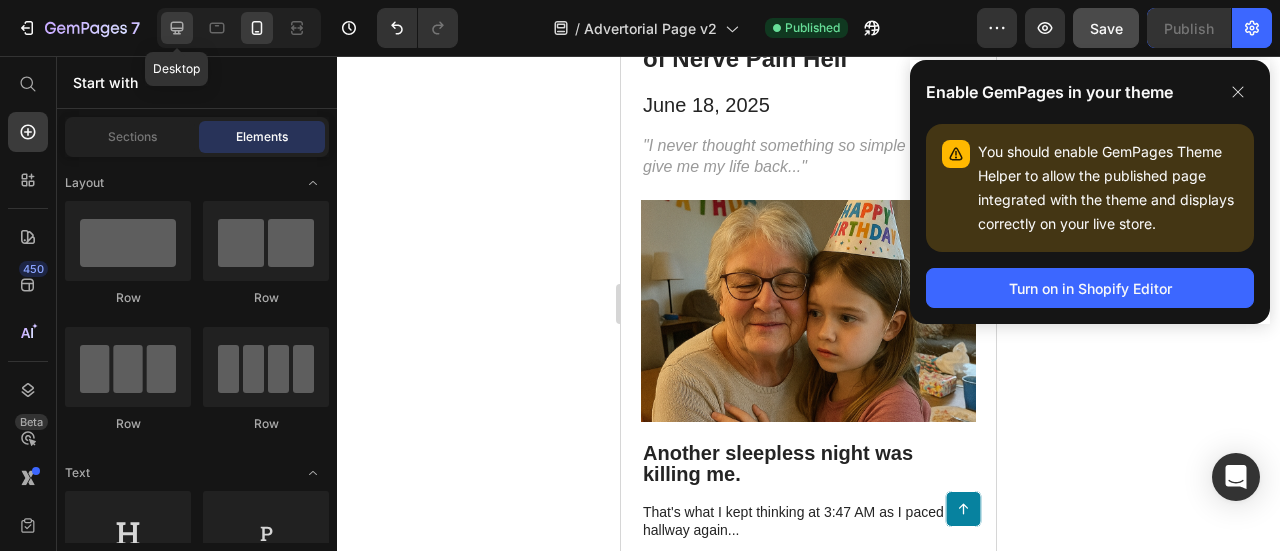 click 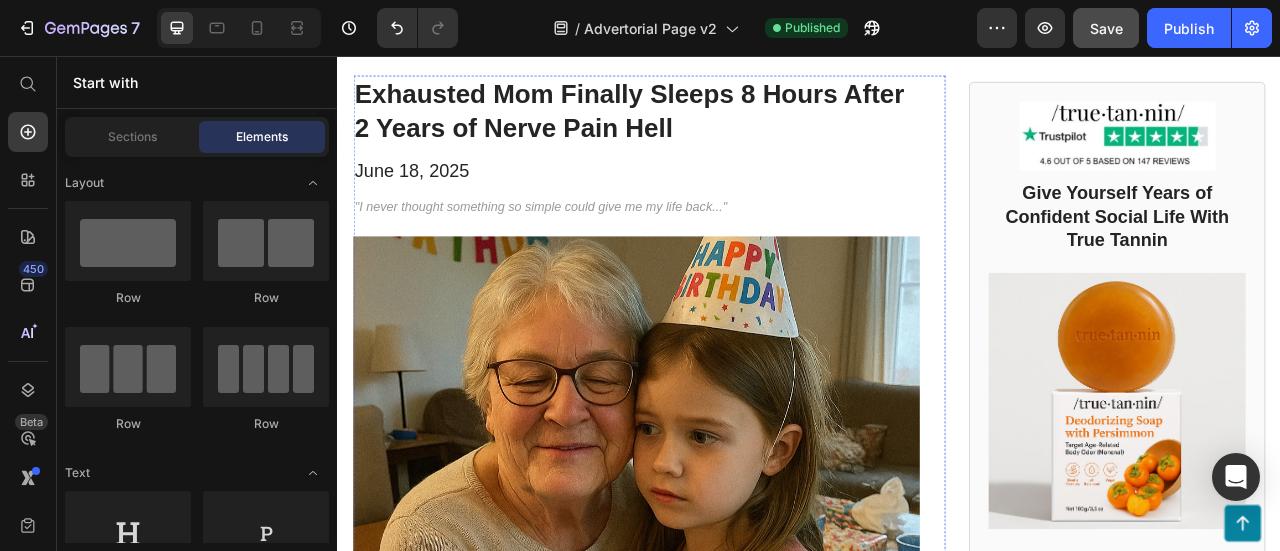 scroll, scrollTop: 89, scrollLeft: 0, axis: vertical 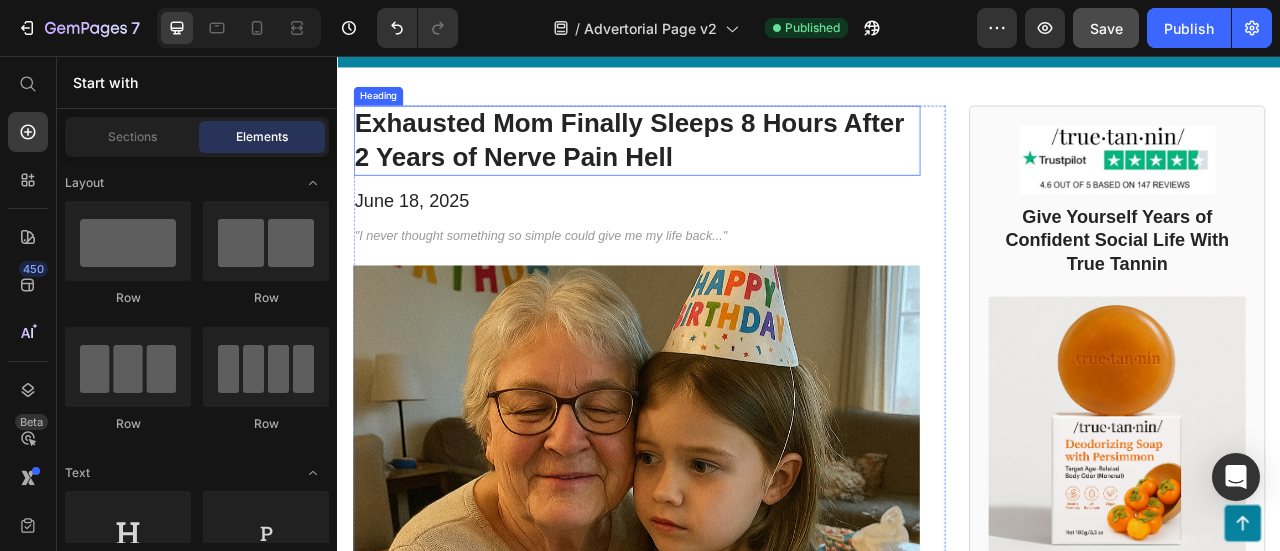 click on "Exhausted Mom Finally Sleeps 8 Hours After 2 Years of Nerve Pain Hell" at bounding box center (717, 163) 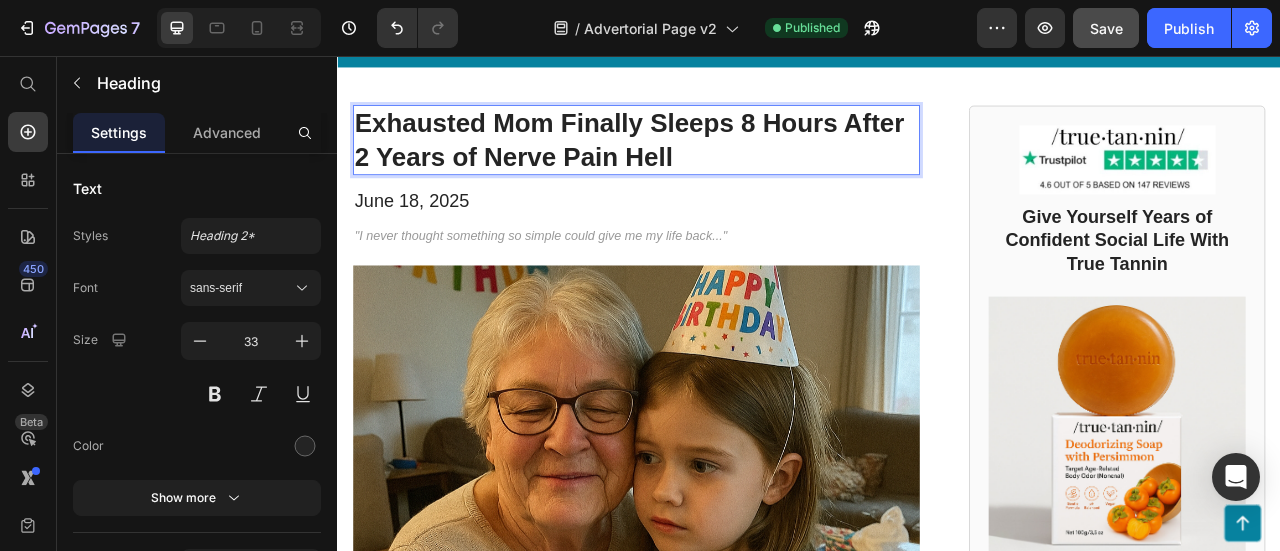 click on "Exhausted Mom Finally Sleeps 8 Hours After 2 Years of Nerve Pain Hell" at bounding box center (717, 163) 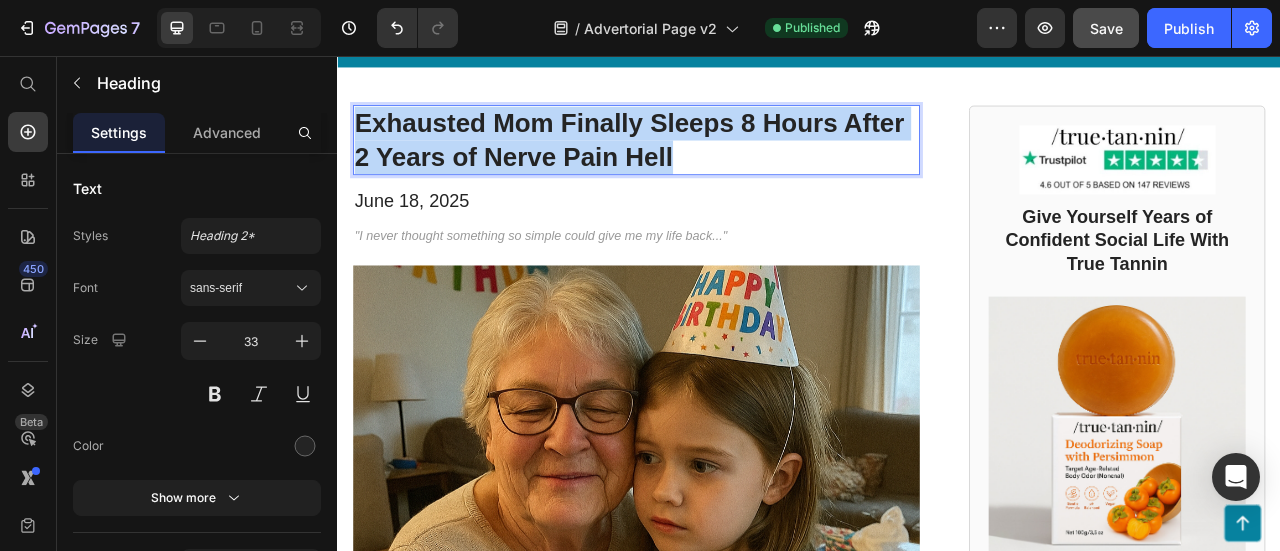 copy on "Exhausted Mom Finally Sleeps 8 Hours After 2 Years of Nerve Pain Hell" 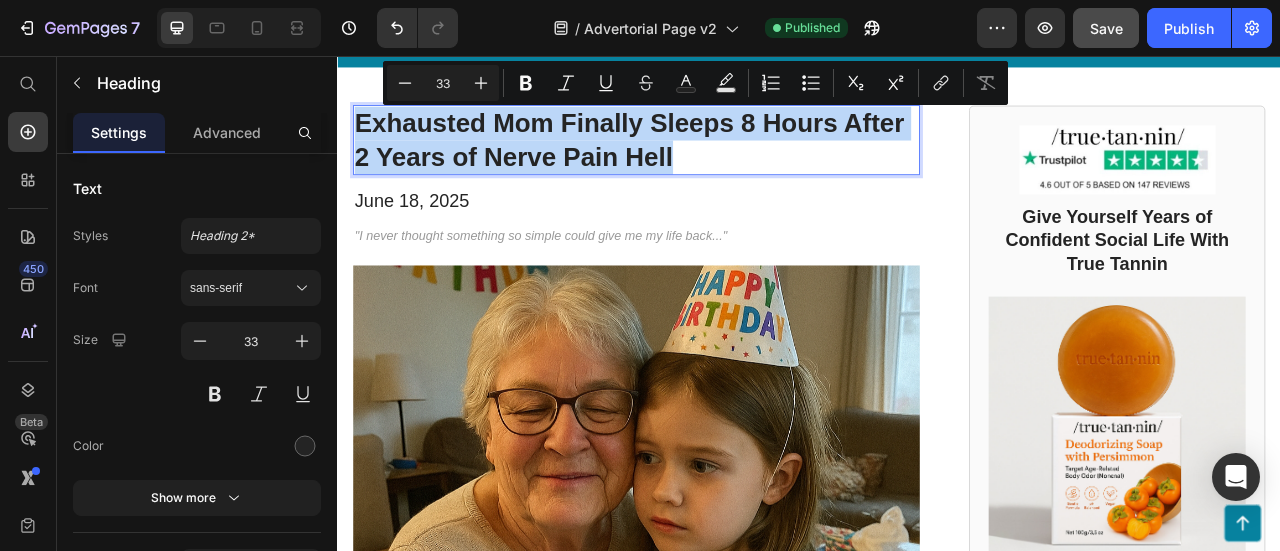 scroll, scrollTop: 689, scrollLeft: 0, axis: vertical 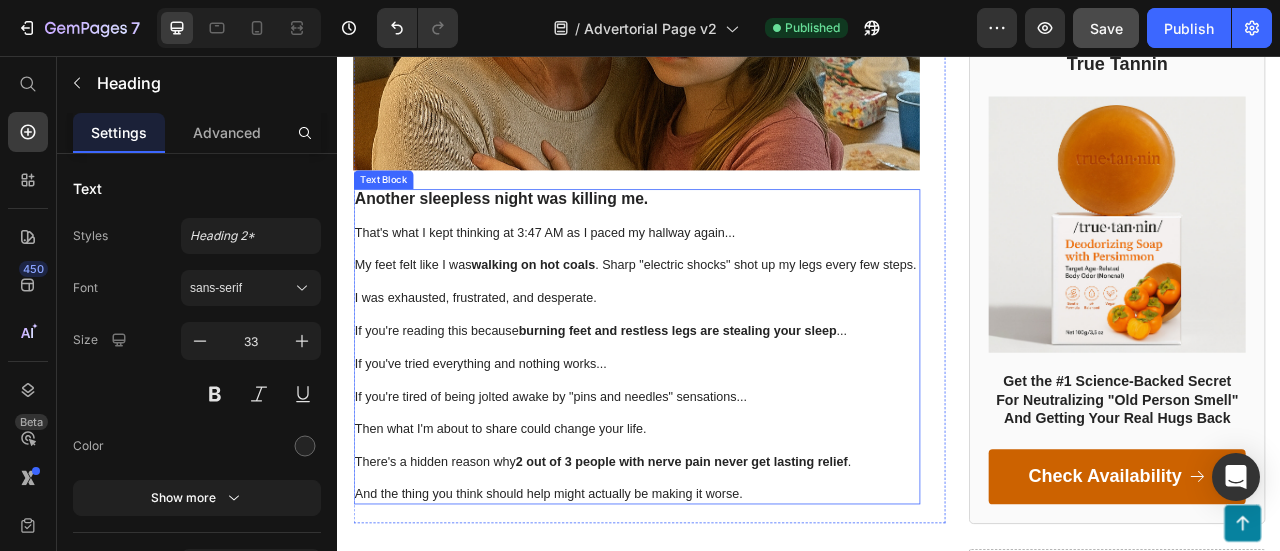 click on "I was exhausted, frustrated, and desperate." at bounding box center (717, 364) 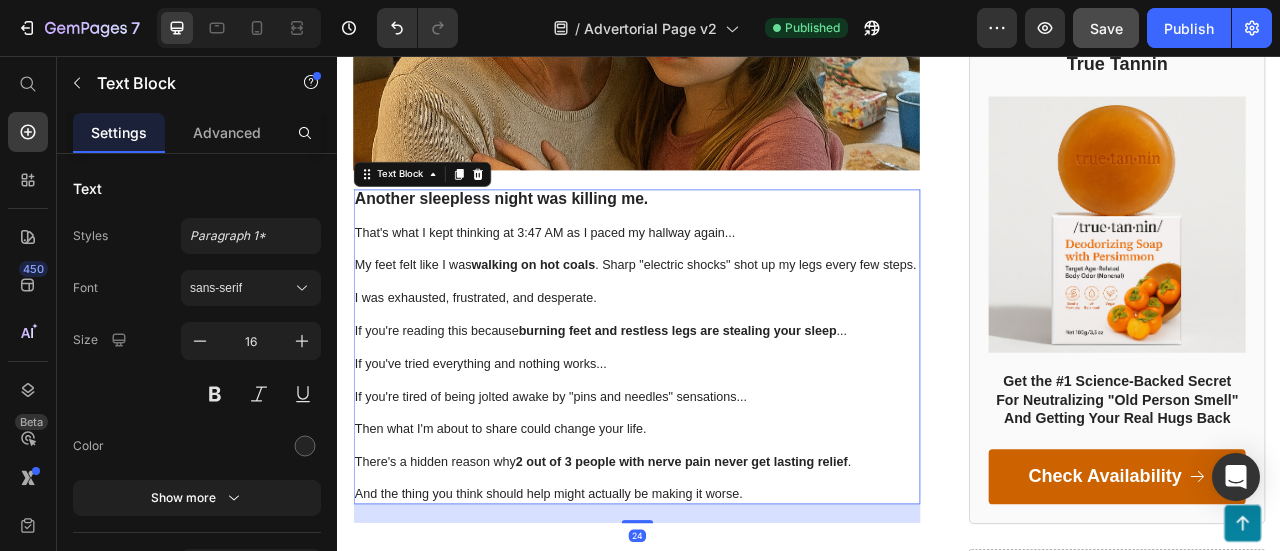 click on "I was exhausted, frustrated, and desperate." at bounding box center (717, 364) 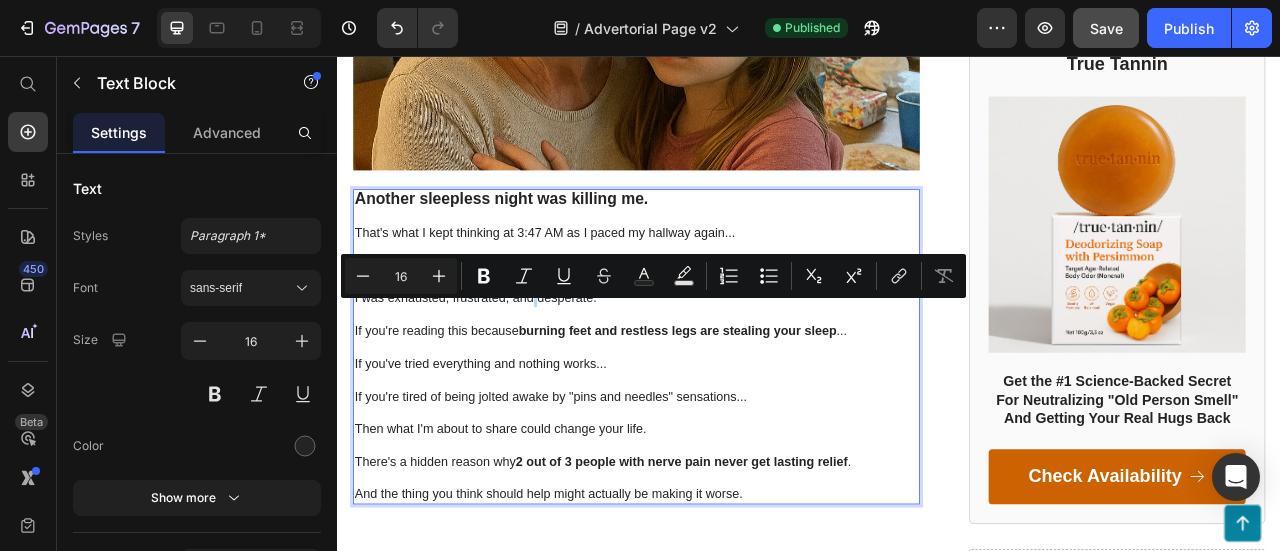type on "20" 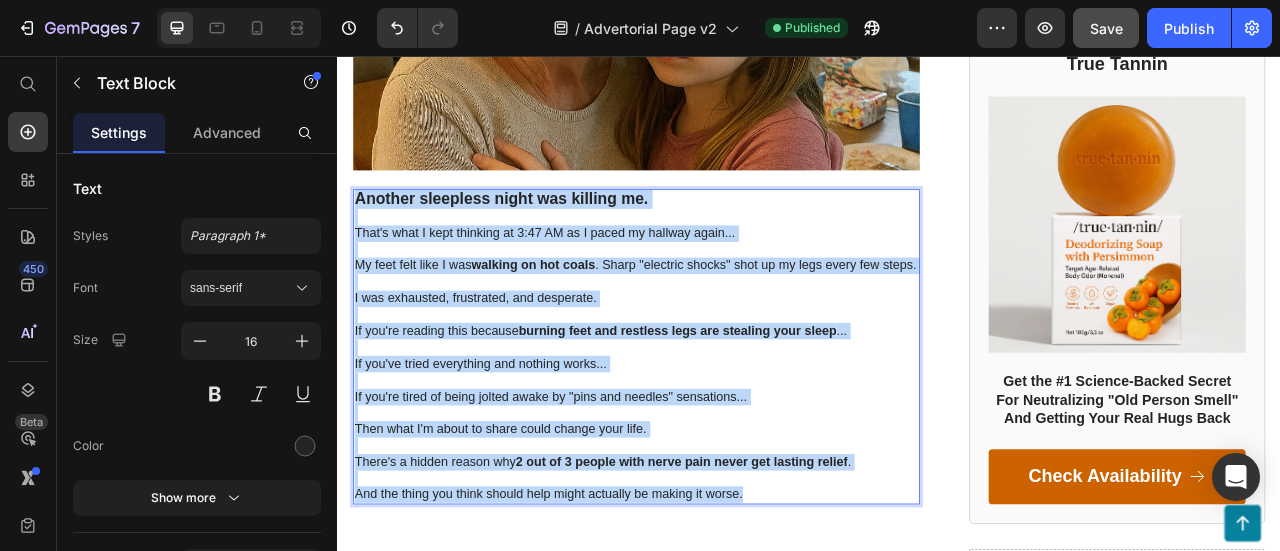 copy on "Another sleepless night was killing me. That's what I kept thinking at 3:47 AM as I paced my hallway again... My feet felt like I was walking on hot coals. Sharp "electric shocks" shot up my legs every few steps. I was exhausted, frustrated, and desperate. If you're reading this because burning feet and restless legs are stealing your sleep ... If you've tried everything and nothing works... If you're tired of being jolted awake by "pins and needles" sensations... Then what I'm about to share could change your life. There's a hidden reason why 2 out of 3 people with nerve pain never get lasting relief. And the thing you think should help might actually be making it worse." 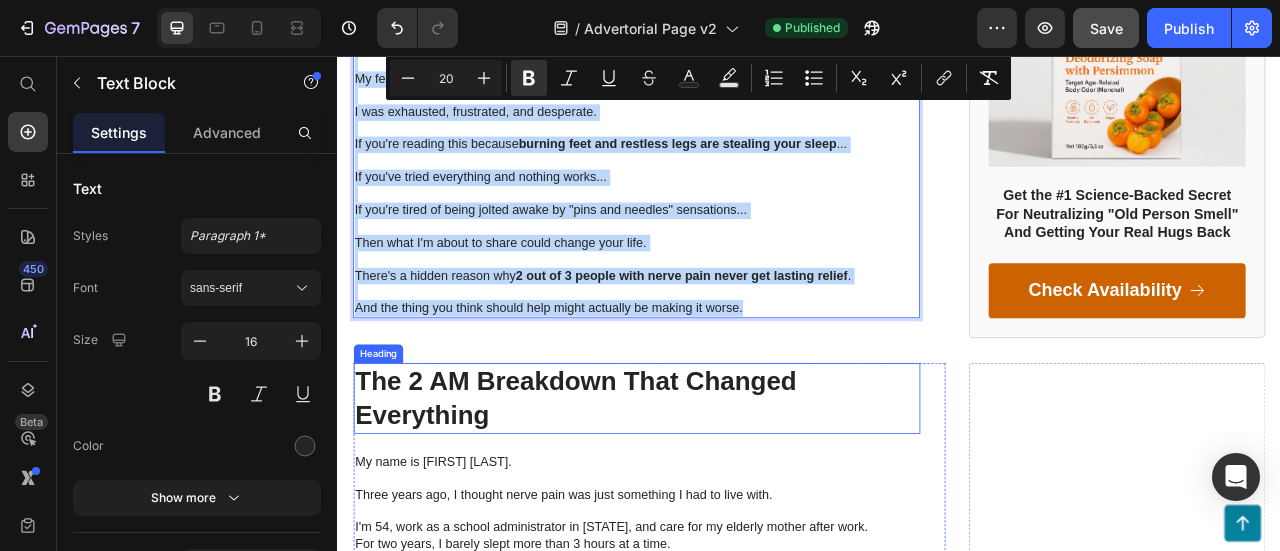 scroll, scrollTop: 689, scrollLeft: 0, axis: vertical 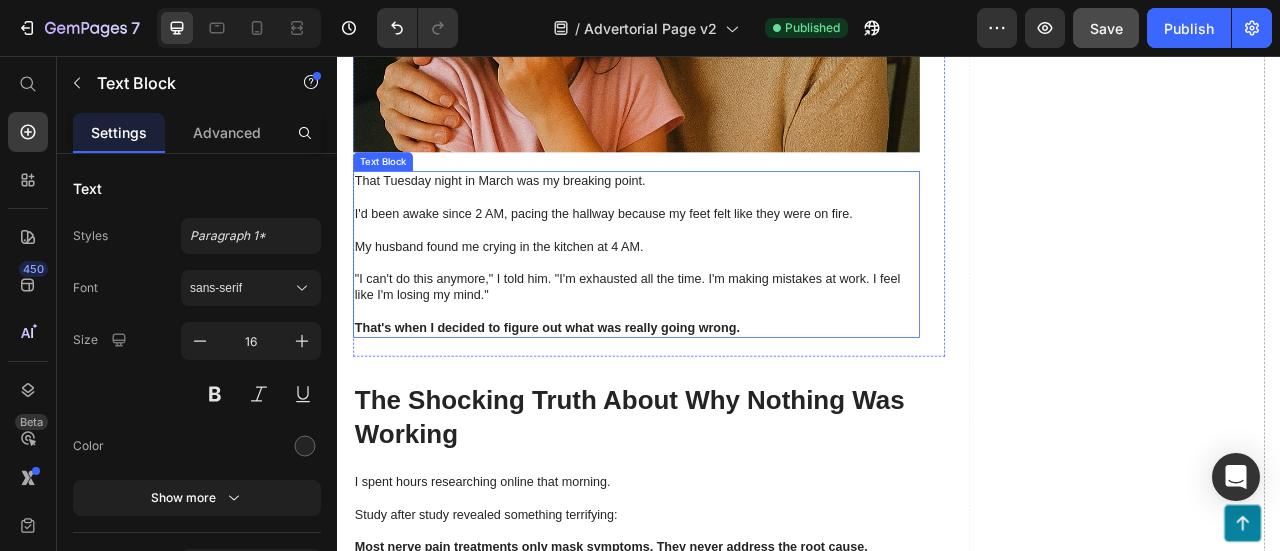 click at bounding box center (717, 381) 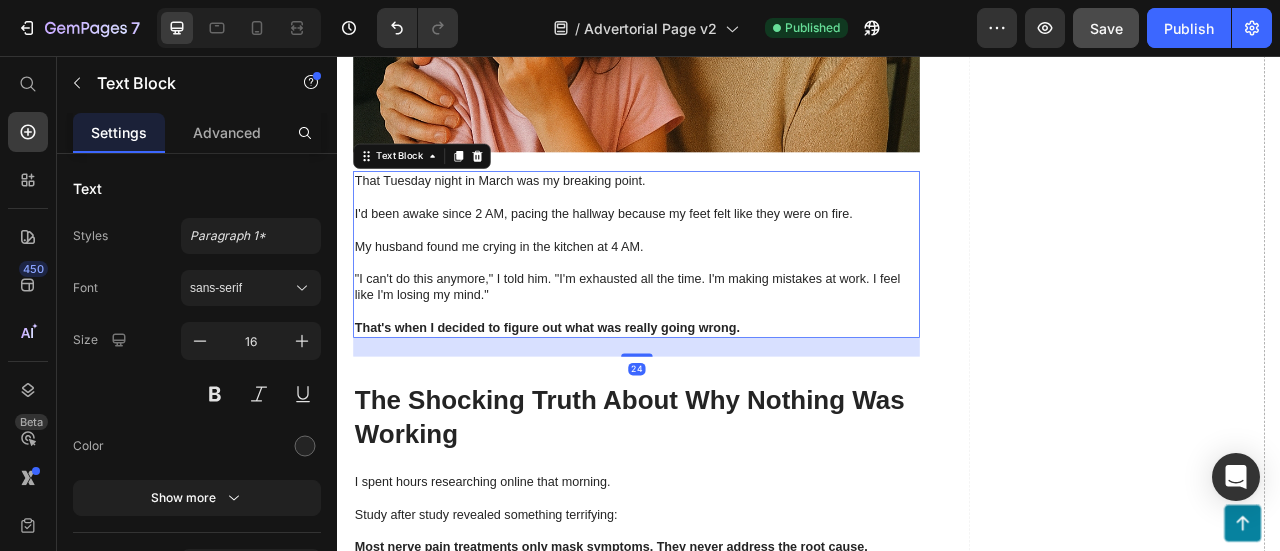 click on ""I can't do this anymore," I told him. "I'm exhausted all the time. I'm making mistakes at work. I feel like I'm losing my mind."" at bounding box center (717, 350) 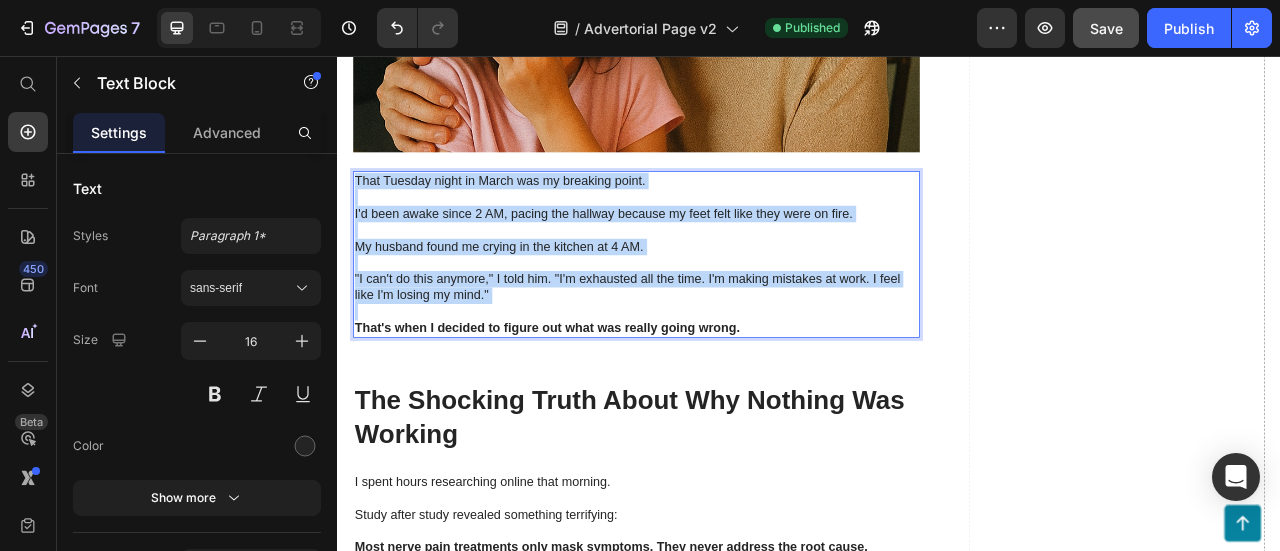 copy on "That Tuesday night in March was my breaking point. I'd been awake since 2 AM, pacing the hallway because my feet felt like they were on fire. My husband found me crying in the kitchen at 4 AM. "I can't do this anymore," I told him. "I'm exhausted all the time. I'm making mistakes at work. I feel like I'm losing my mind."" 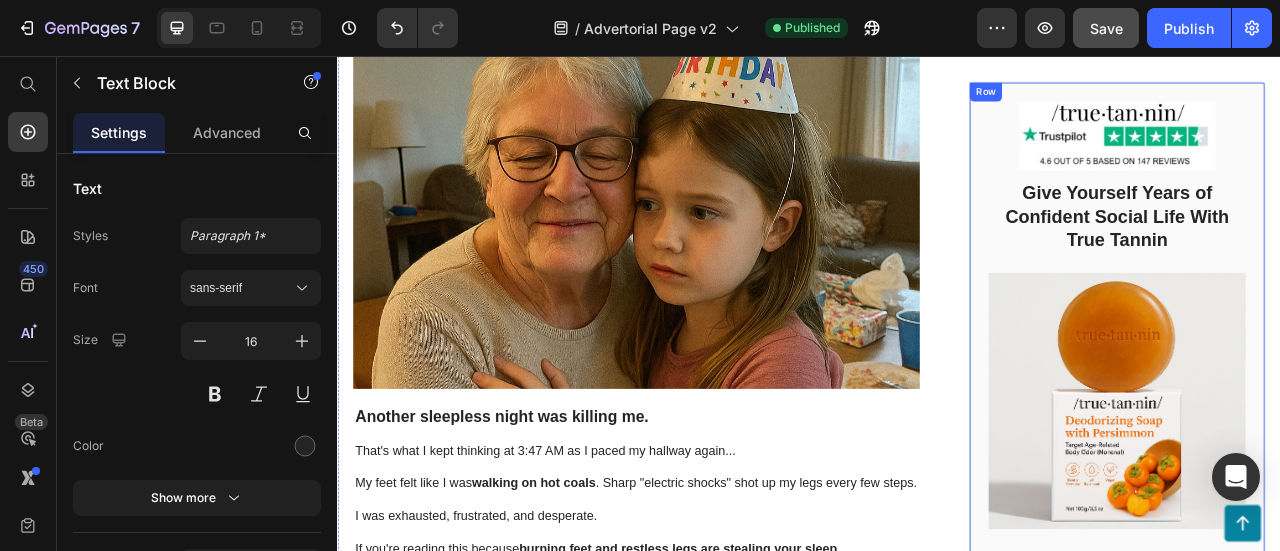 scroll, scrollTop: 89, scrollLeft: 0, axis: vertical 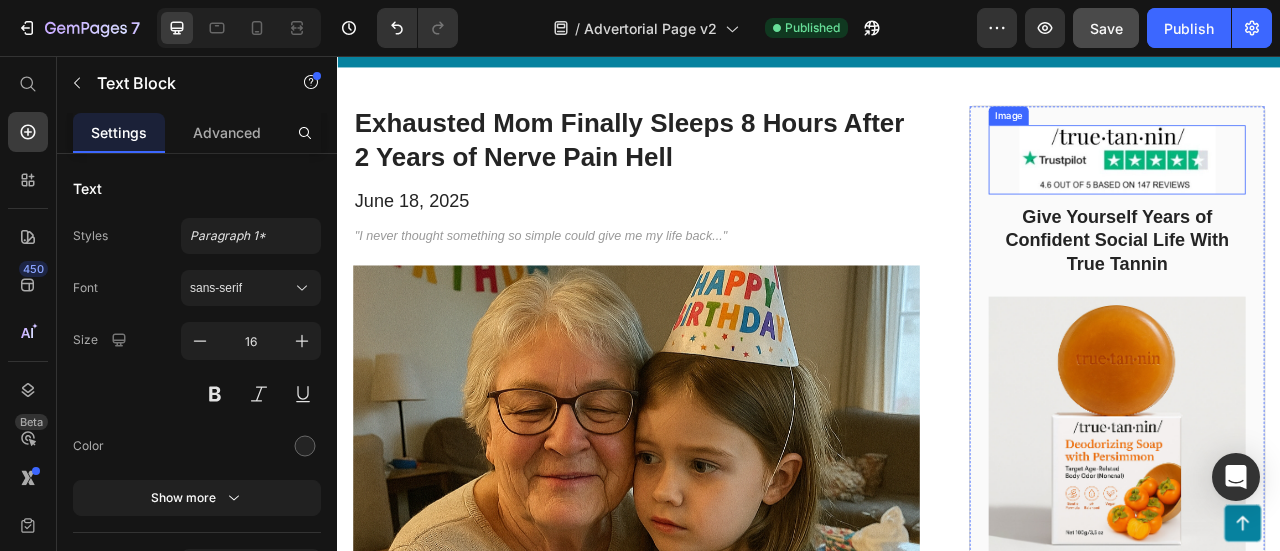 click at bounding box center [1328, 187] 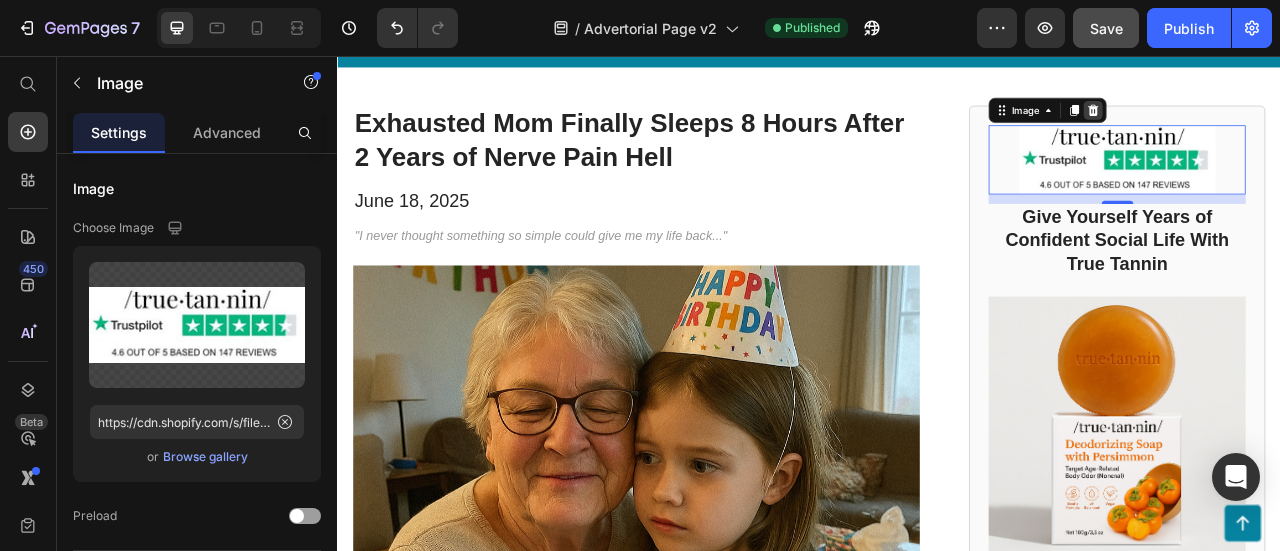 click 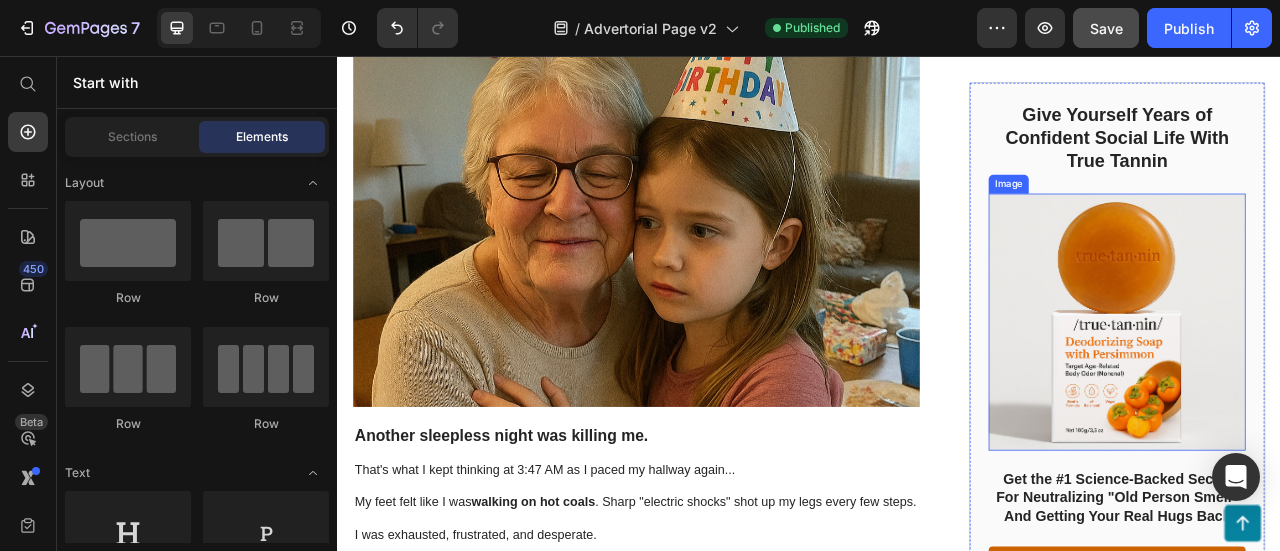 scroll, scrollTop: 389, scrollLeft: 0, axis: vertical 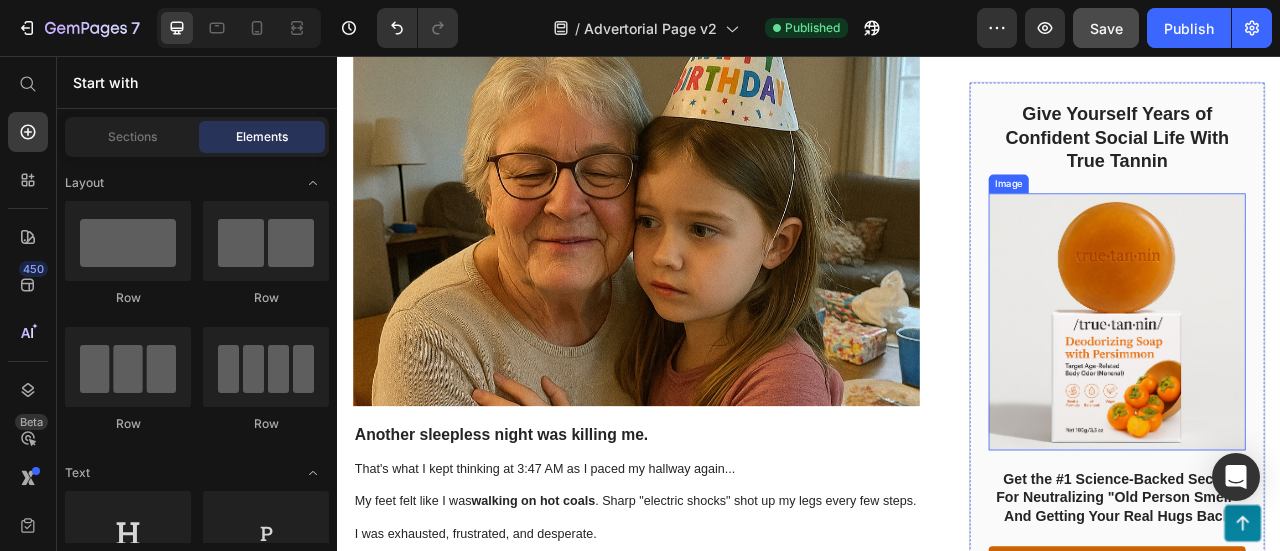click at bounding box center (1328, 394) 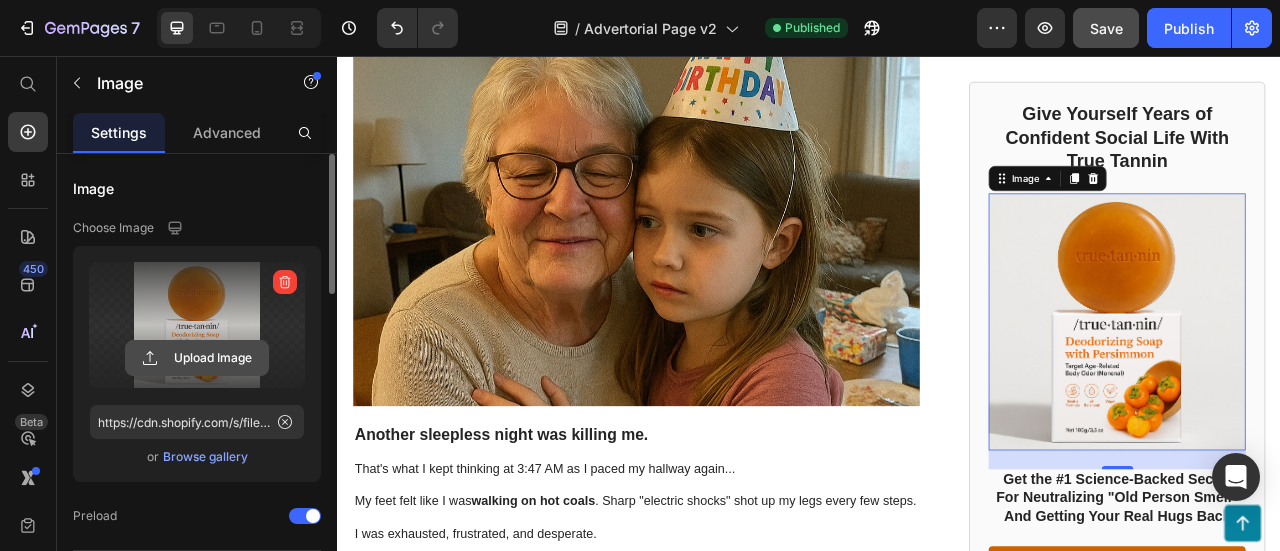 click 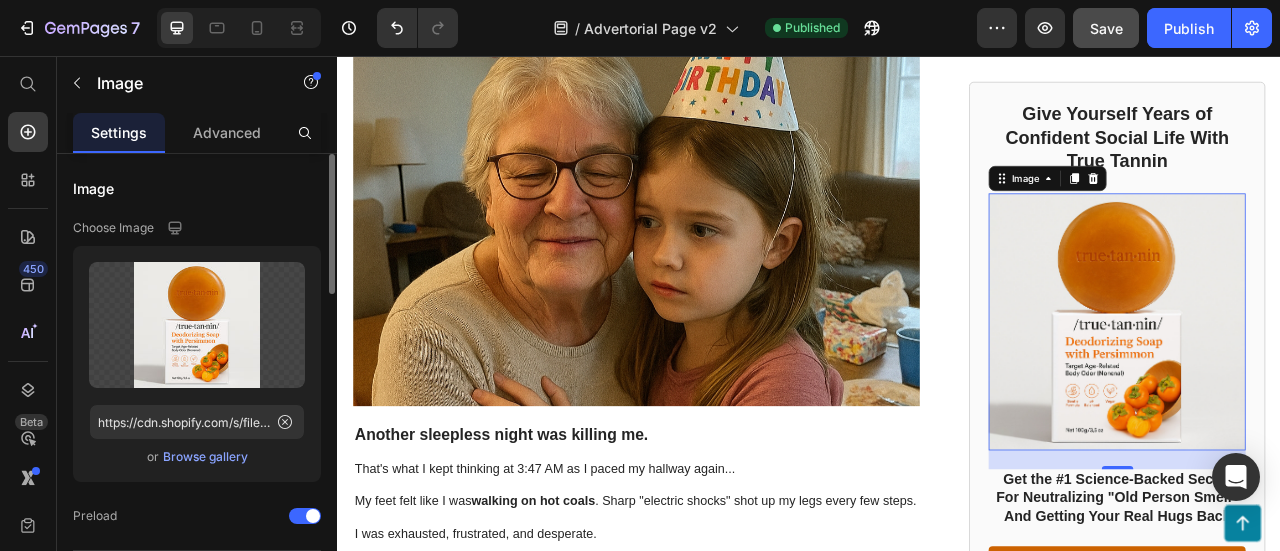 click on "Browse gallery" at bounding box center [205, 457] 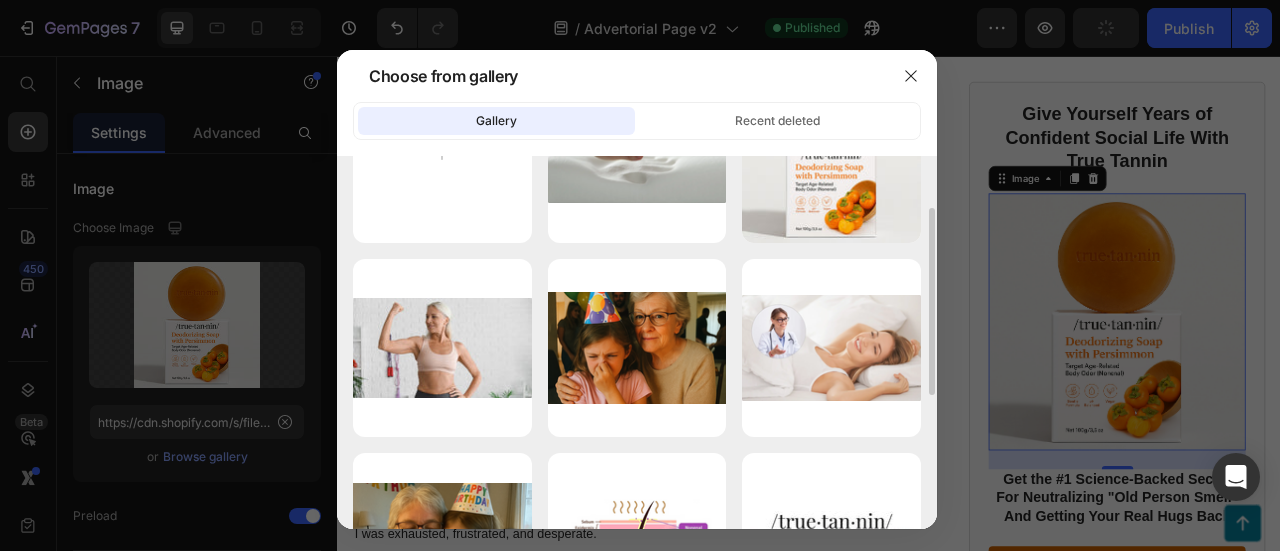 scroll, scrollTop: 0, scrollLeft: 0, axis: both 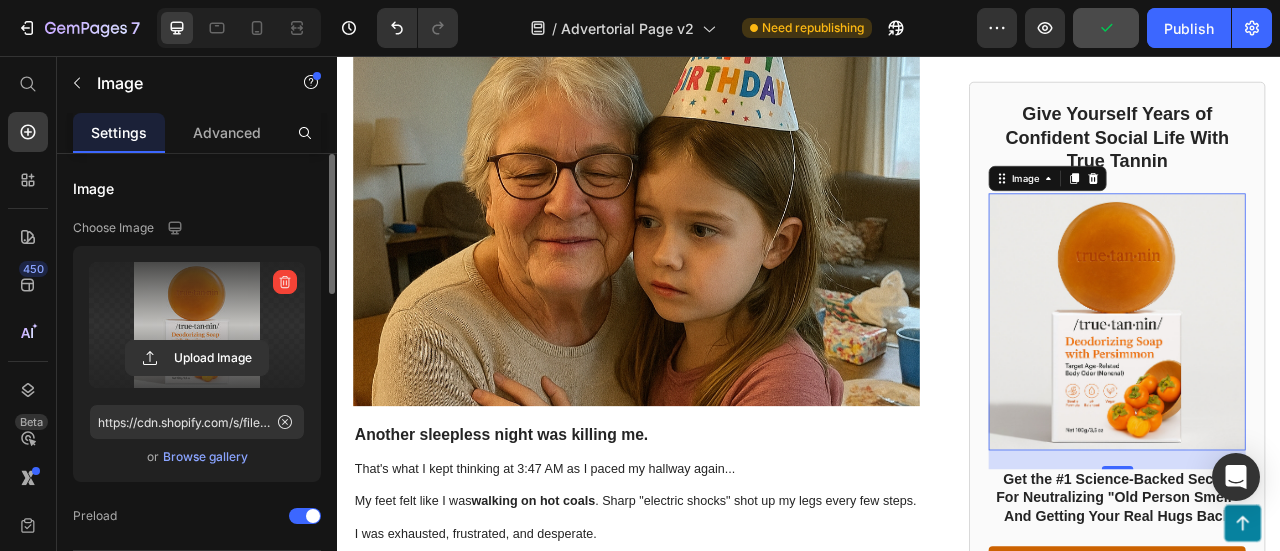 click at bounding box center (197, 325) 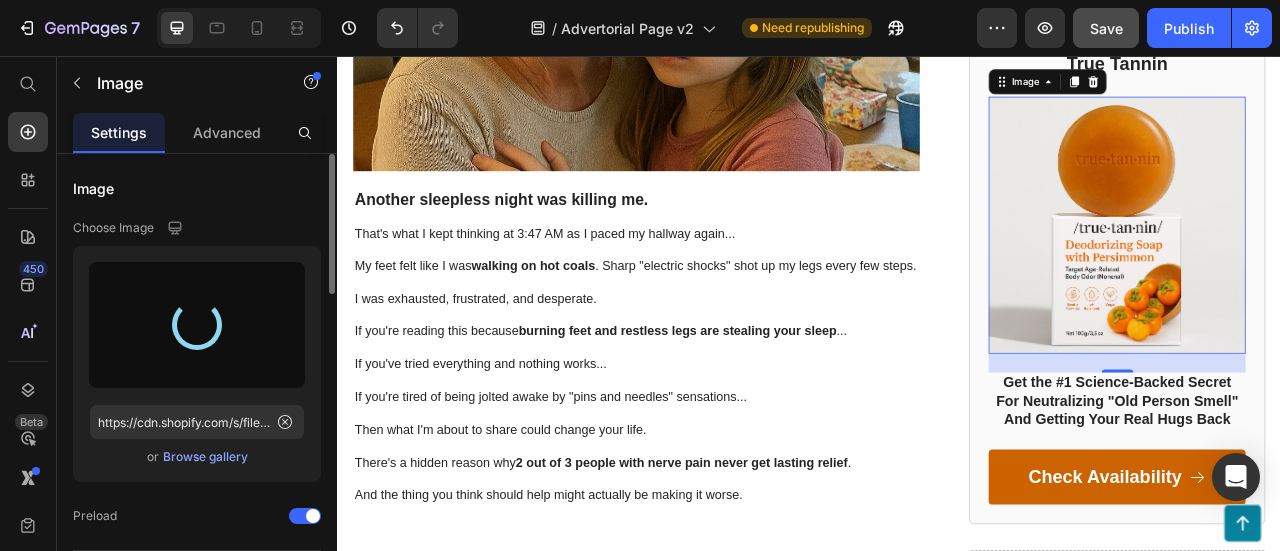 scroll, scrollTop: 689, scrollLeft: 0, axis: vertical 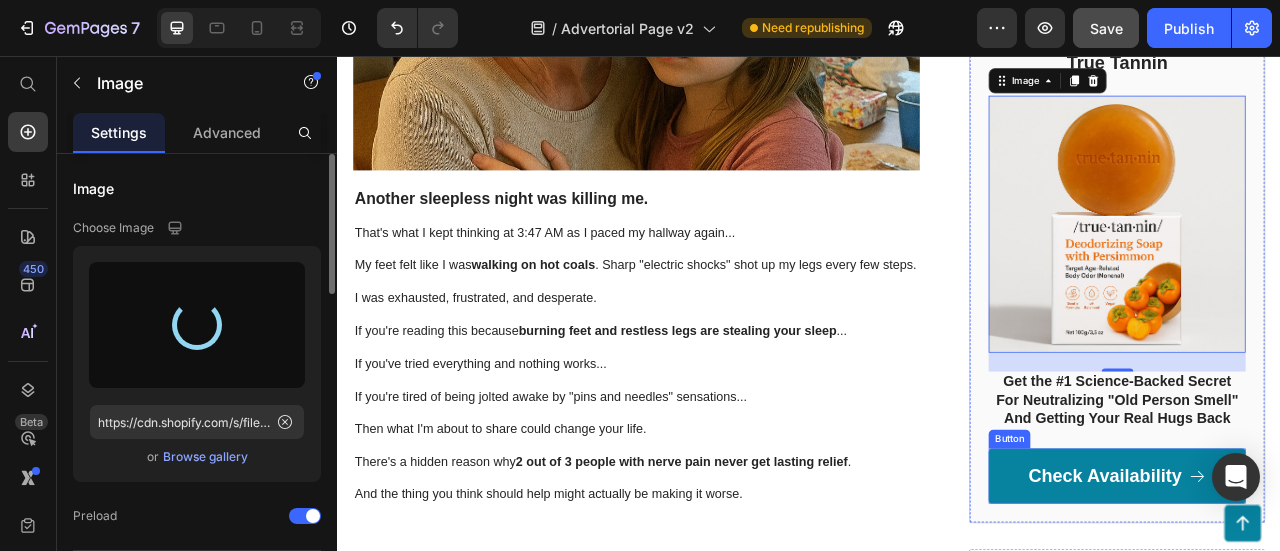click on "Check Availability" at bounding box center (1328, 590) 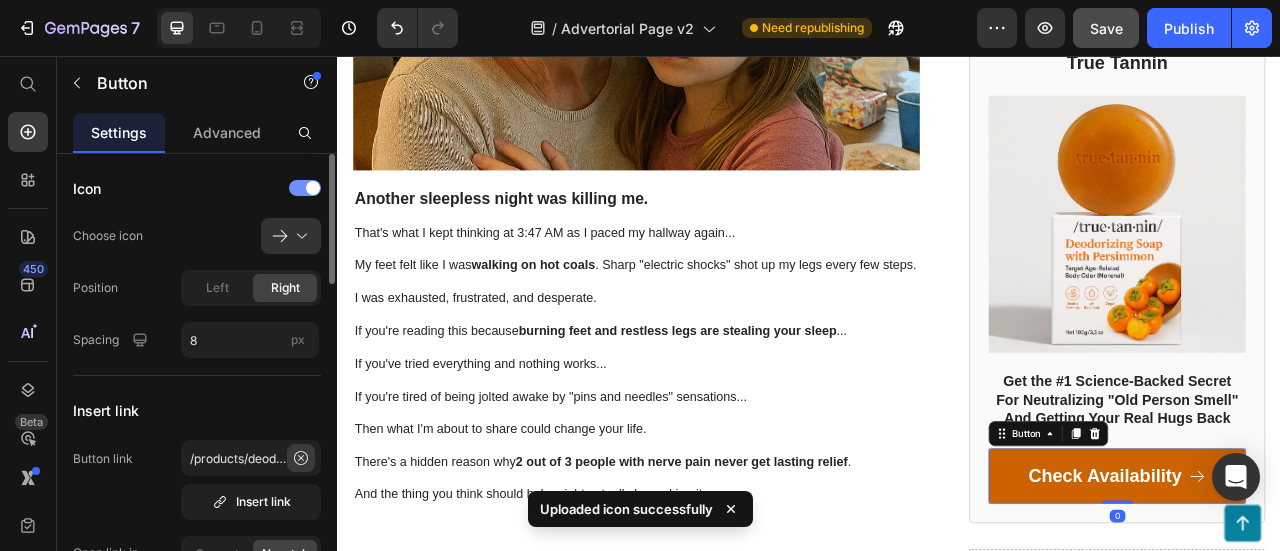 click 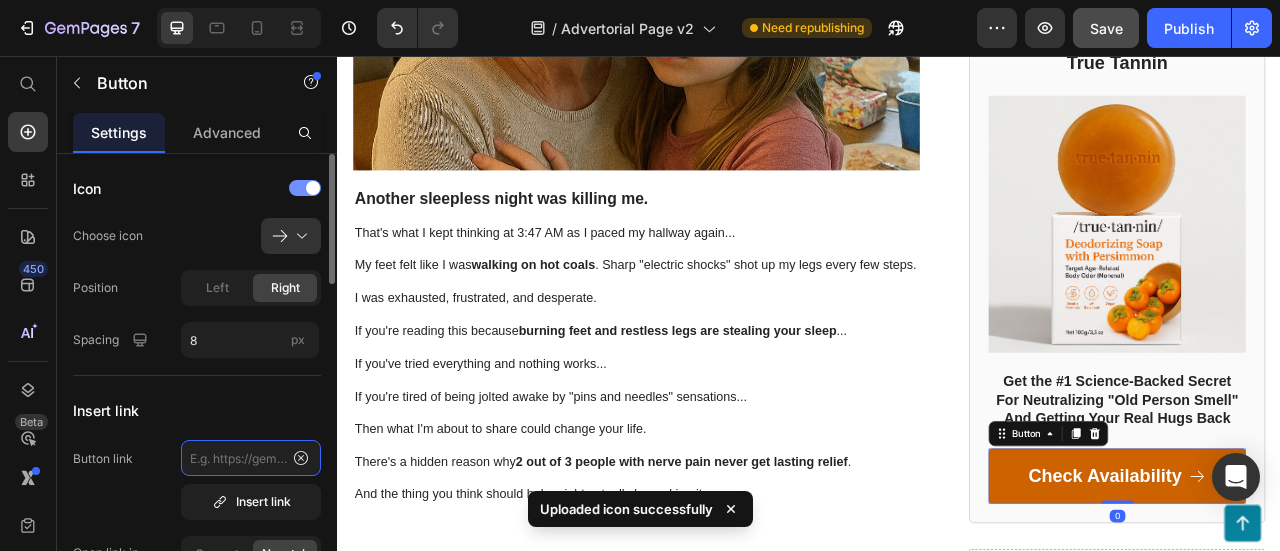 scroll, scrollTop: 0, scrollLeft: 0, axis: both 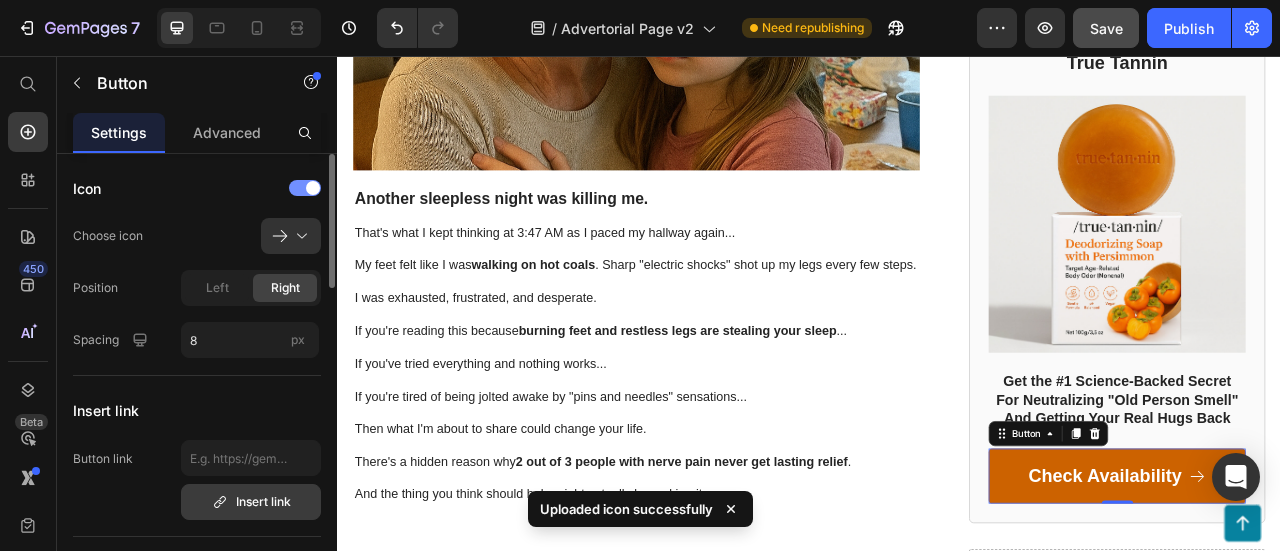click on "Insert link" at bounding box center [251, 502] 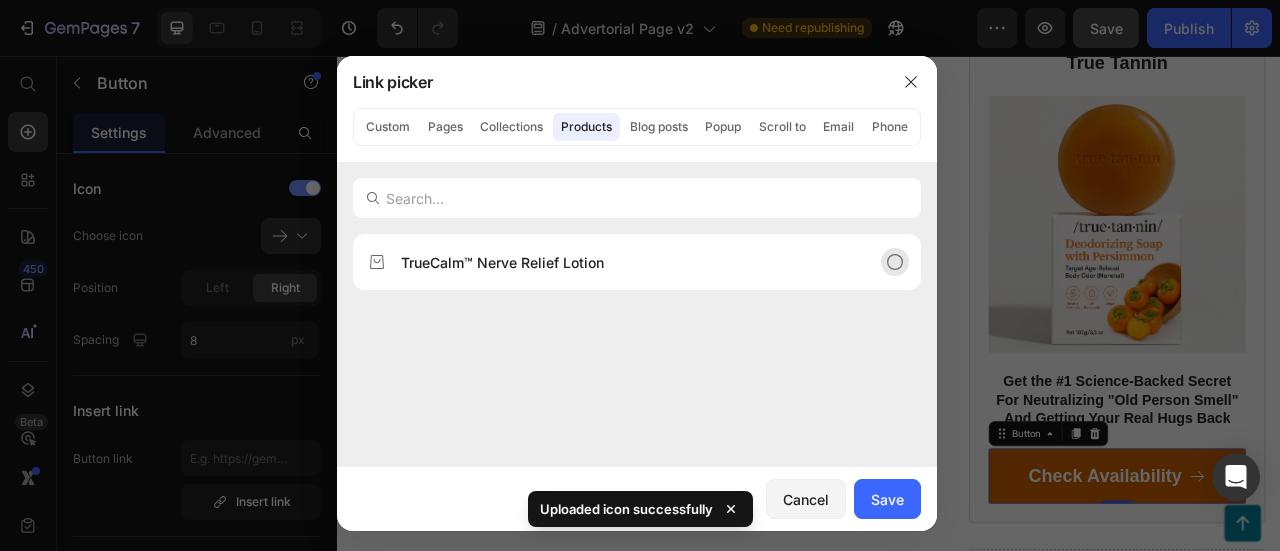 click on "TrueCalm™ Nerve Relief Lotion" at bounding box center (502, 262) 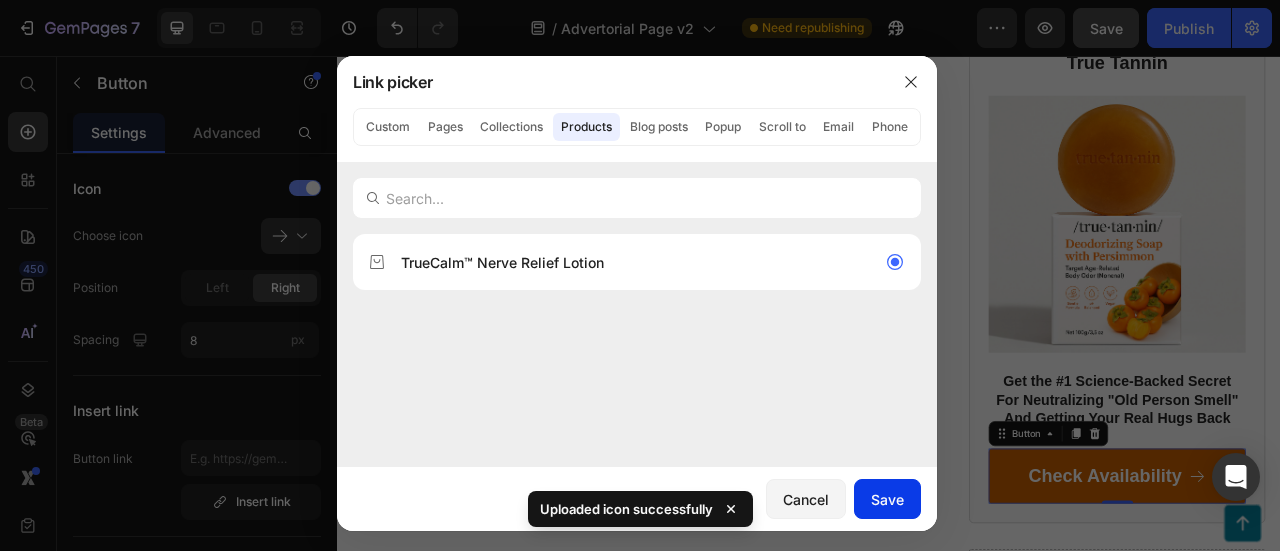 drag, startPoint x: 893, startPoint y: 505, endPoint x: 716, endPoint y: 507, distance: 177.01129 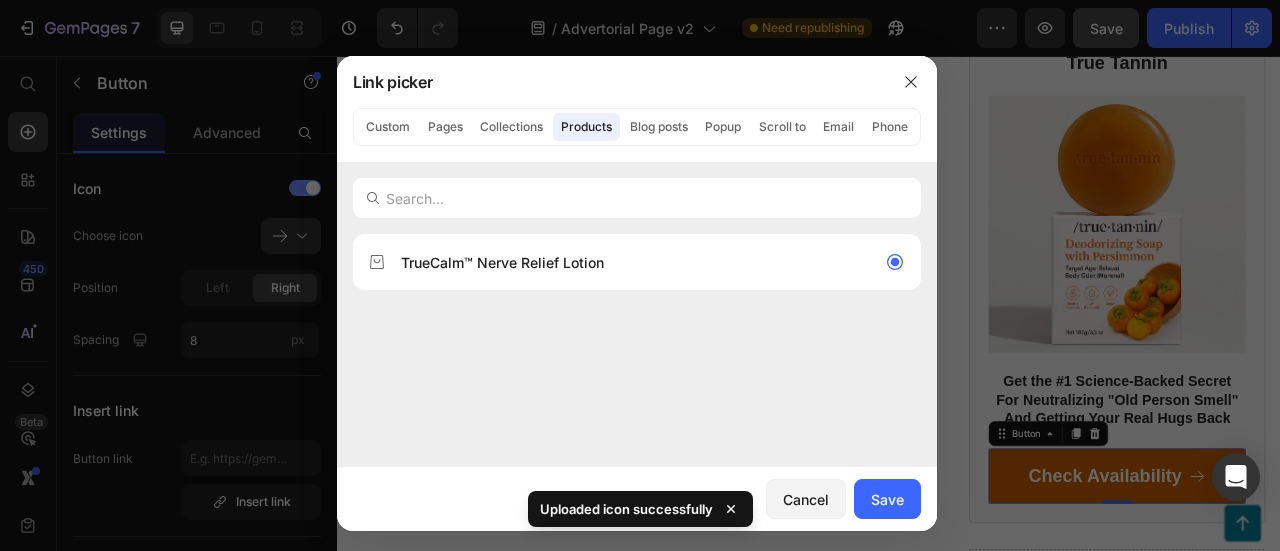 type on "/products/true-calm-nerve-relief-lotion" 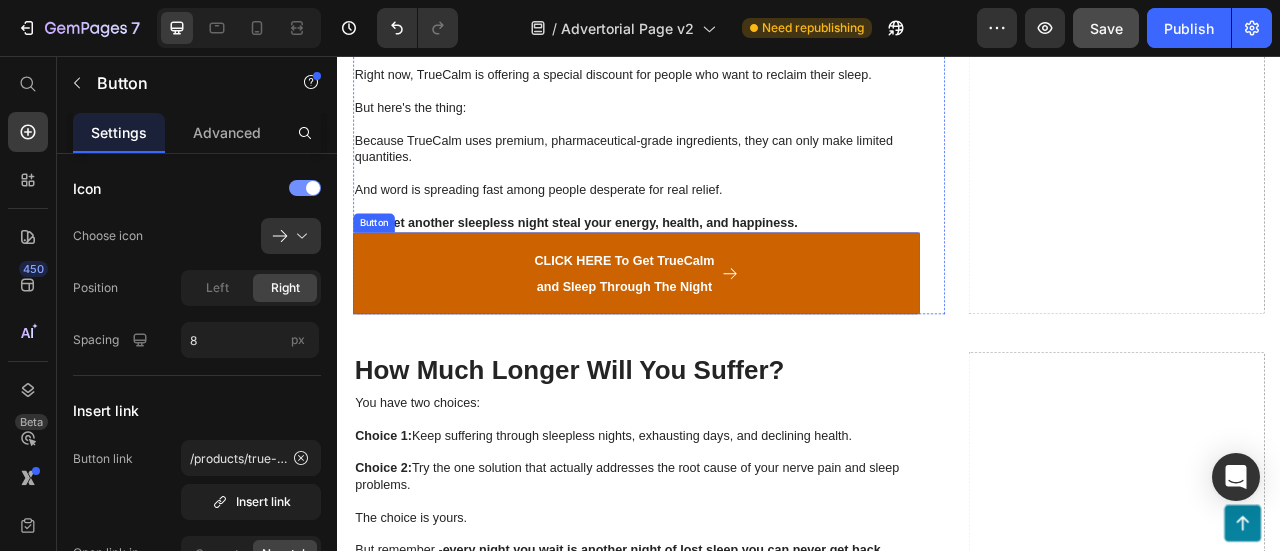 scroll, scrollTop: 6489, scrollLeft: 0, axis: vertical 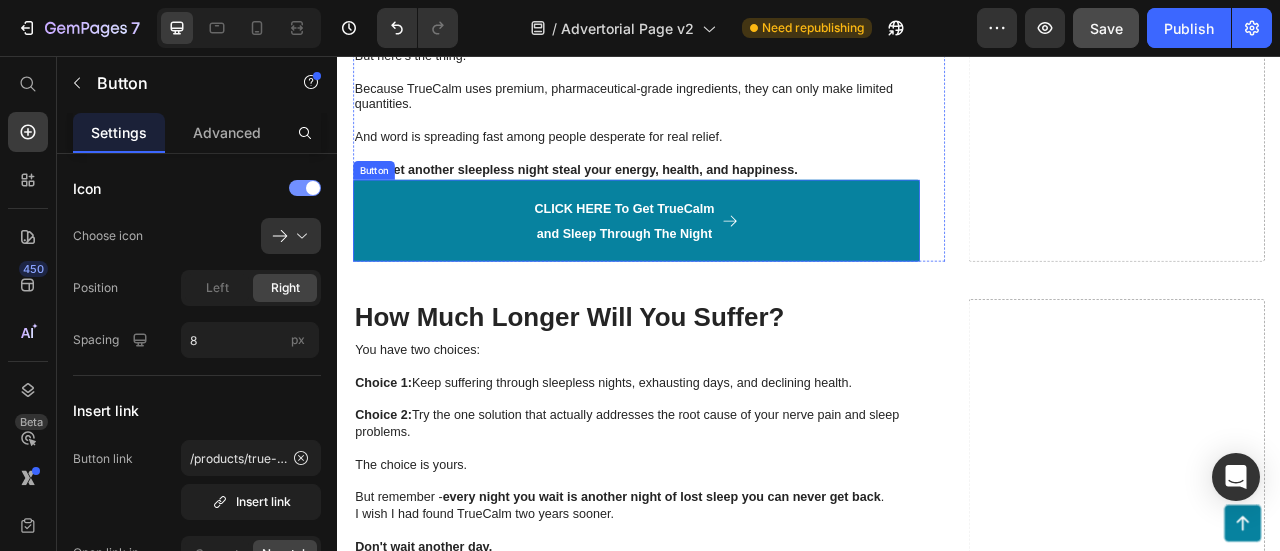 click on "CLICK HERE To Get TrueCalm   and Sleep Through The Night" at bounding box center [717, 265] 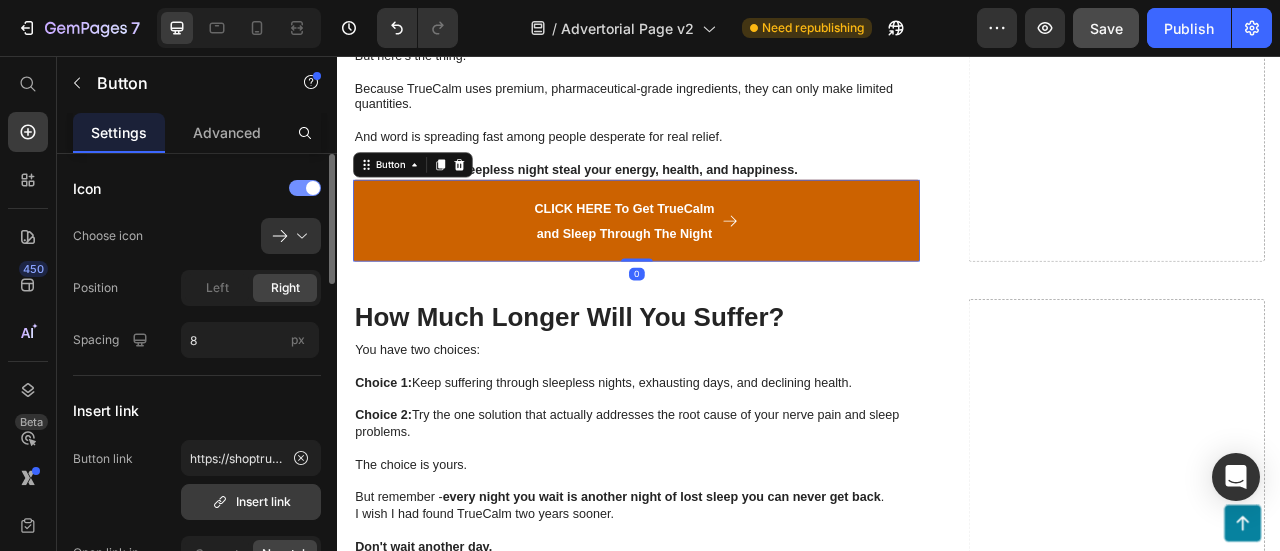 click on "Insert link" at bounding box center [251, 502] 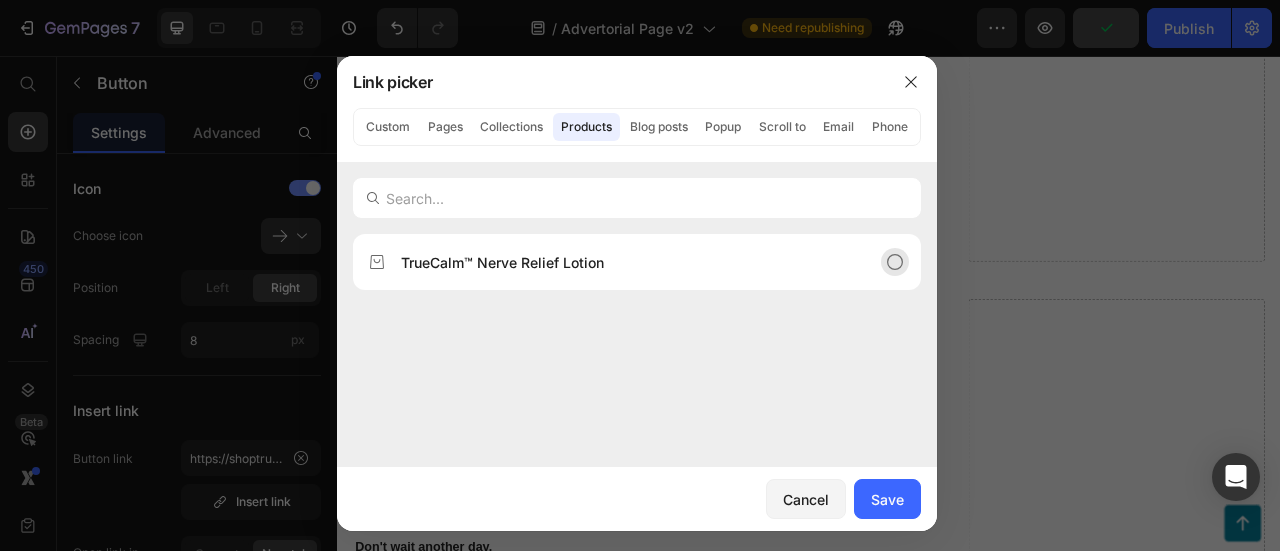 click on "TrueCalm™ Nerve Relief Lotion" at bounding box center [502, 262] 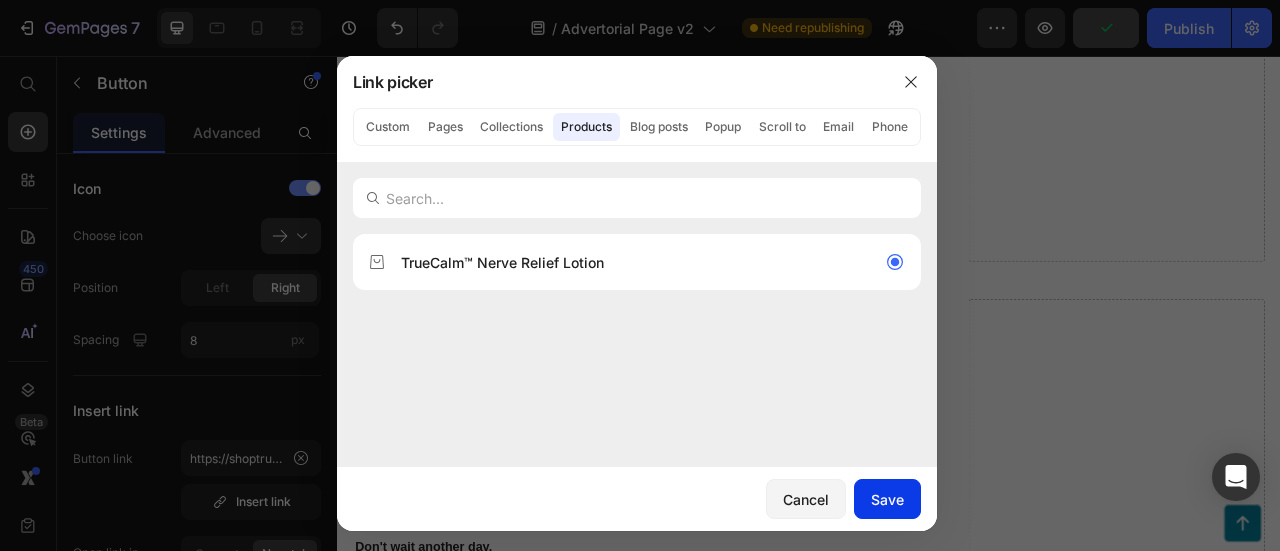 drag, startPoint x: 882, startPoint y: 508, endPoint x: 497, endPoint y: 382, distance: 405.0938 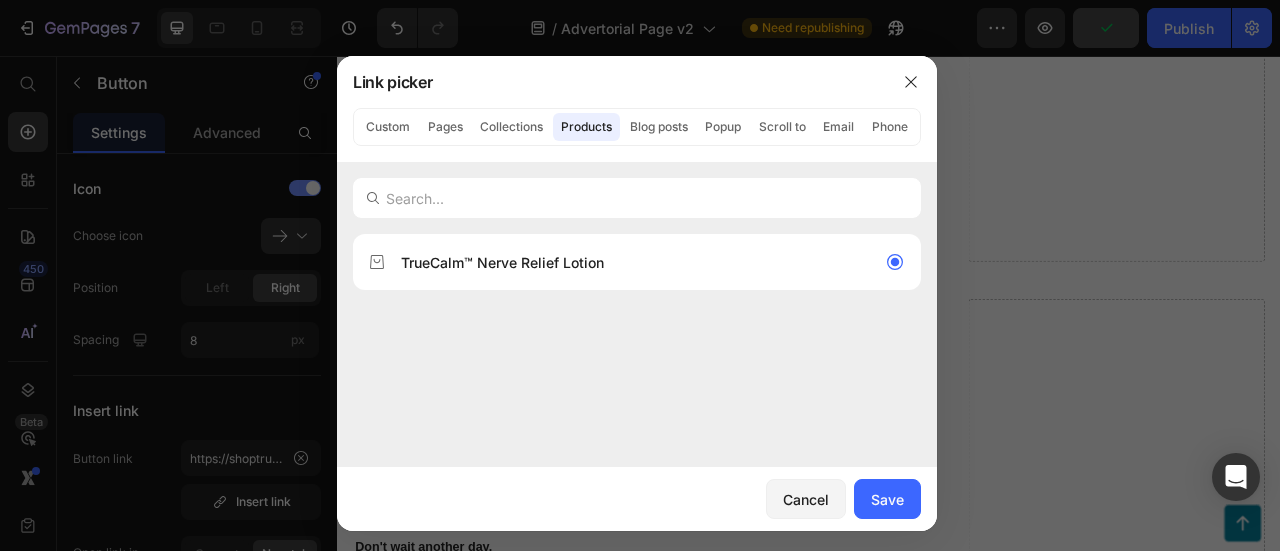 type on "/products/true-calm-nerve-relief-lotion" 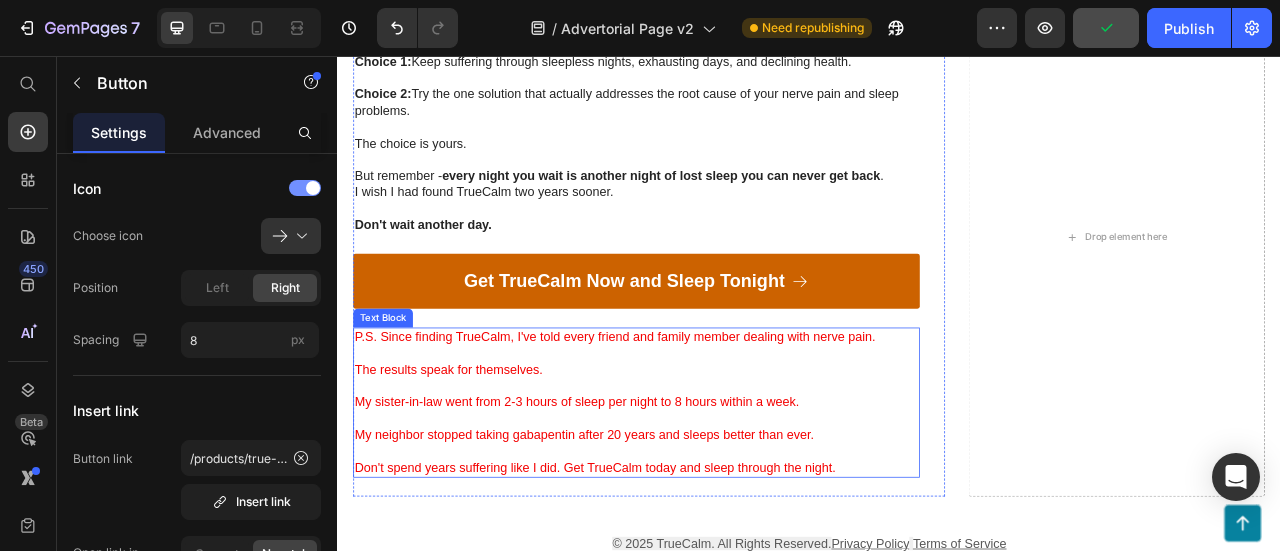 scroll, scrollTop: 6889, scrollLeft: 0, axis: vertical 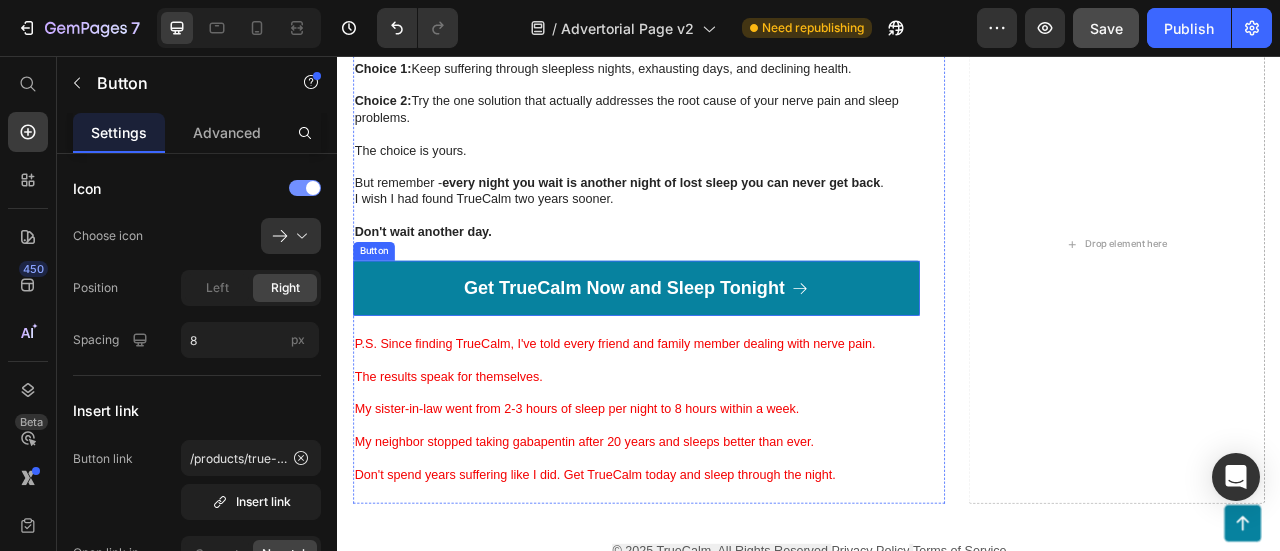 click on "Get TrueCalm Now and Sleep Tonight" at bounding box center (717, 351) 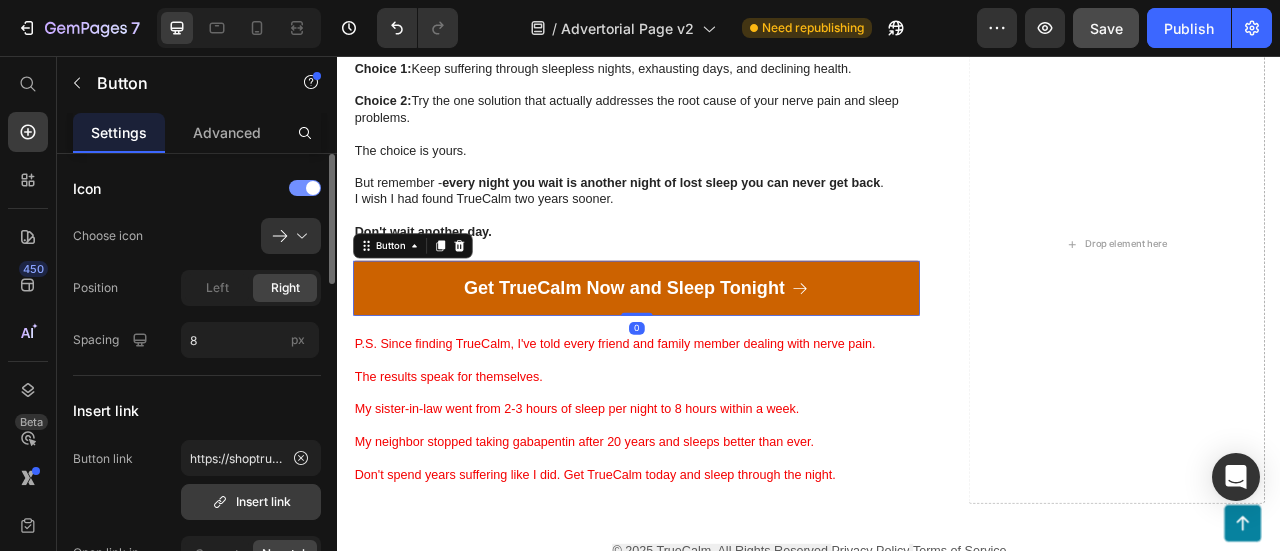 click on "Insert link" at bounding box center [251, 502] 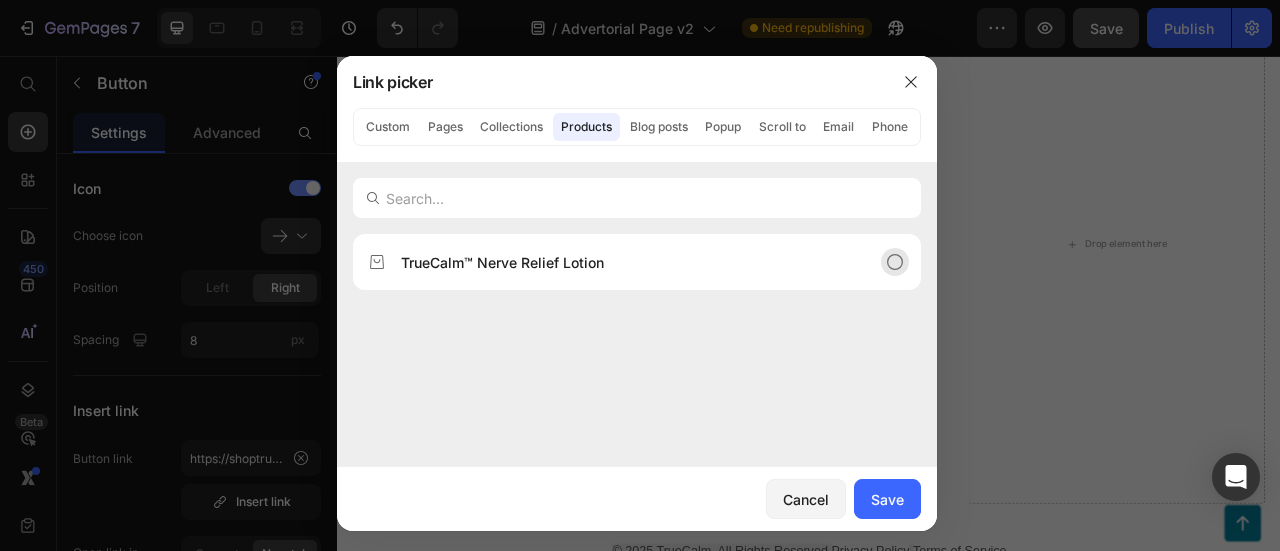 click on "TrueCalm™ Nerve Relief Lotion" at bounding box center (502, 262) 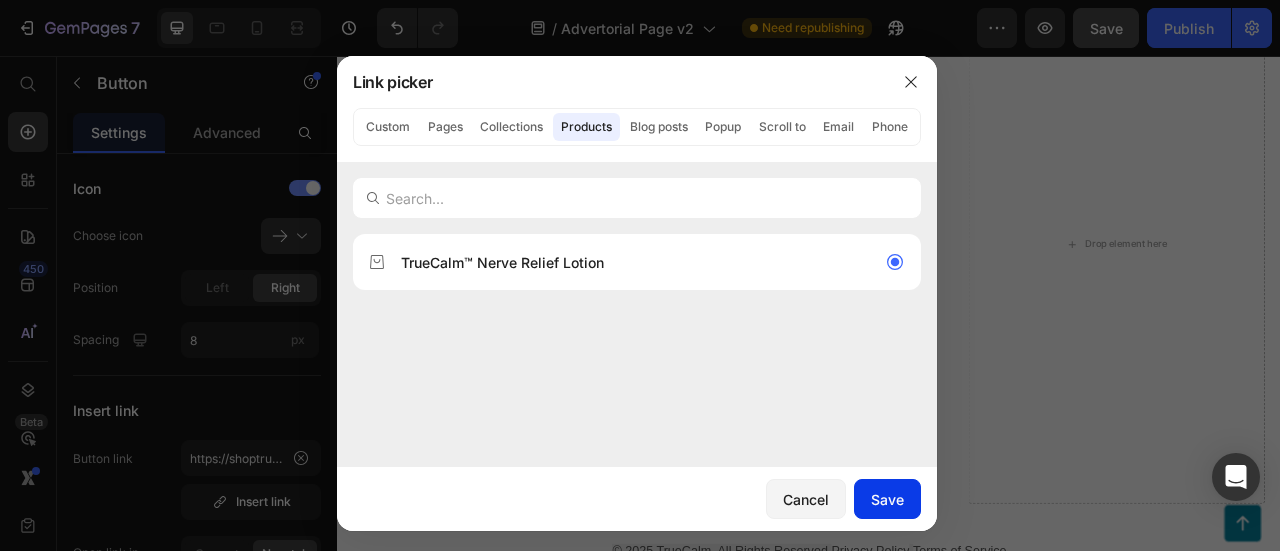 click on "Save" at bounding box center (887, 499) 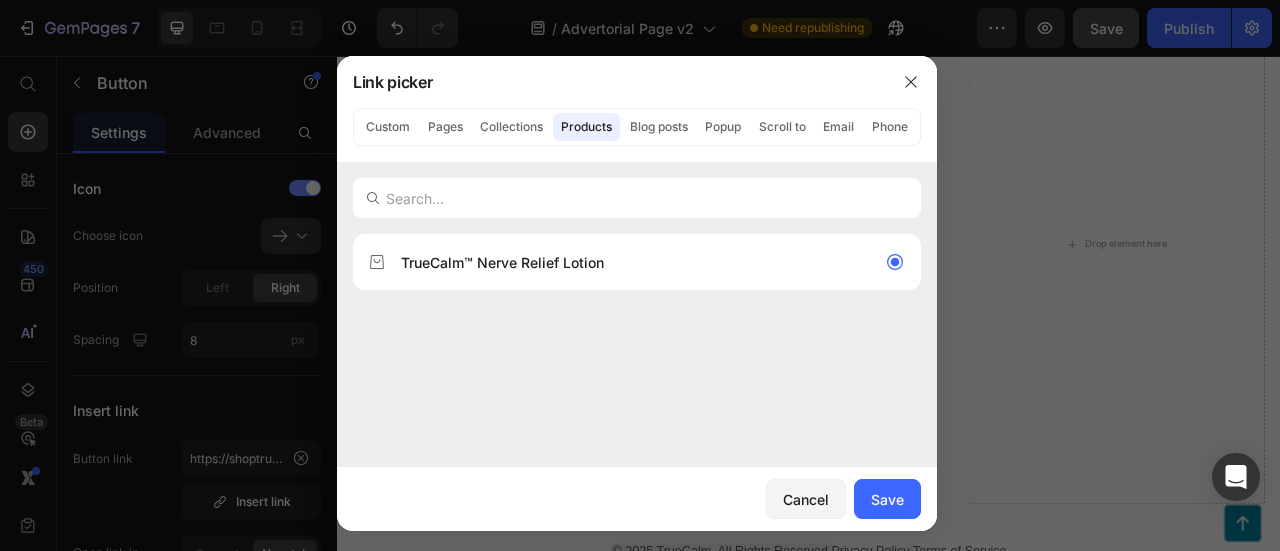 type on "/products/true-calm-nerve-relief-lotion" 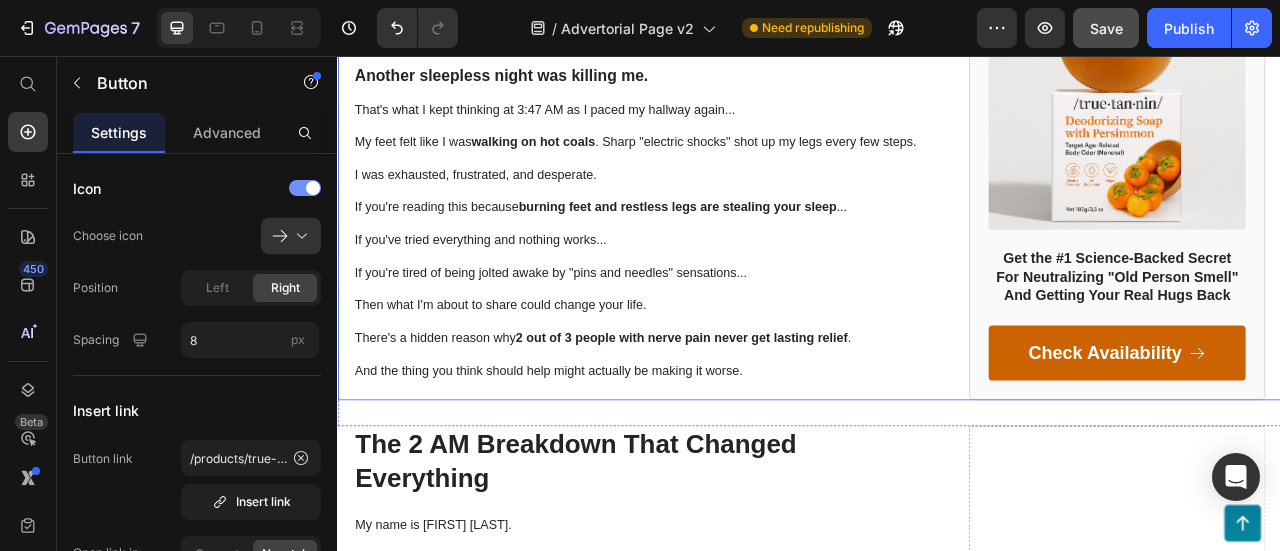 scroll, scrollTop: 489, scrollLeft: 0, axis: vertical 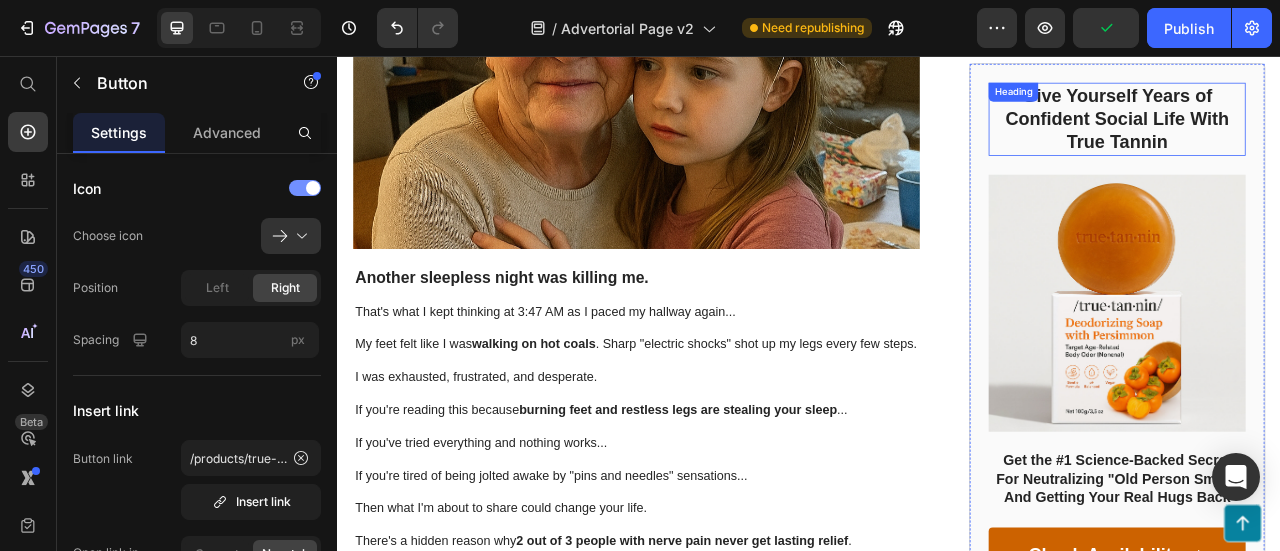 type 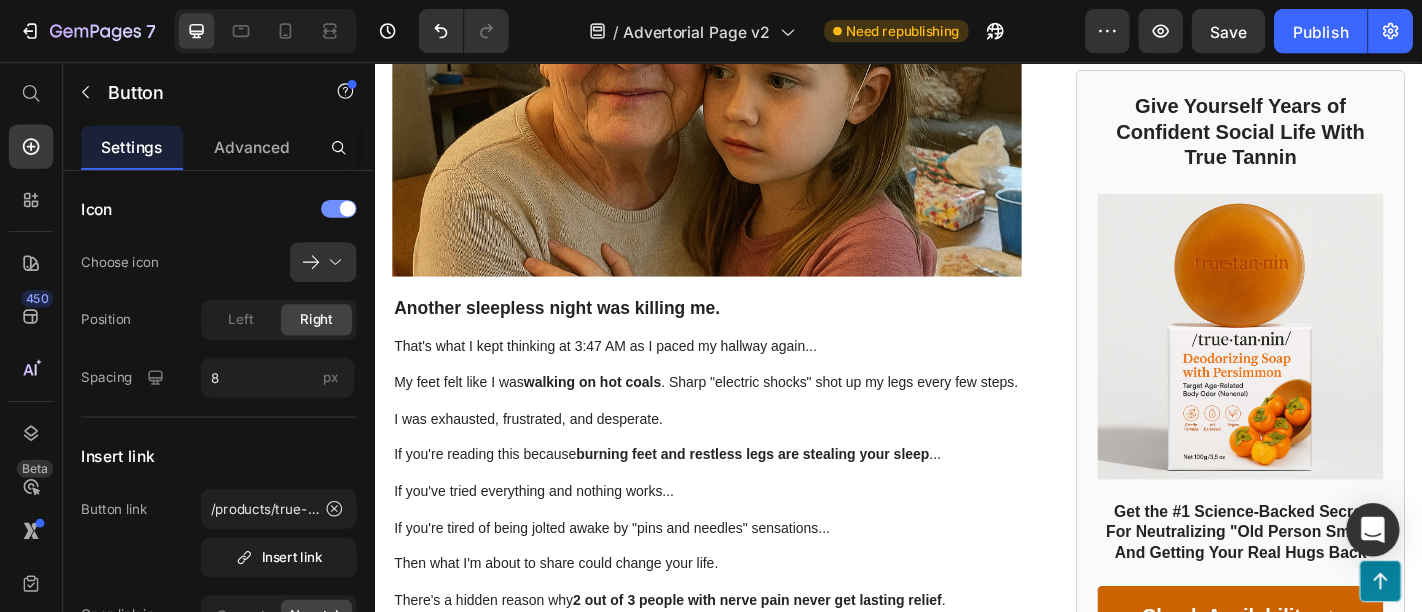 scroll, scrollTop: 589, scrollLeft: 0, axis: vertical 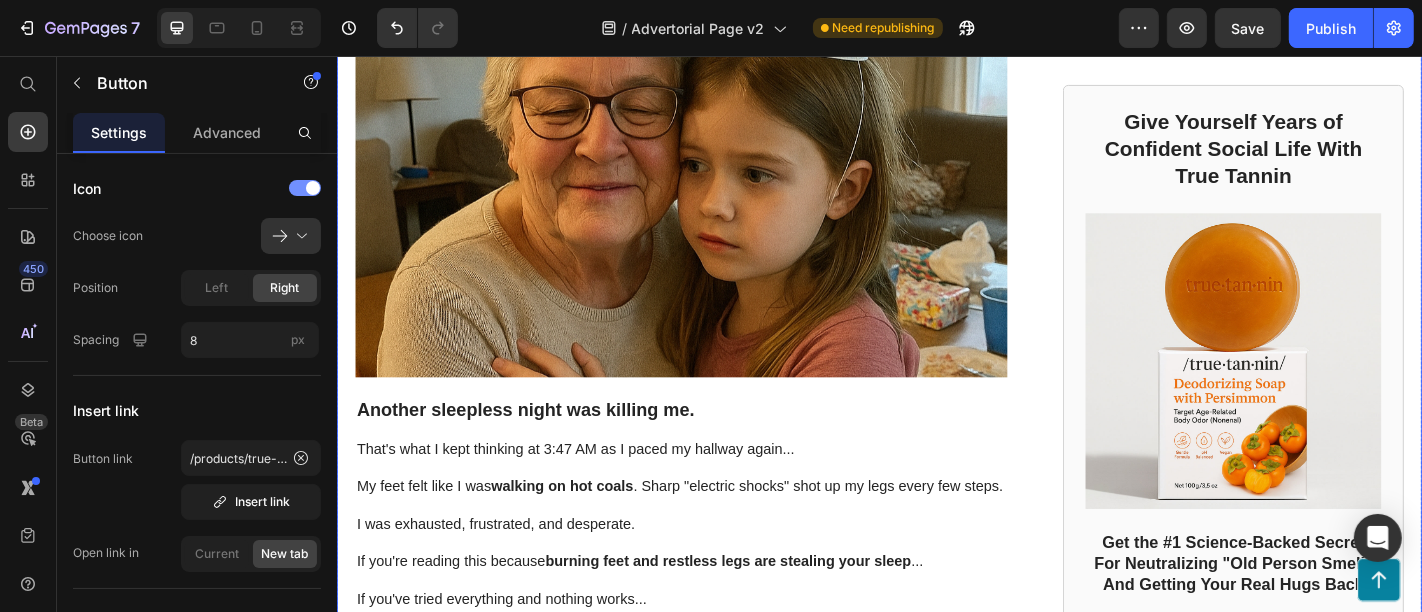 click on "Give Yourself Years of Confident Social Life With True Tannin" at bounding box center (1327, 159) 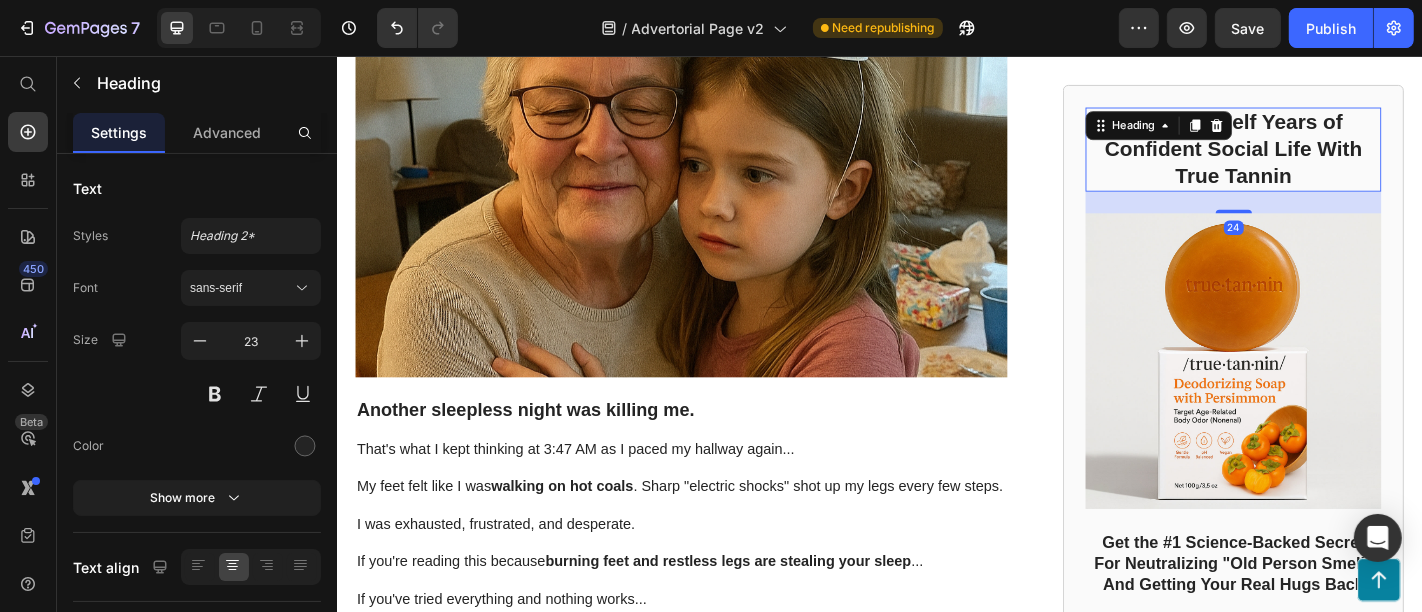 click on "Give Yourself Years of Confident Social Life With True Tannin" at bounding box center (1327, 159) 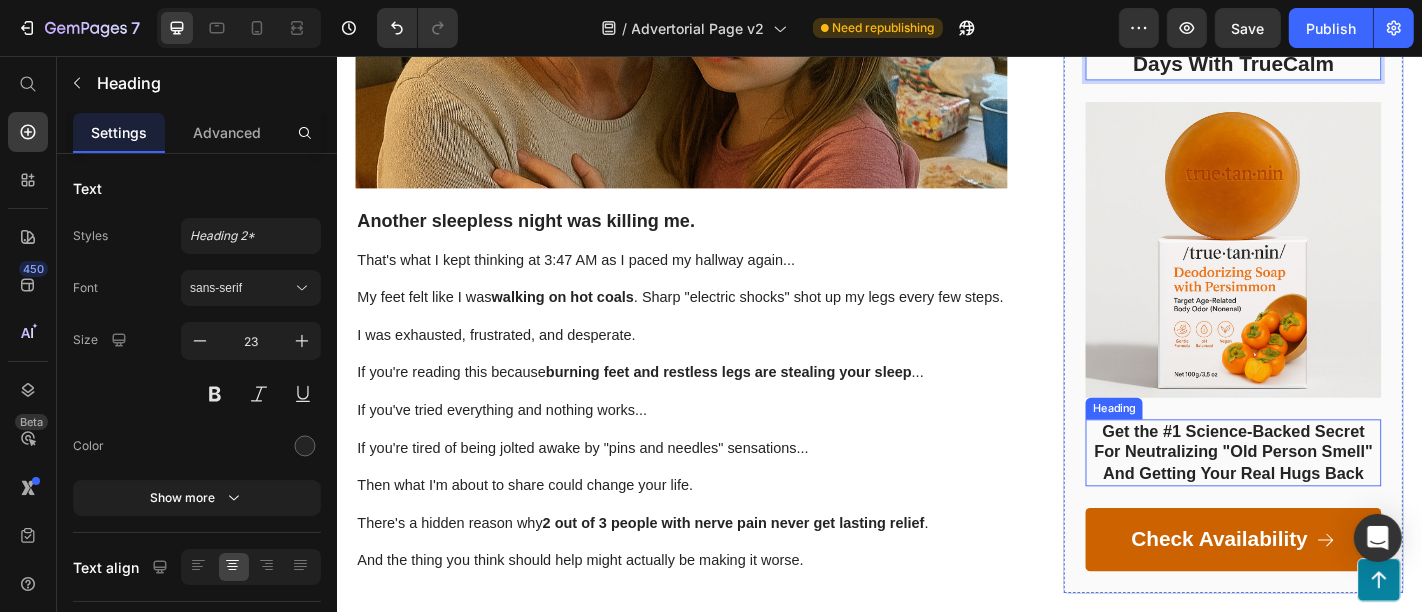 scroll, scrollTop: 700, scrollLeft: 0, axis: vertical 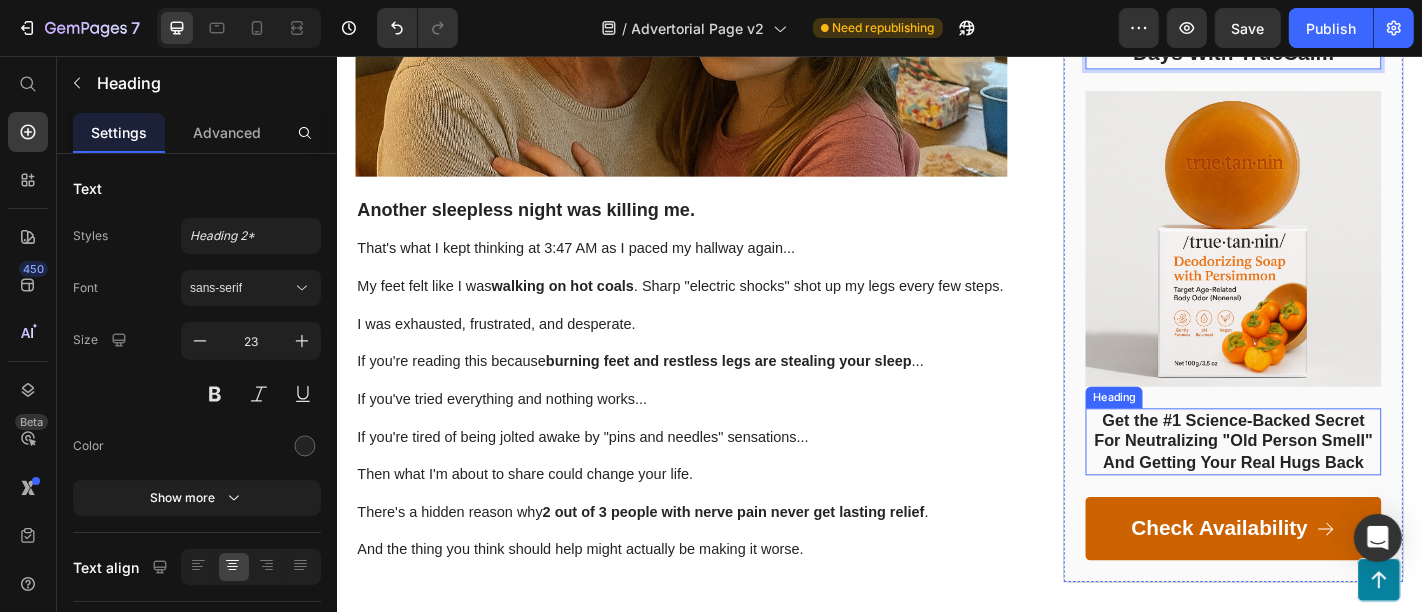 click on "Get the #1 Science-Backed Secret For Neutralizing "Old Person Smell" And Getting Your Real Hugs Back" at bounding box center (1327, 482) 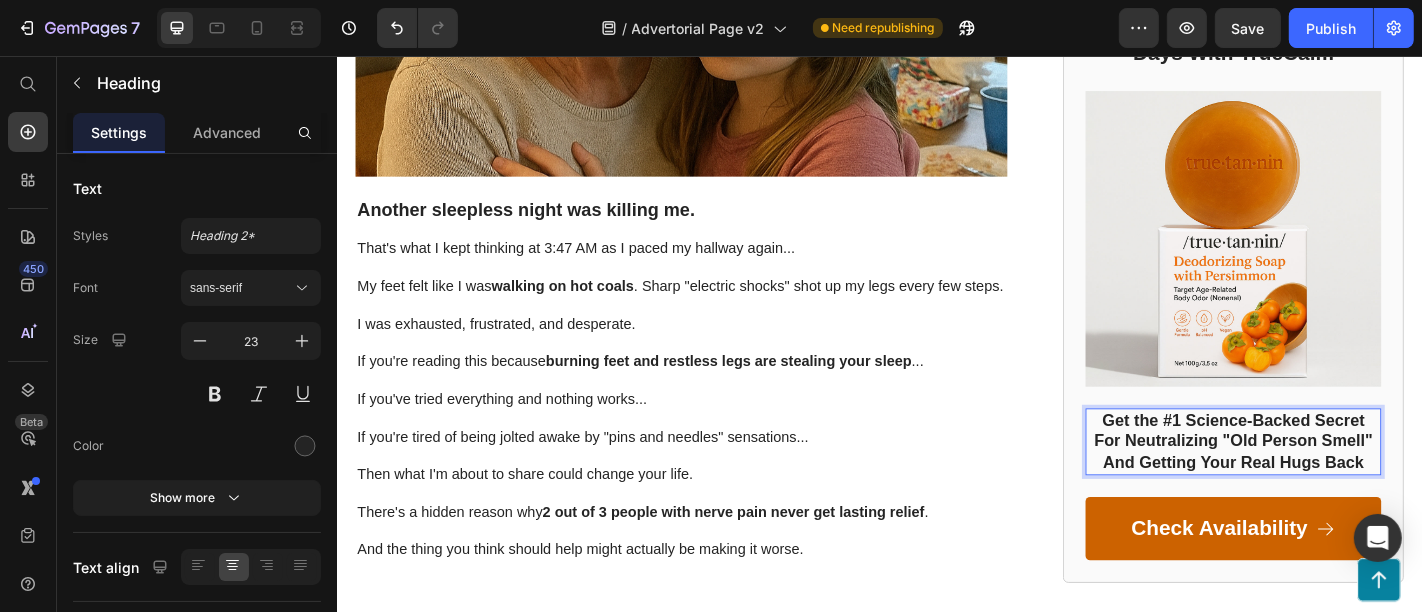 click on "Get the #1 Science-Backed Secret For Neutralizing "Old Person Smell" And Getting Your Real Hugs Back" at bounding box center [1327, 482] 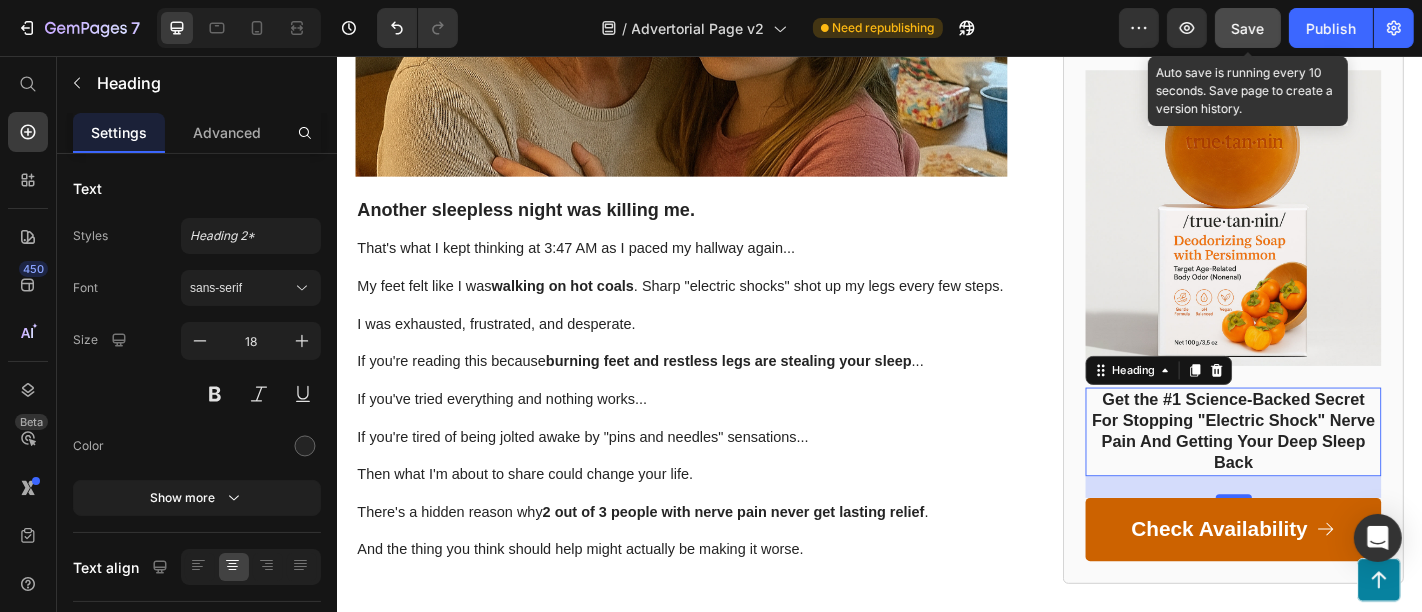 click on "Save" 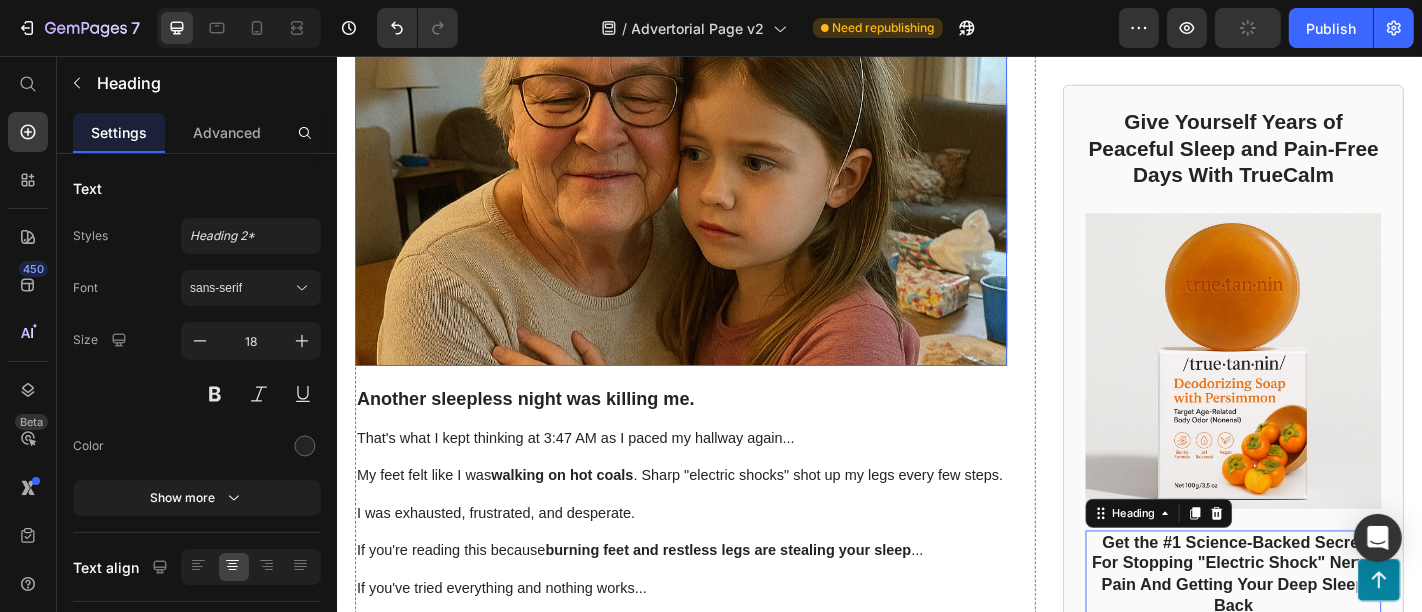 scroll, scrollTop: 478, scrollLeft: 0, axis: vertical 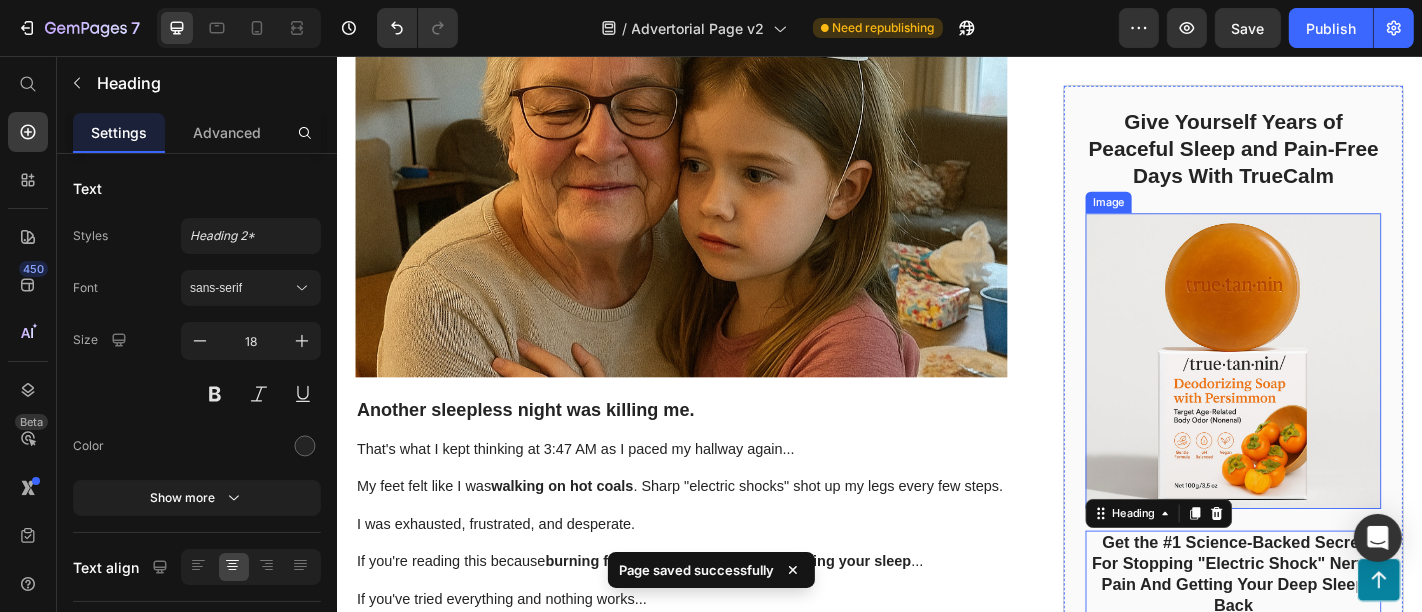click at bounding box center [1327, 393] 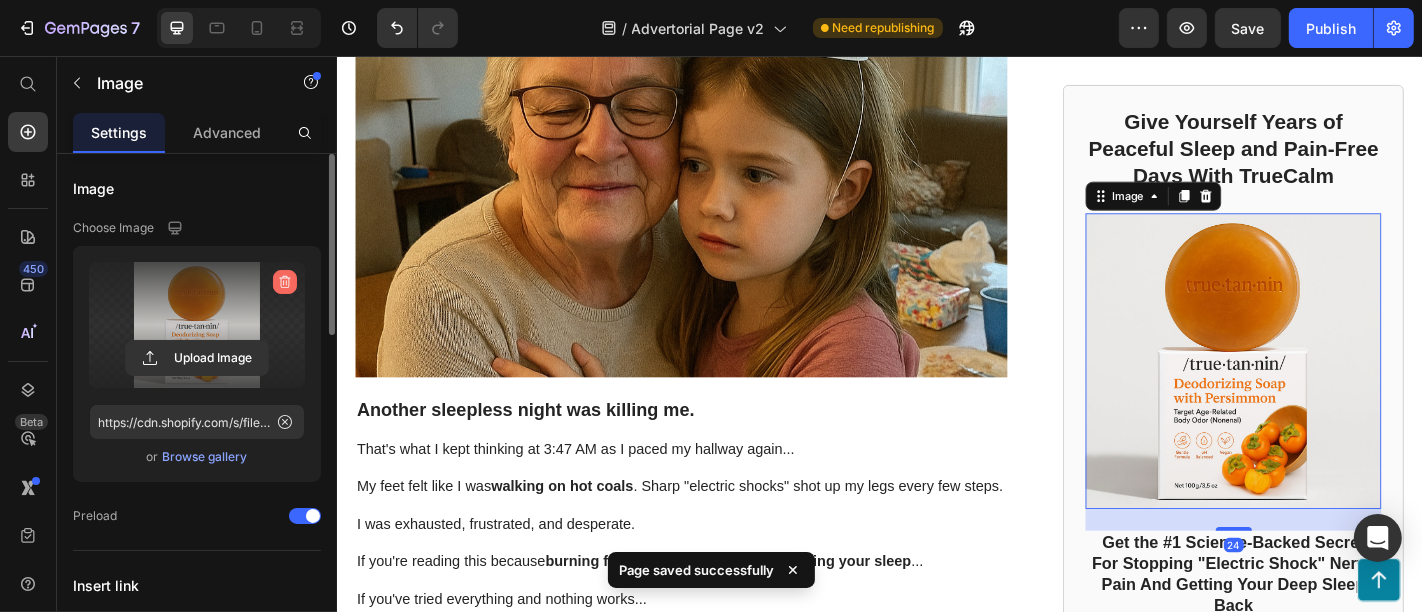 click 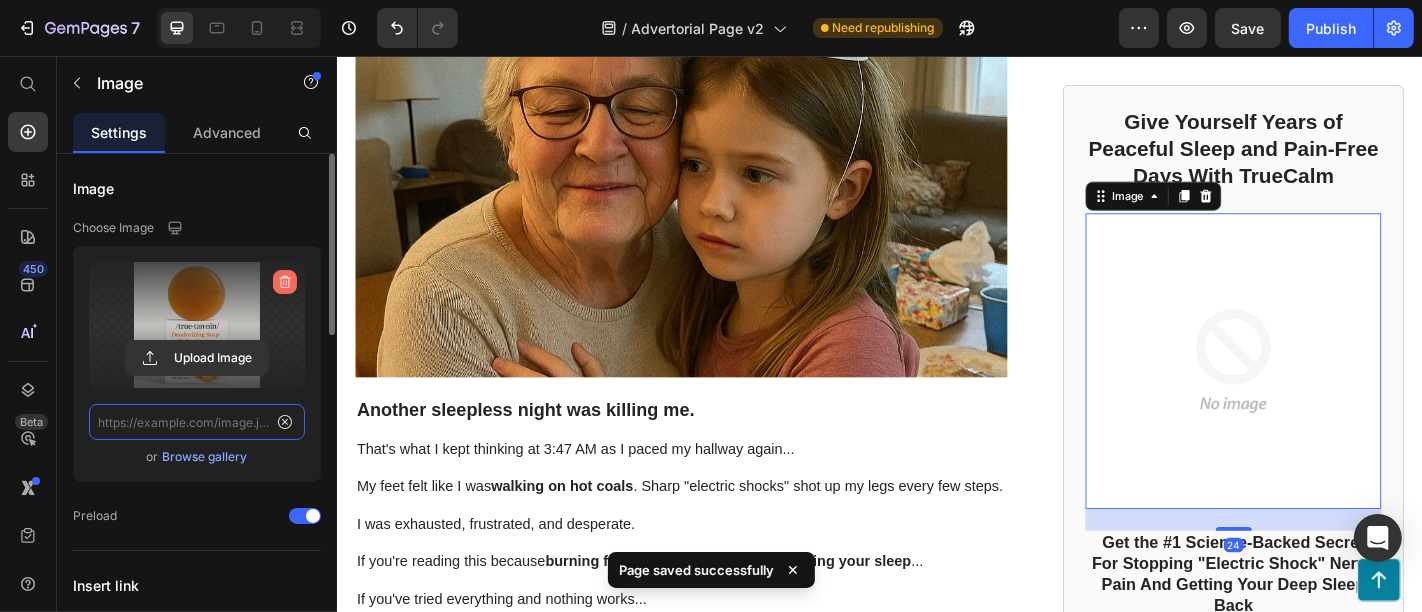 scroll, scrollTop: 0, scrollLeft: 0, axis: both 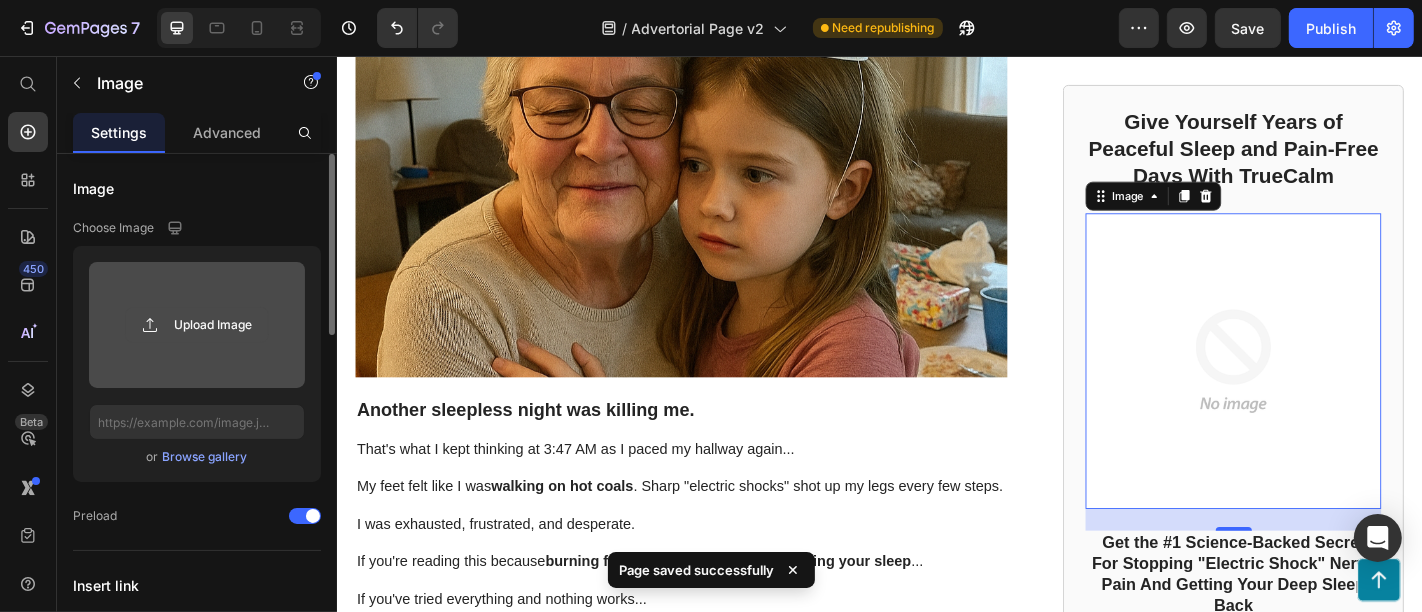 click 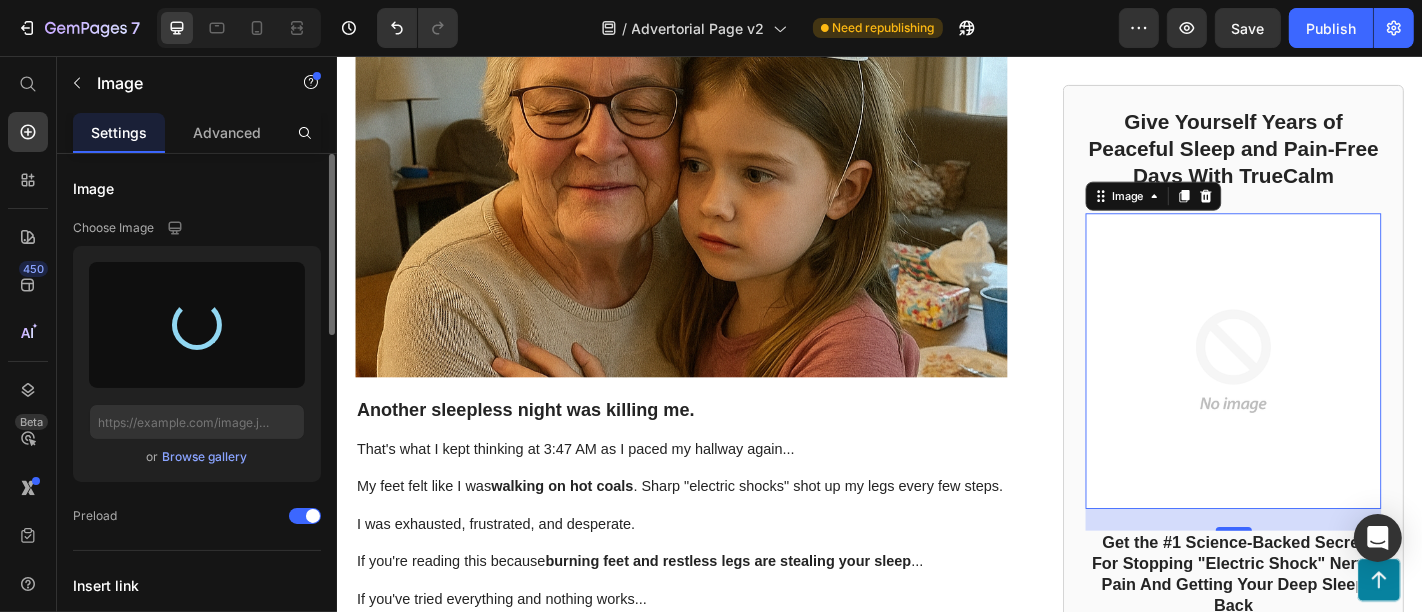 type on "https://cdn.shopify.com/s/files/1/0701/2119/3655/files/gempages_575087701322105968-4fb2899e-c76d-4cd4-bce7-36ba871a716f.png" 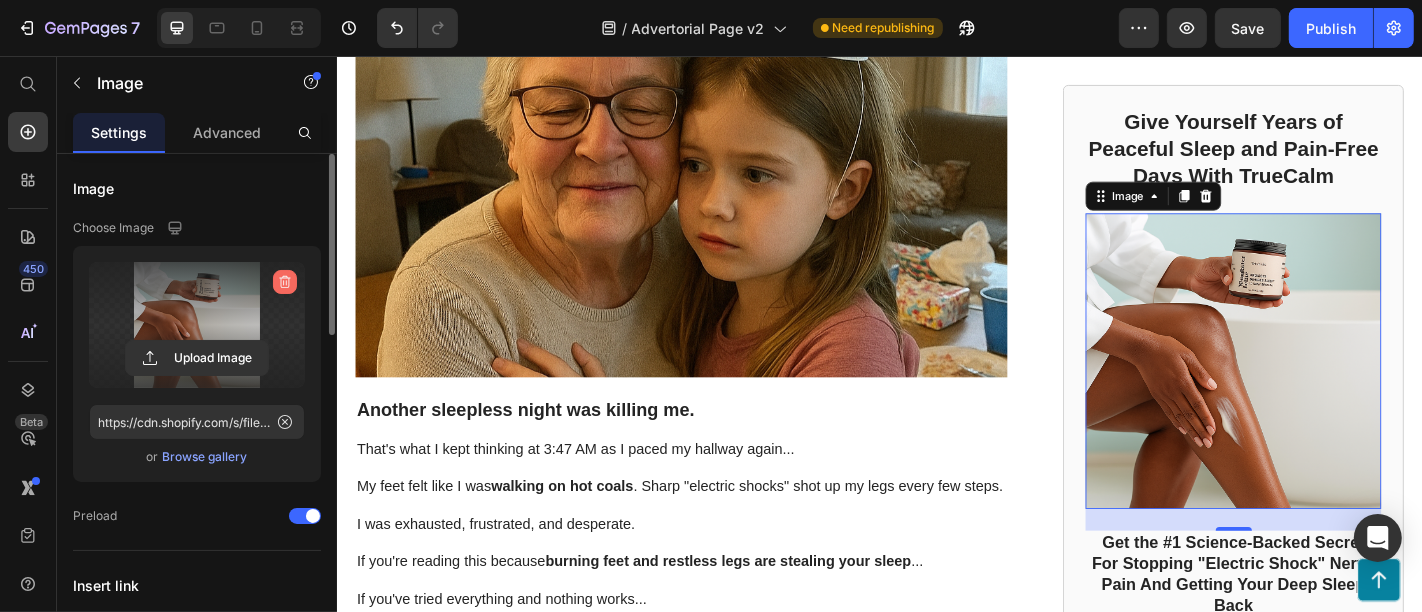 click 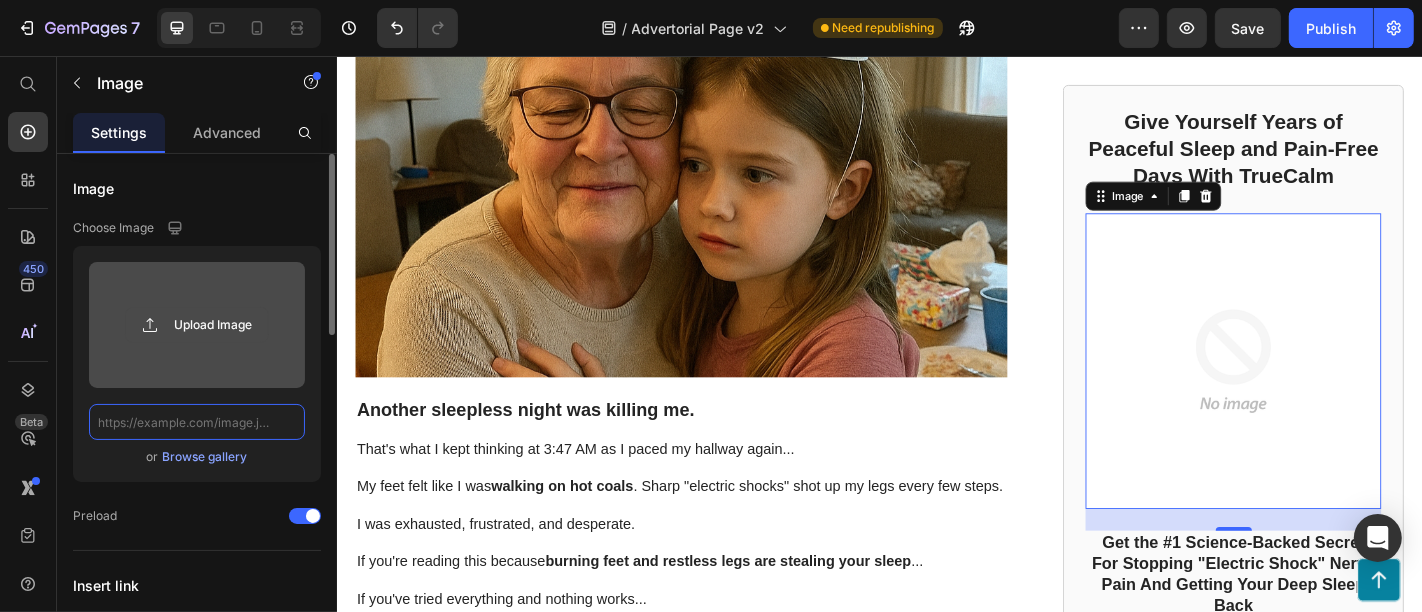 scroll, scrollTop: 0, scrollLeft: 0, axis: both 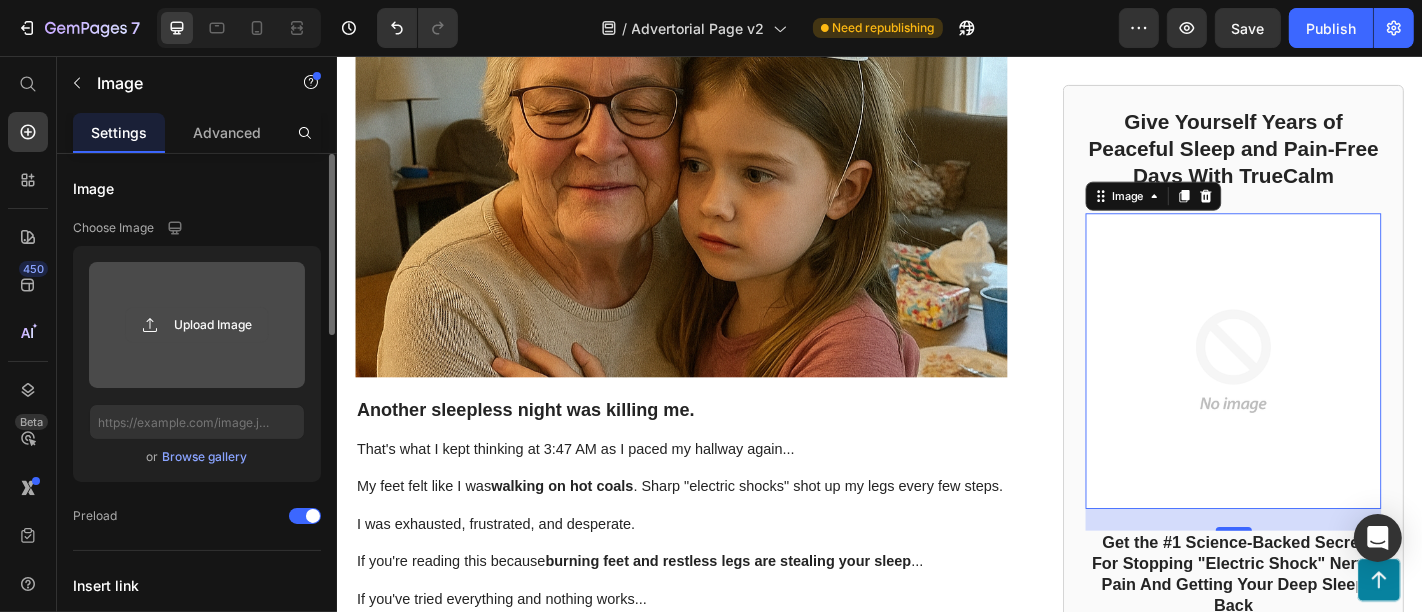 click 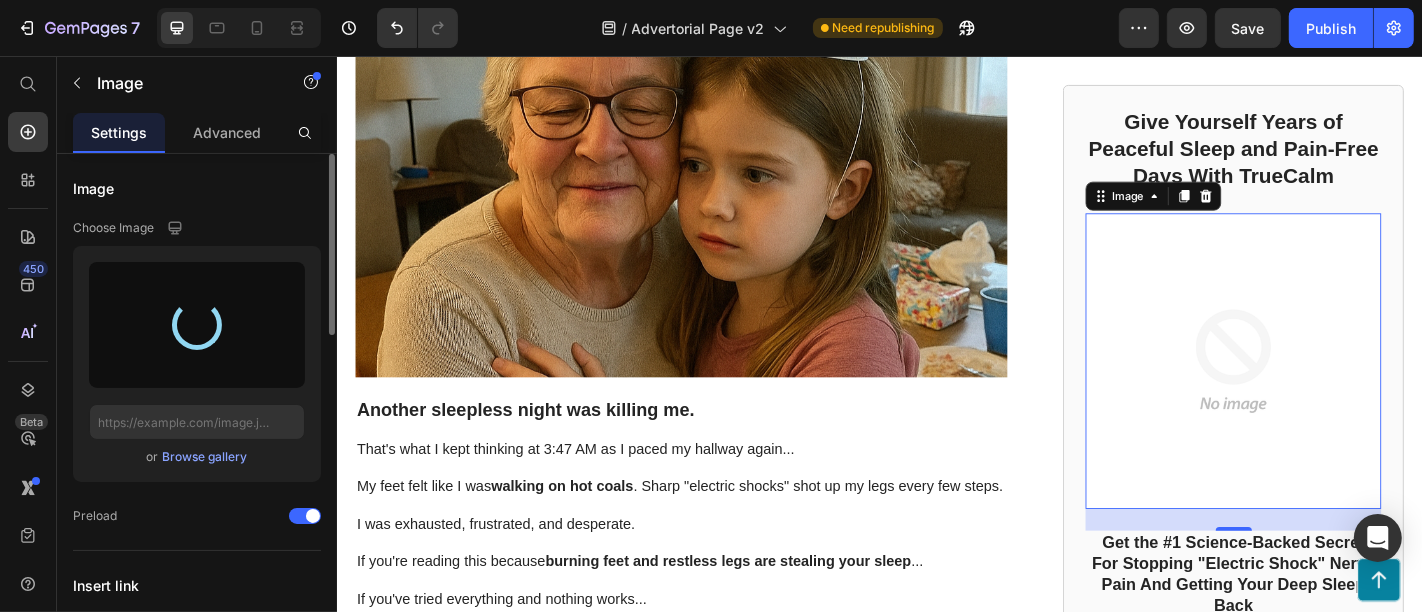type on "https://cdn.shopify.com/s/files/1/0701/2119/3655/files/gempages_575087701322105968-35e4e0b9-024c-4857-9752-279814cd2dee.png" 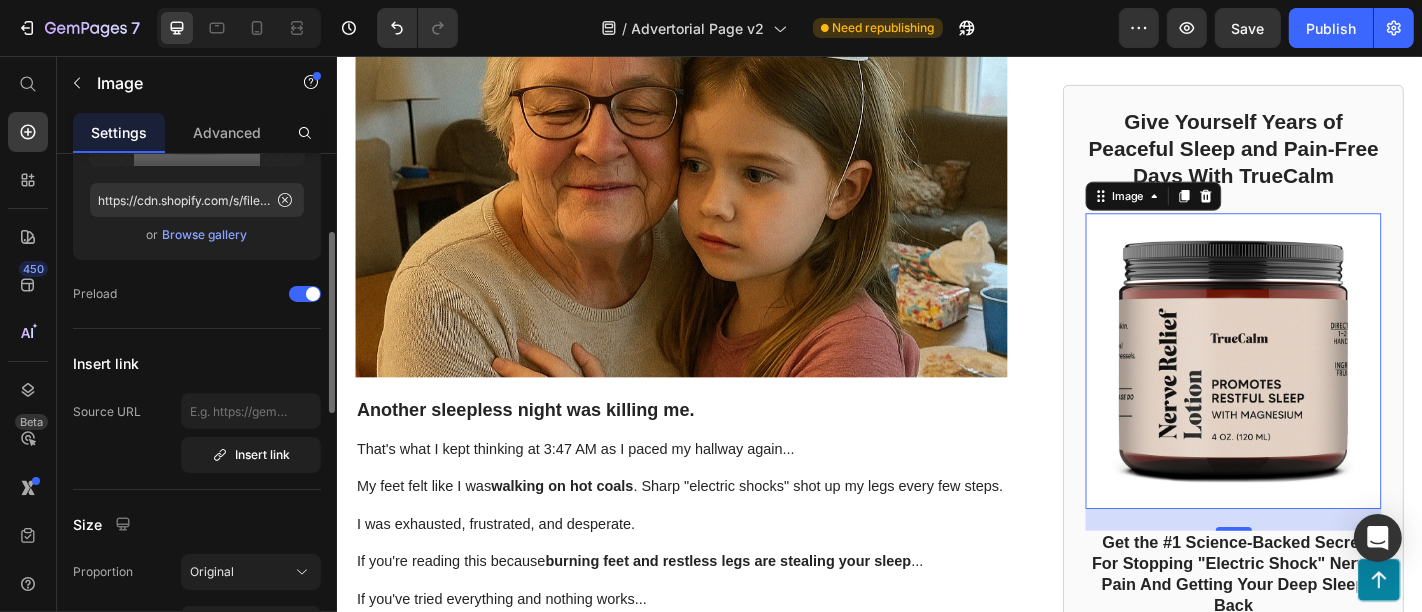 scroll, scrollTop: 0, scrollLeft: 0, axis: both 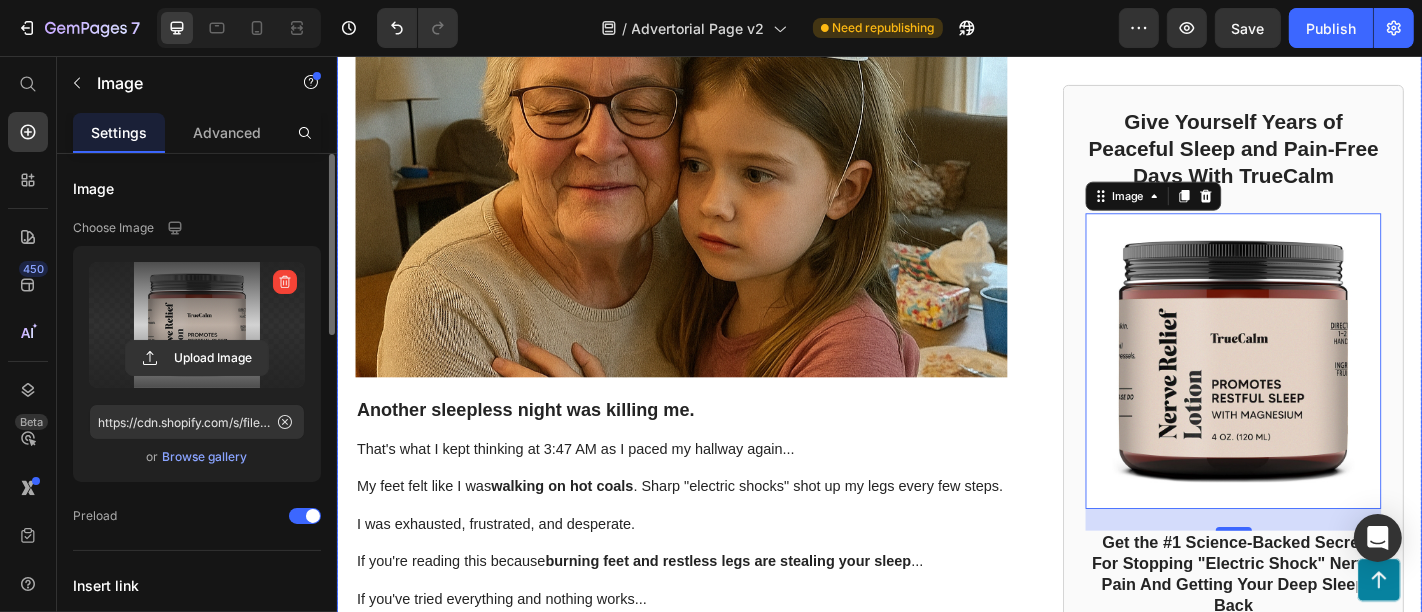 click at bounding box center (716, 171) 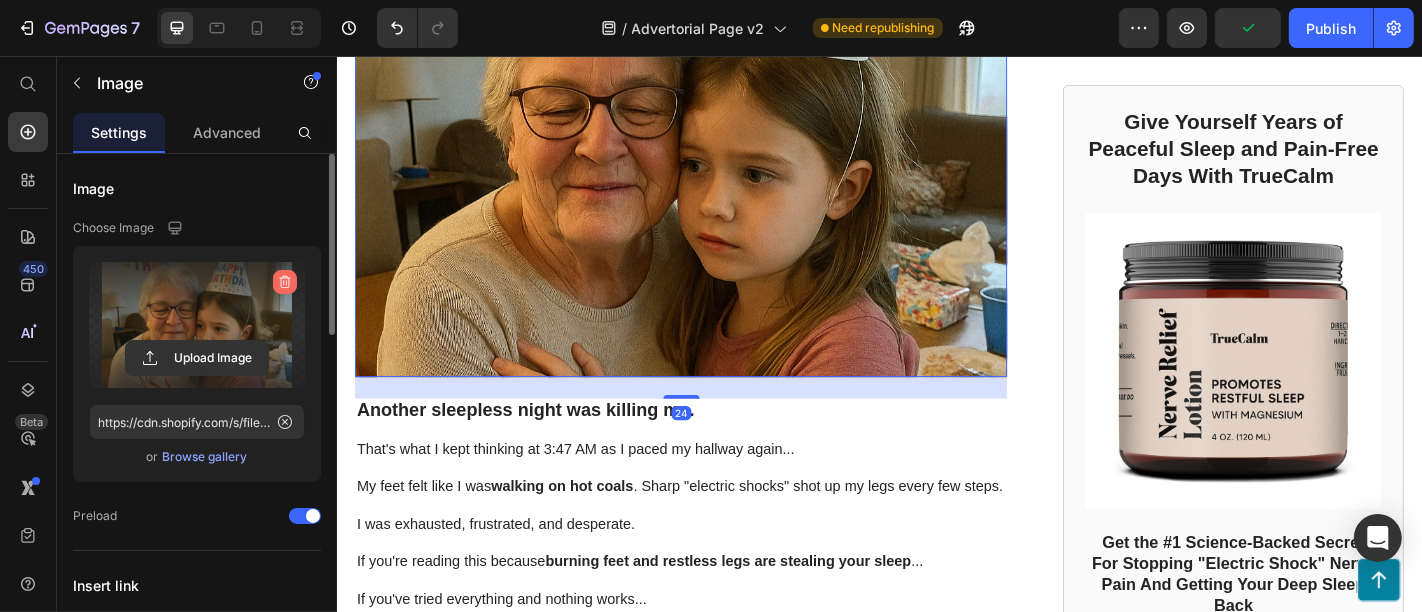 click 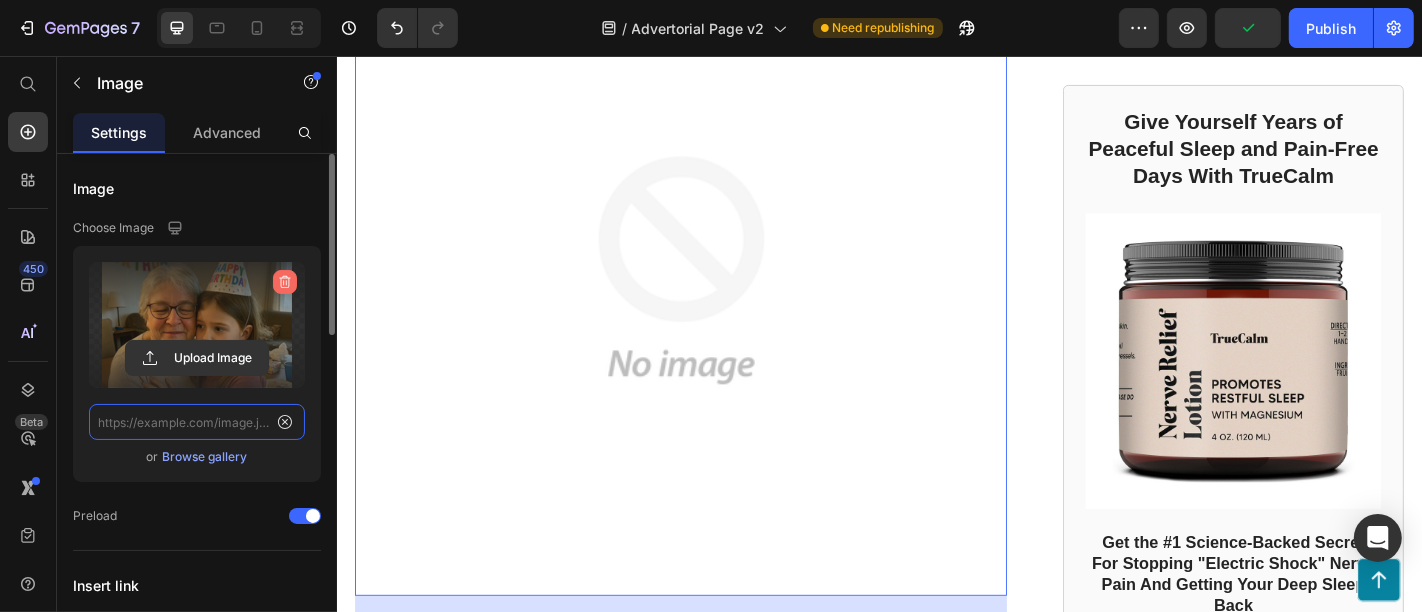 scroll, scrollTop: 0, scrollLeft: 0, axis: both 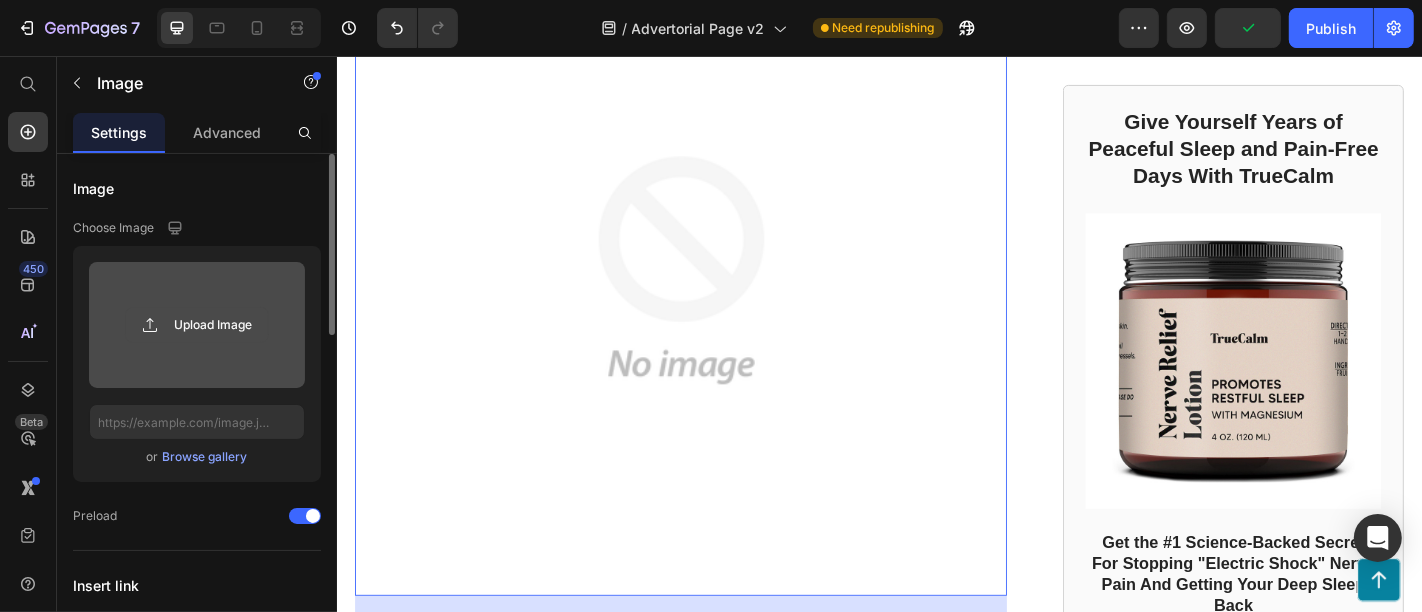 click 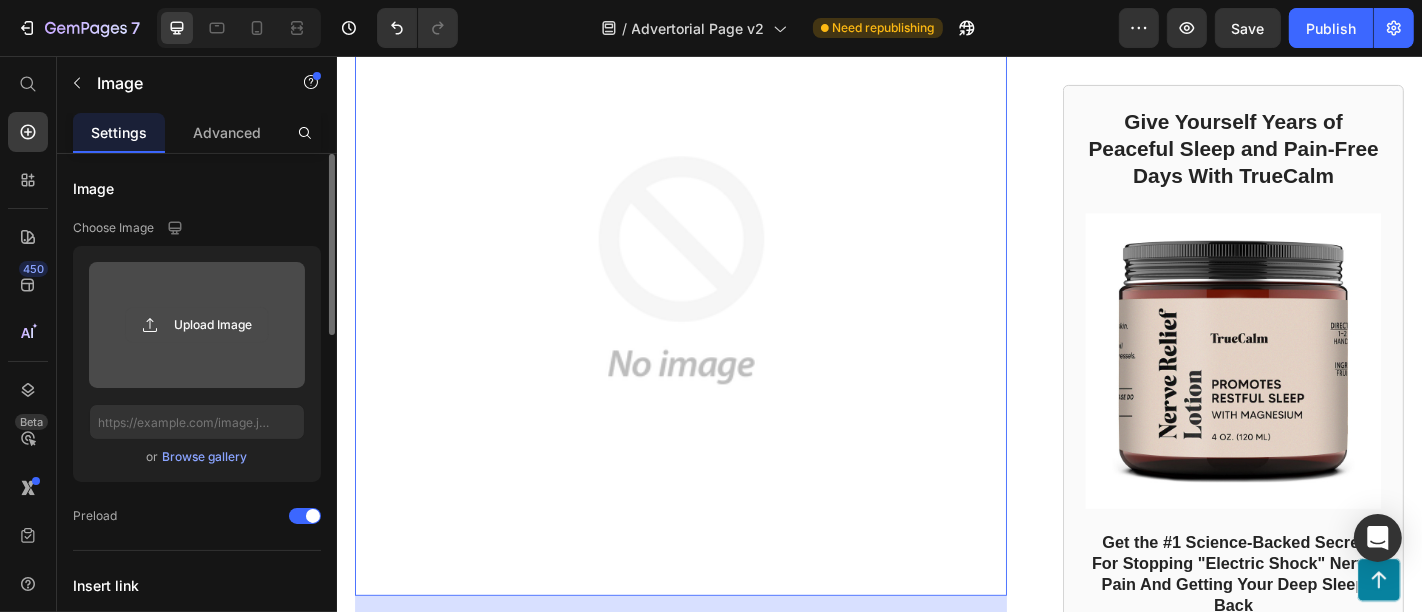 click 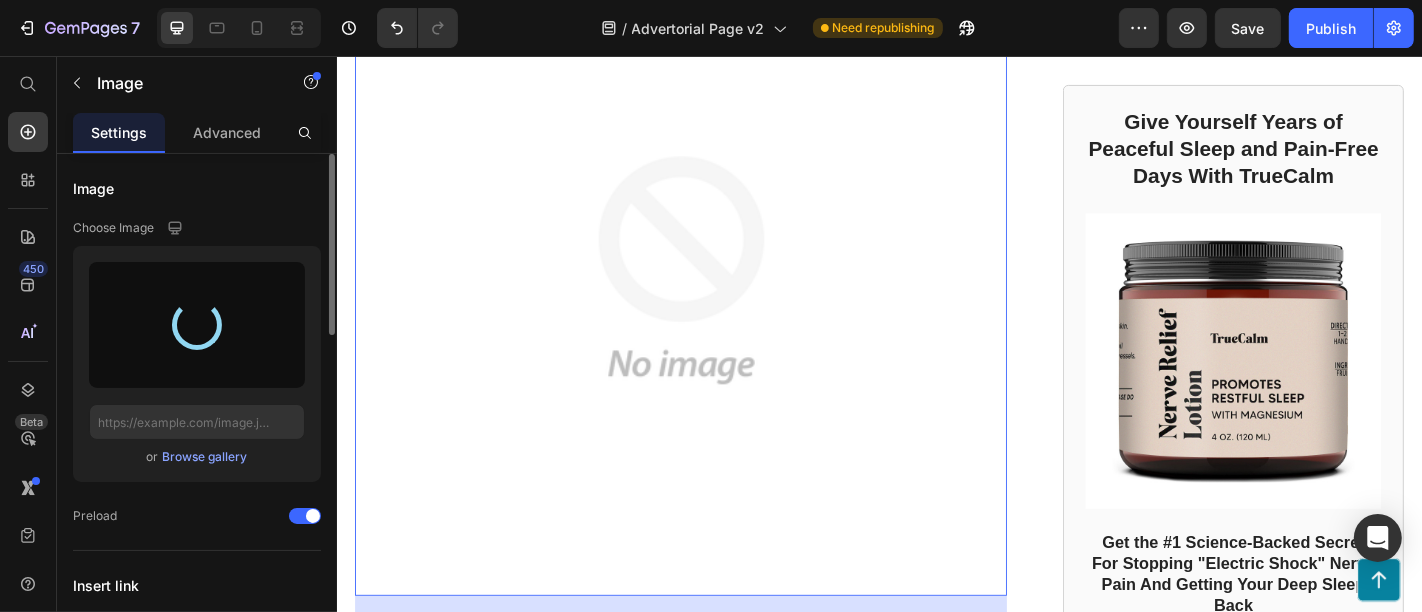 type on "https://cdn.shopify.com/s/files/1/0701/2119/3655/files/gempages_575087701322105968-47f47b3b-4bb9-402b-9fb3-11d849c9845d.jpg" 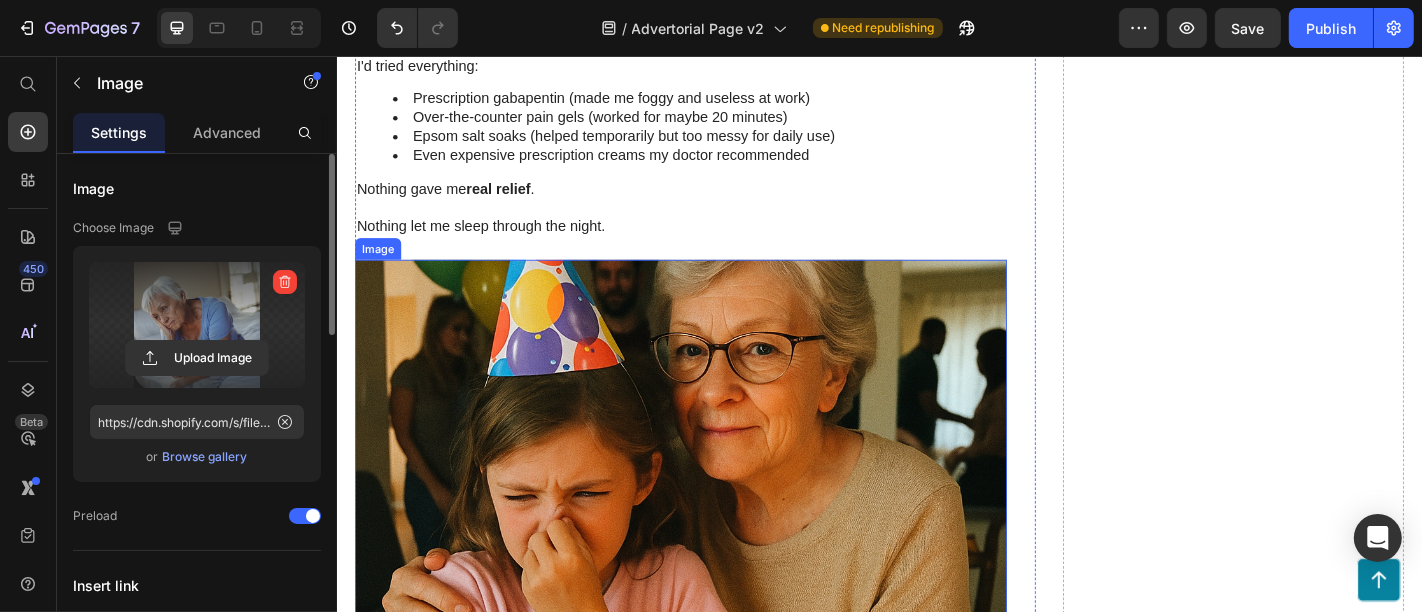 scroll, scrollTop: 2034, scrollLeft: 0, axis: vertical 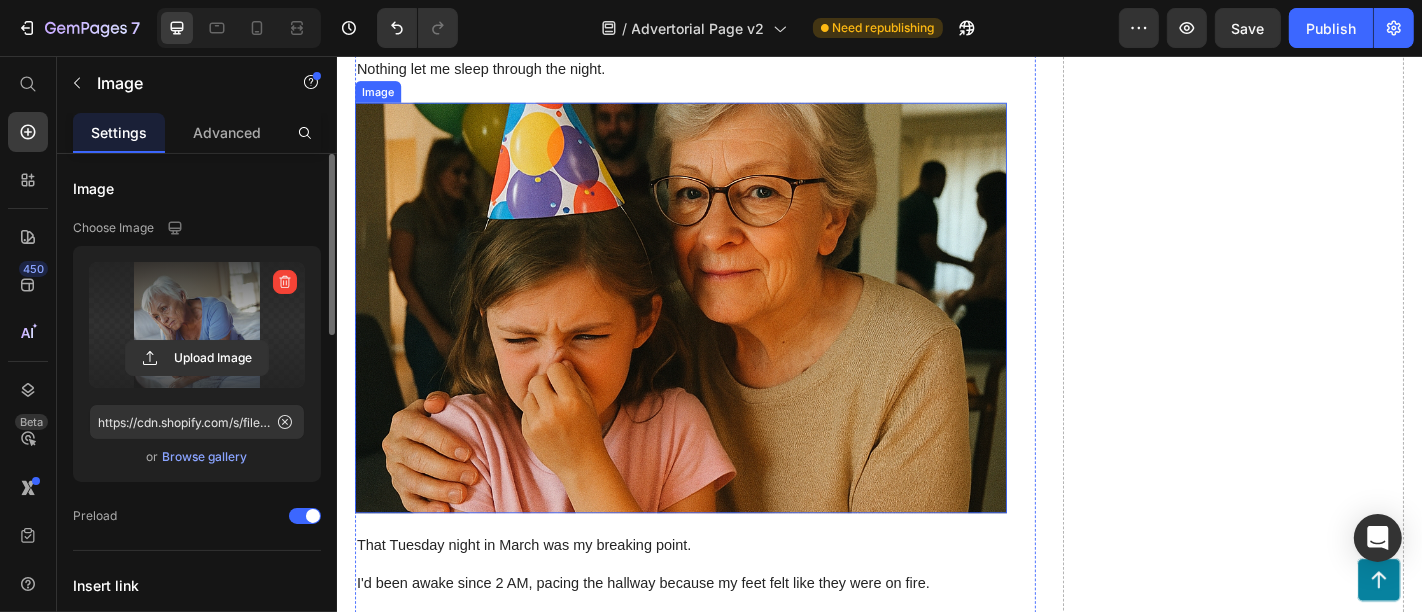click at bounding box center [716, 334] 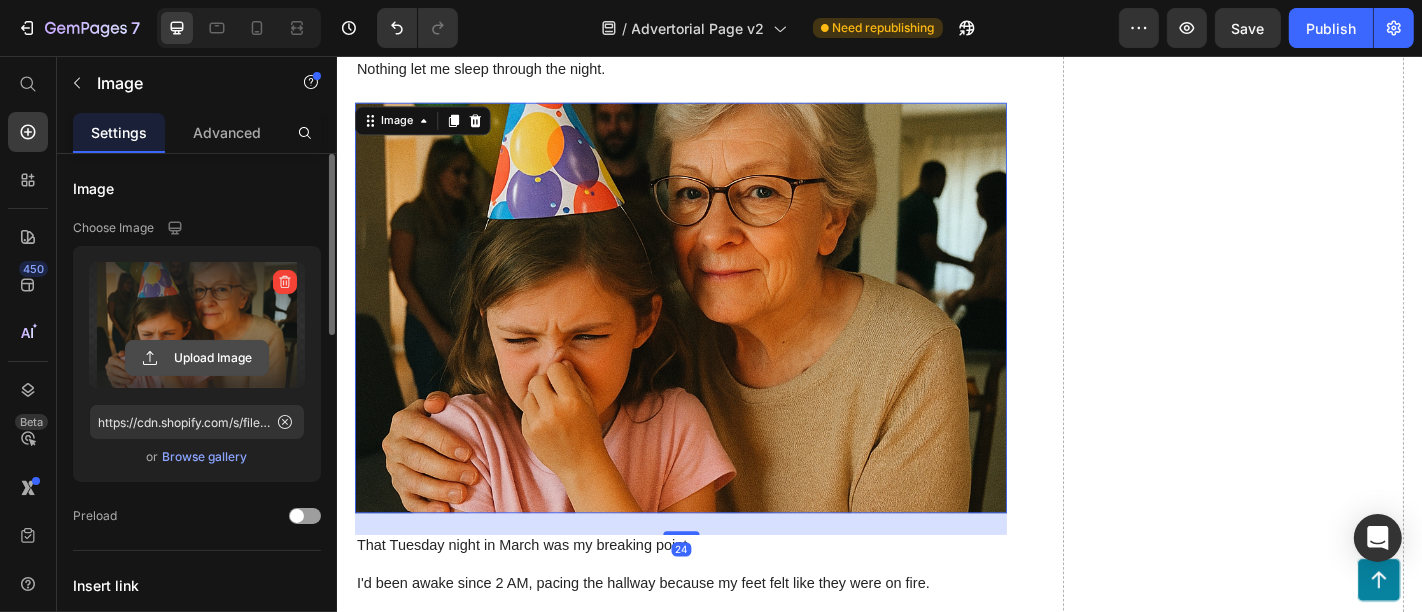 click 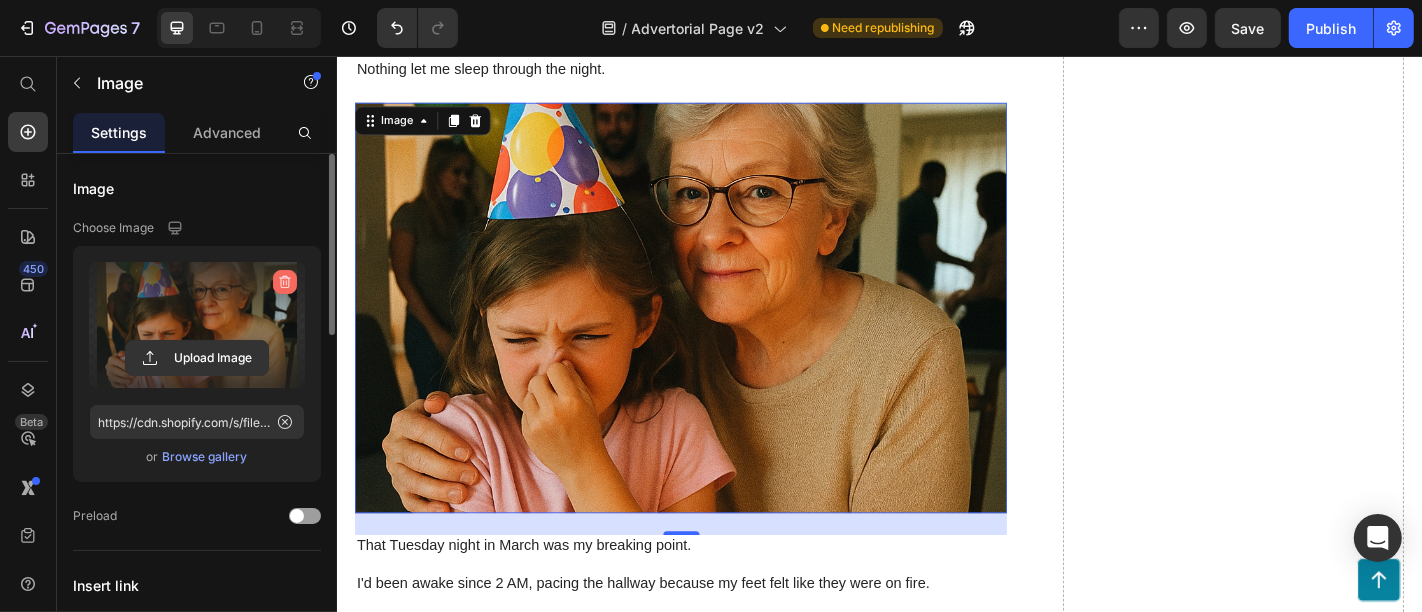 click 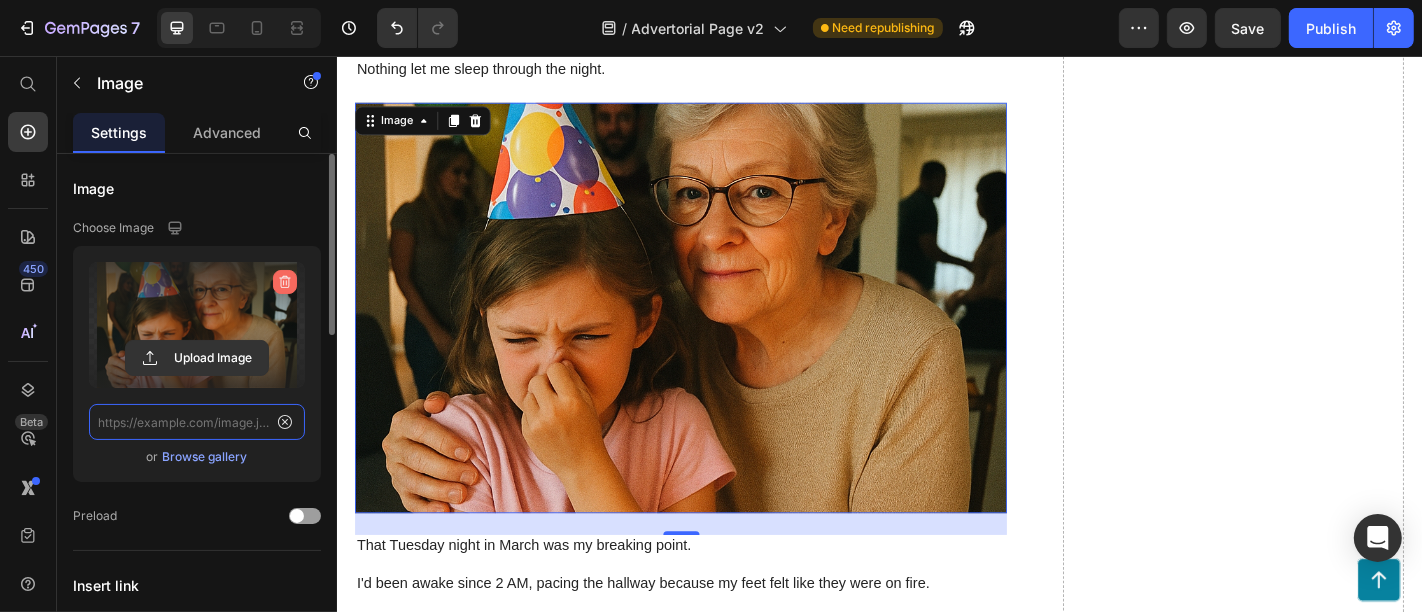 scroll, scrollTop: 0, scrollLeft: 0, axis: both 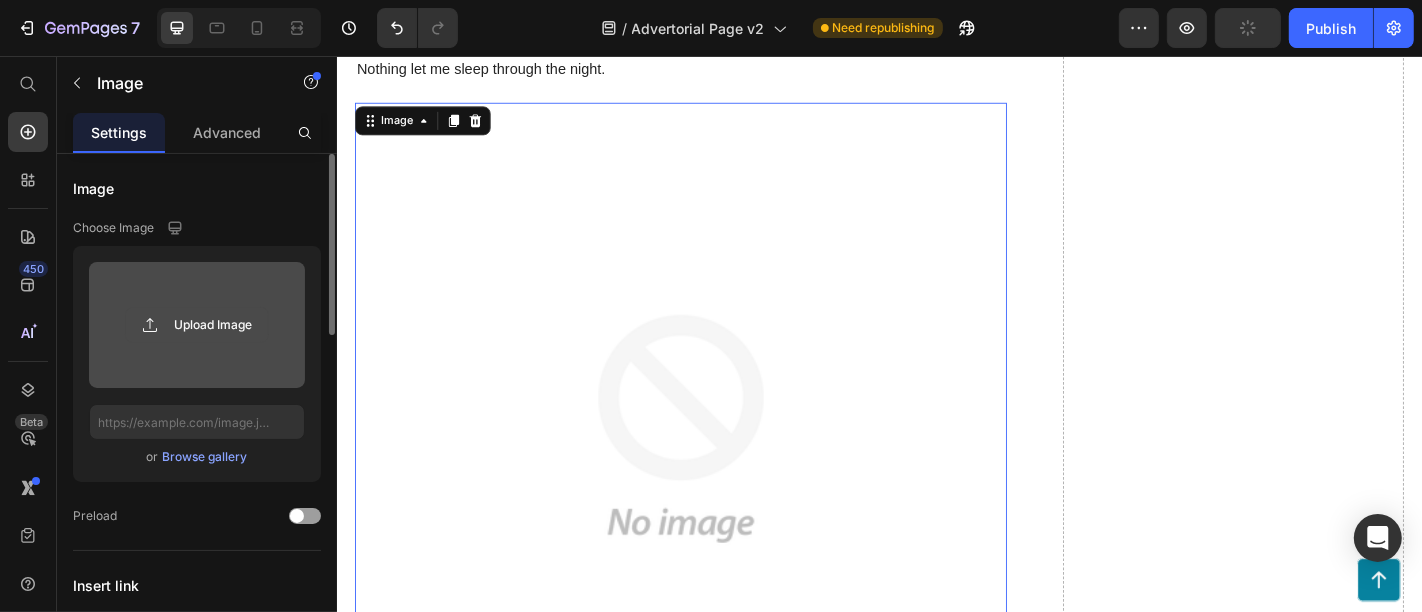 click 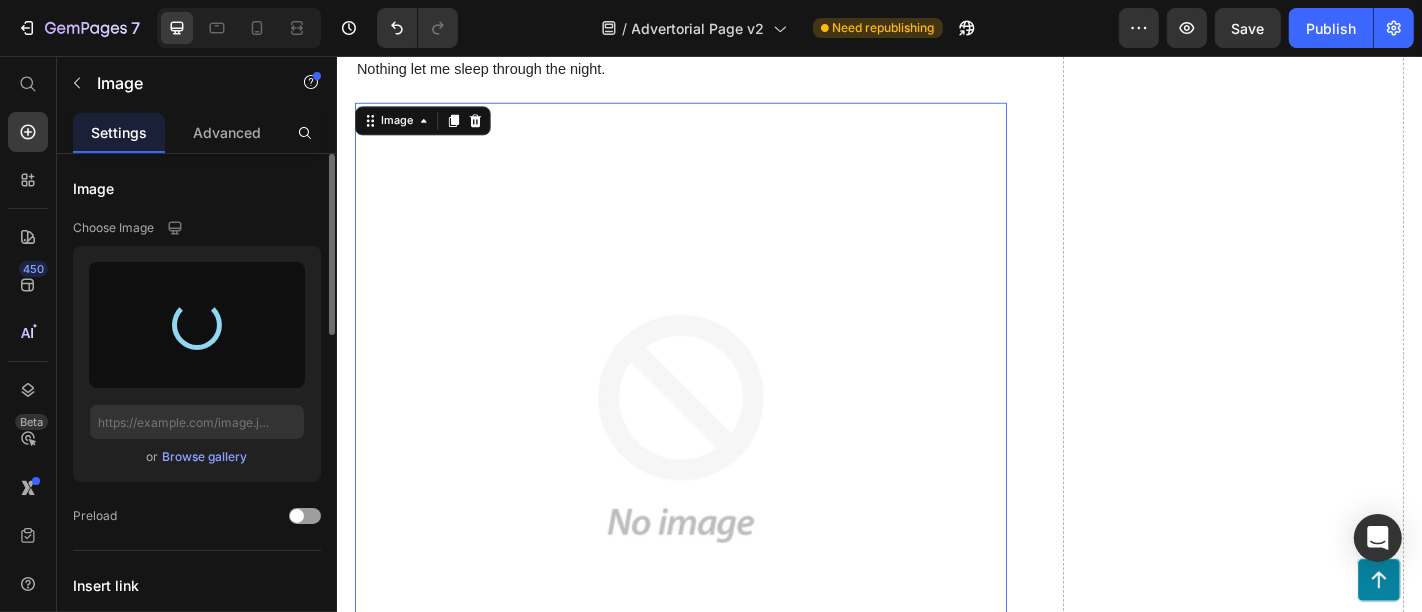 type on "https://cdn.shopify.com/s/files/1/0701/2119/3655/files/gempages_575087701322105968-49ee52f4-6aa4-43b5-8b37-0053475c889f.jpg" 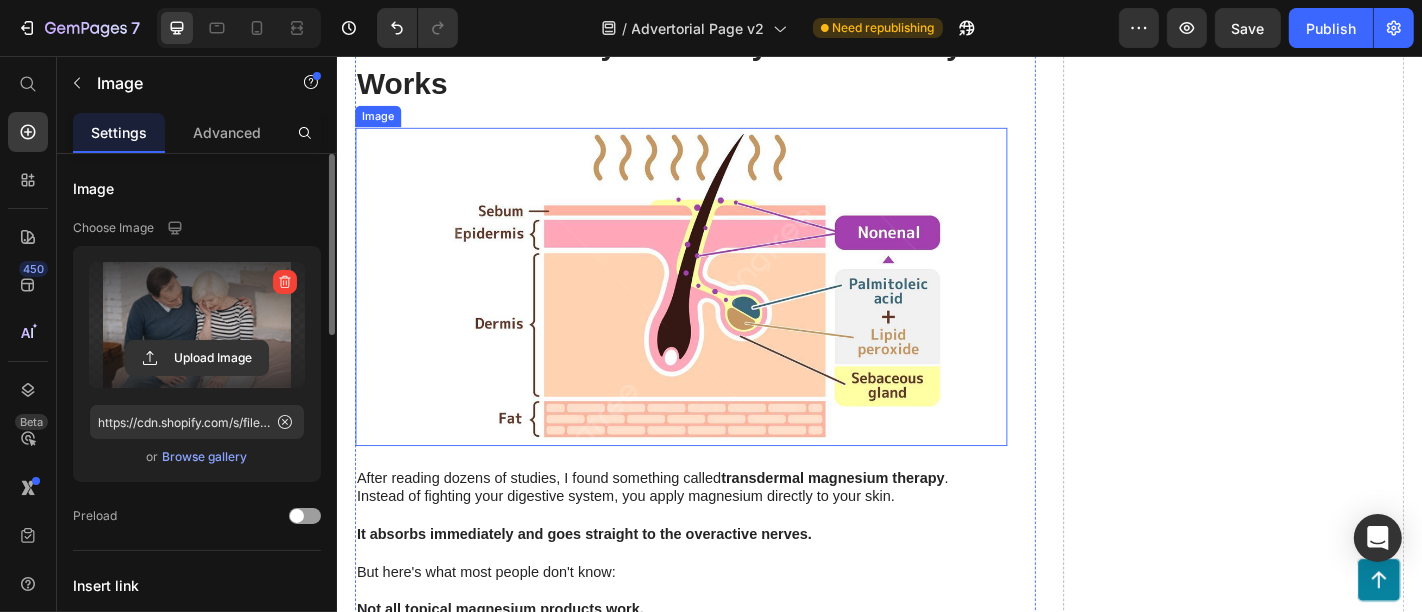 scroll, scrollTop: 3589, scrollLeft: 0, axis: vertical 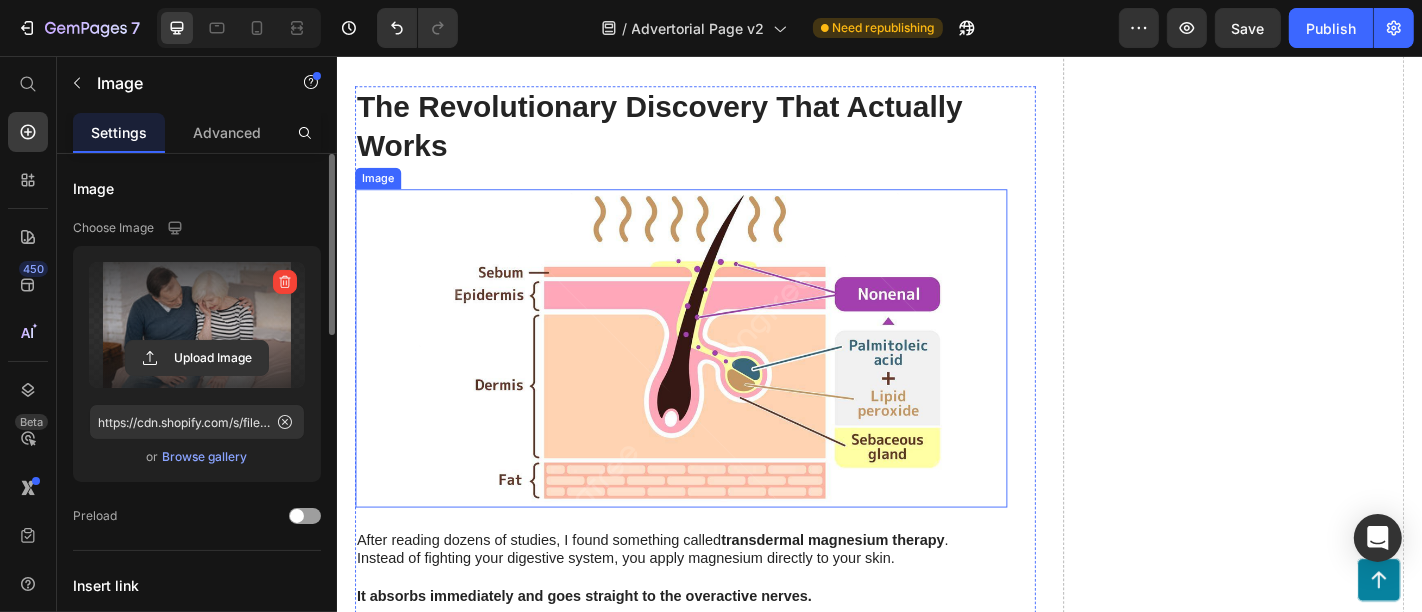 click at bounding box center (716, 379) 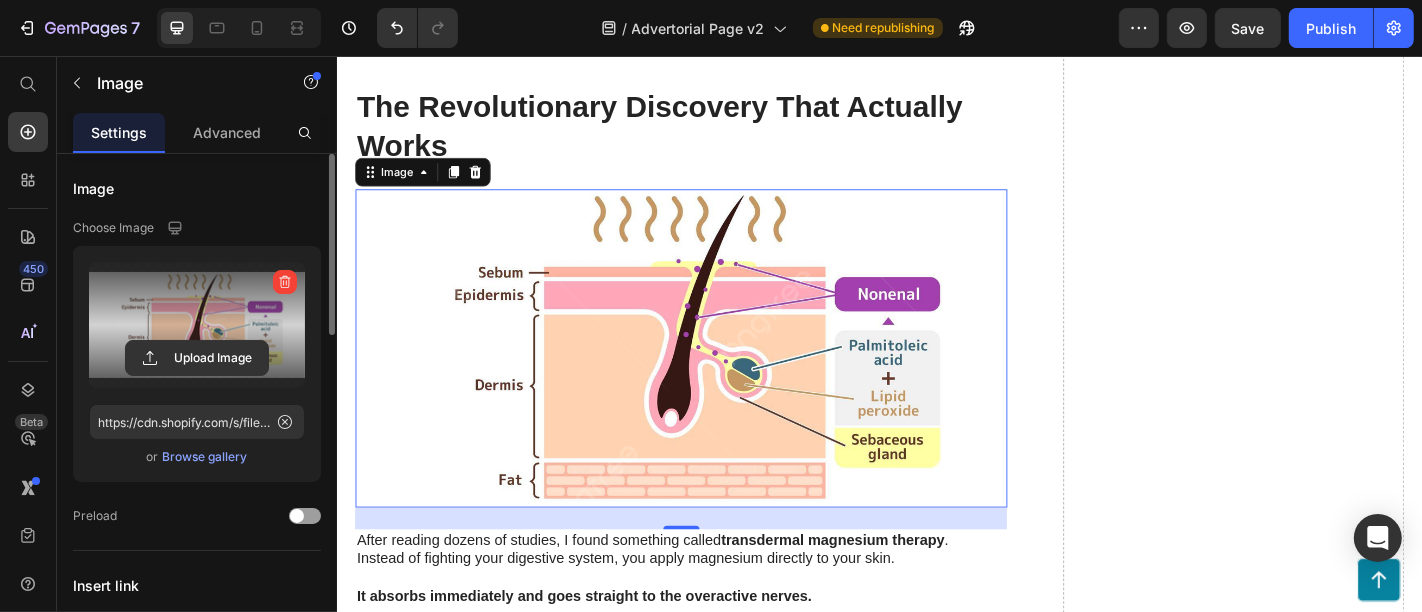 drag, startPoint x: 279, startPoint y: 286, endPoint x: 271, endPoint y: 325, distance: 39.812057 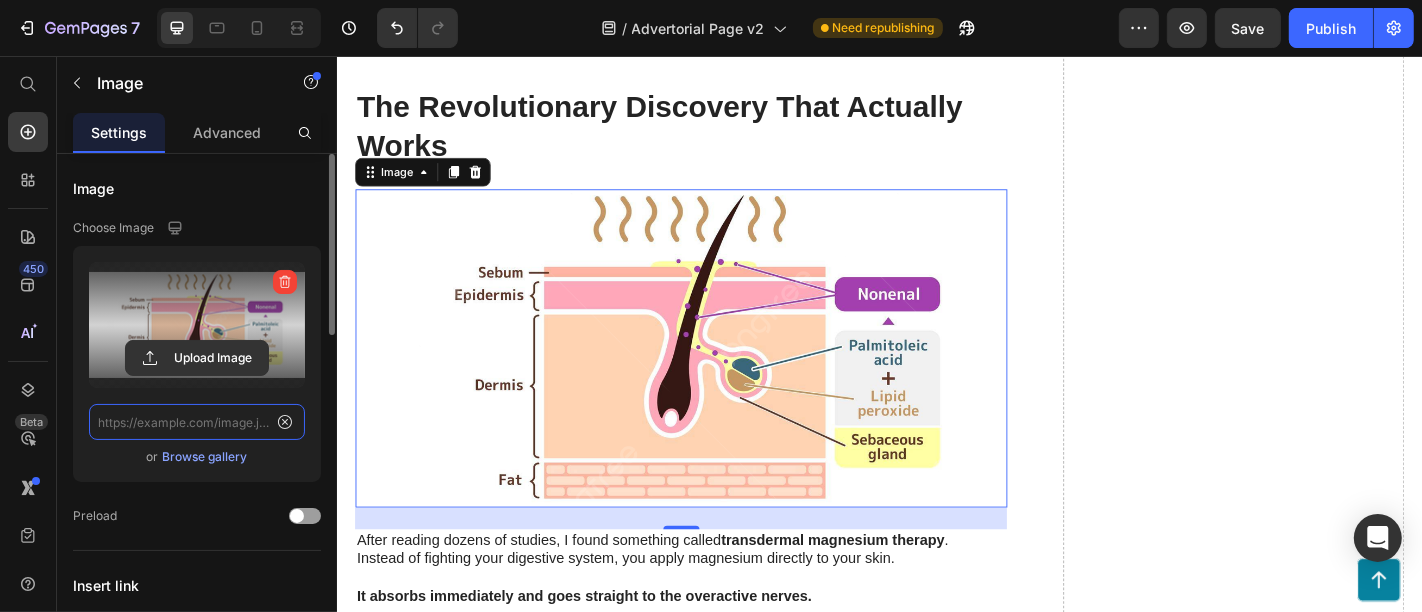 scroll, scrollTop: 0, scrollLeft: 0, axis: both 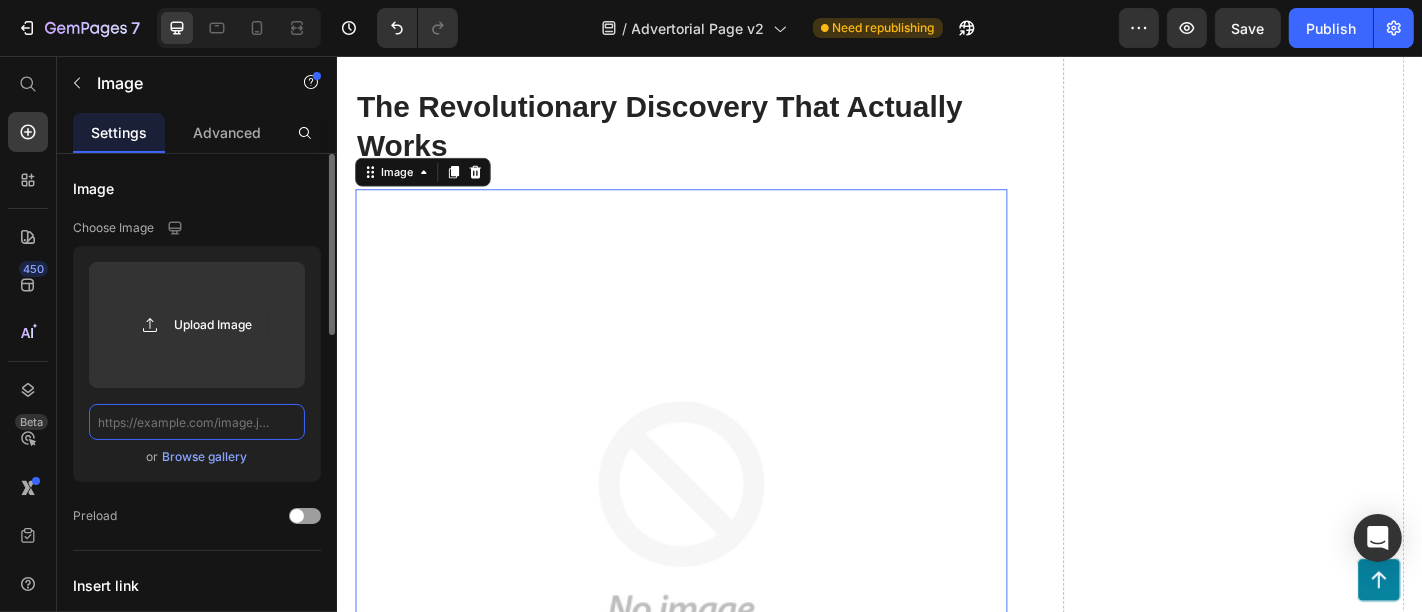 click 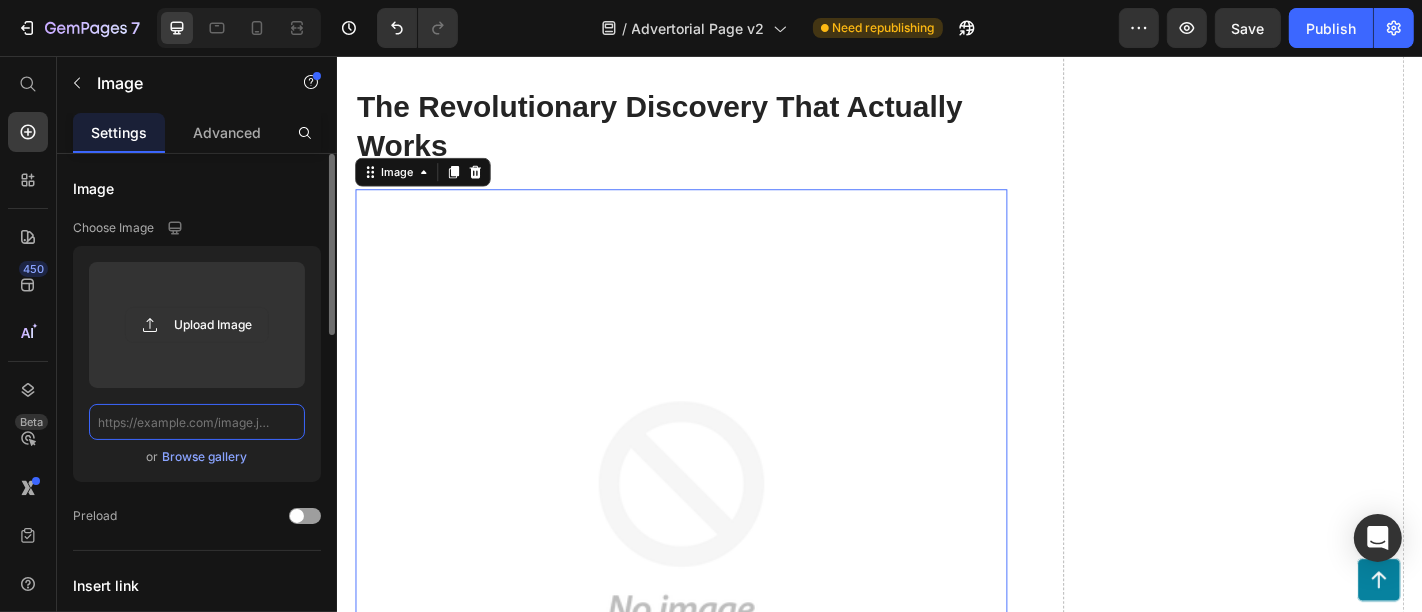 paste on "https://www.frontiersin.org/files/Articles/717854/fcell-09-717854-HTML/image_m/fcell-09-717854-g001.jpg" 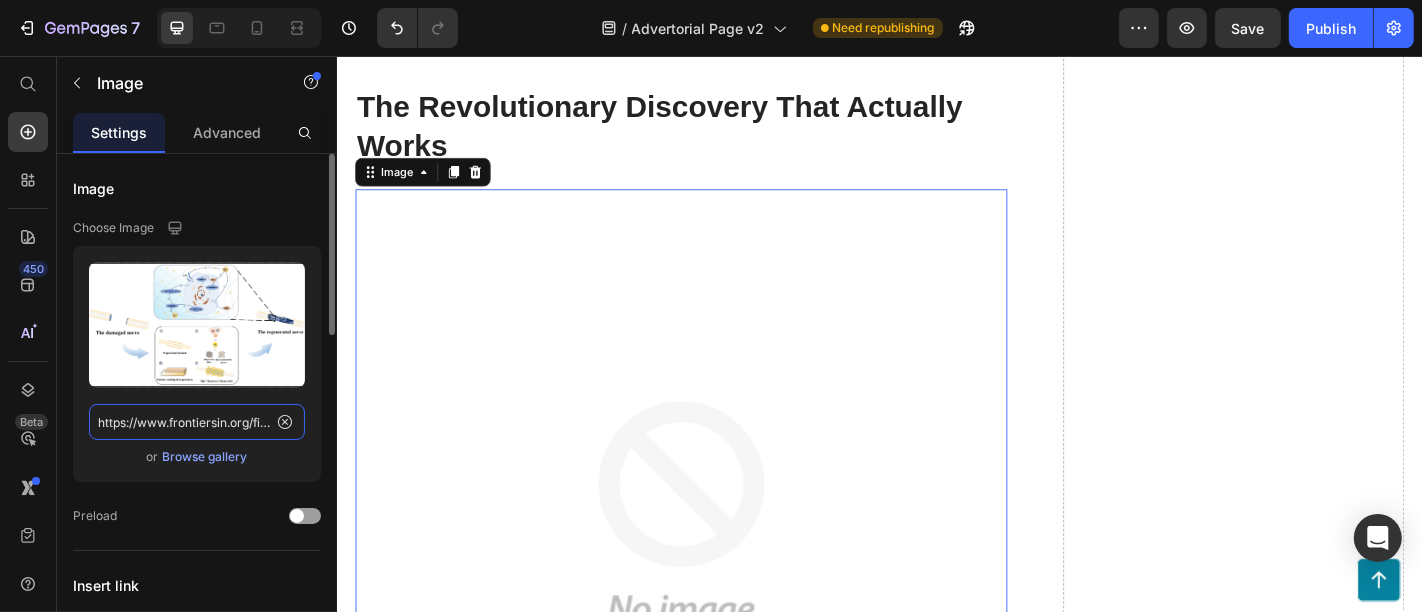 scroll, scrollTop: 0, scrollLeft: 435, axis: horizontal 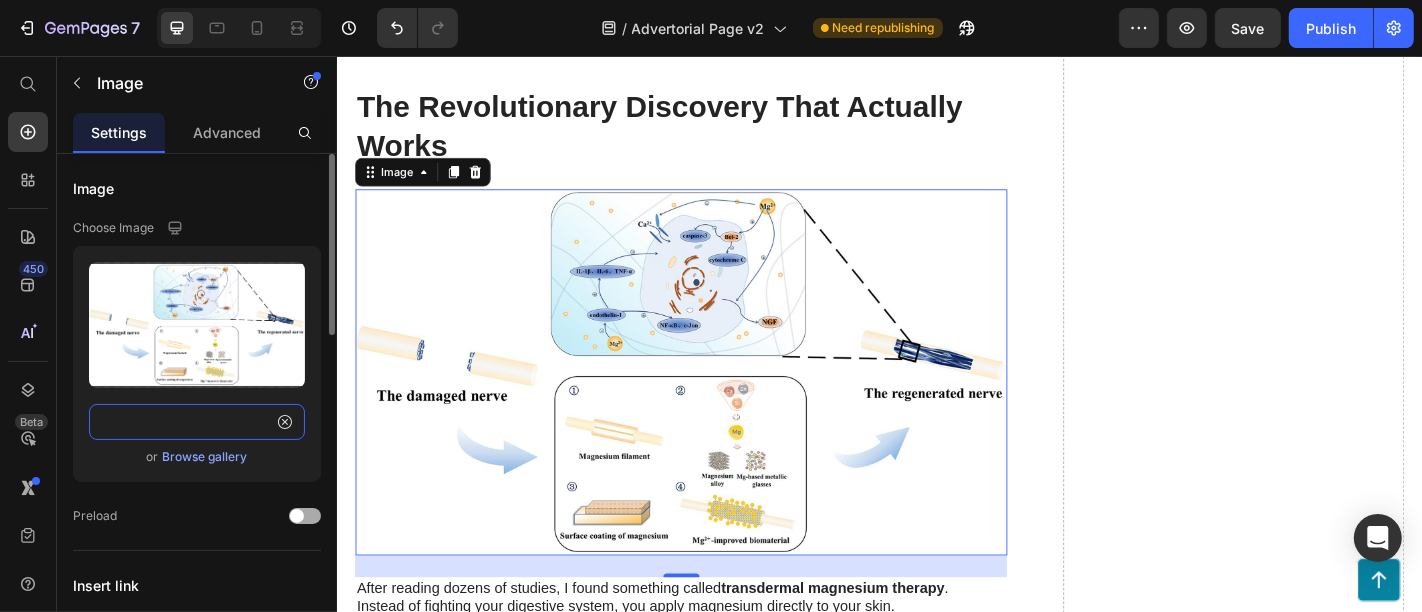 type on "https://www.frontiersin.org/files/Articles/717854/fcell-09-717854-HTML/image_m/fcell-09-717854-g001.jpg" 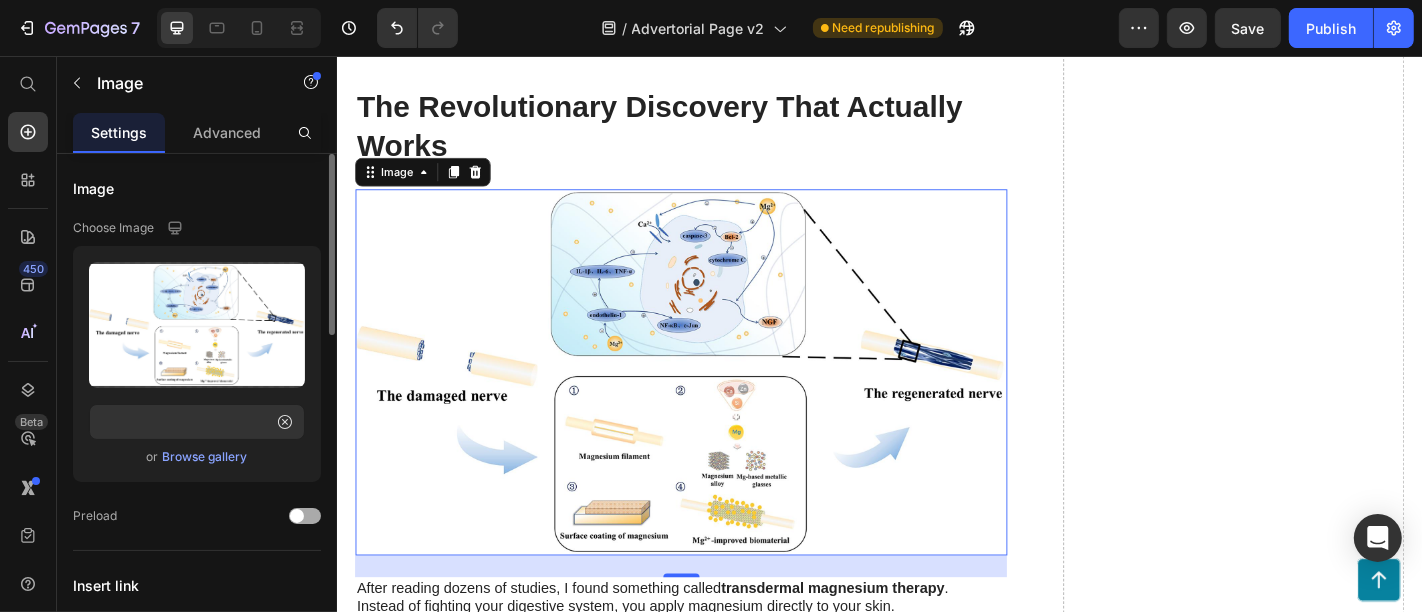 scroll, scrollTop: 0, scrollLeft: 0, axis: both 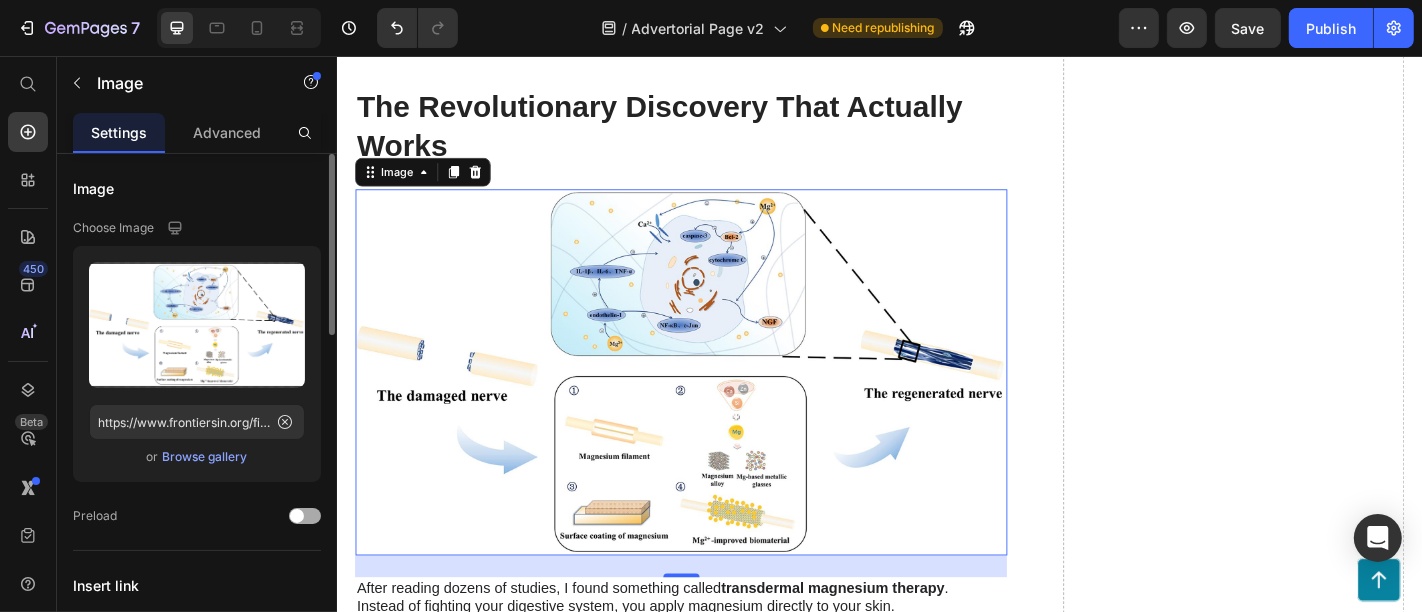 click on "Preload" 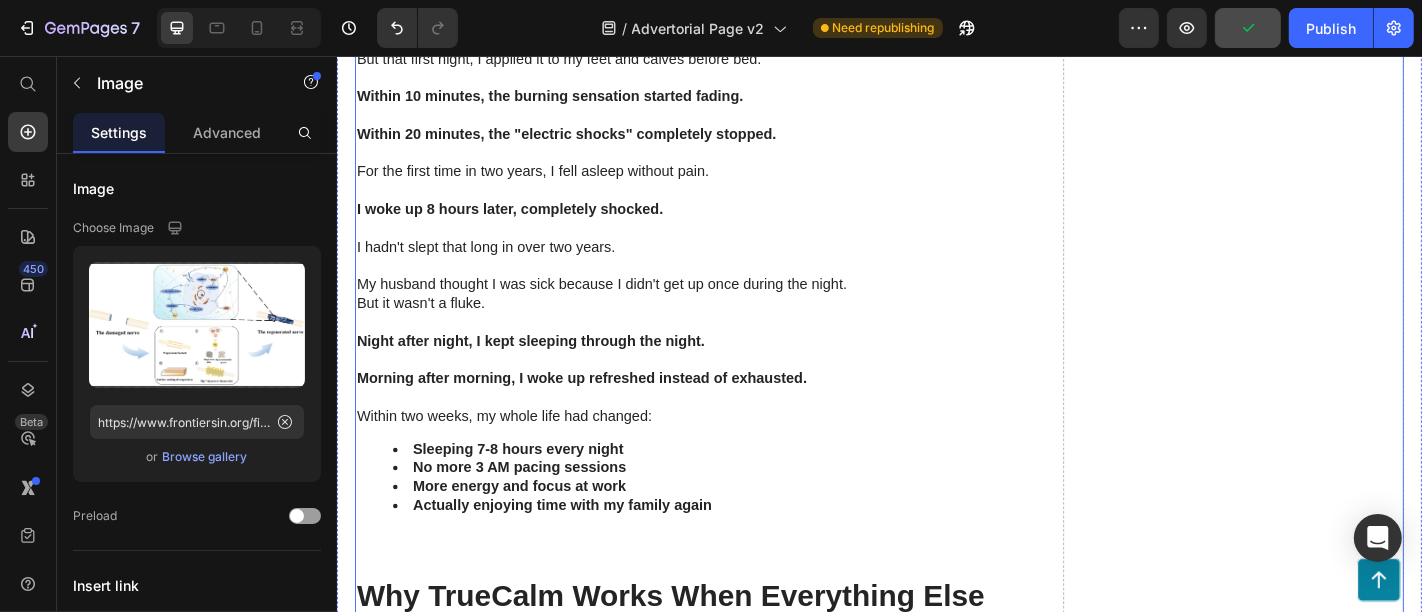 scroll, scrollTop: 4811, scrollLeft: 0, axis: vertical 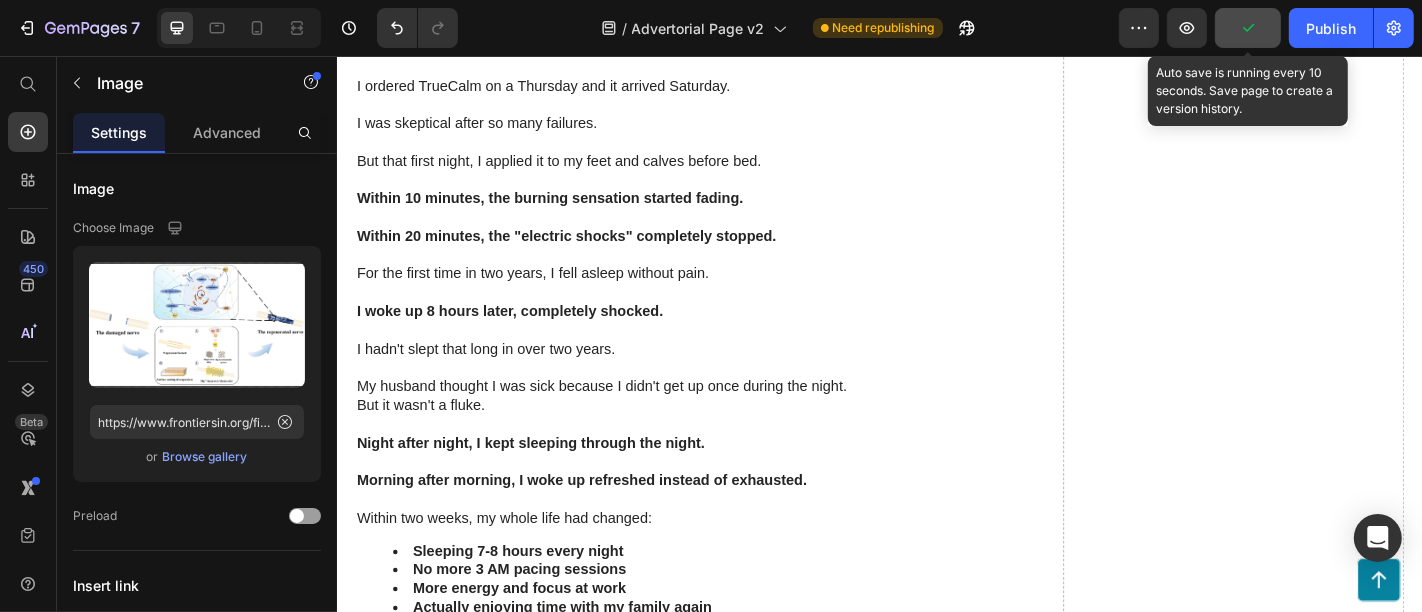 click 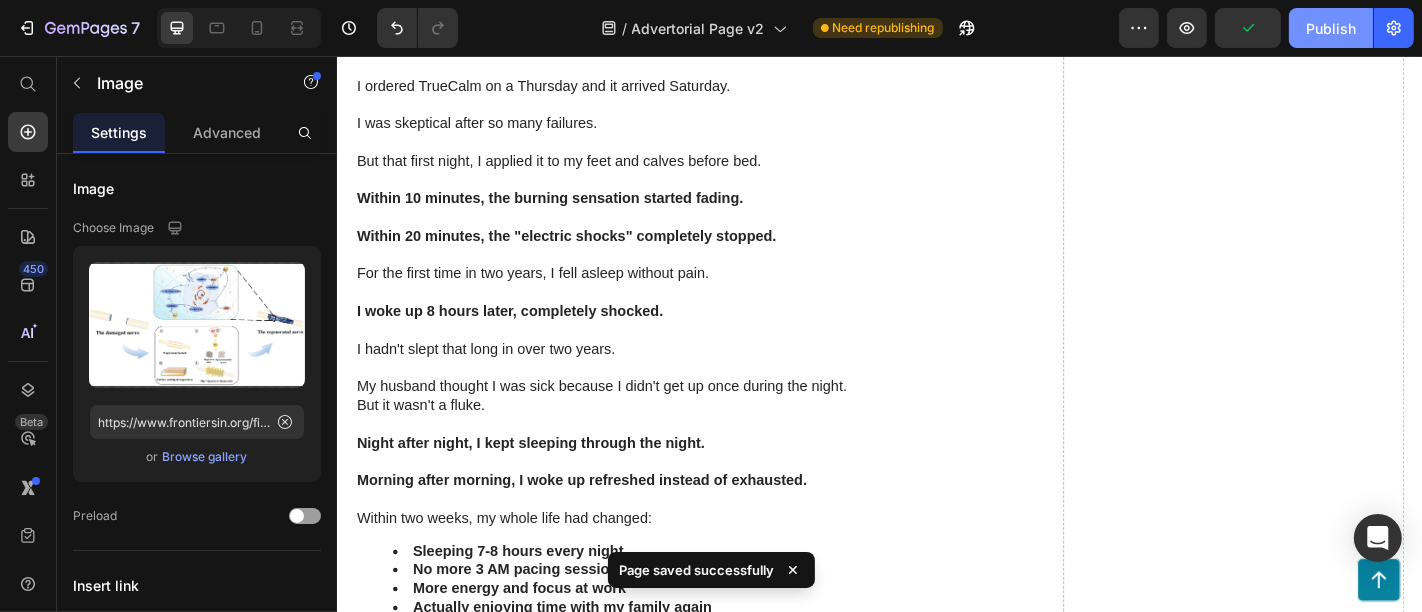 click on "Publish" at bounding box center (1331, 28) 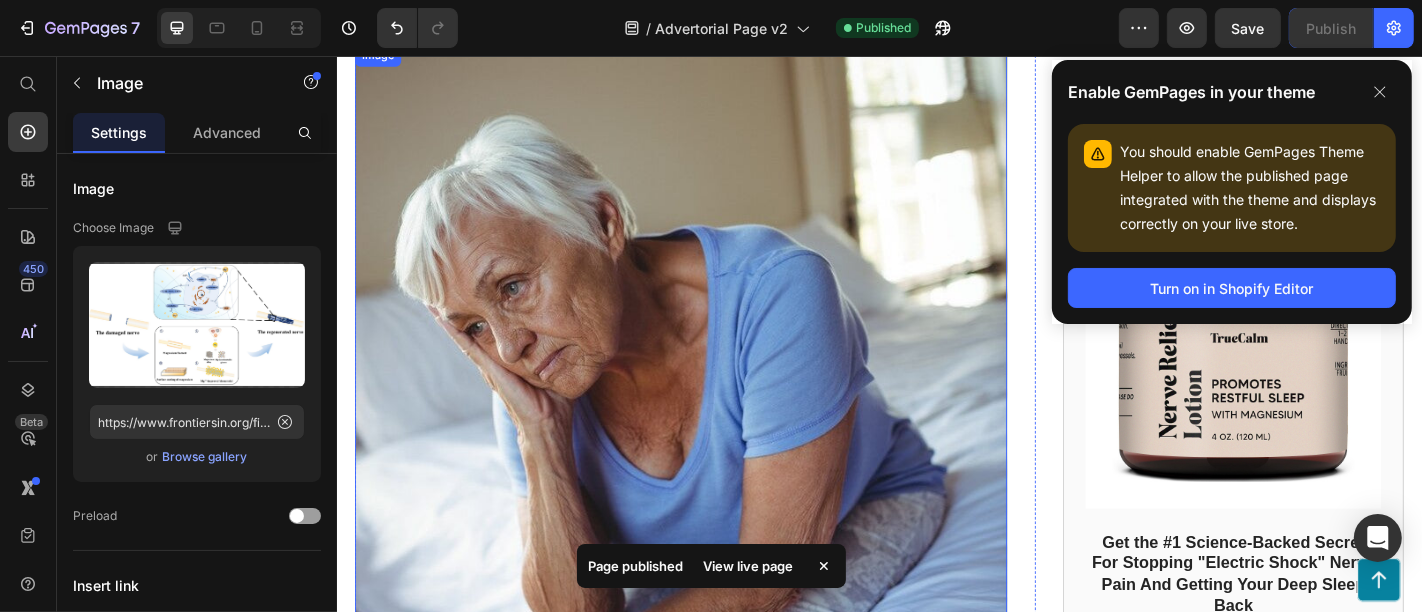 scroll, scrollTop: 0, scrollLeft: 0, axis: both 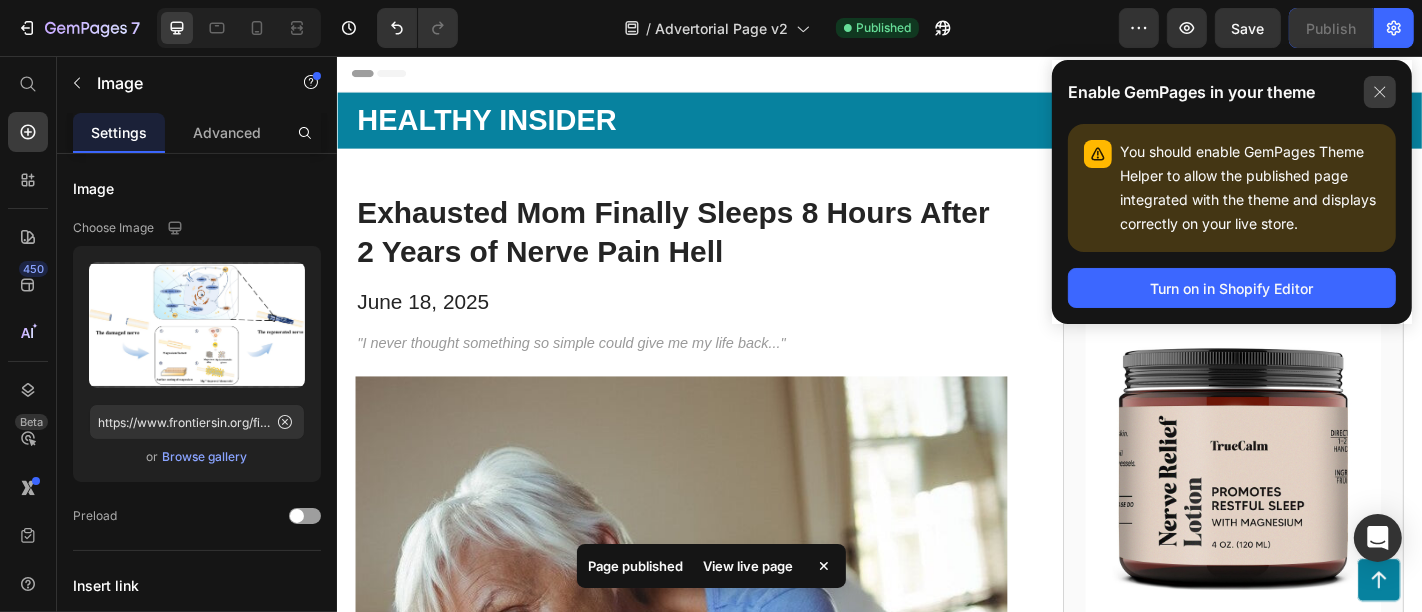 click 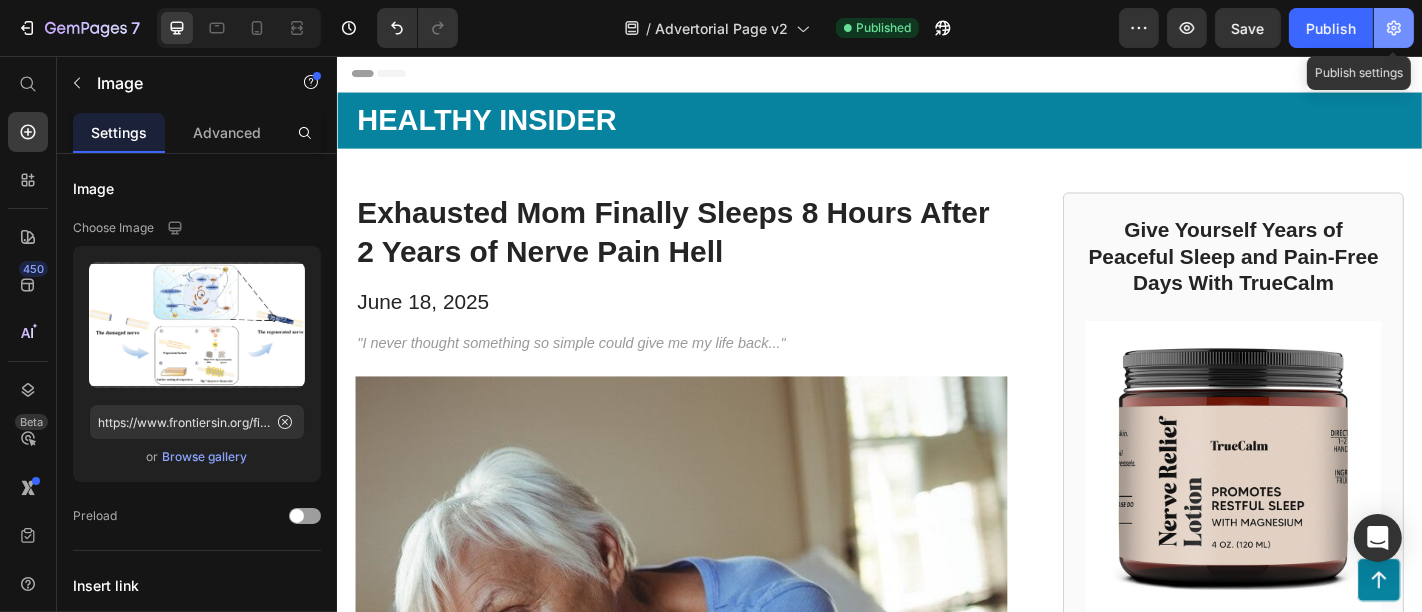 click 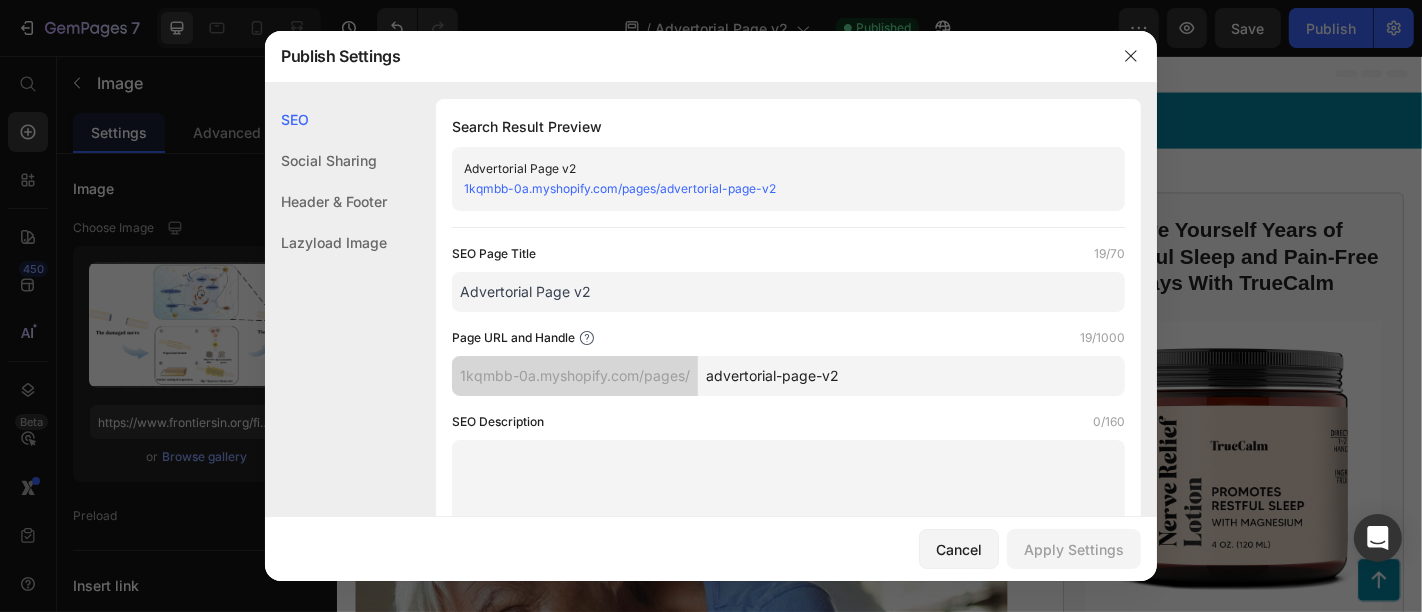 click on "1kqmbb-0a.myshopify.com/pages/advertorial-page-v2" at bounding box center [620, 188] 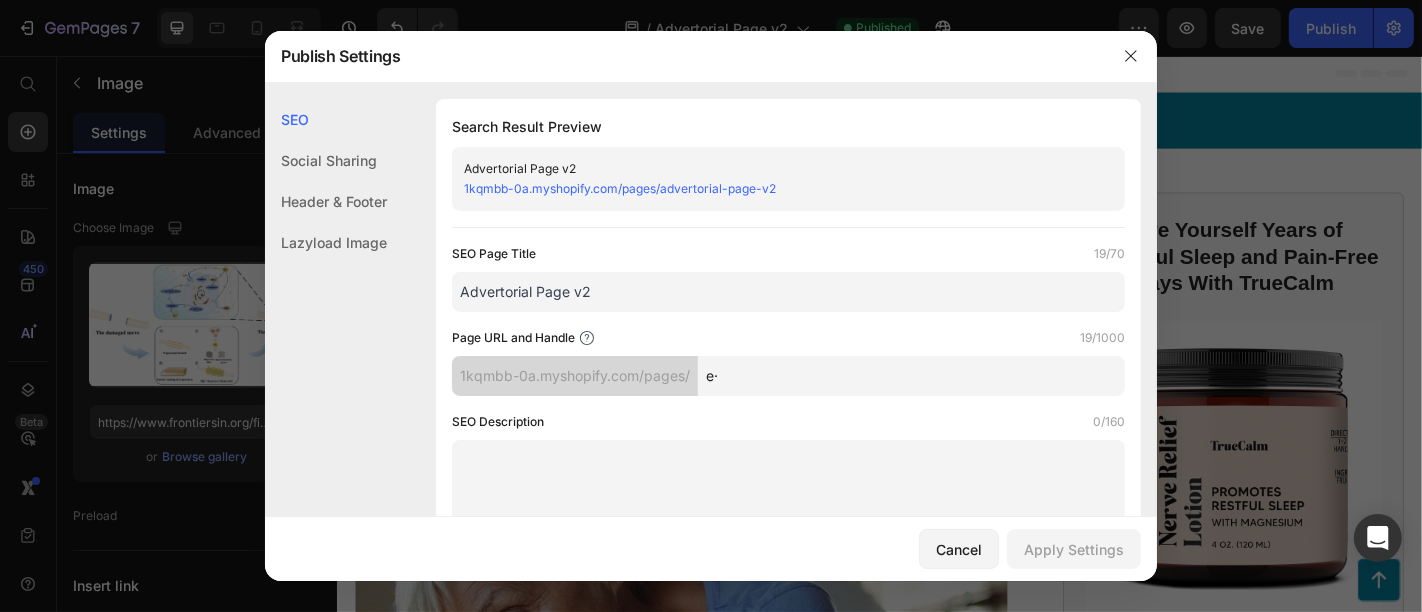 type on "e" 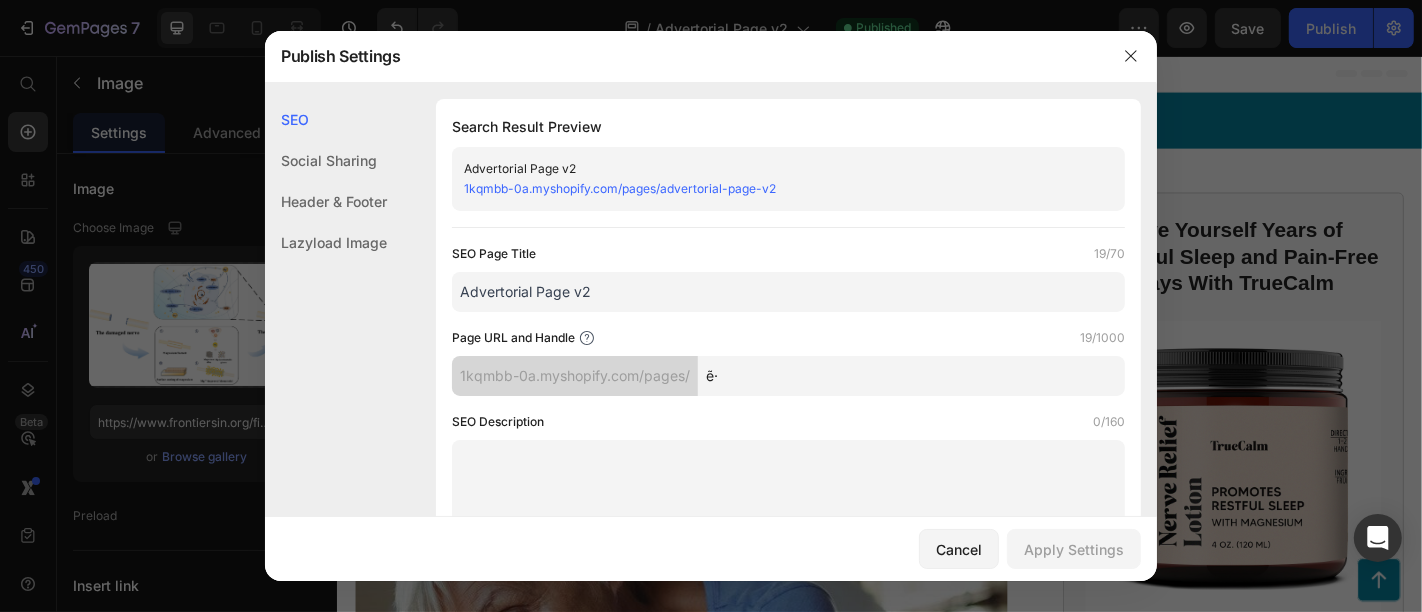 type on "ẽ" 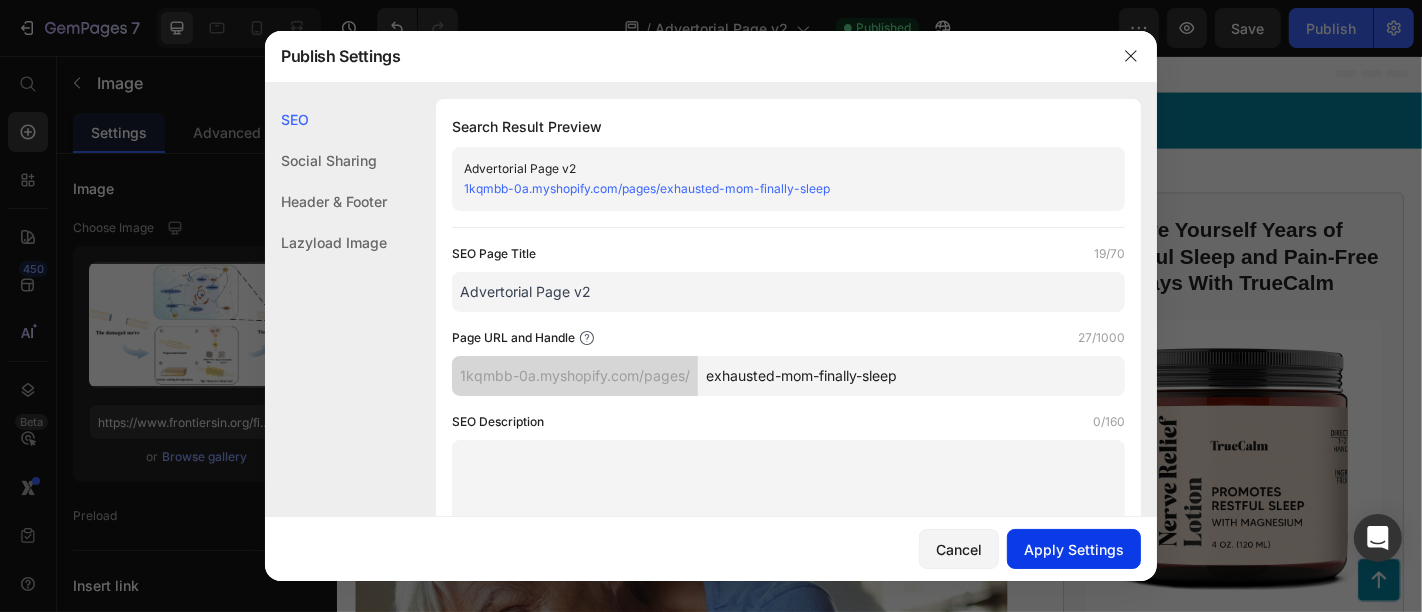type on "exhausted-mom-finally-sleep" 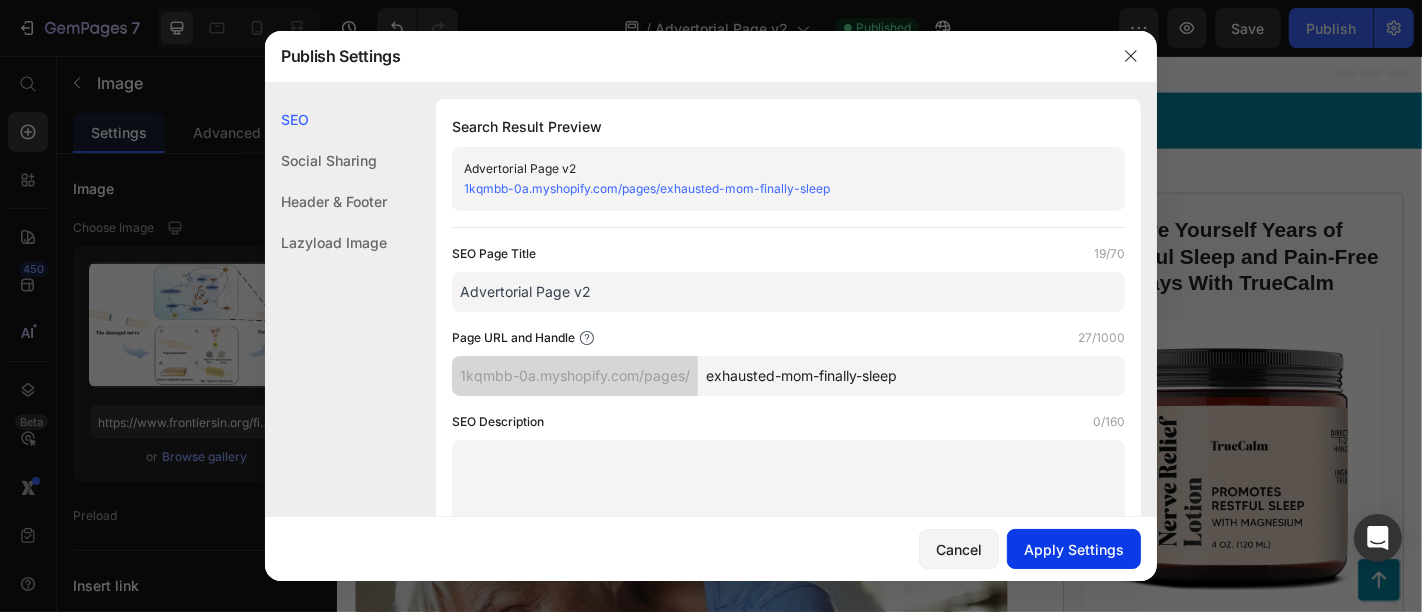 click on "Apply Settings" 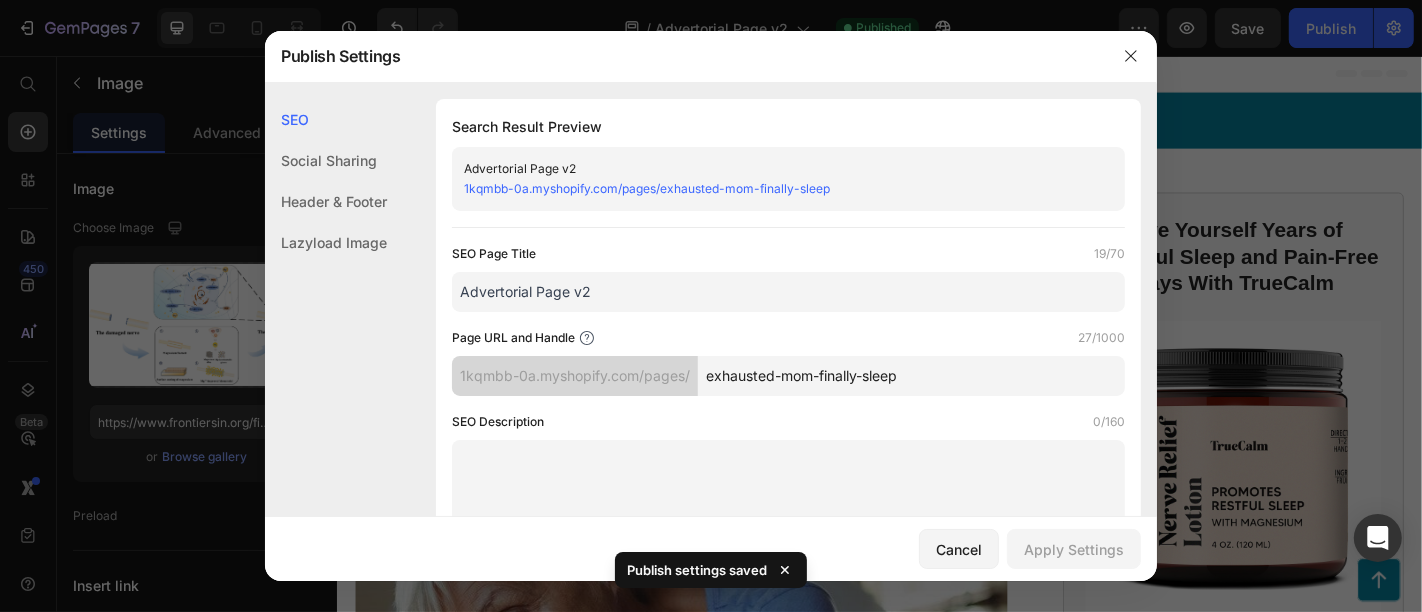 click on "1kqmbb-0a.myshopify.com/pages/exhausted-mom-finally-sleep" at bounding box center [647, 188] 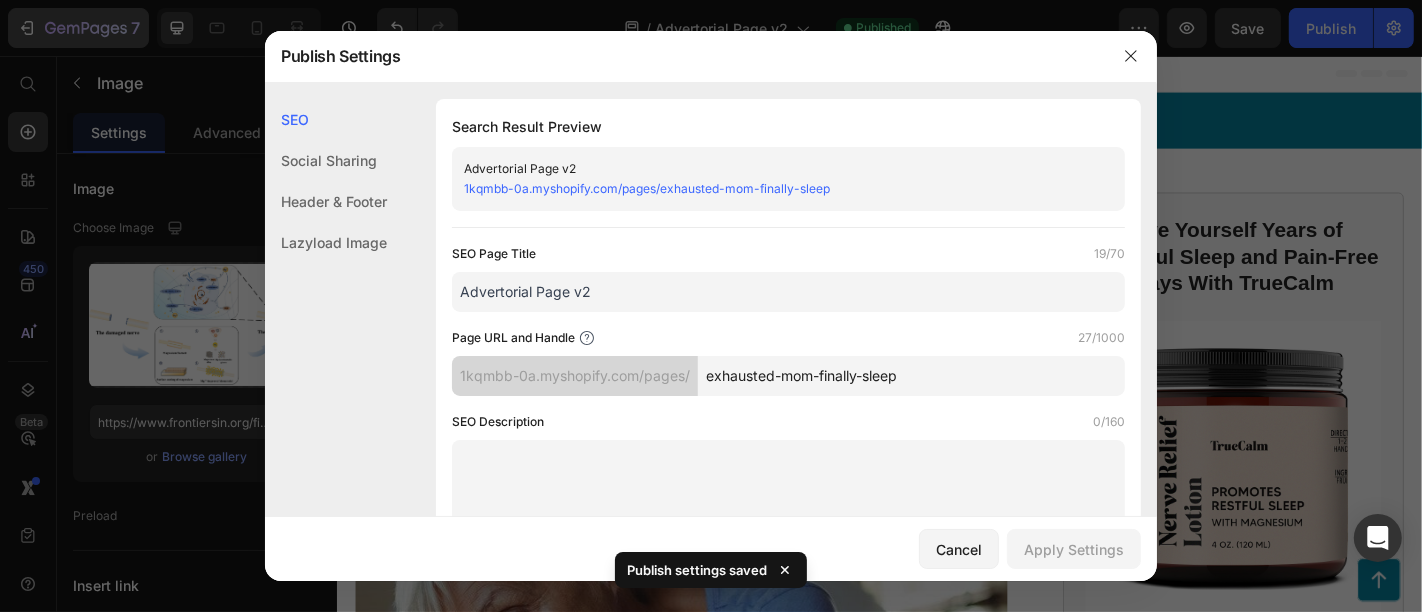 click at bounding box center [711, 306] 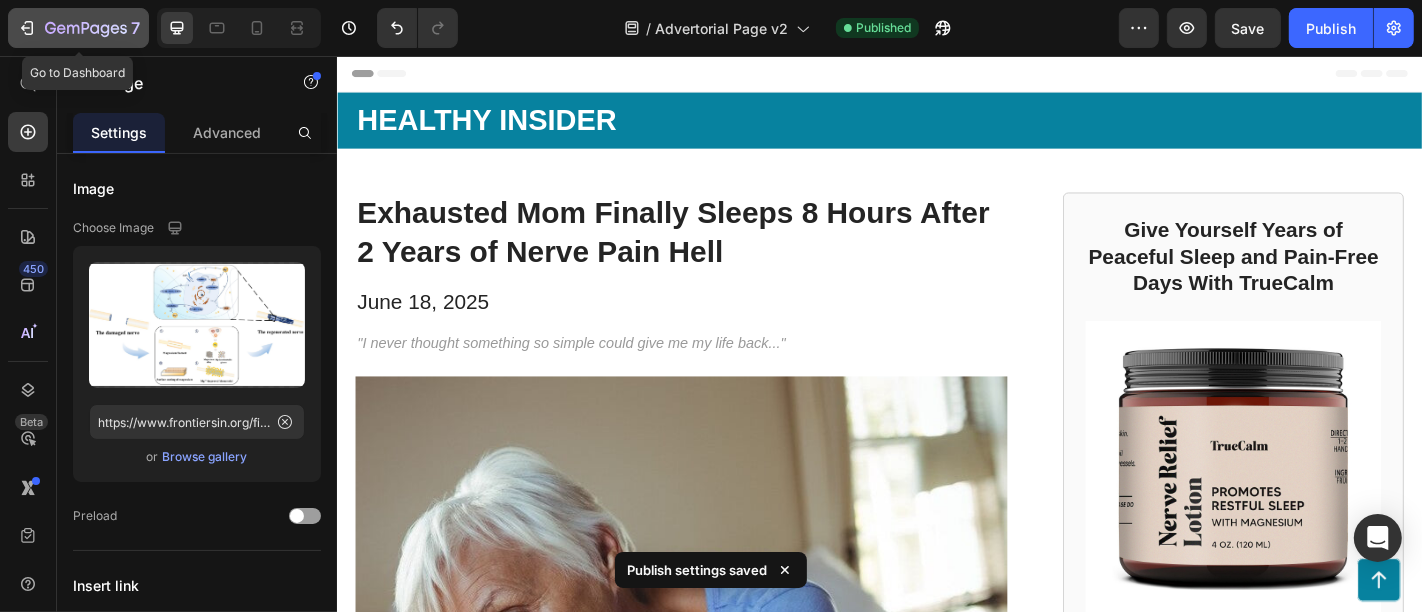 click 